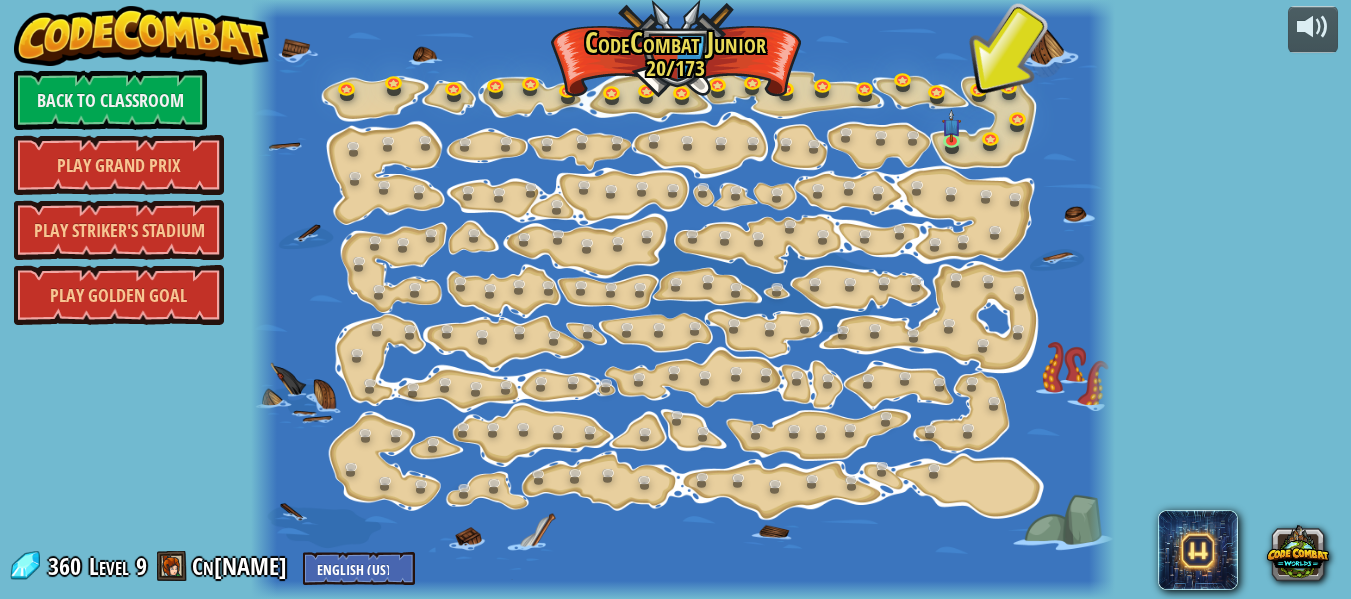 scroll, scrollTop: 0, scrollLeft: 0, axis: both 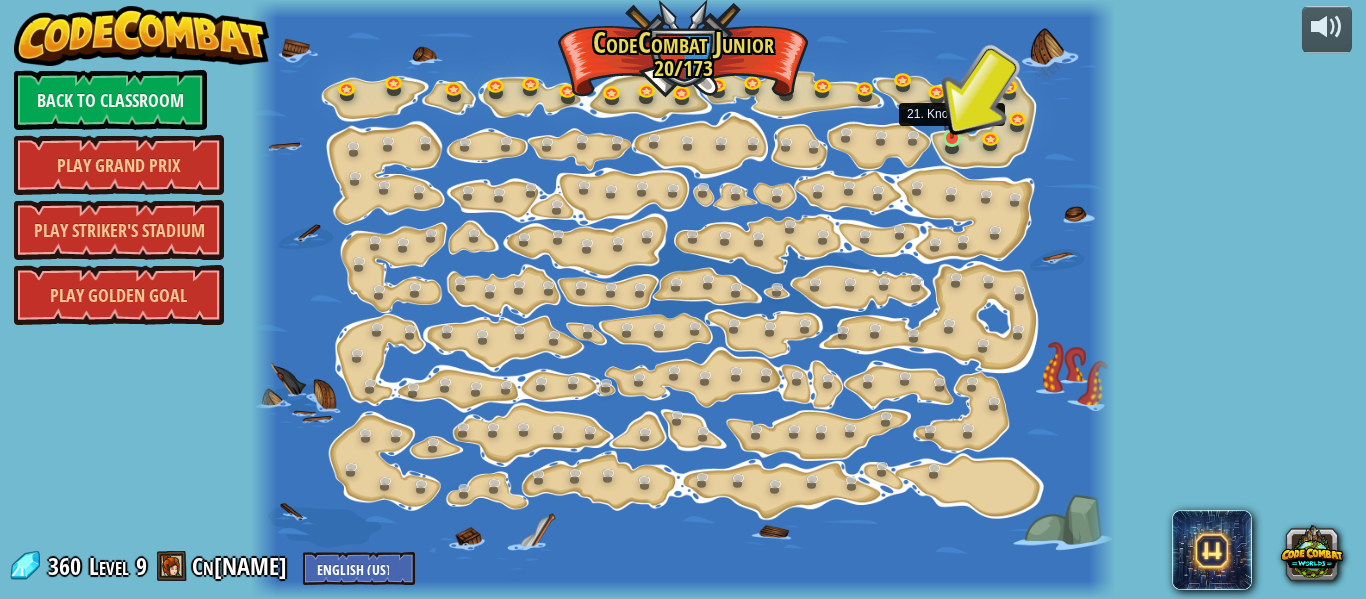 click at bounding box center (951, 117) 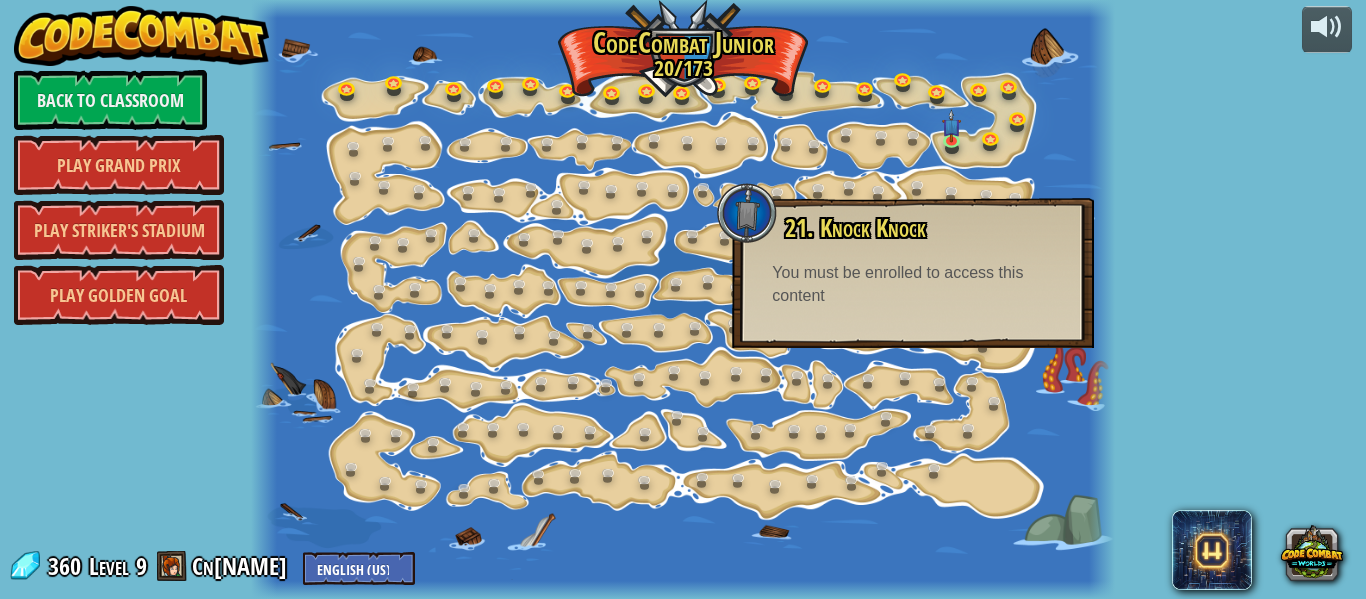 click on "You must be enrolled to access this content" at bounding box center (913, 285) 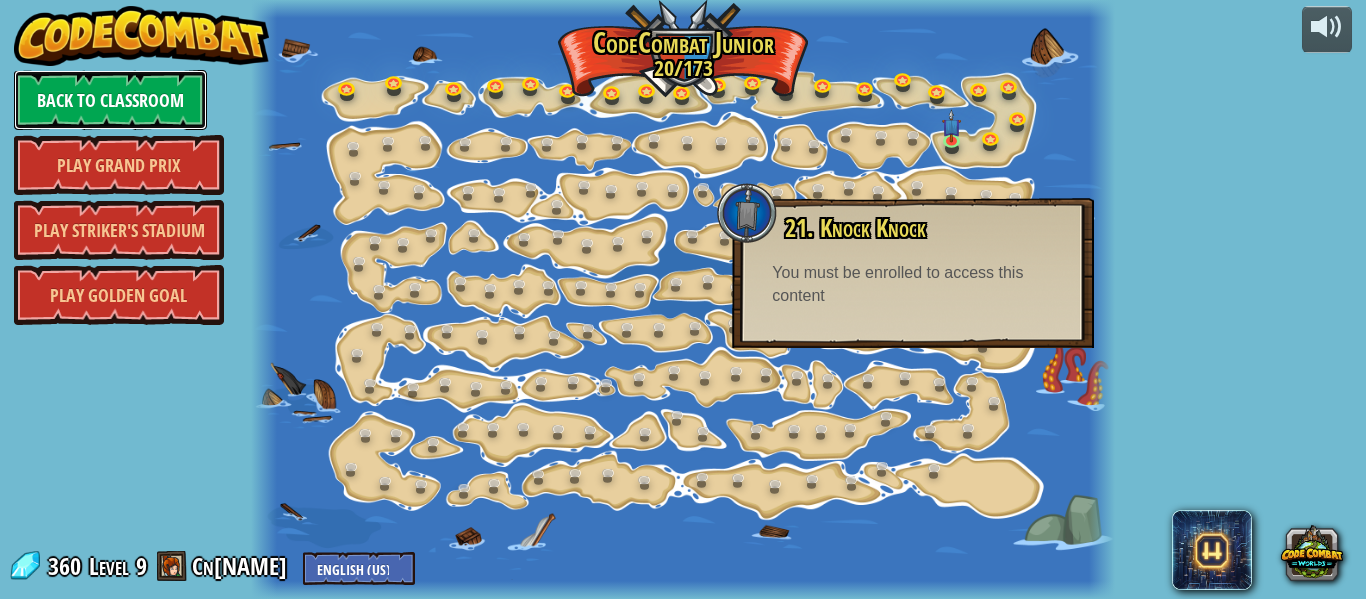 click on "Back to Classroom" at bounding box center [110, 100] 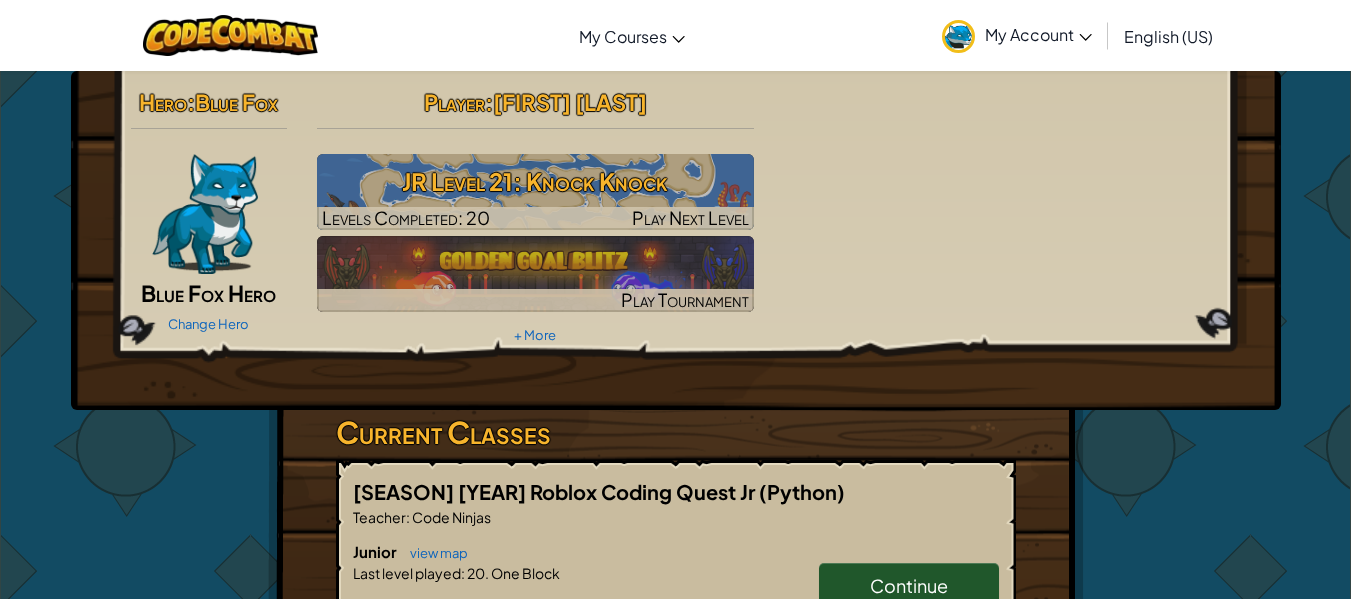 click on "Hero :  Blue Fox Blue Fox Hero Change Hero Player :  Gabriel M JR Level 21: Knock Knock Levels Completed: 20 Play Next Level Play Tournament + More" at bounding box center [676, 215] 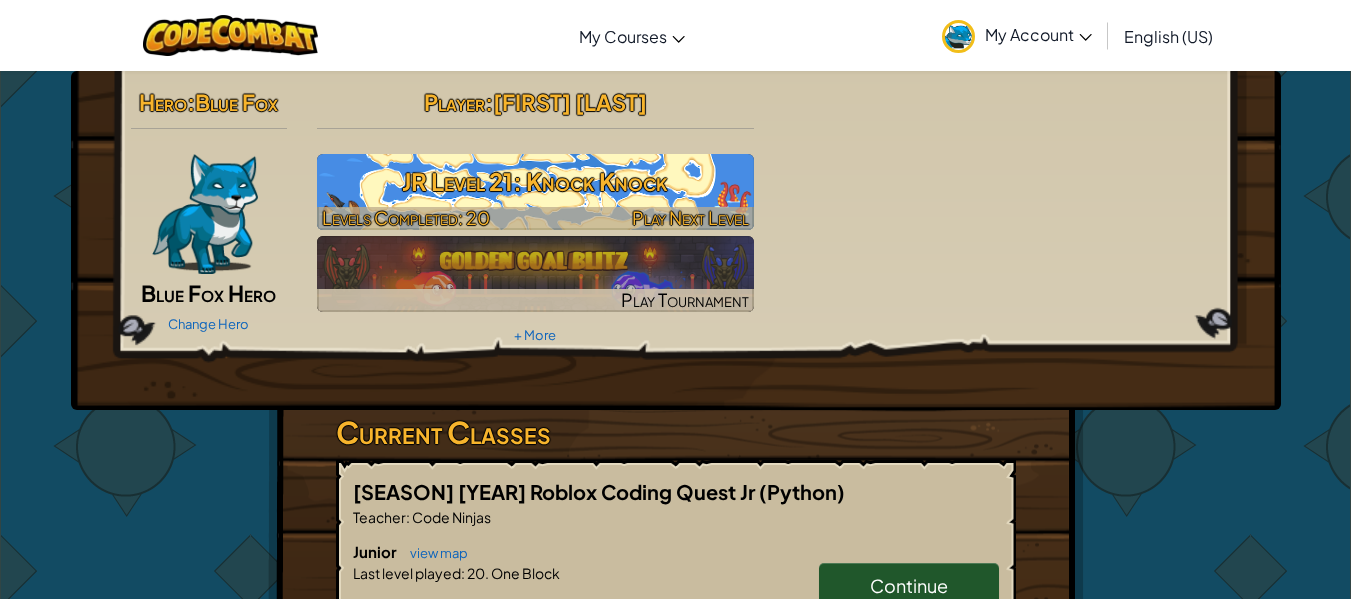 click on "JR Level 21: Knock Knock" at bounding box center [535, 181] 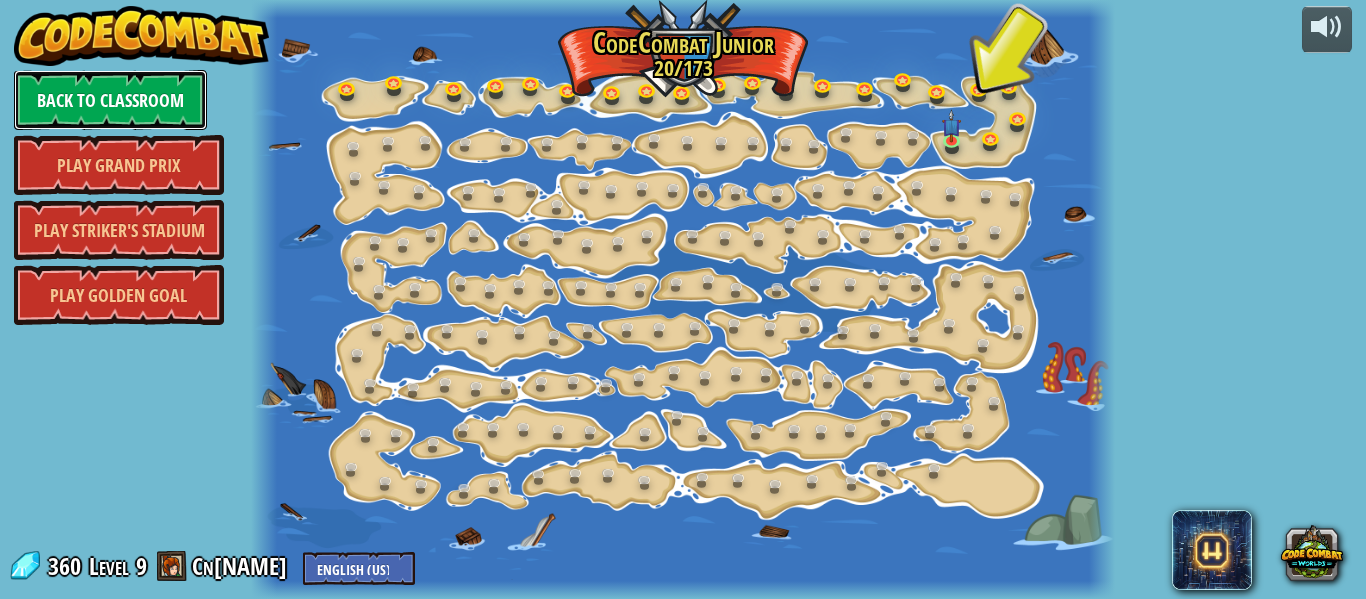 click on "Back to Classroom" at bounding box center [110, 100] 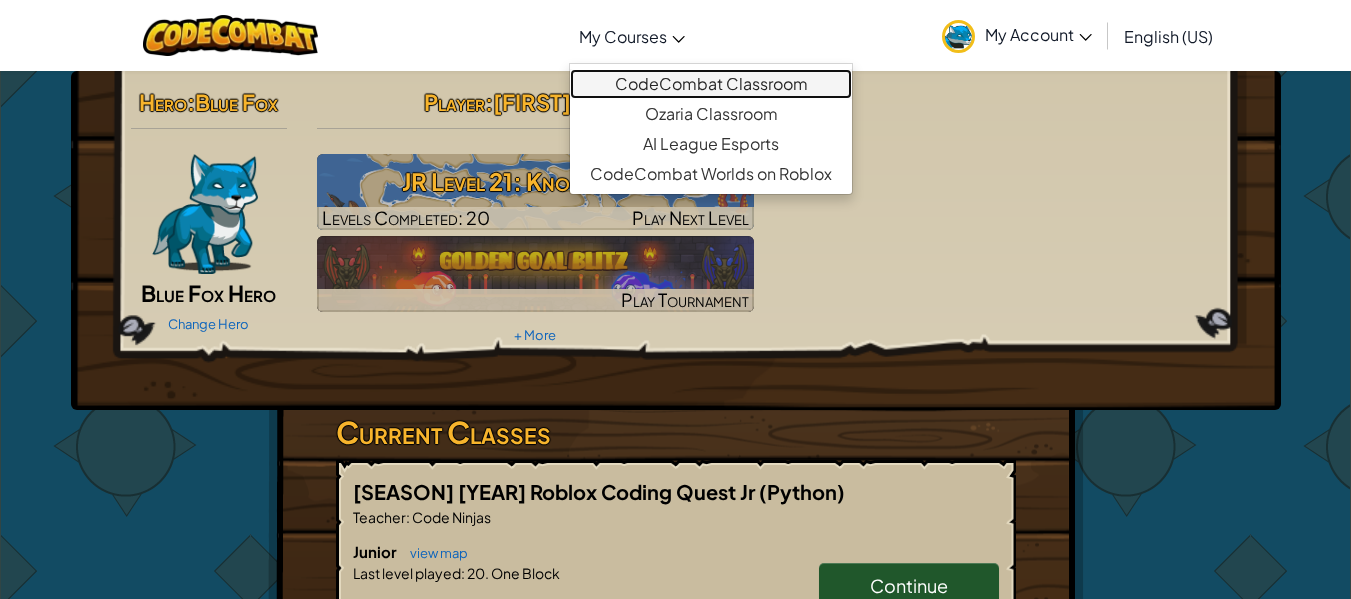 click on "CodeCombat Classroom" at bounding box center [711, 84] 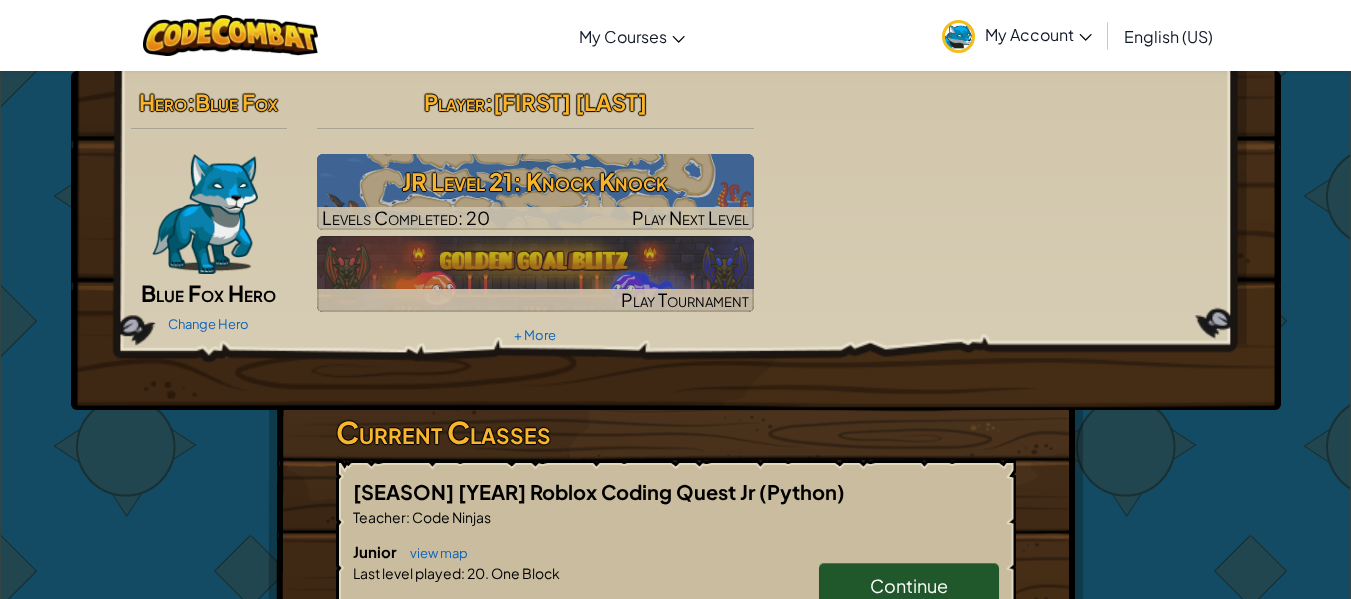 drag, startPoint x: 1152, startPoint y: 151, endPoint x: 1081, endPoint y: 153, distance: 71.02816 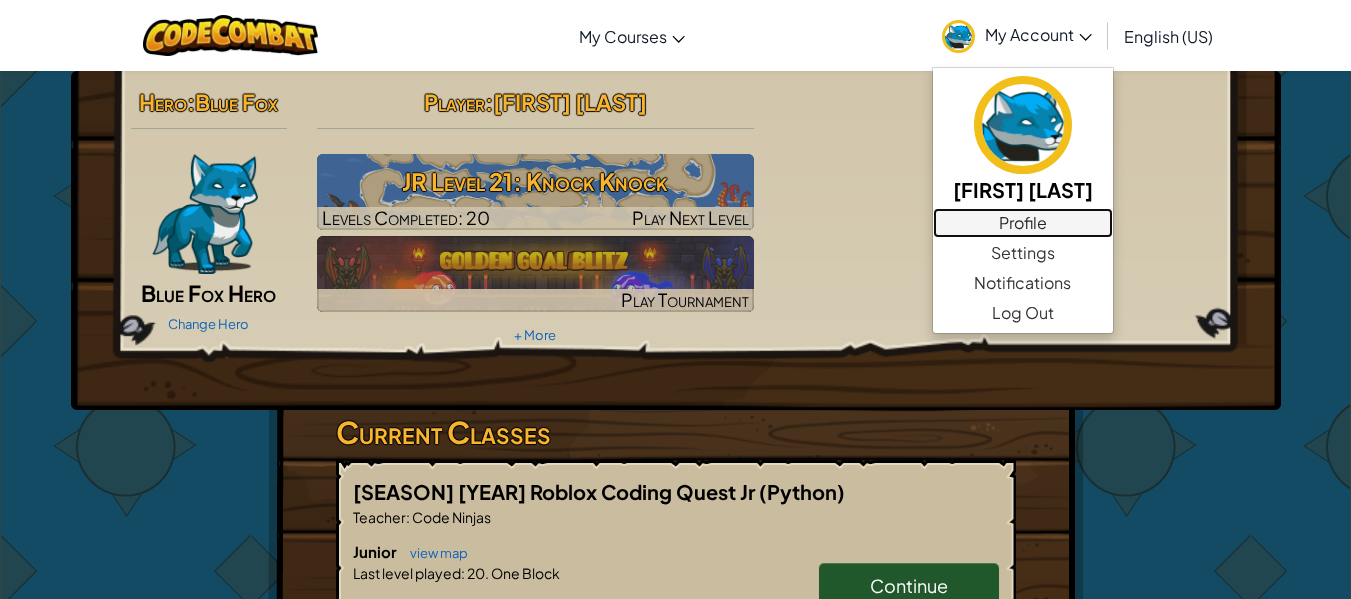 click on "Profile" at bounding box center [1023, 223] 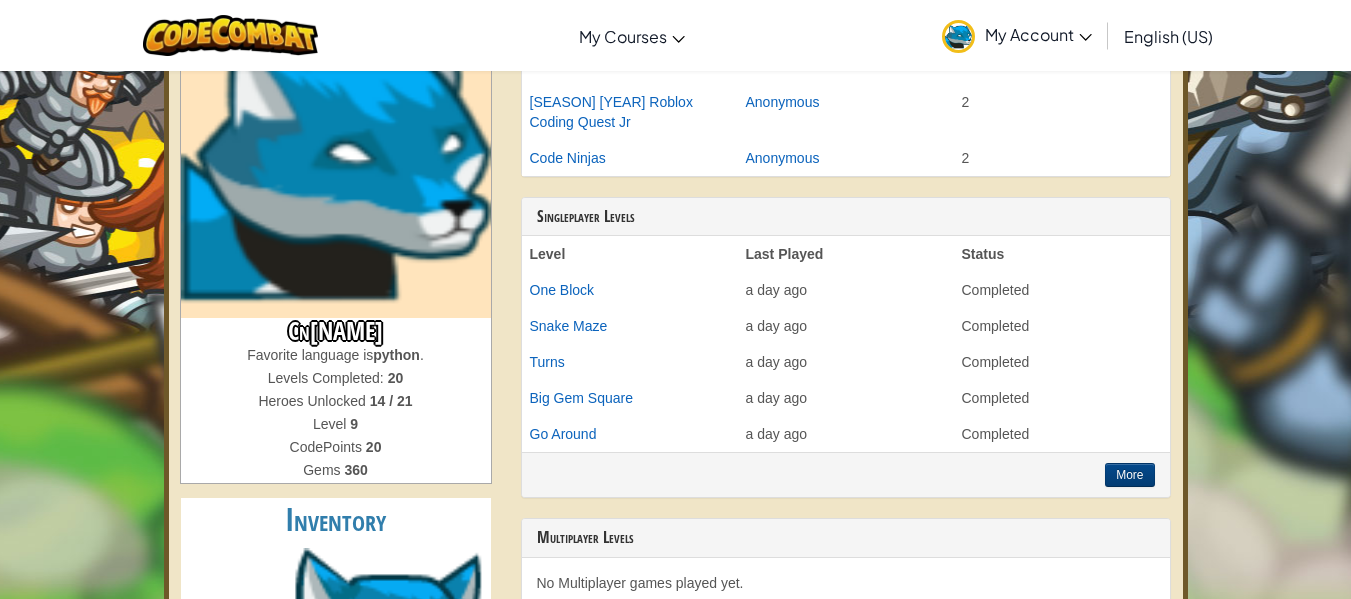 scroll, scrollTop: 100, scrollLeft: 0, axis: vertical 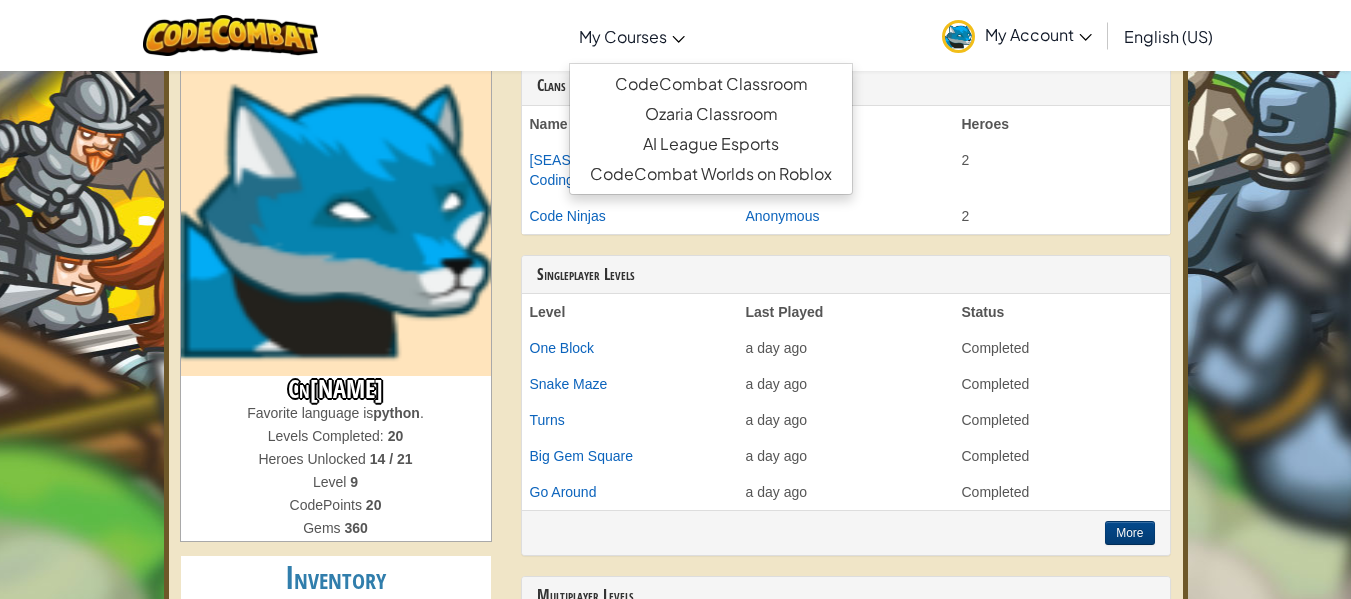click on "My Courses" at bounding box center [632, 36] 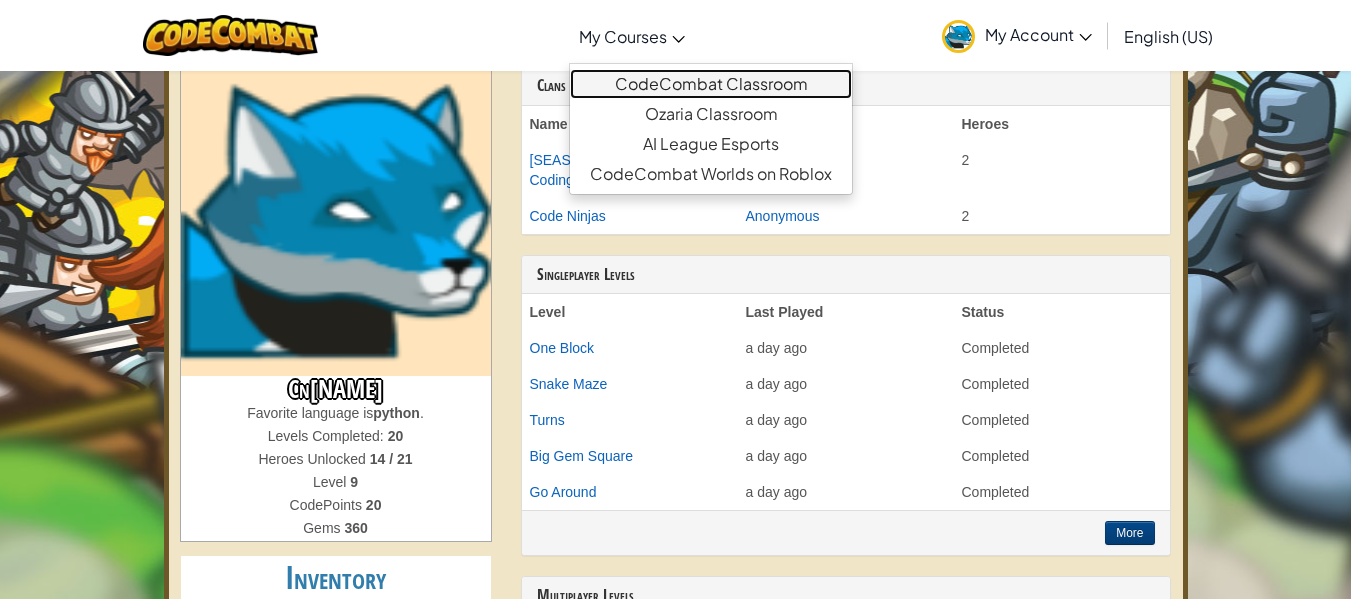 click on "CodeCombat Classroom" at bounding box center [711, 84] 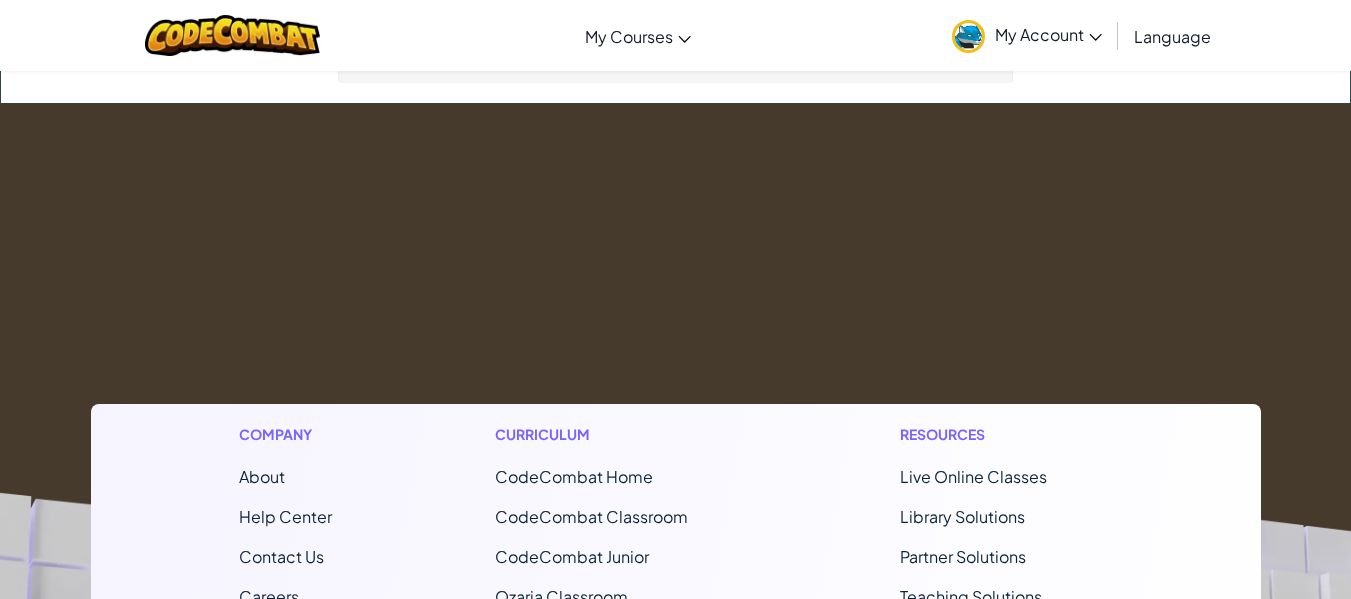 scroll, scrollTop: 0, scrollLeft: 0, axis: both 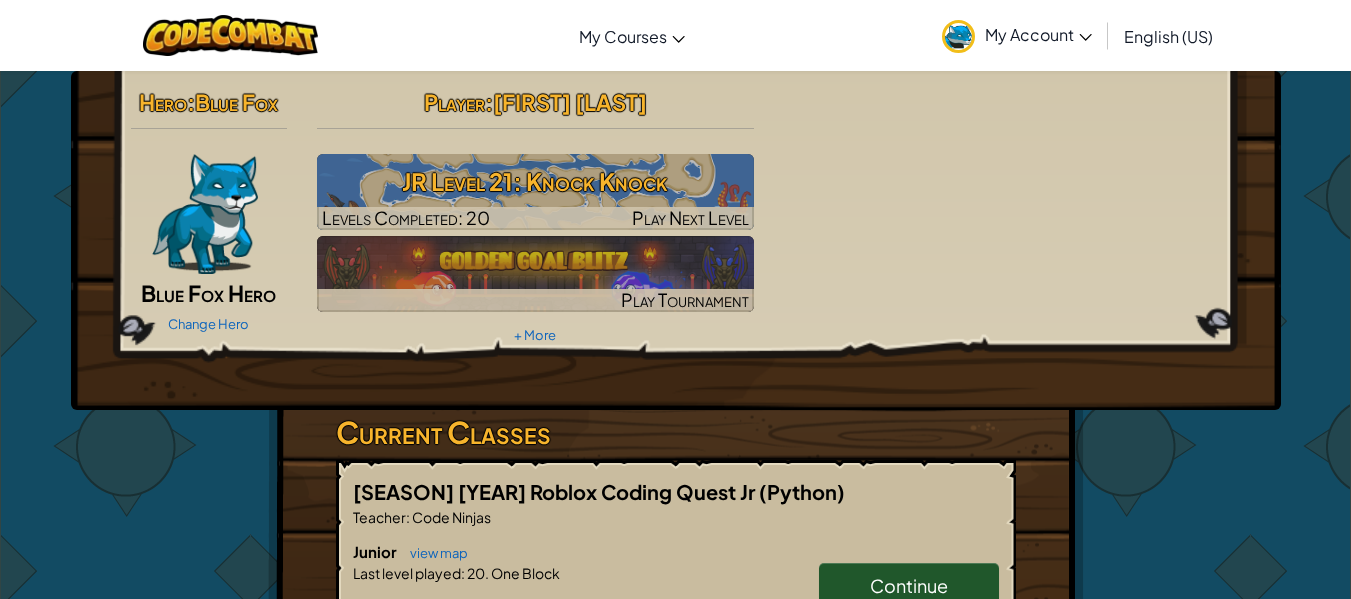 click on "Hero :  Blue Fox Blue Fox Hero Change Hero Player :  Gabriel M JR Level 21: Knock Knock Levels Completed: 20 Play Next Level Play Tournament + More" at bounding box center (676, 215) 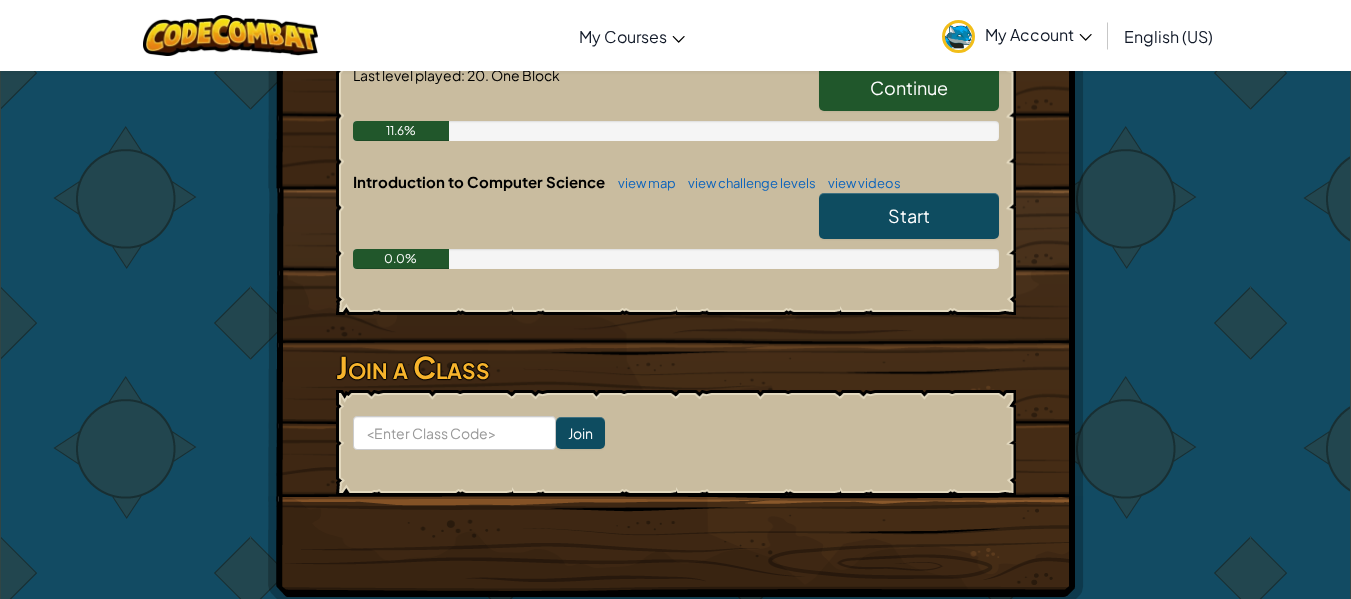 scroll, scrollTop: 500, scrollLeft: 0, axis: vertical 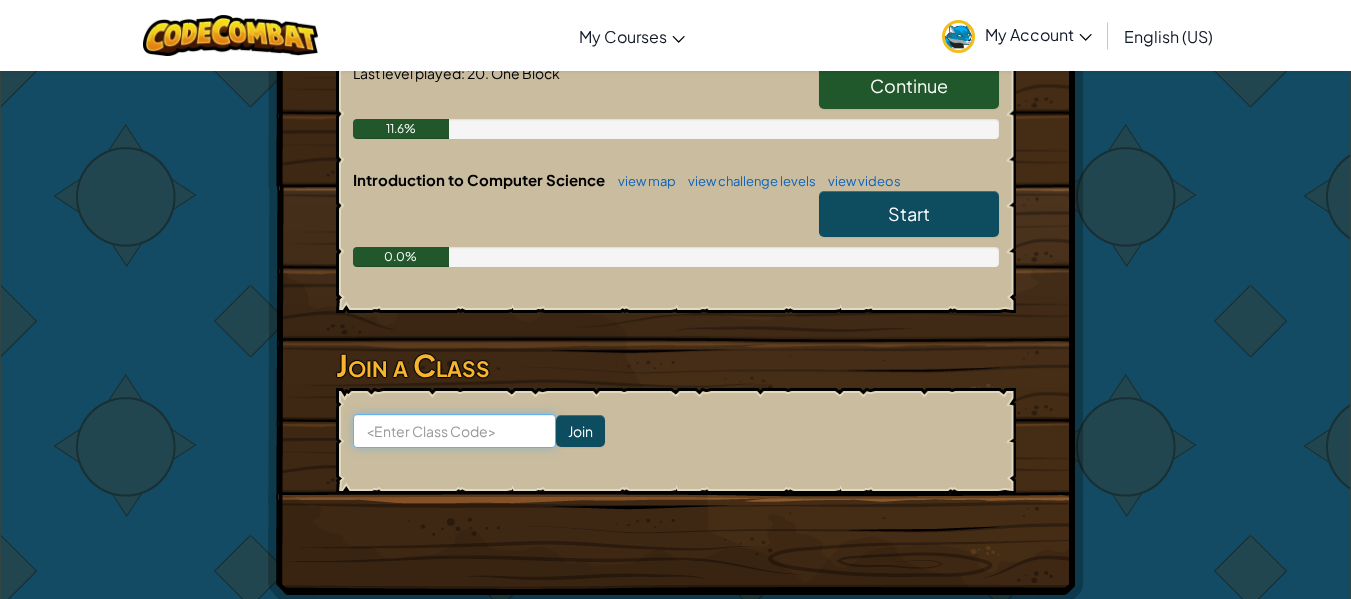 click at bounding box center (454, 431) 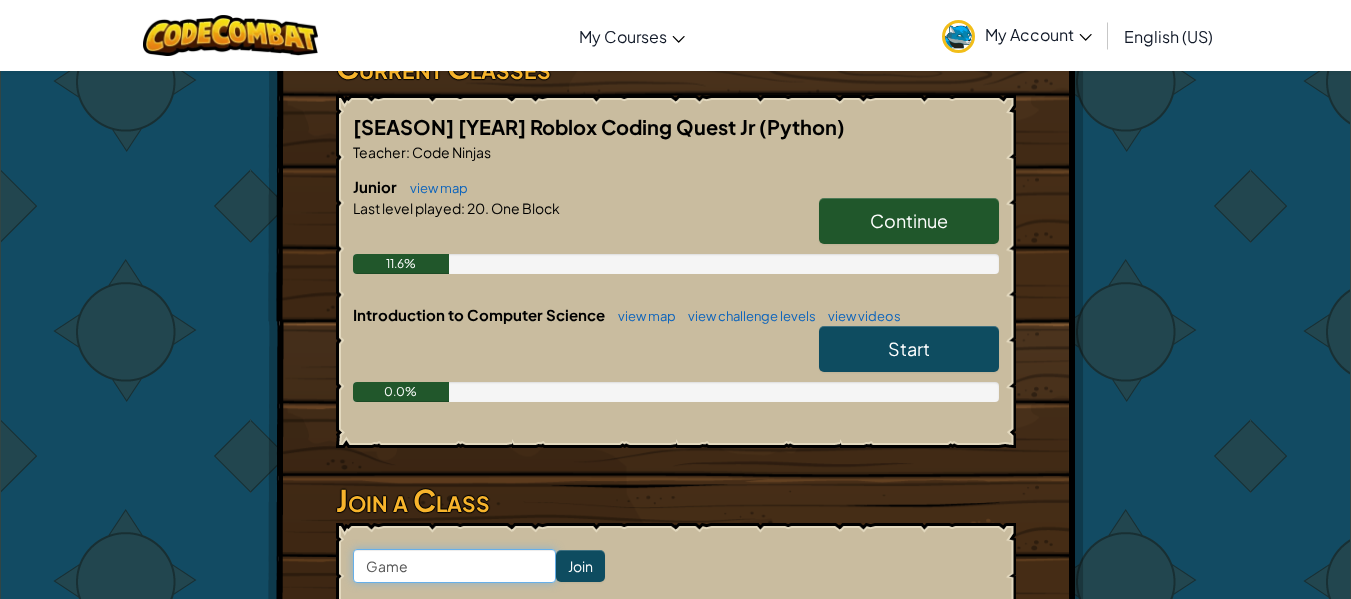 scroll, scrollTop: 400, scrollLeft: 0, axis: vertical 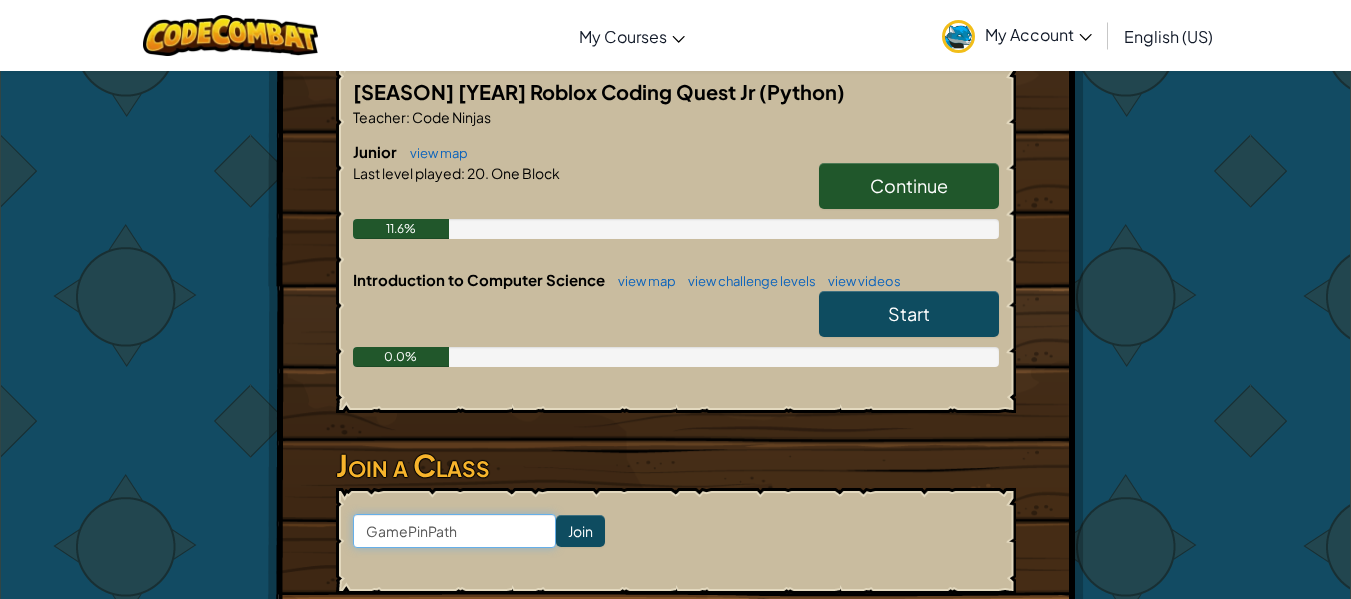 click on "GamePinPath" at bounding box center [454, 531] 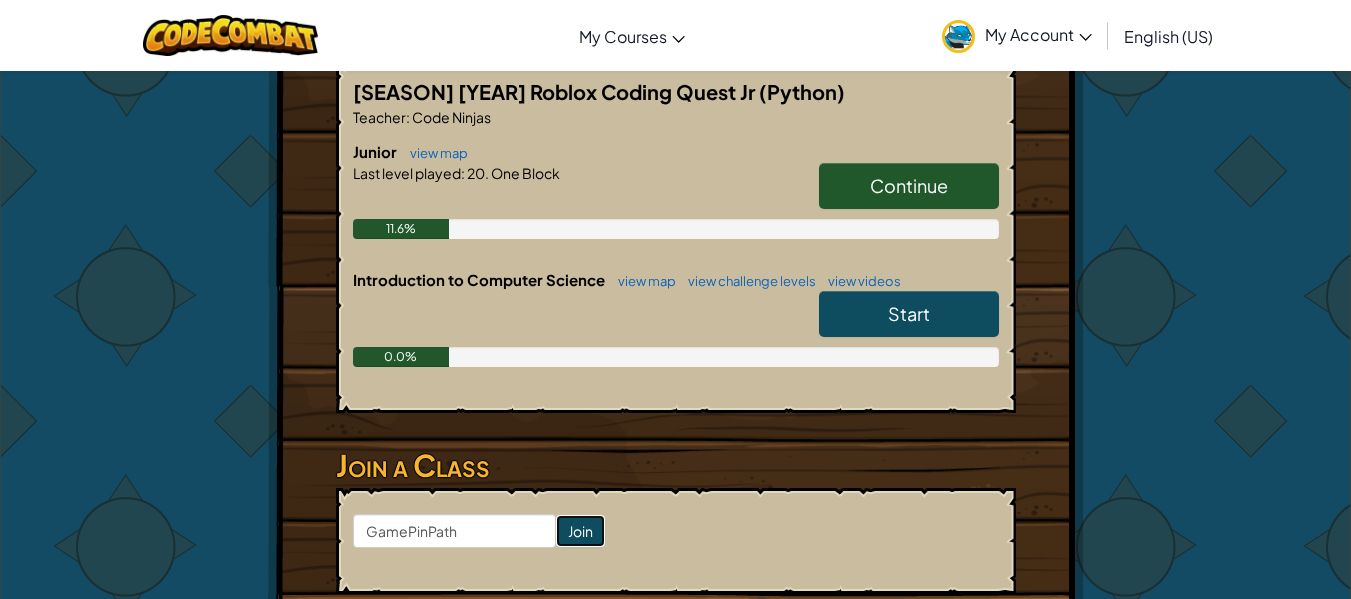 click on "Join" at bounding box center [580, 531] 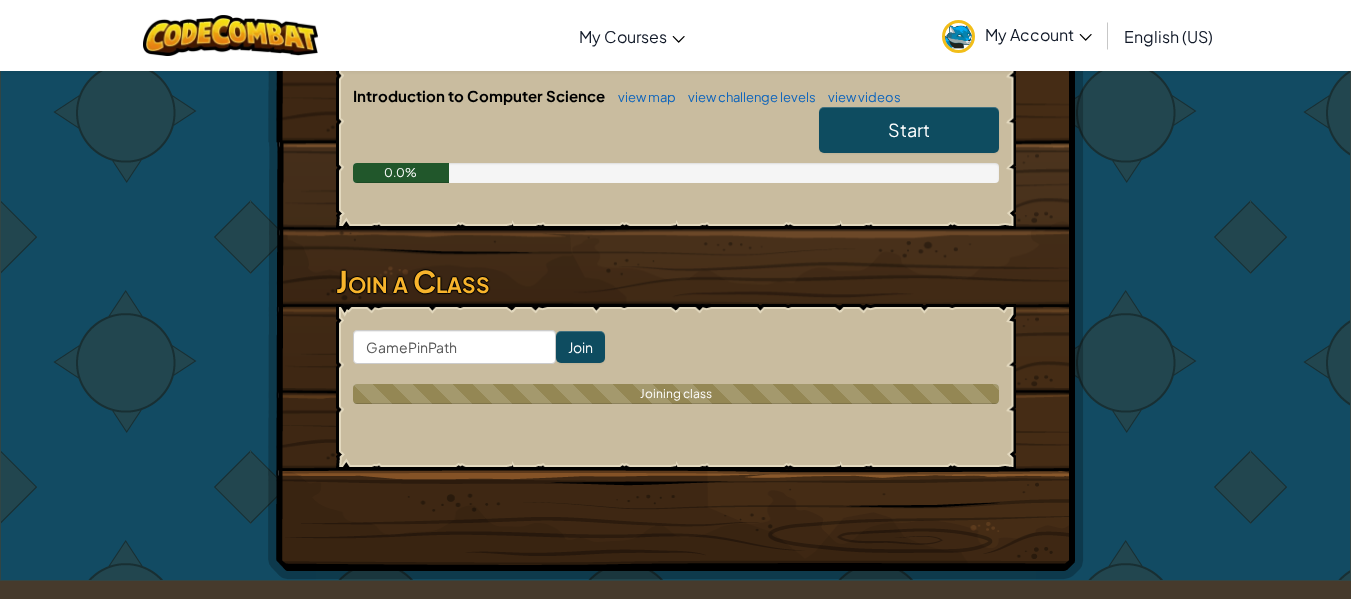 scroll, scrollTop: 600, scrollLeft: 0, axis: vertical 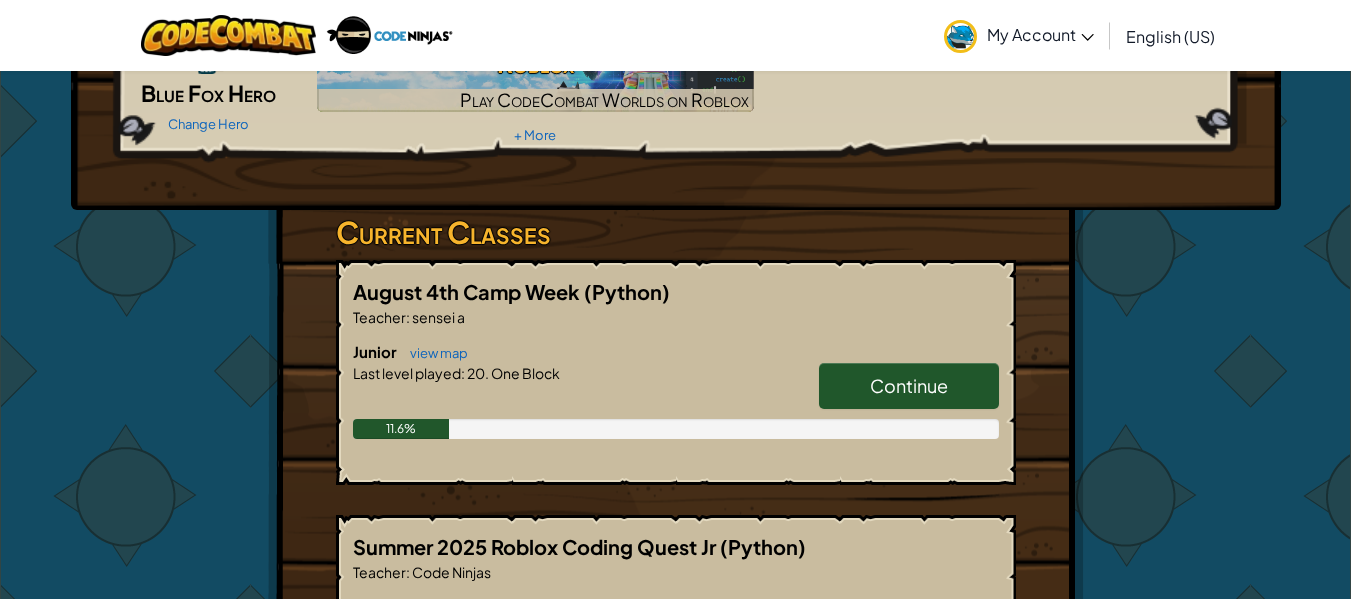 click on "Continue" at bounding box center [909, 385] 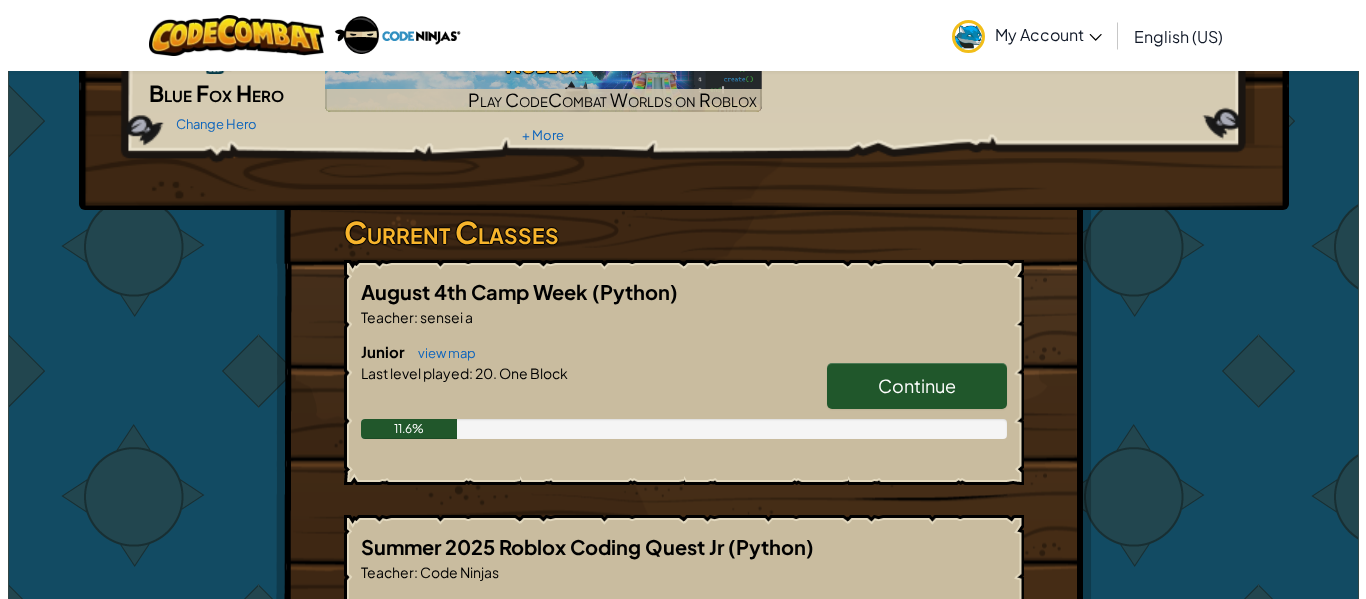 scroll, scrollTop: 0, scrollLeft: 0, axis: both 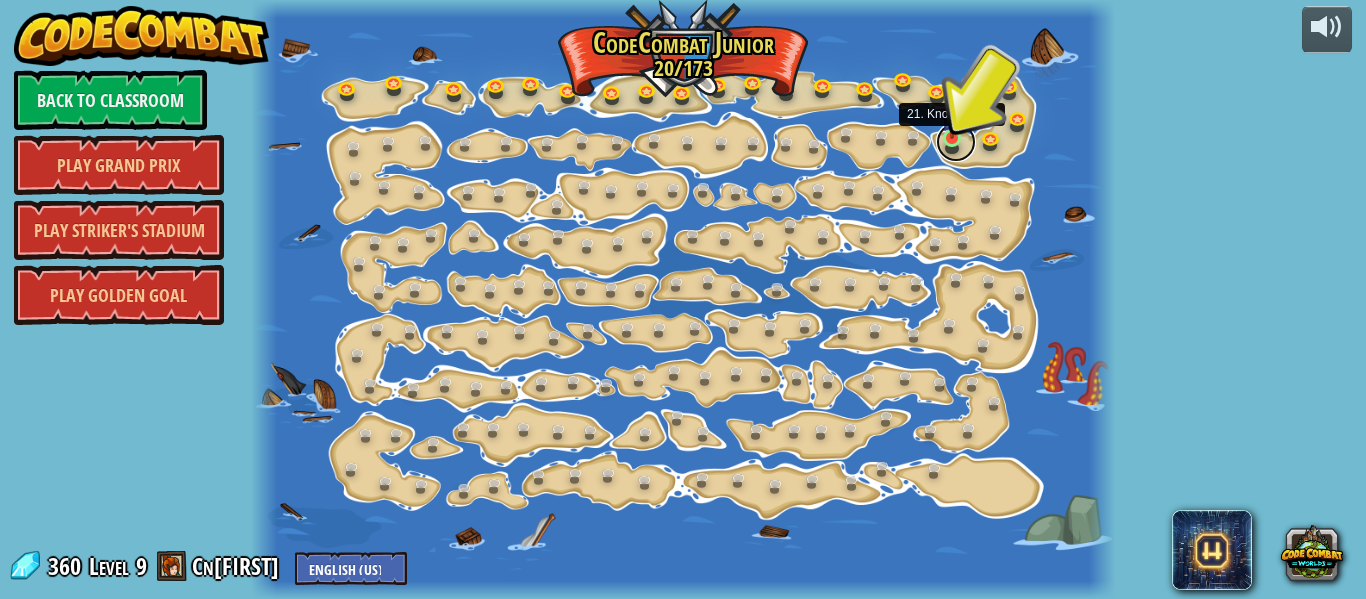 click at bounding box center (956, 142) 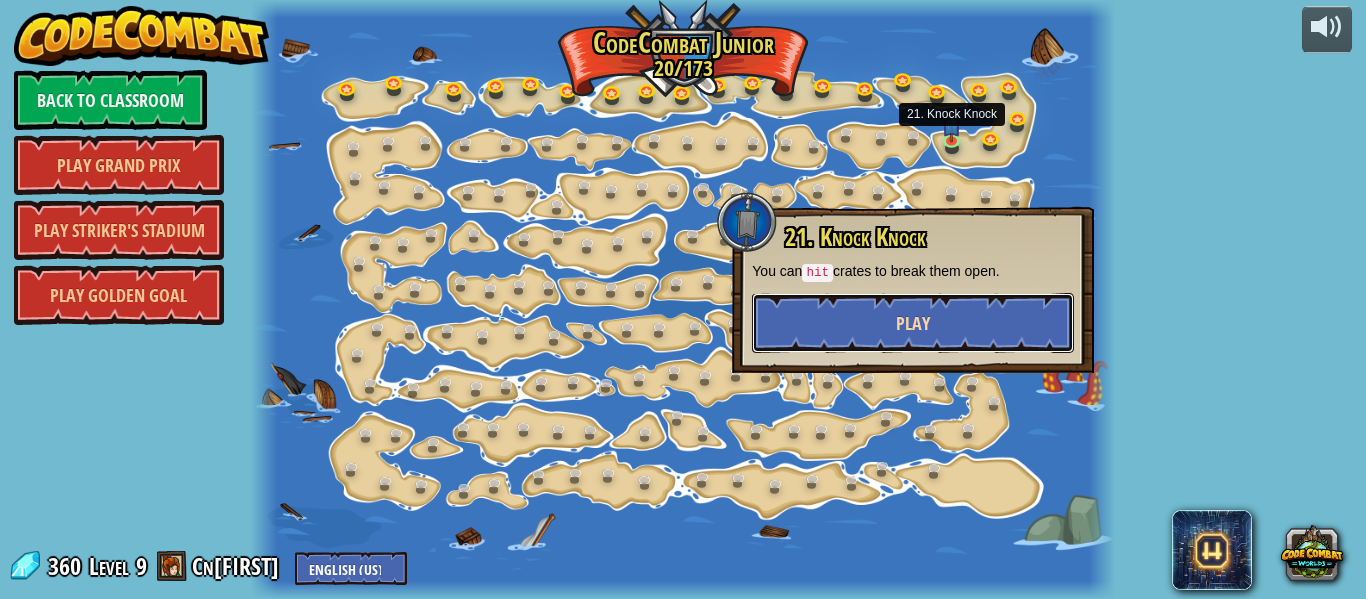 click on "Play" at bounding box center [913, 323] 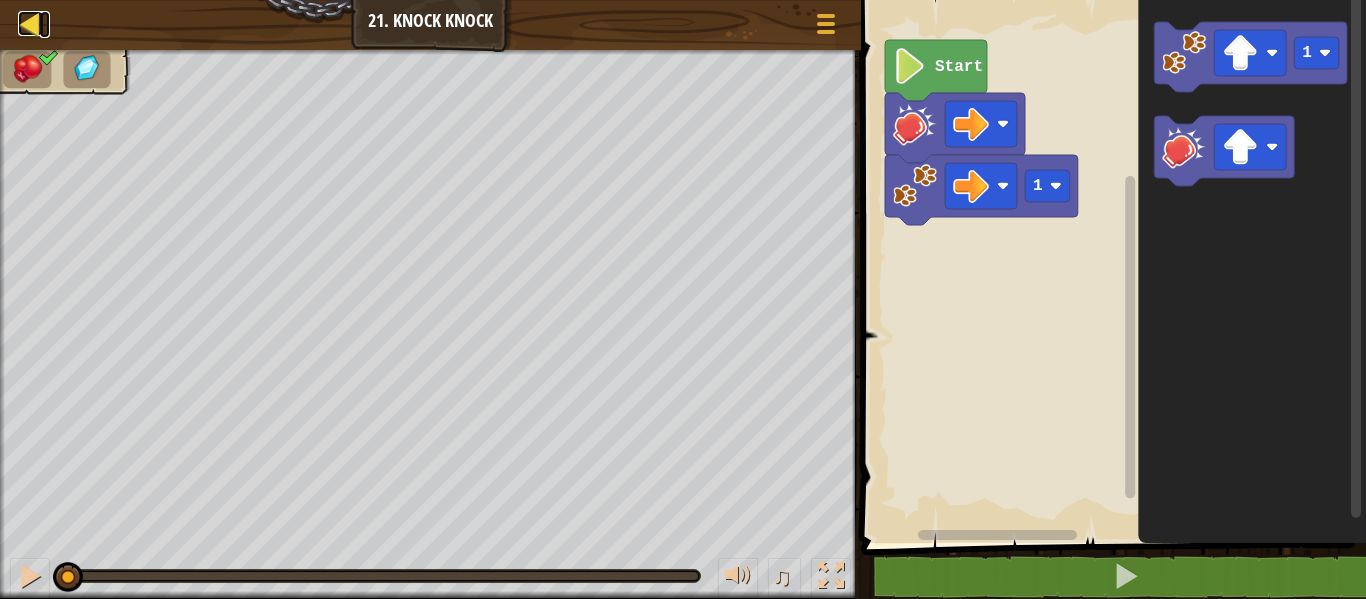 click at bounding box center [30, 23] 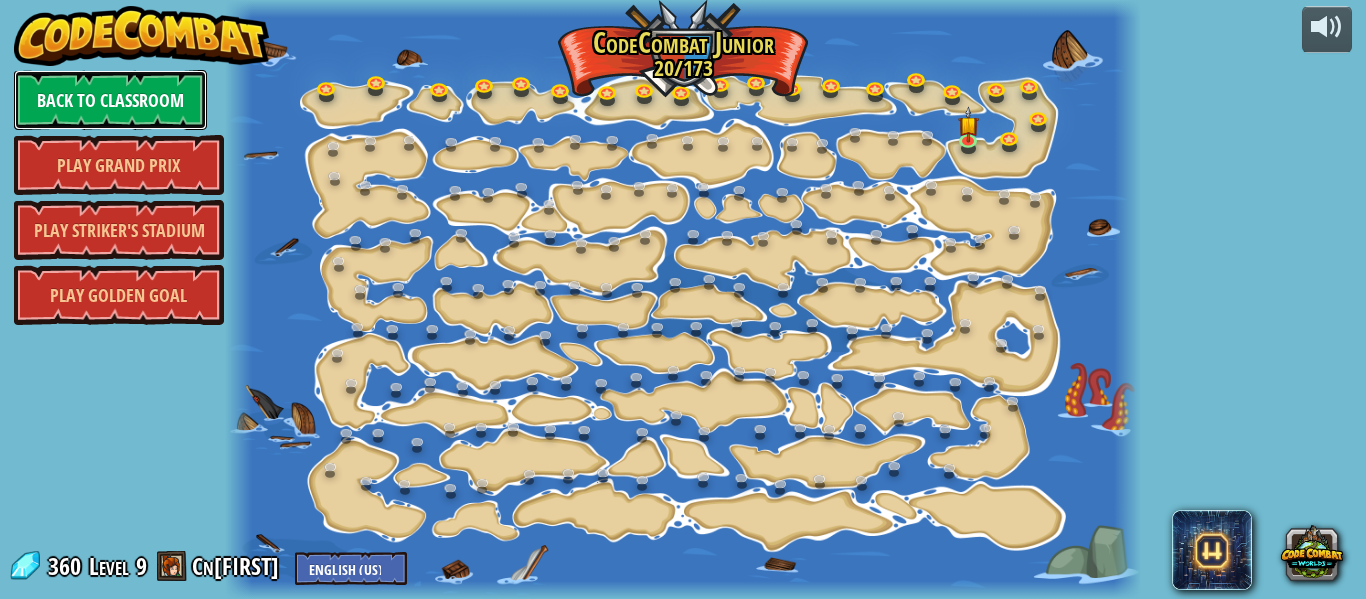click on "Back to Classroom" at bounding box center [110, 100] 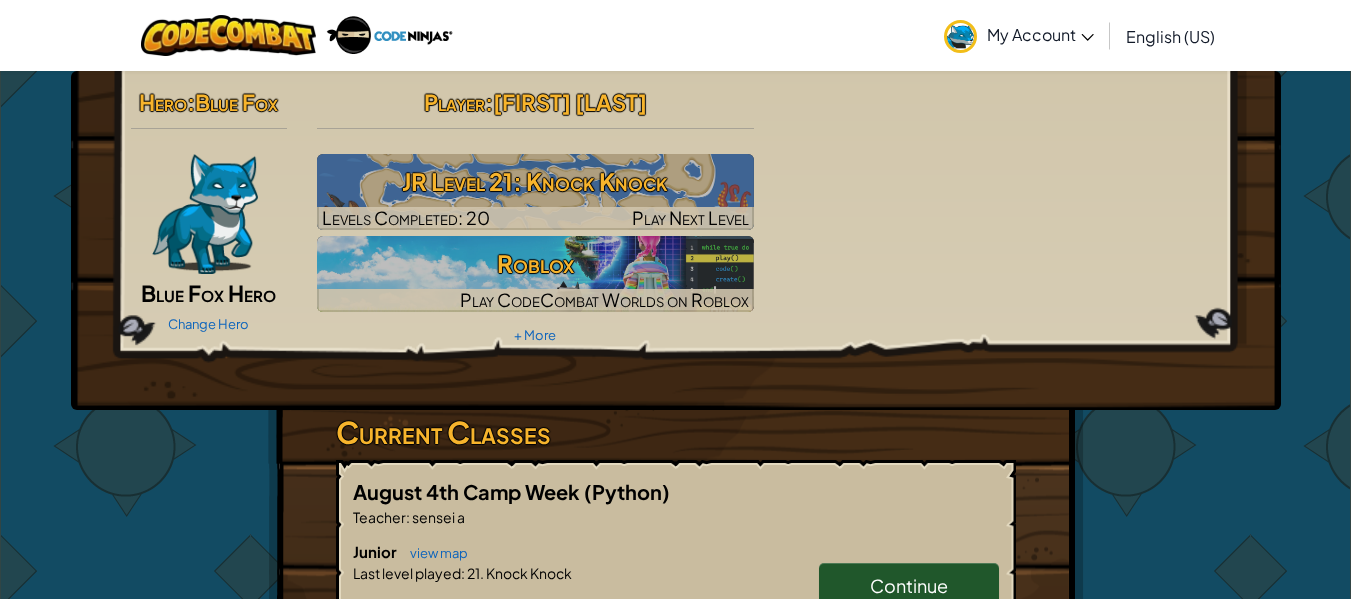 click on "Hero : [NAME] [LASTNAME] [NAME] [LASTNAME] Hero Change Hero Player : [FIRST] [LAST] Level 21: Knock Knock Levels Completed: 20 Play Next Level Roblox Play CodeCombat Worlds on Roblox + More" at bounding box center [676, 215] 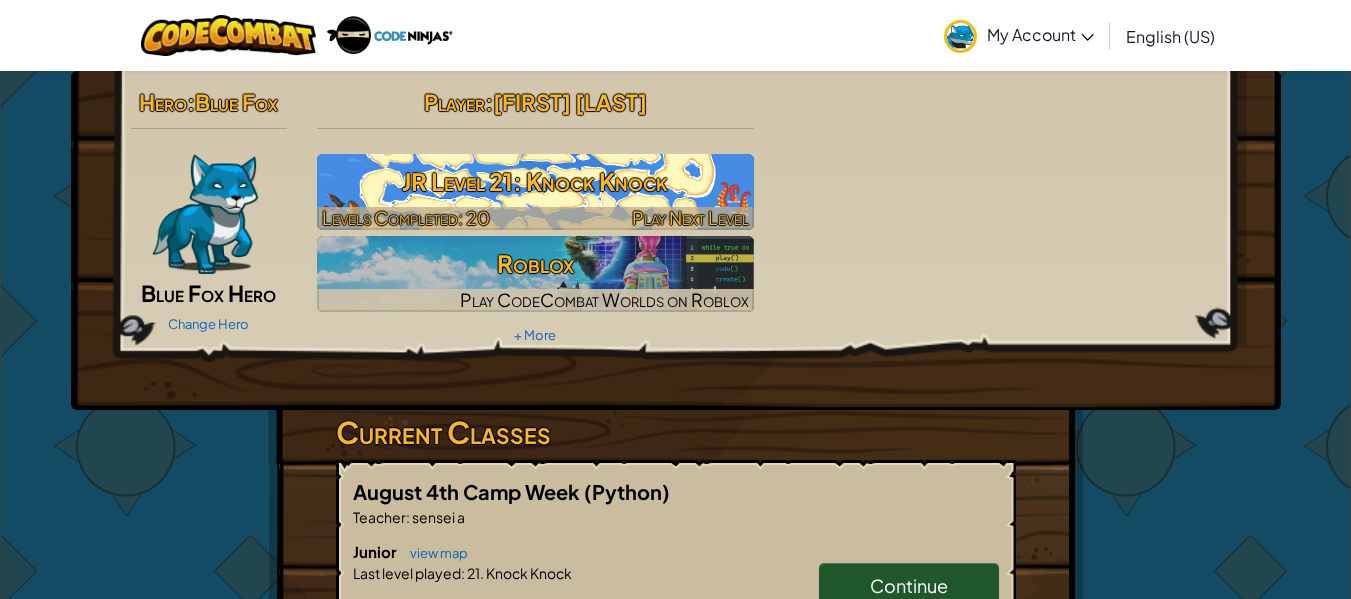 click on "JR Level 21: Knock Knock" at bounding box center (535, 181) 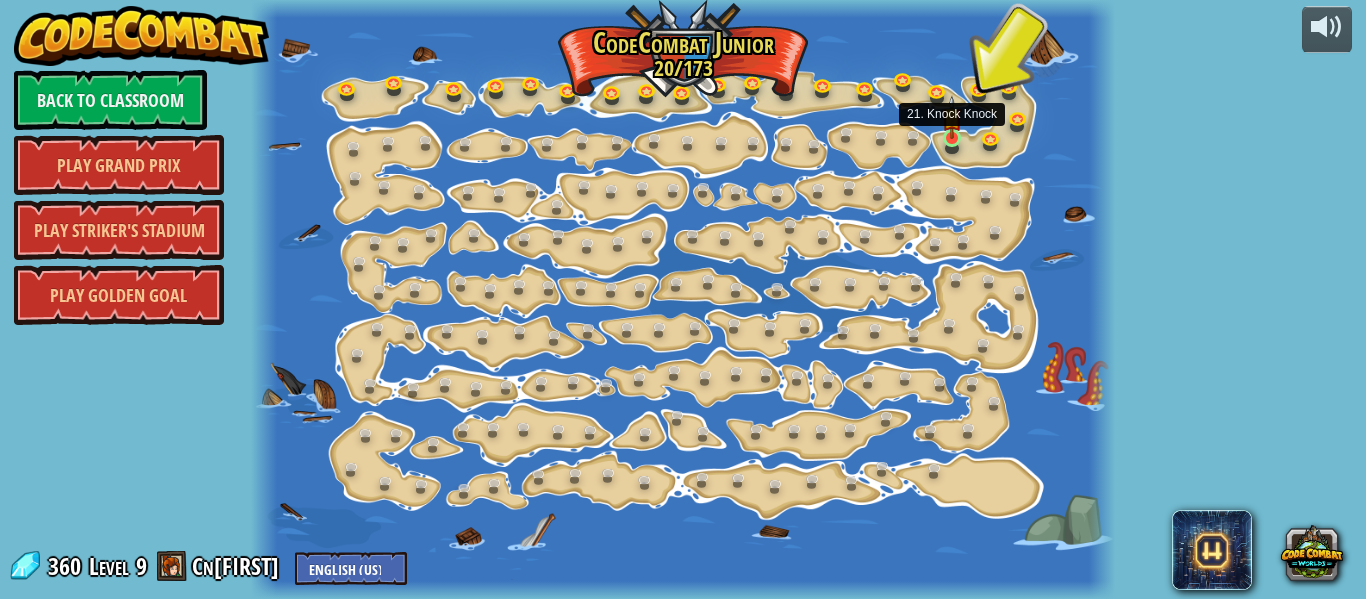click at bounding box center (951, 117) 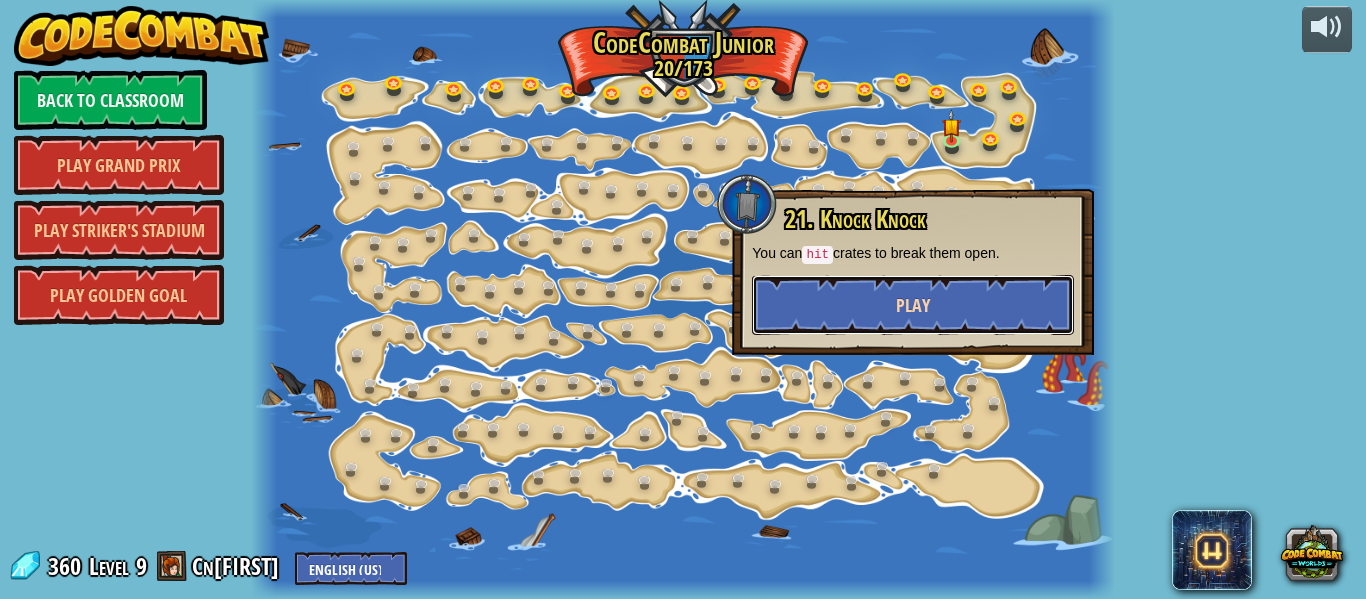 click on "Play" at bounding box center [913, 305] 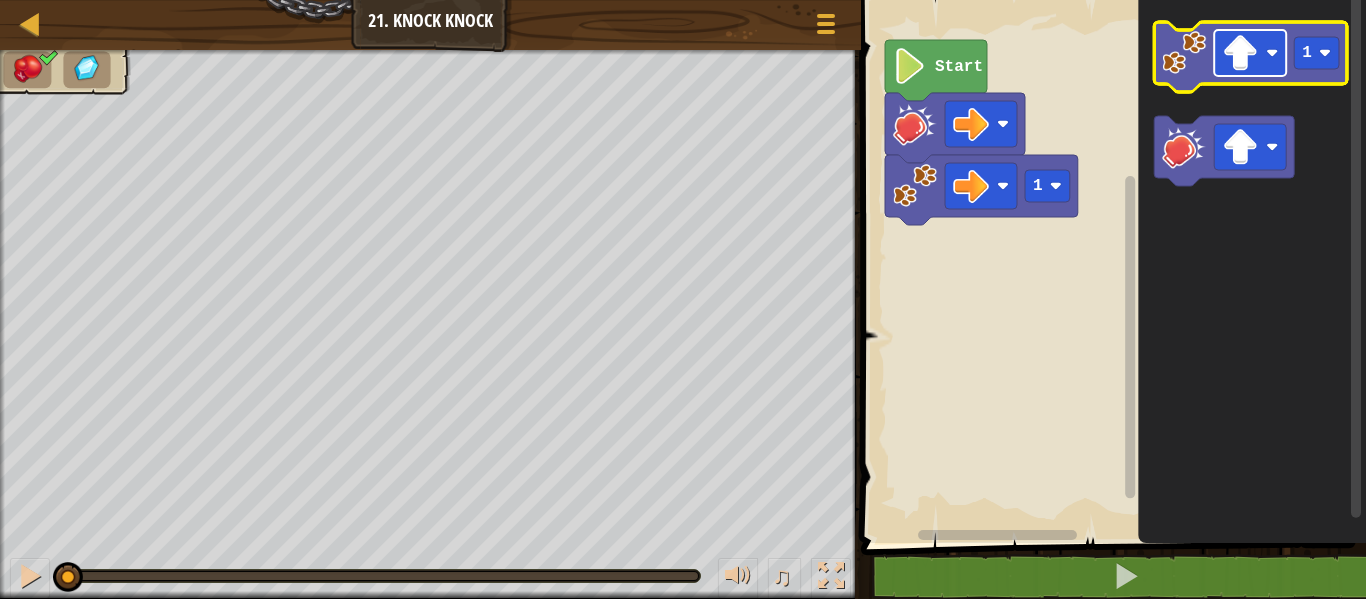 click 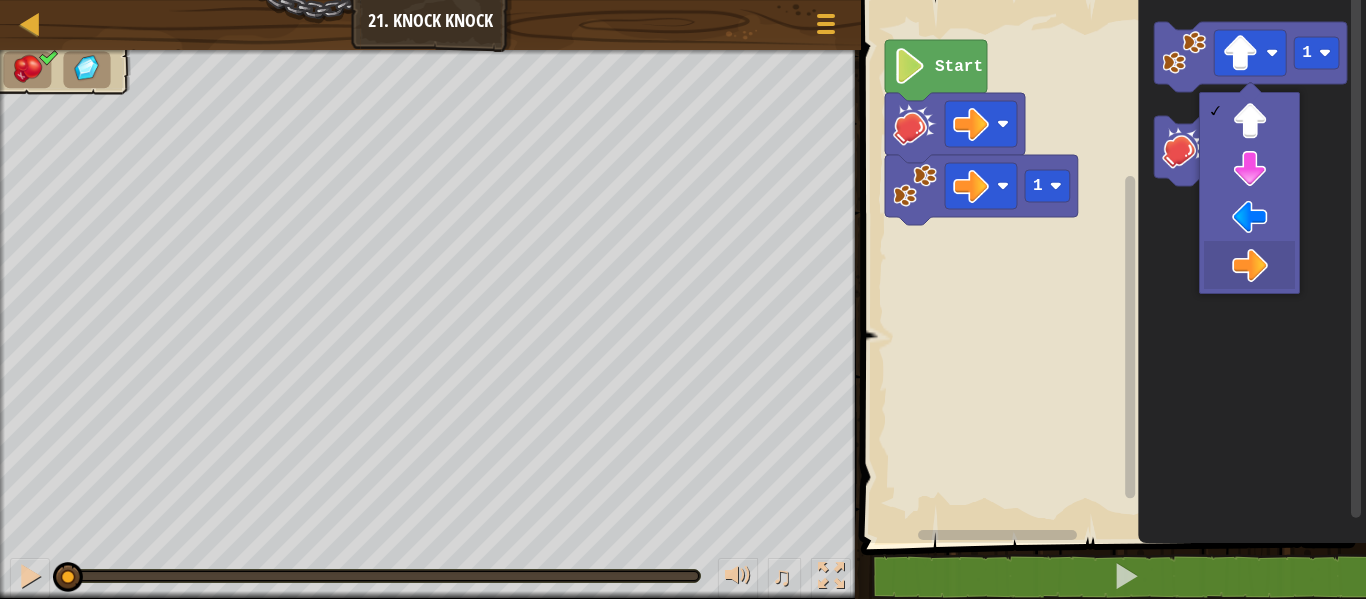 drag, startPoint x: 1251, startPoint y: 261, endPoint x: 1236, endPoint y: 234, distance: 30.88689 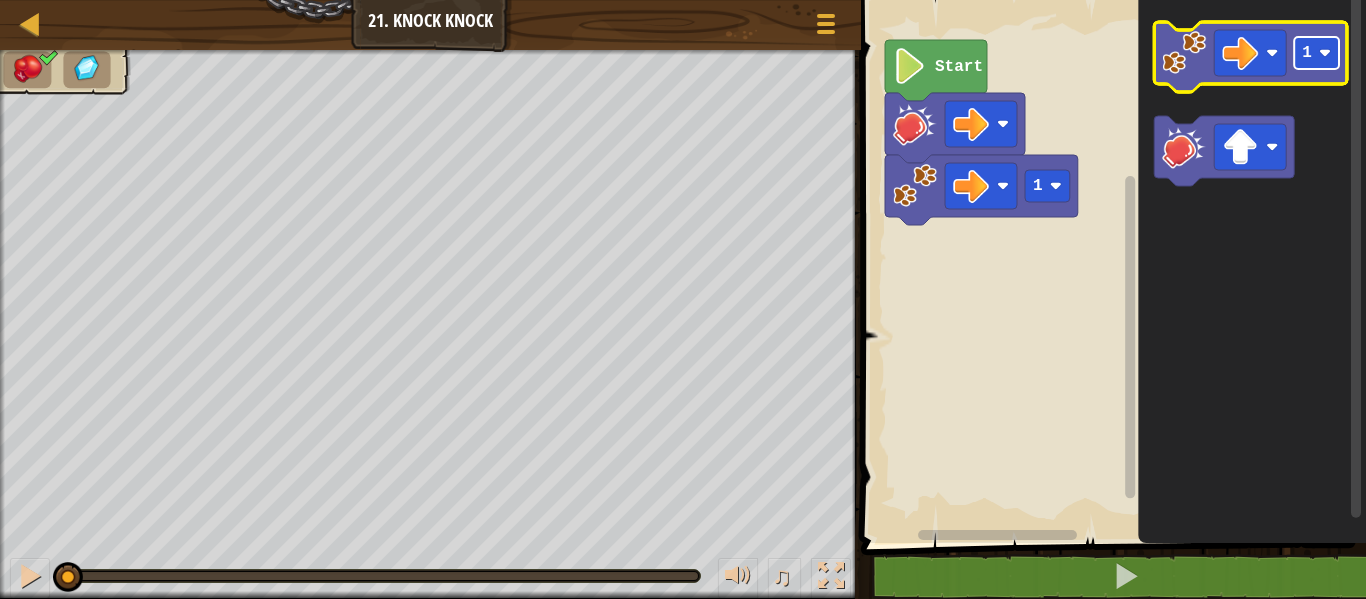 click 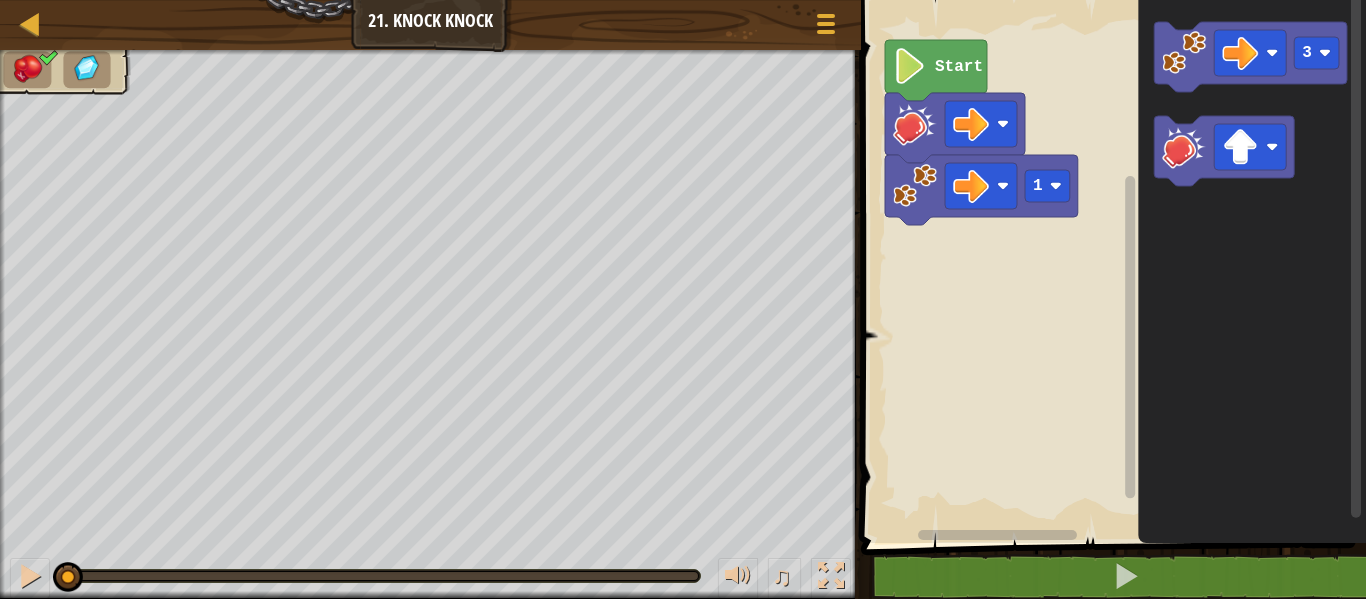 click 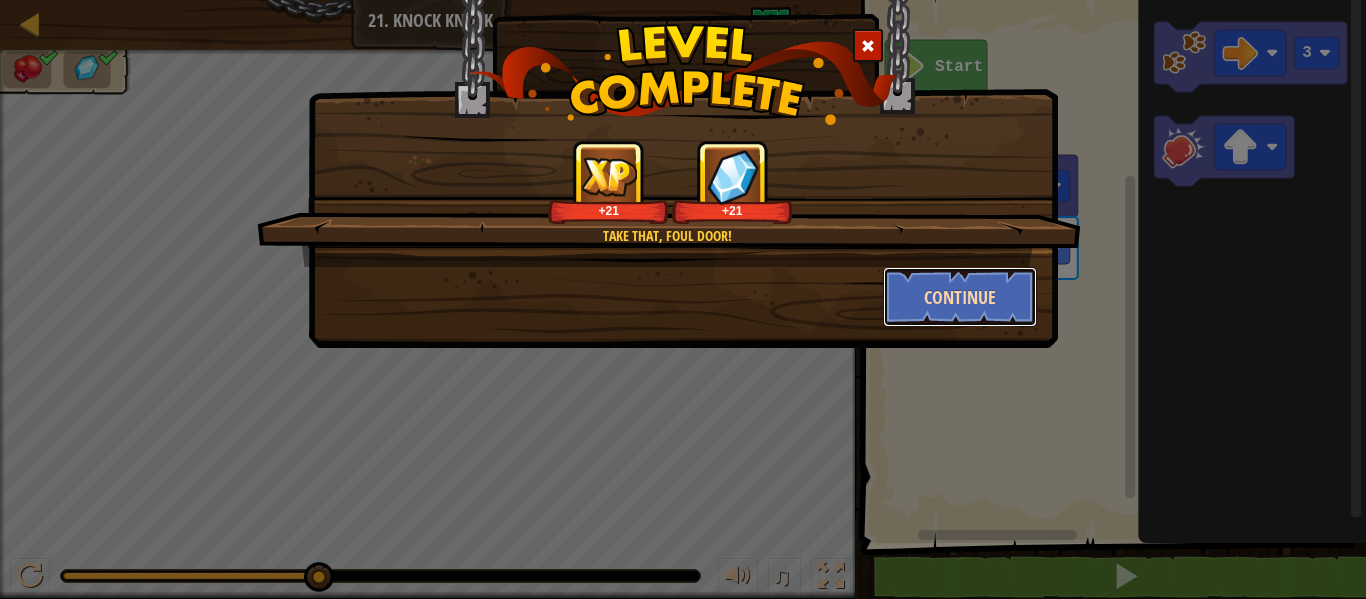 click on "Continue" at bounding box center [960, 297] 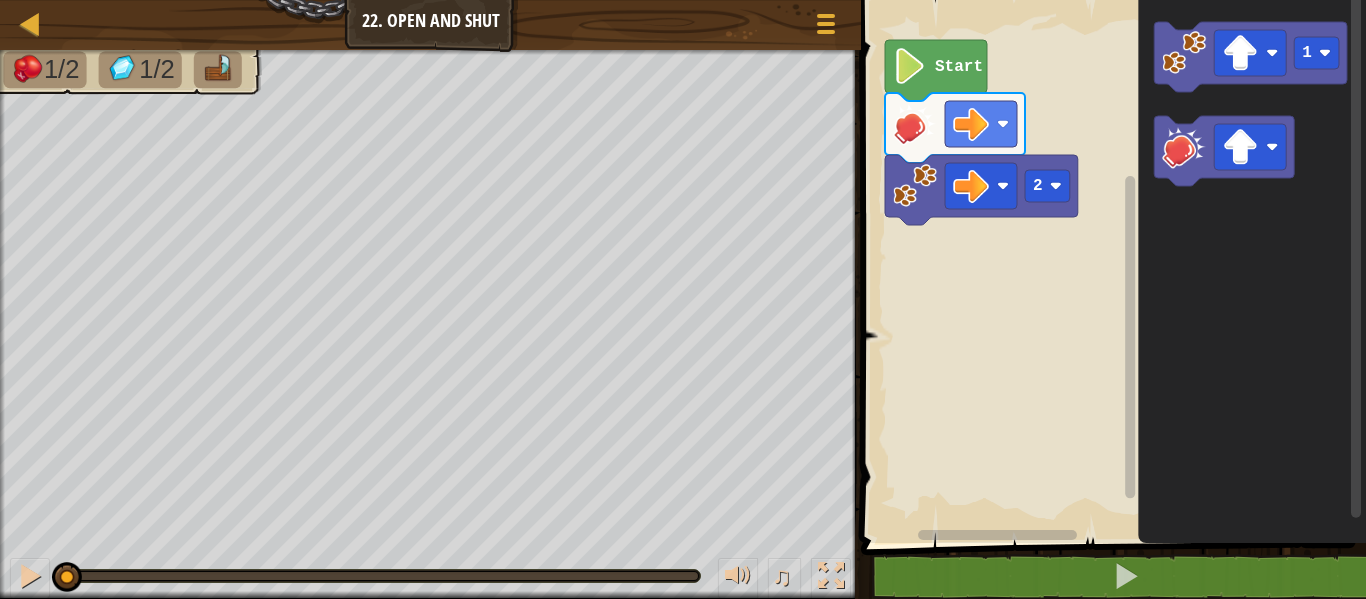 click on "1" 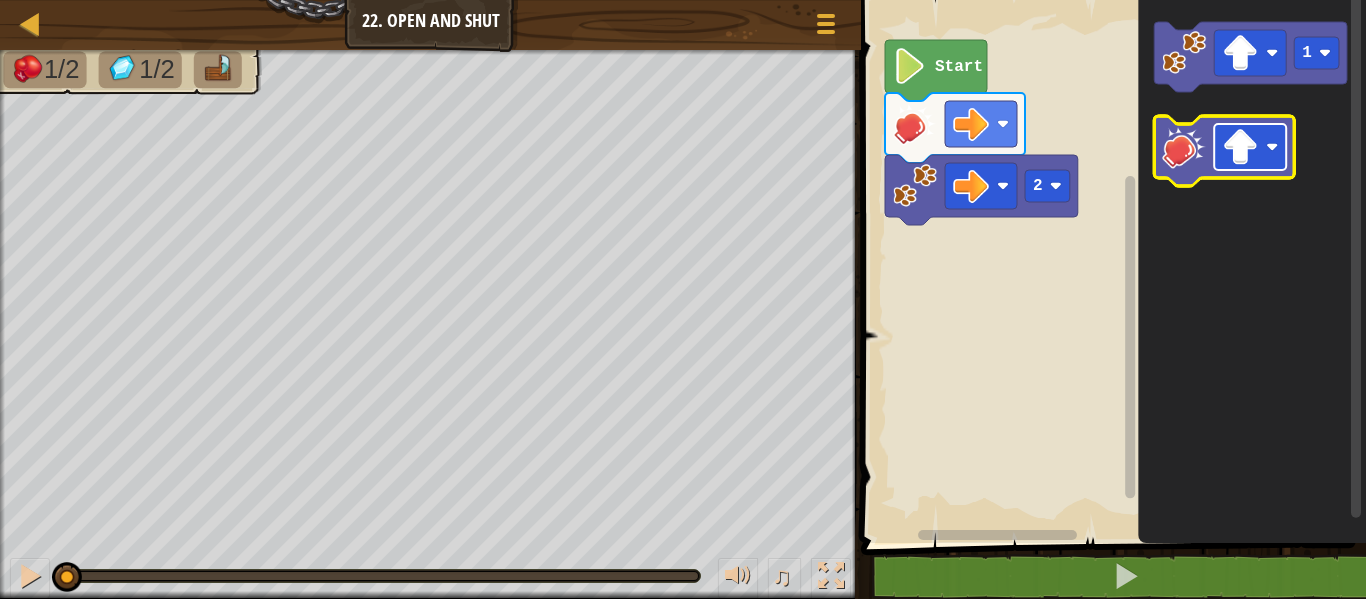 click 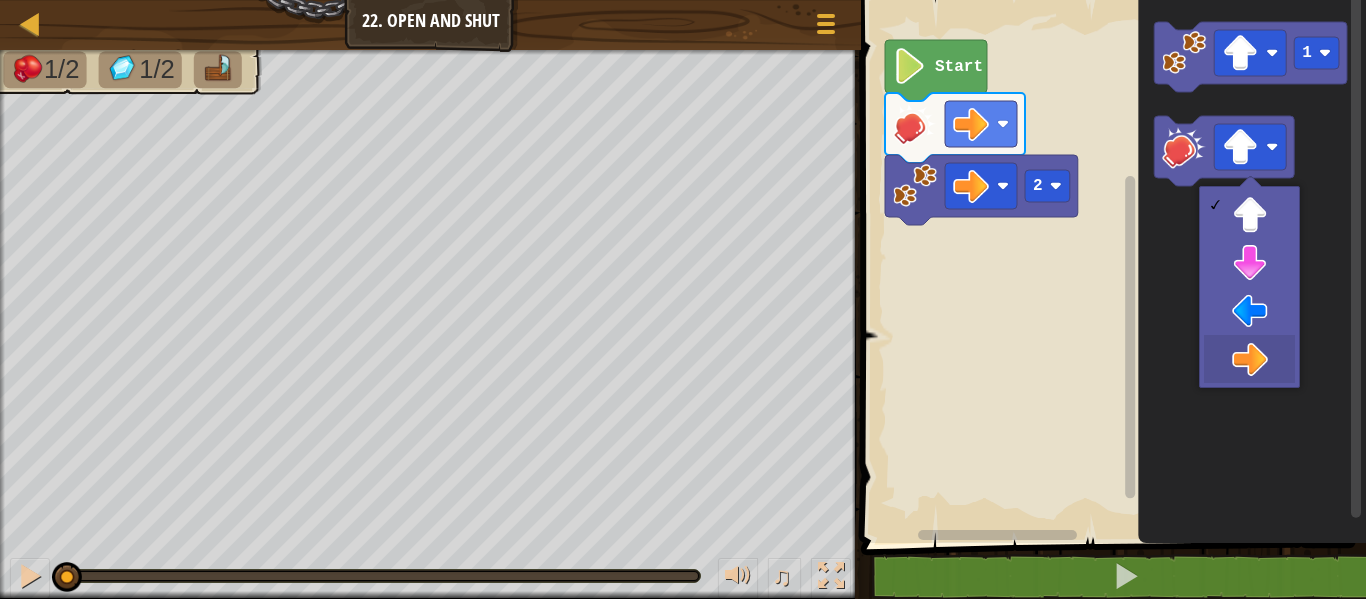 drag, startPoint x: 1237, startPoint y: 355, endPoint x: 1252, endPoint y: 300, distance: 57.00877 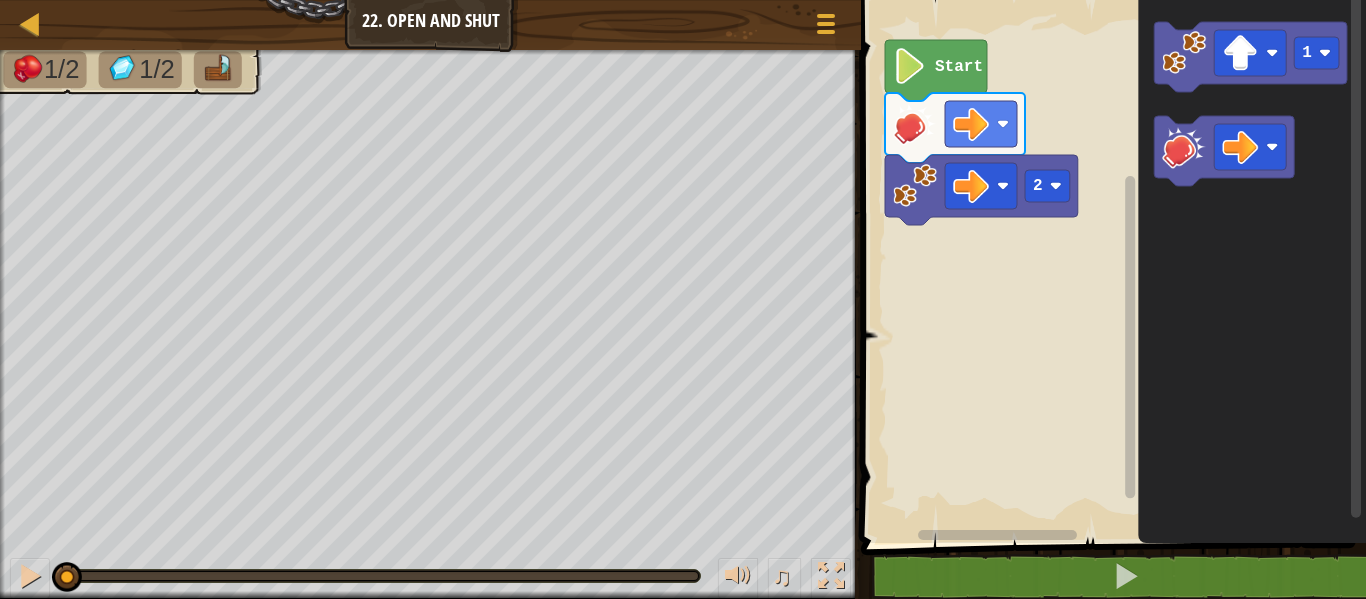 click on "2 Start 1" at bounding box center (1110, 266) 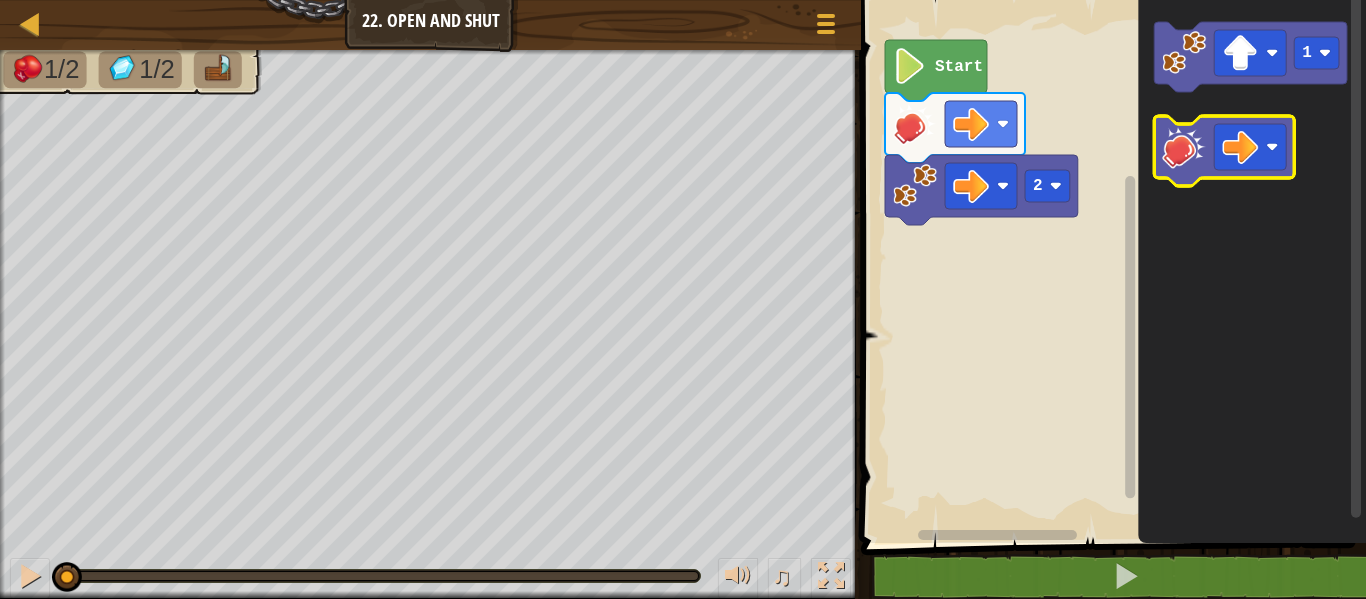 click 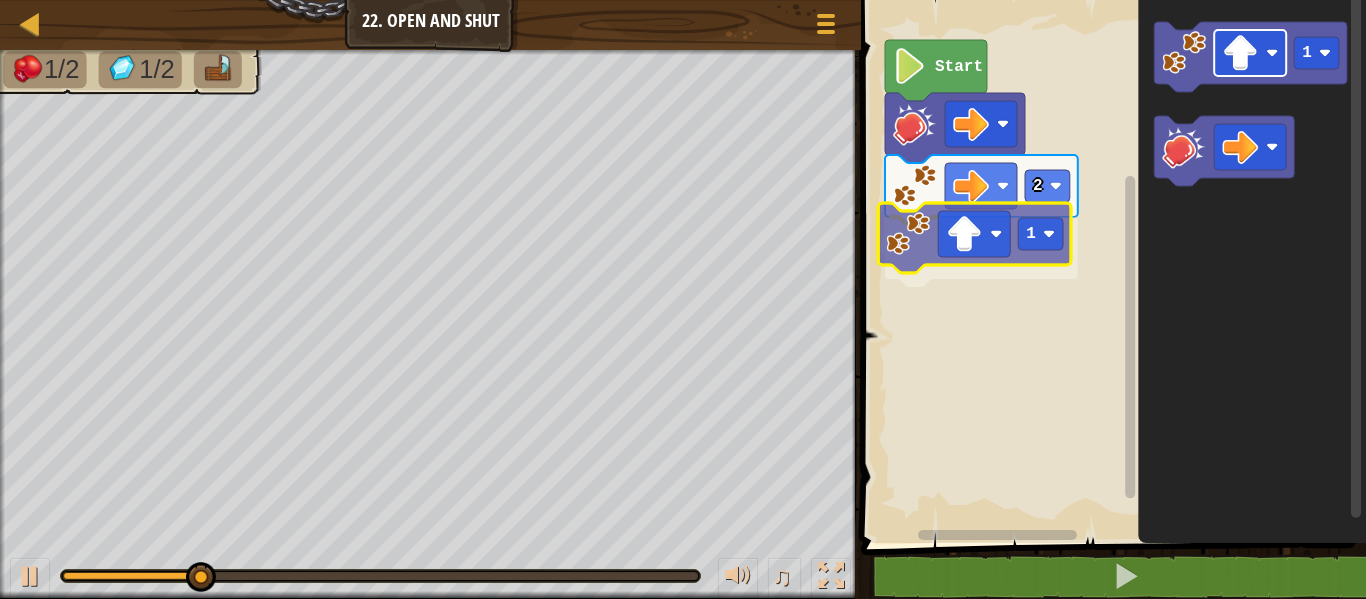 click on "2 1 Start 1 1" at bounding box center (1110, 266) 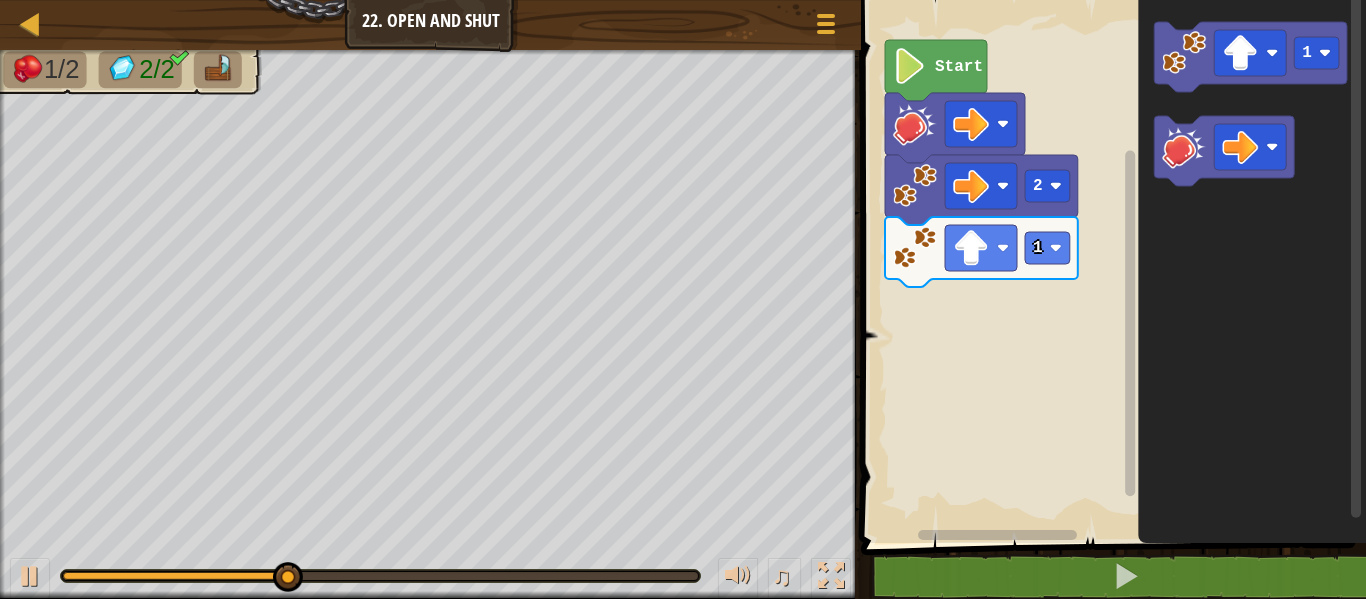 click on "1" 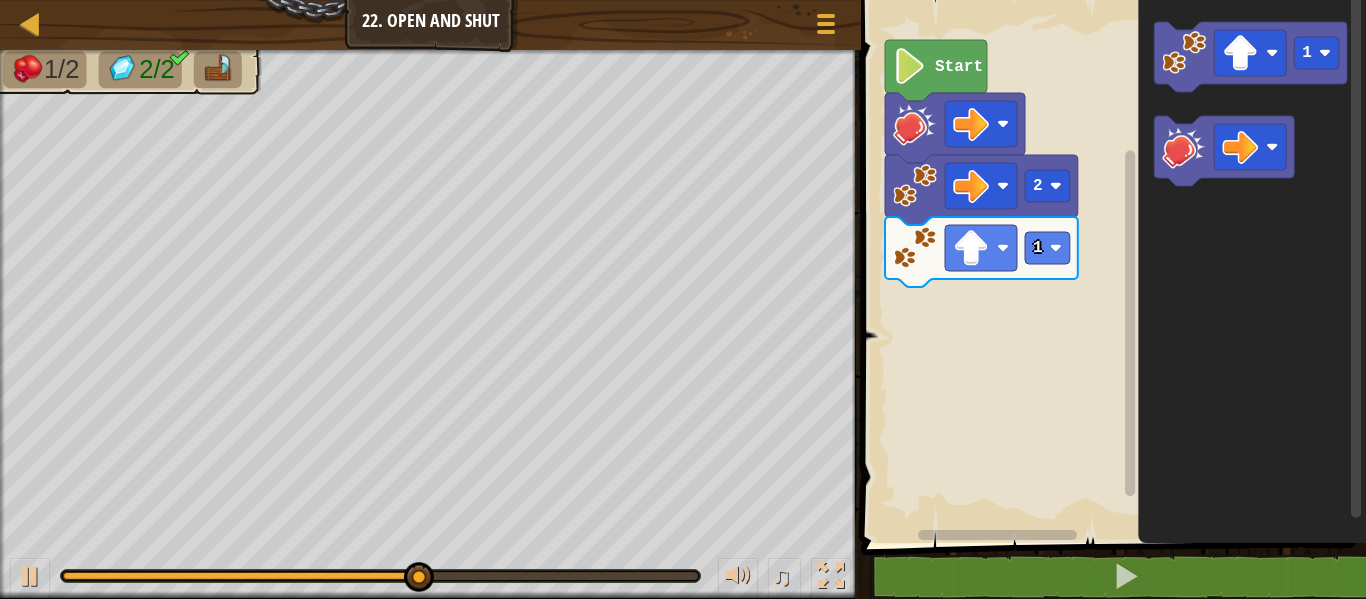click 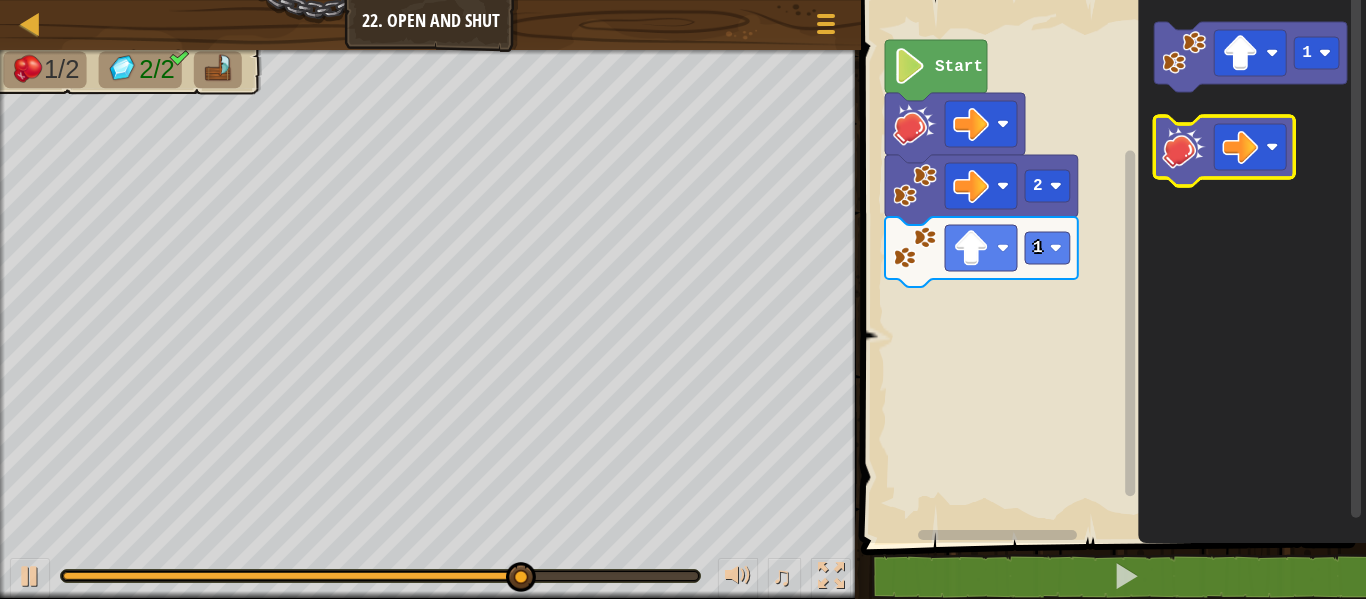 click 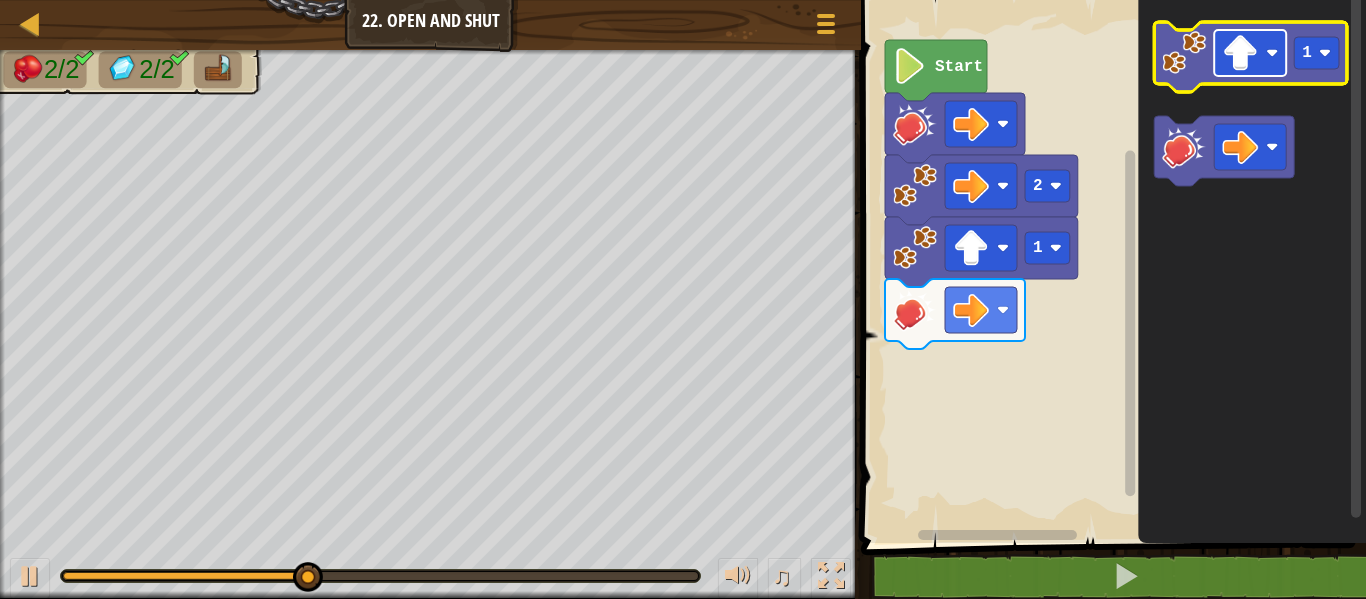 click 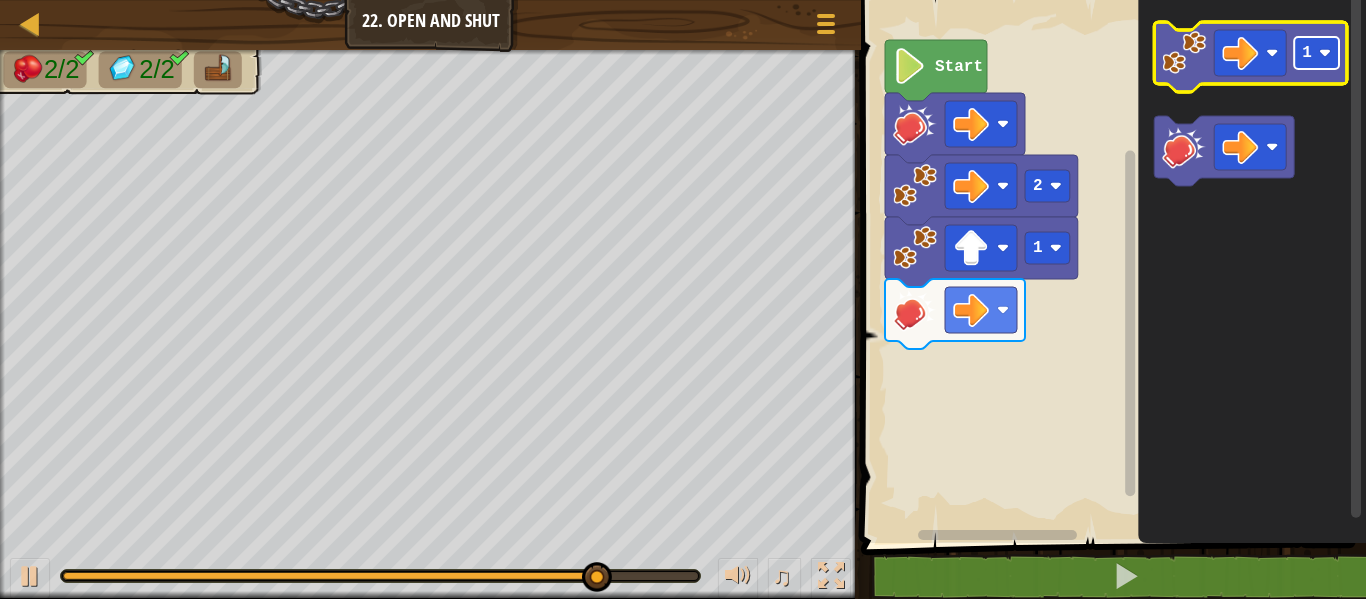 click 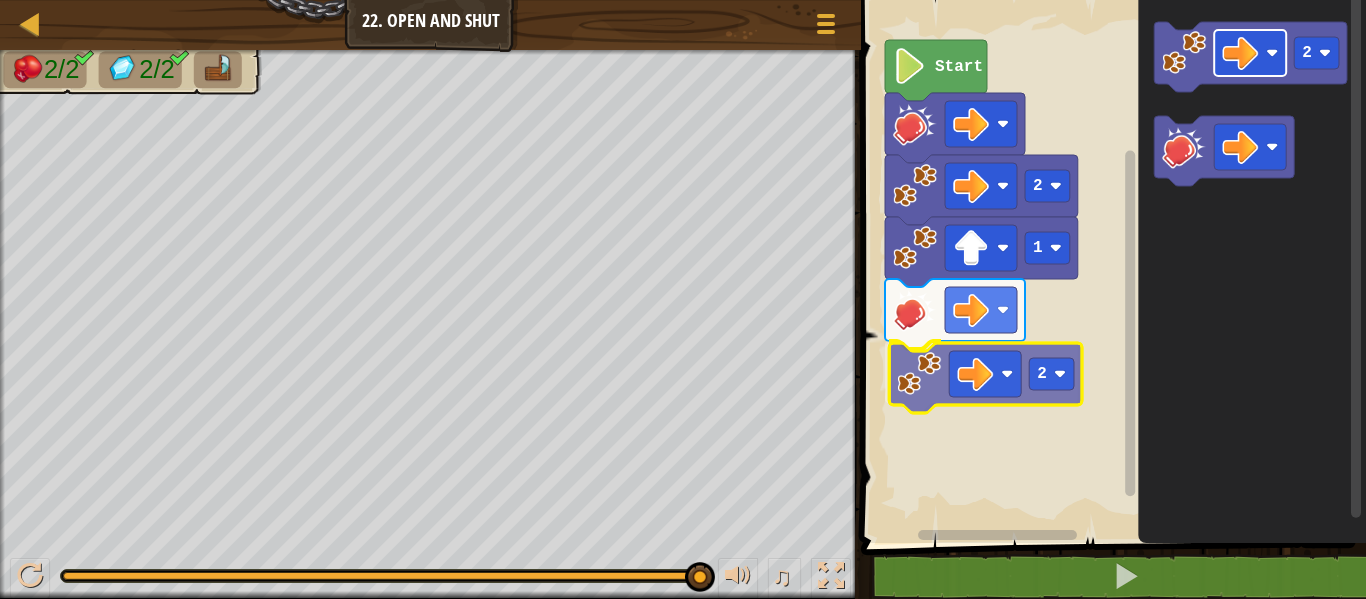 click on "2 1 2 Start 2 2" at bounding box center (1110, 266) 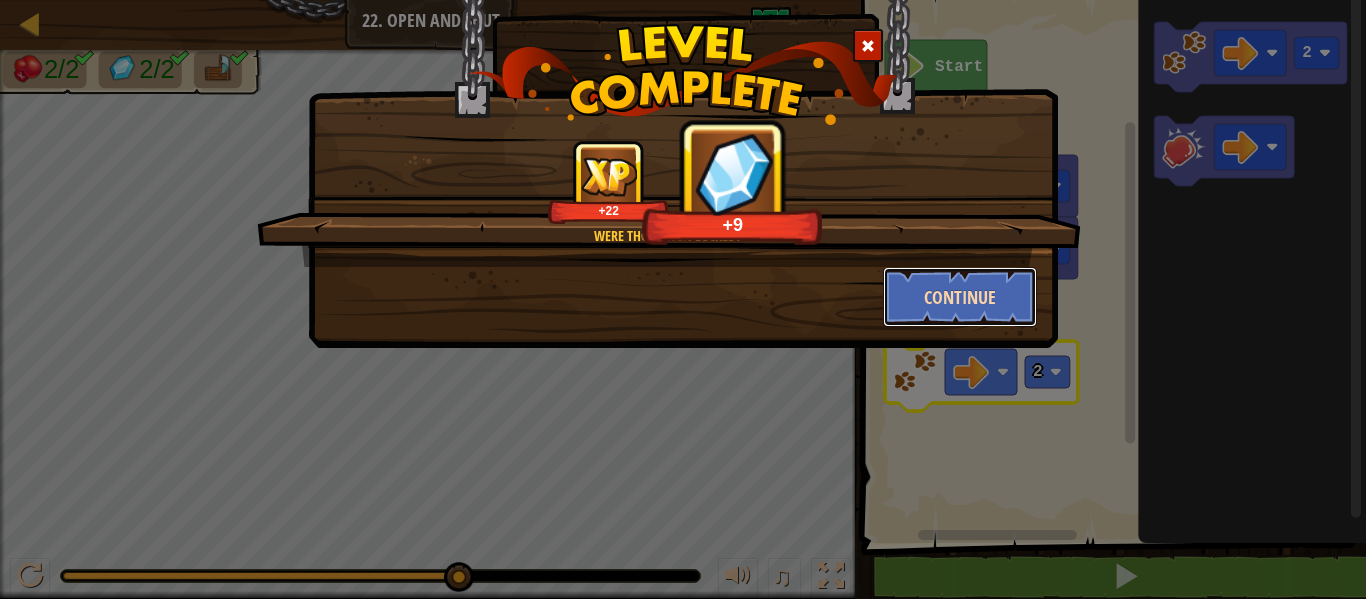click on "Continue" at bounding box center (960, 297) 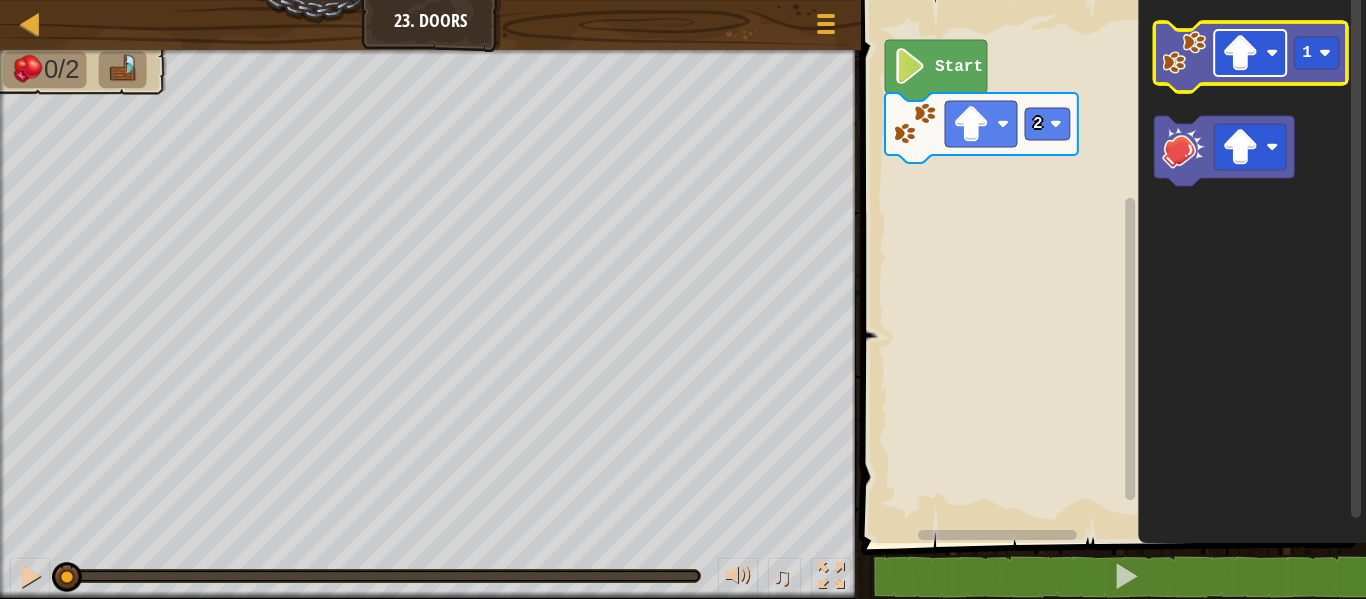 click on "1" 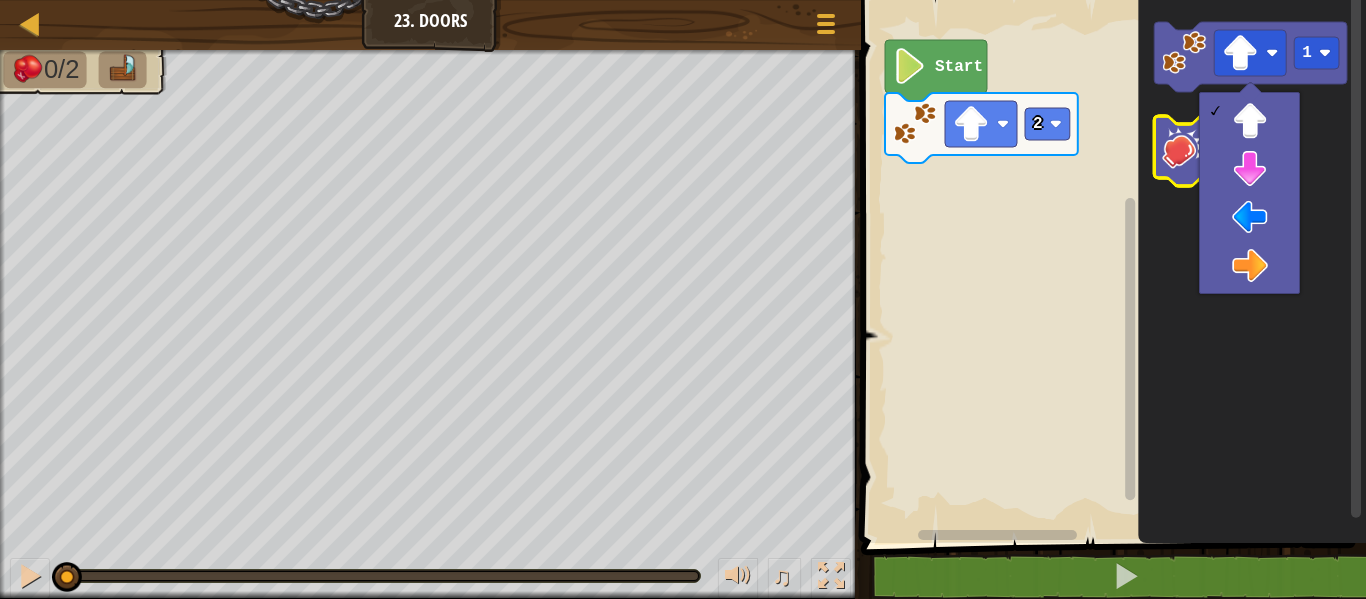 click 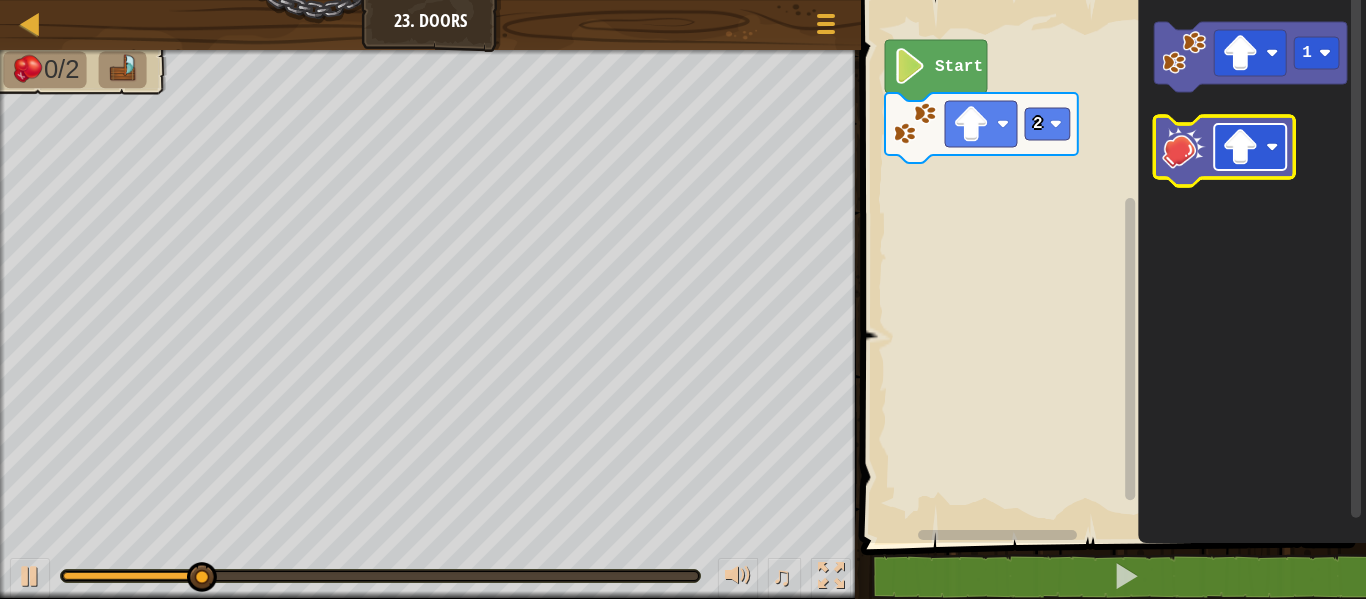 click 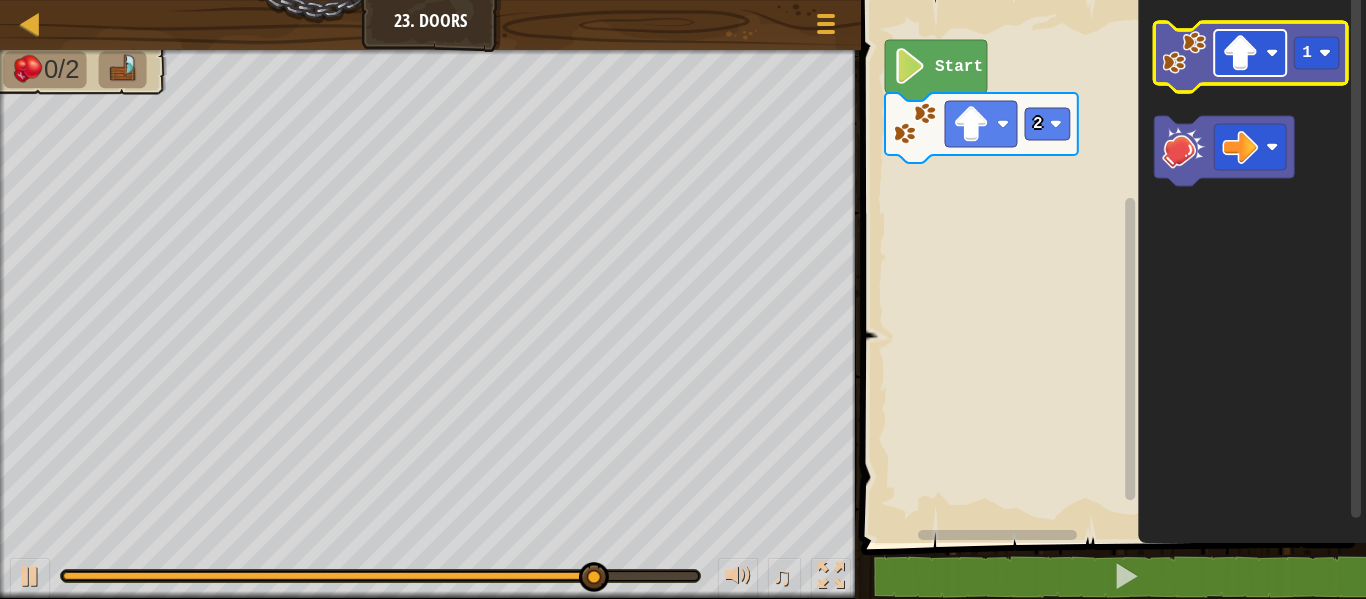 click 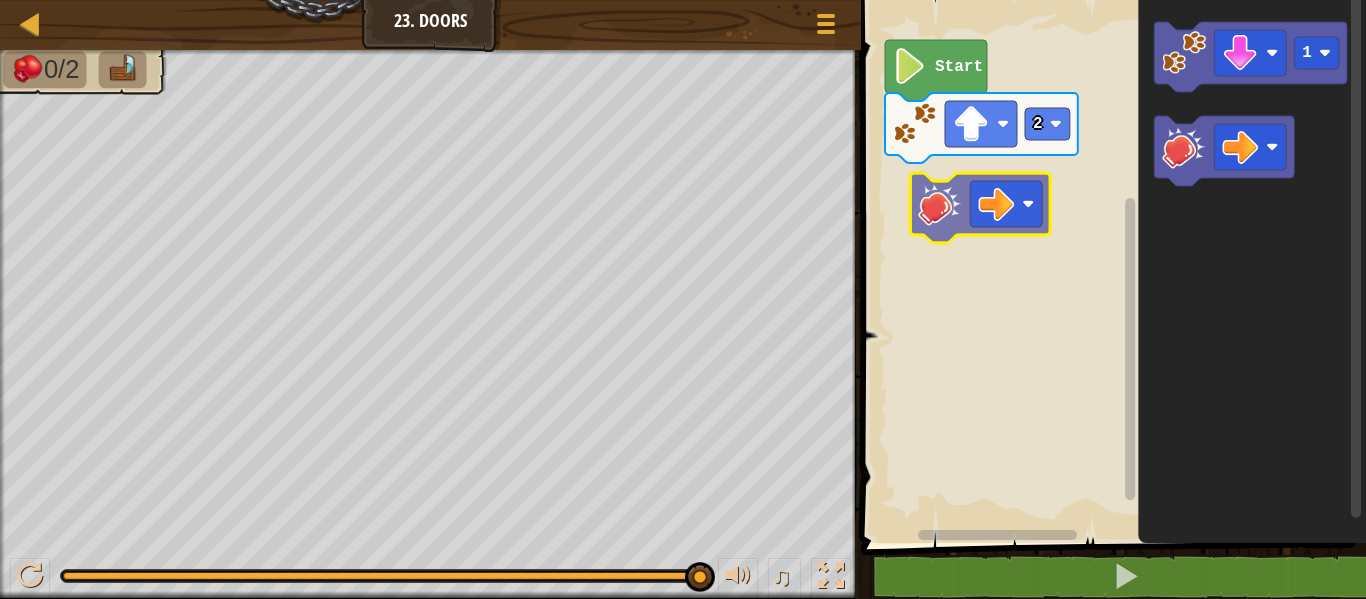 click on "2 Start 1" at bounding box center [1110, 266] 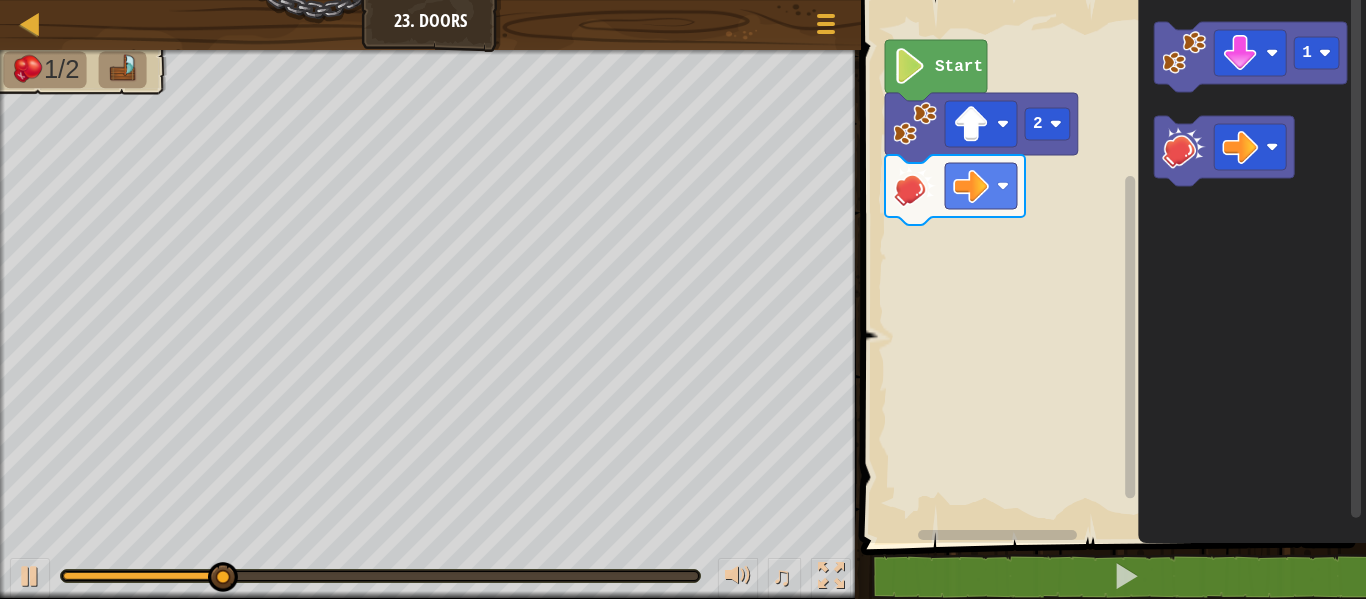 click on "2 Start 1" at bounding box center (1110, 266) 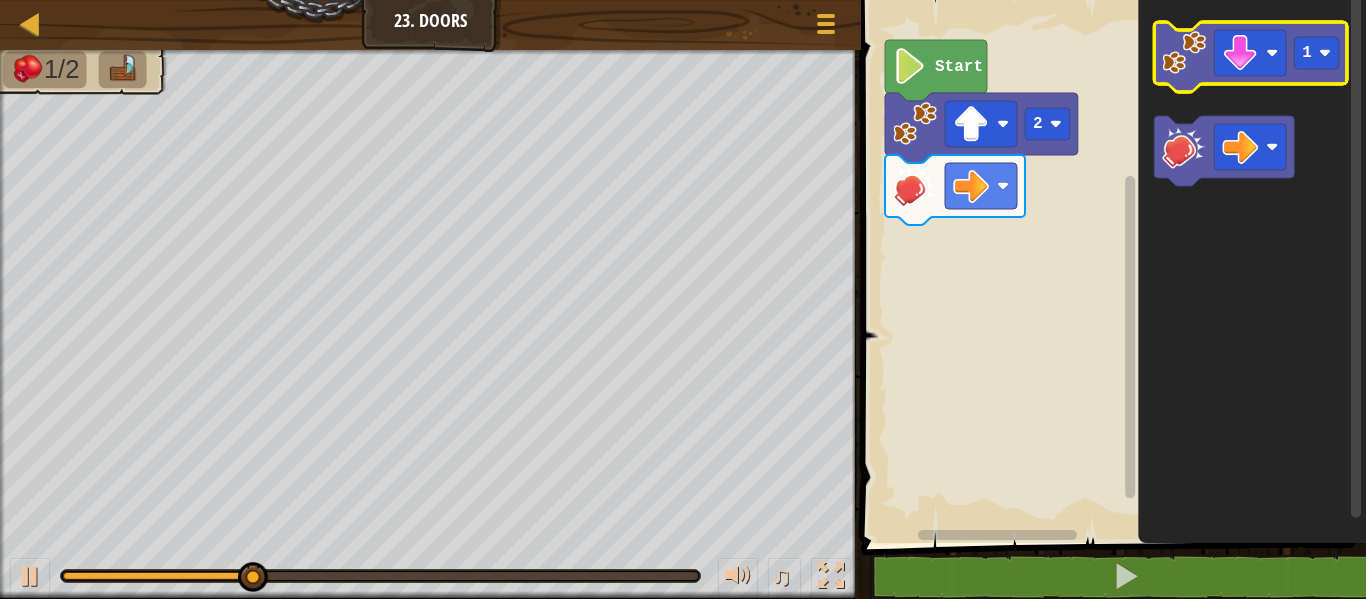 click on "1" 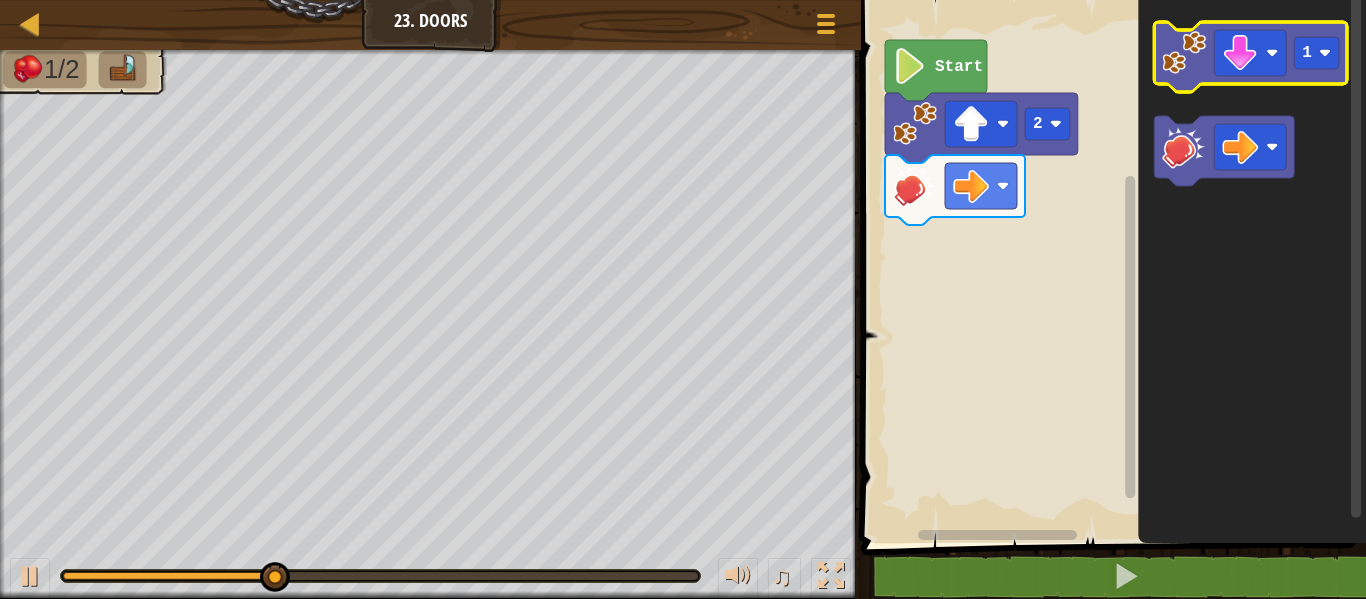 click 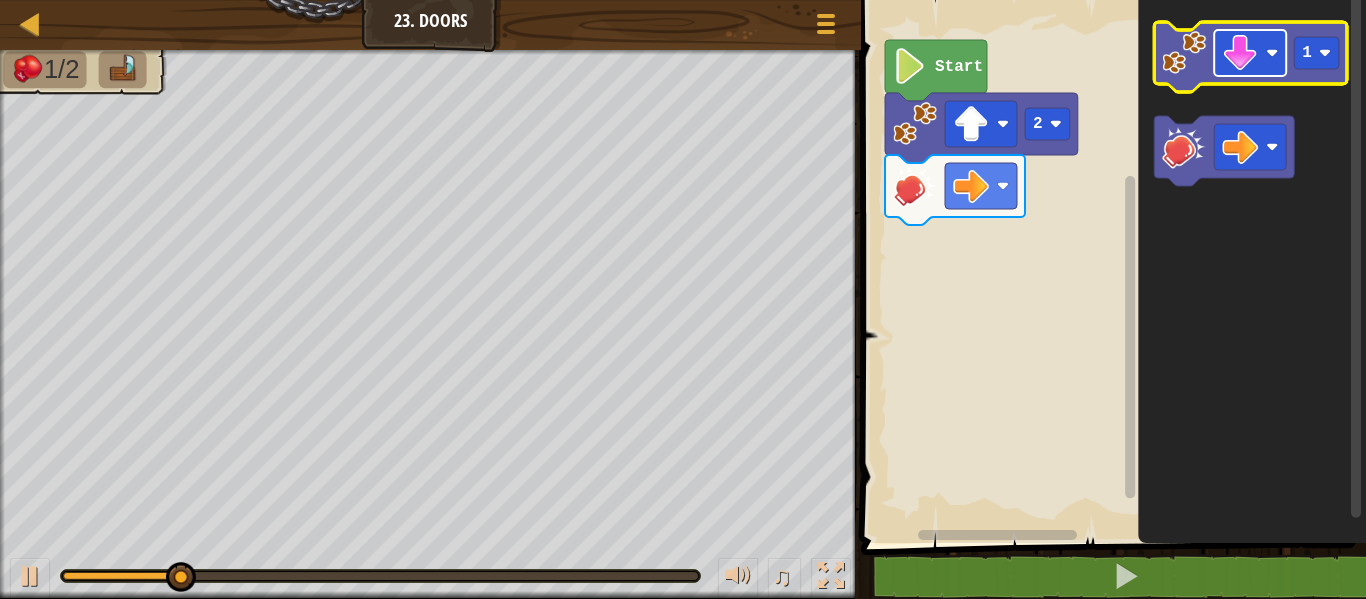 click 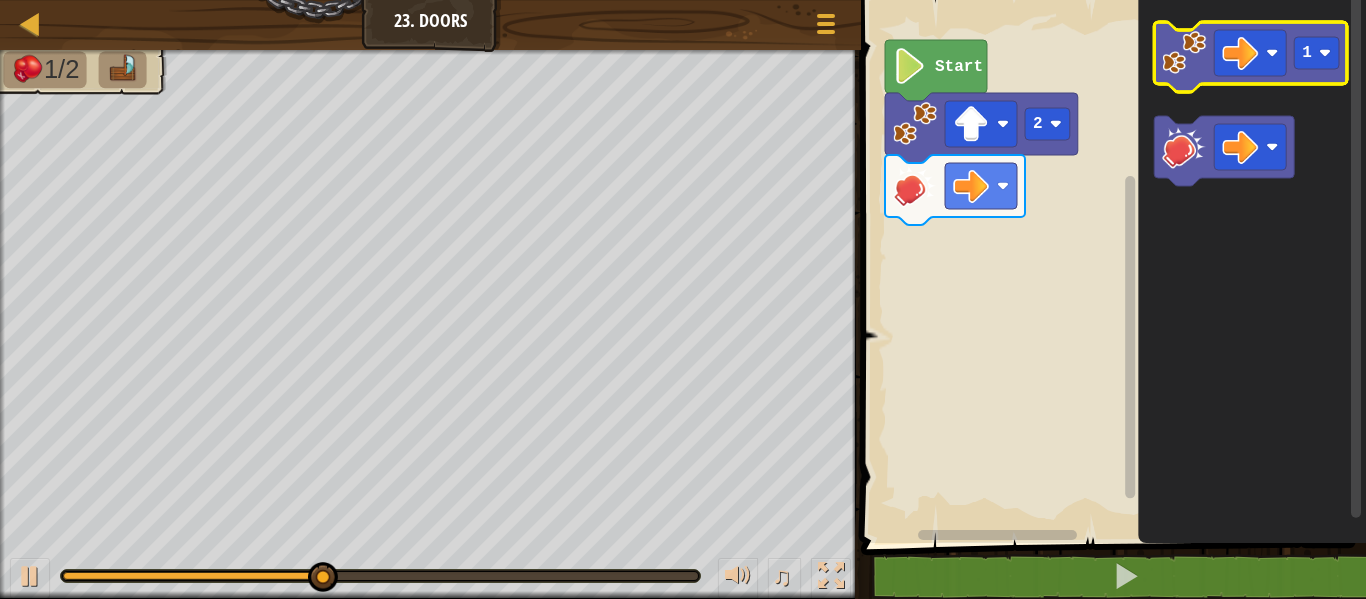 click 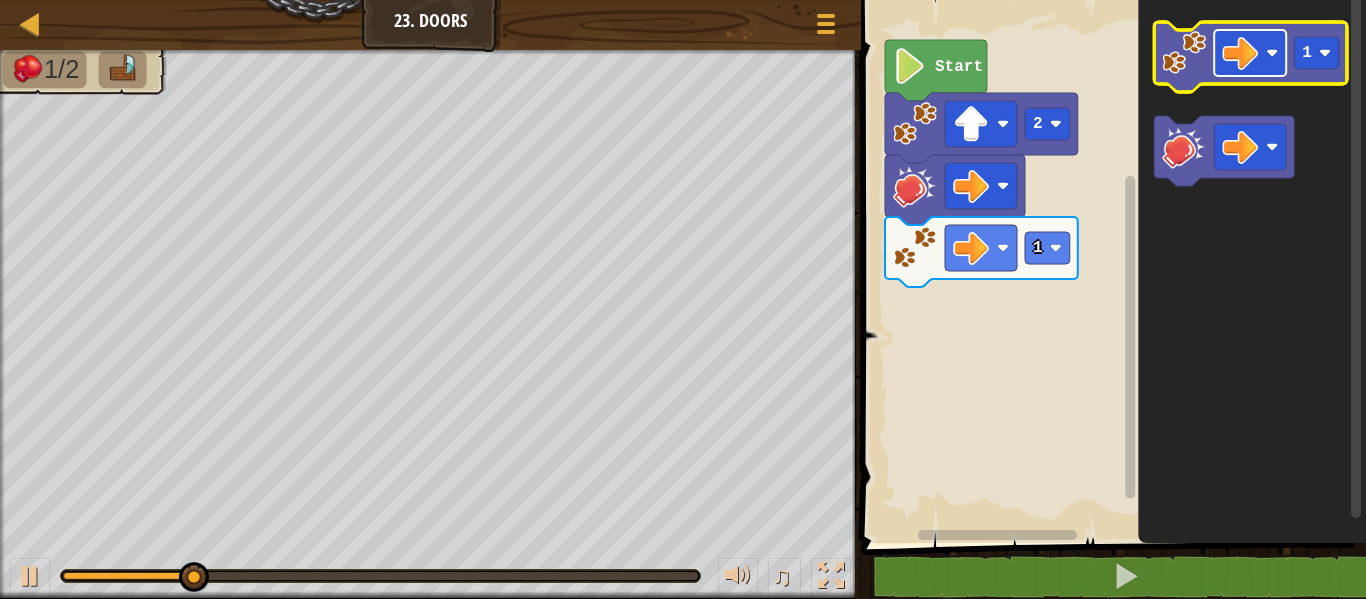 click 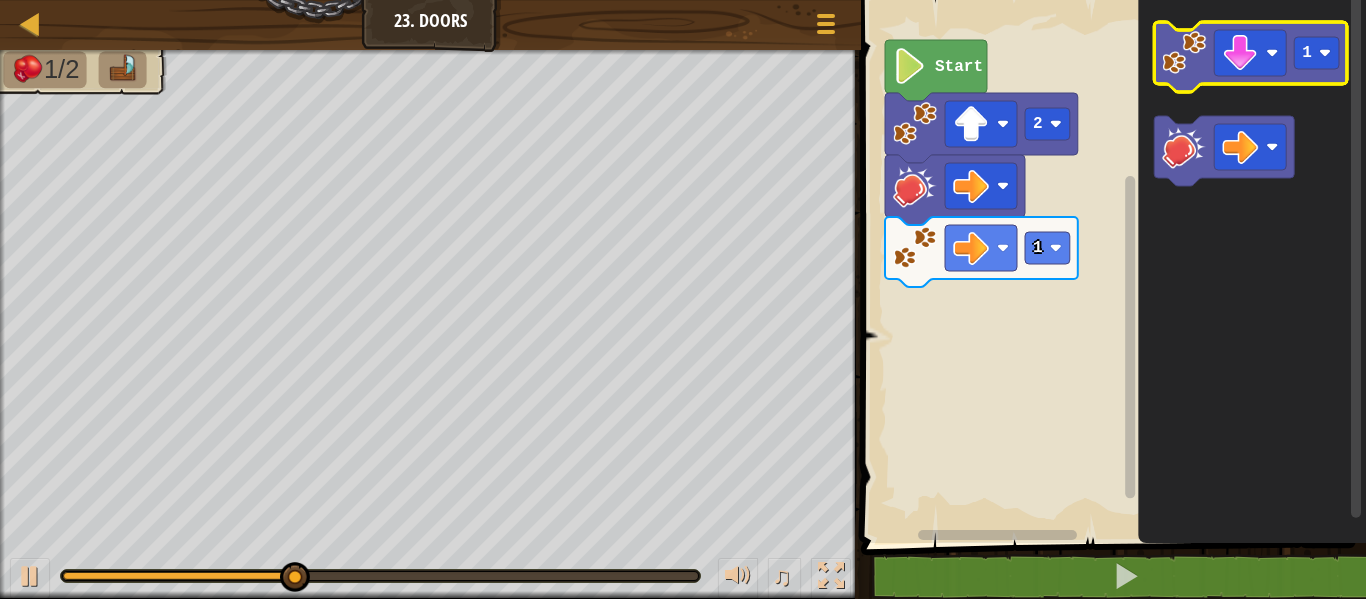click 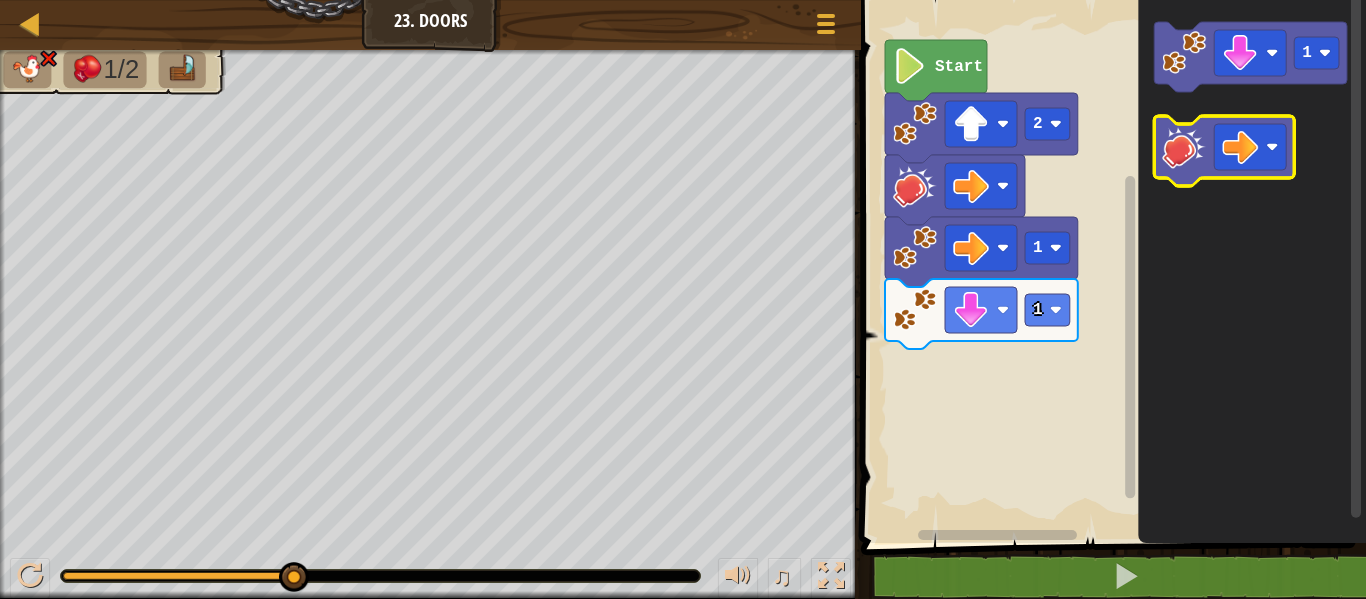 click 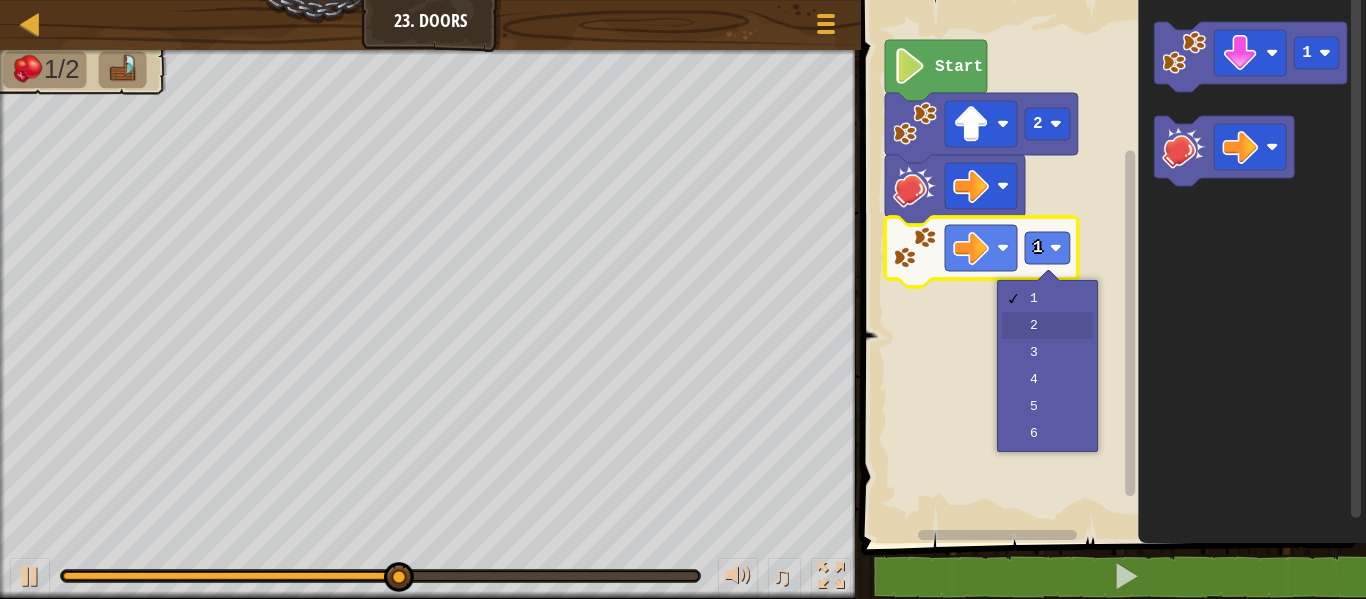 drag, startPoint x: 1052, startPoint y: 317, endPoint x: 1138, endPoint y: 267, distance: 99.47864 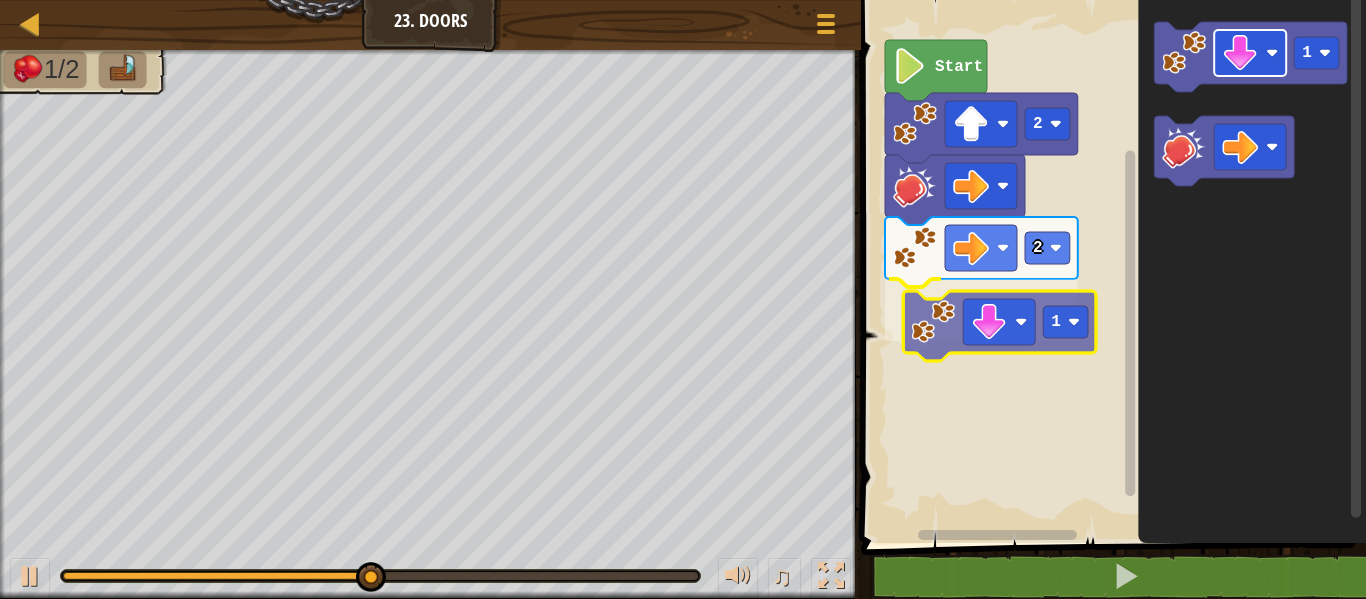 click on "Start 2 2 1 1 1" at bounding box center (1110, 266) 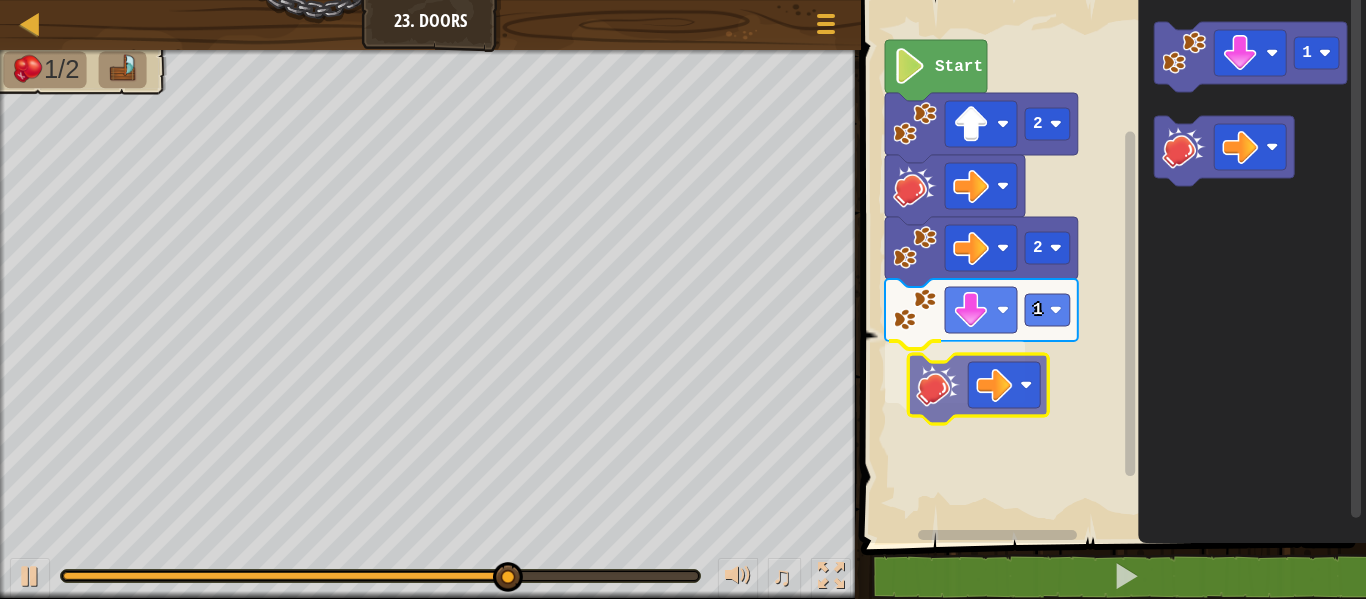 click on "Start 2 2 1 1" at bounding box center [1110, 266] 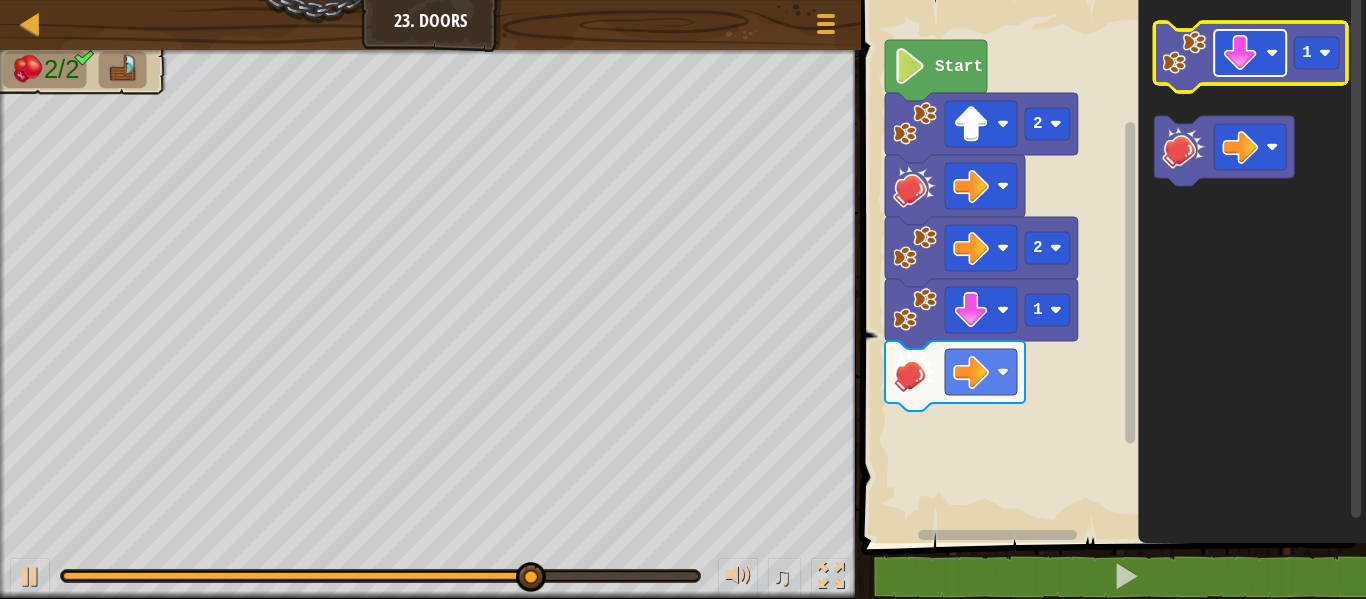 click 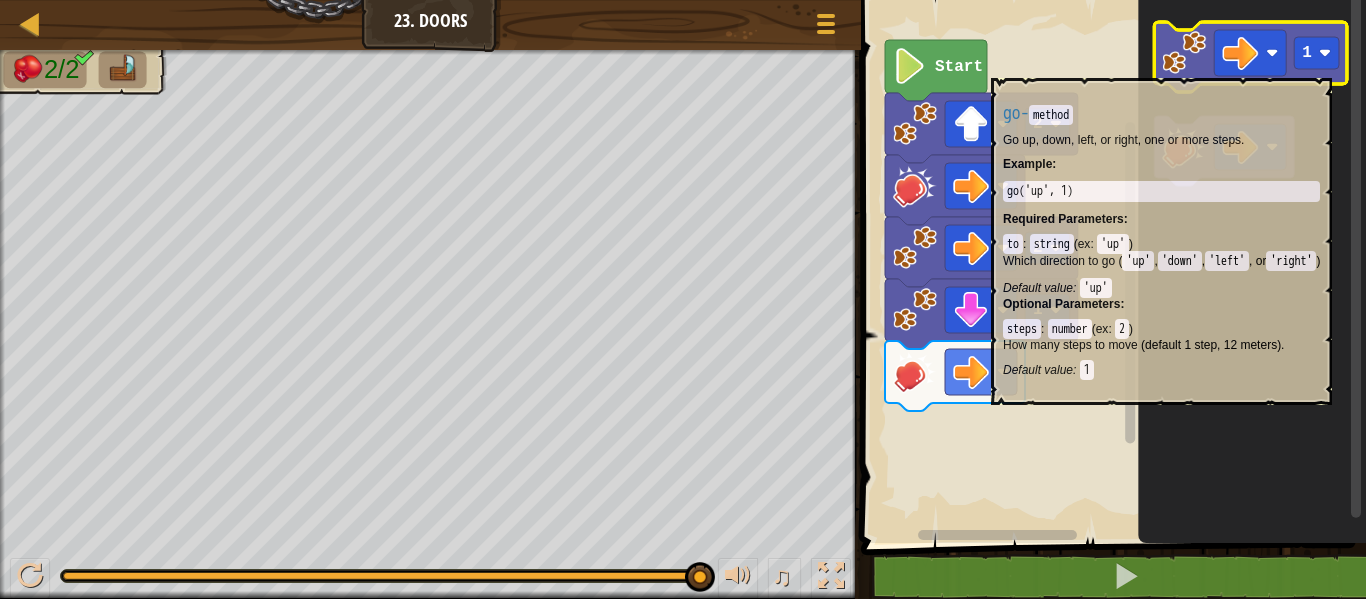 click 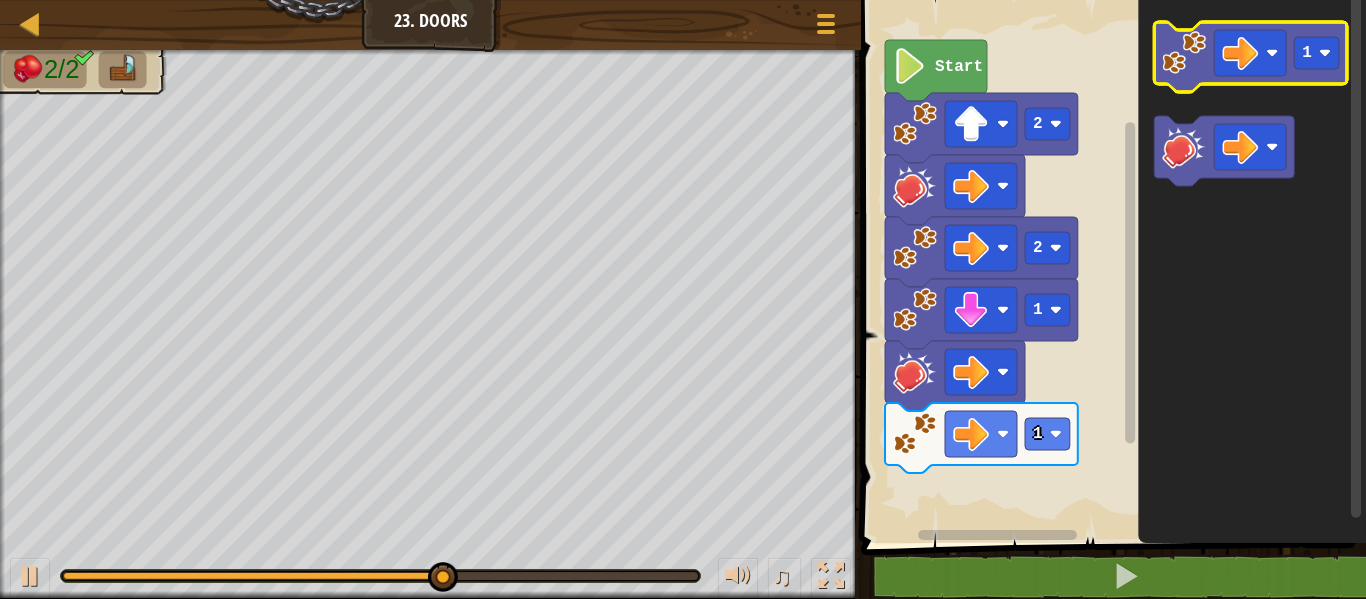 click 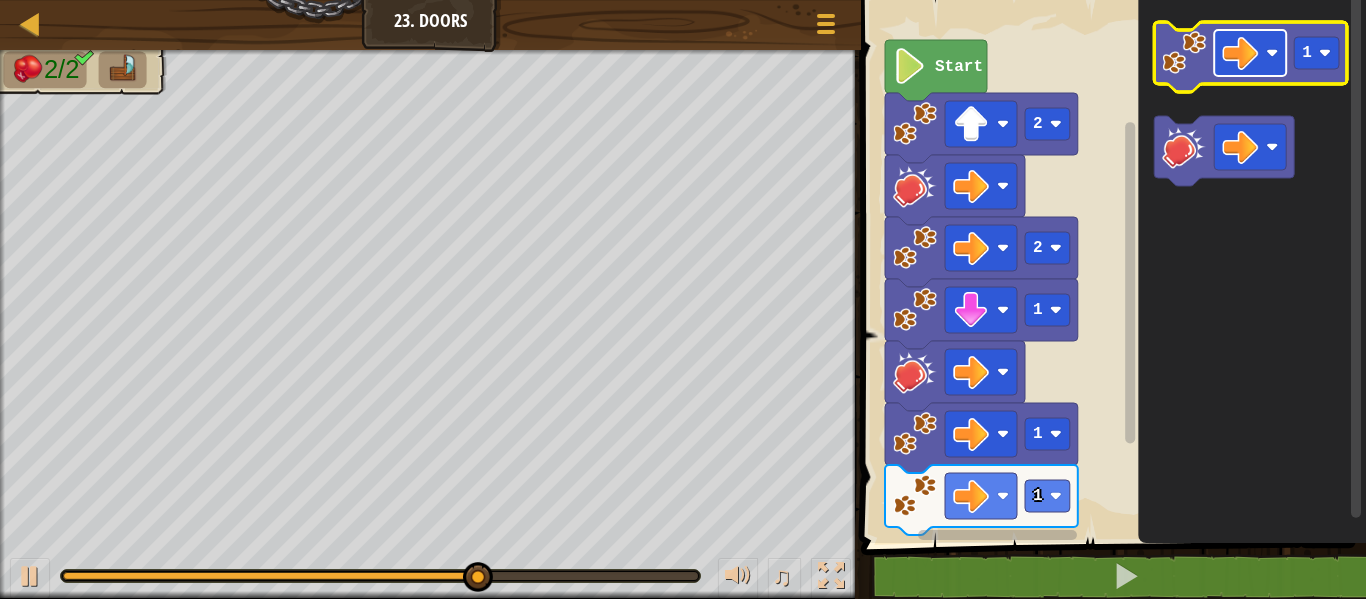 click 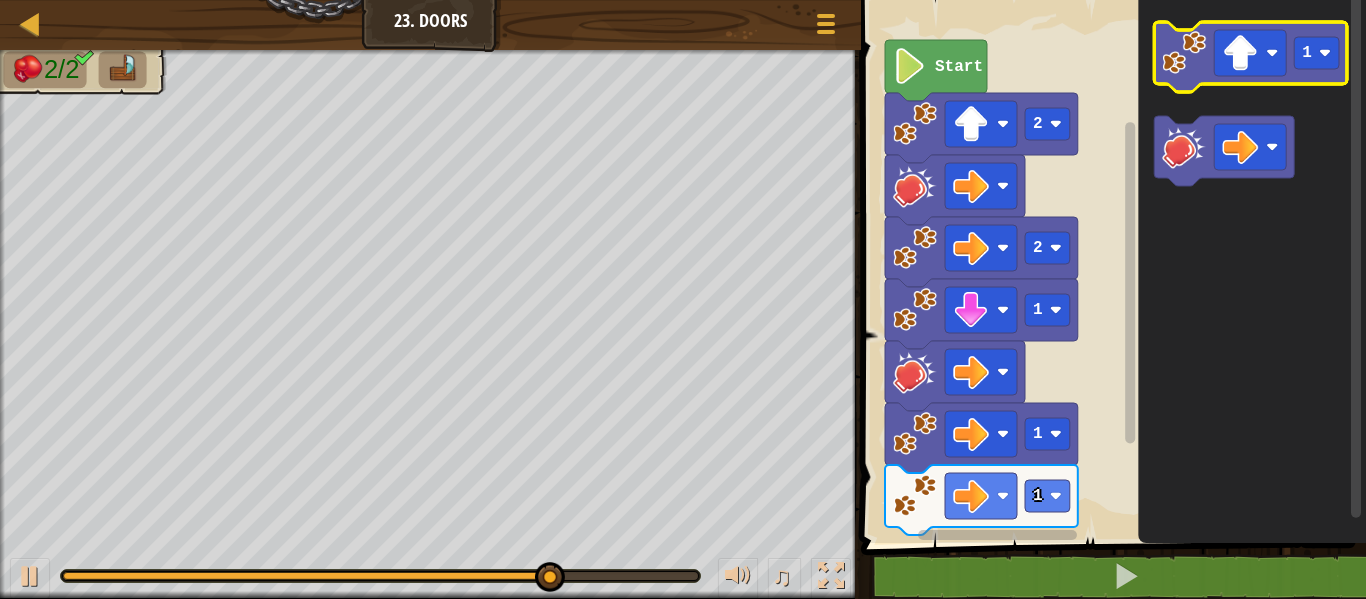 click on "1" 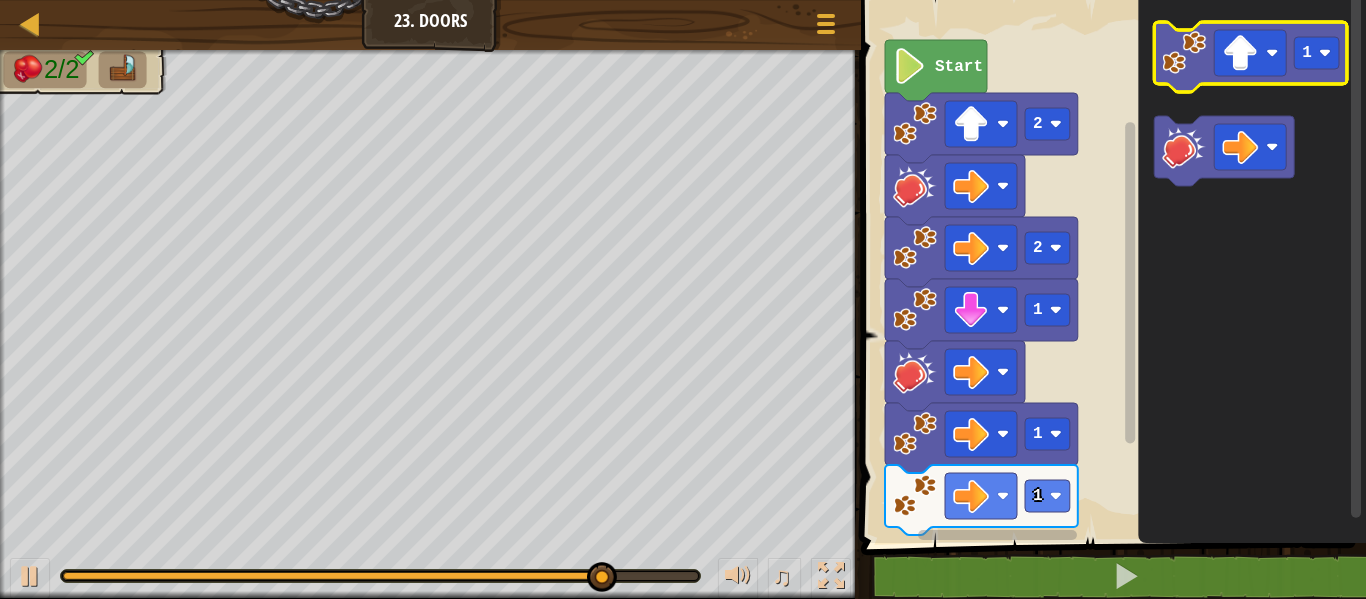 click 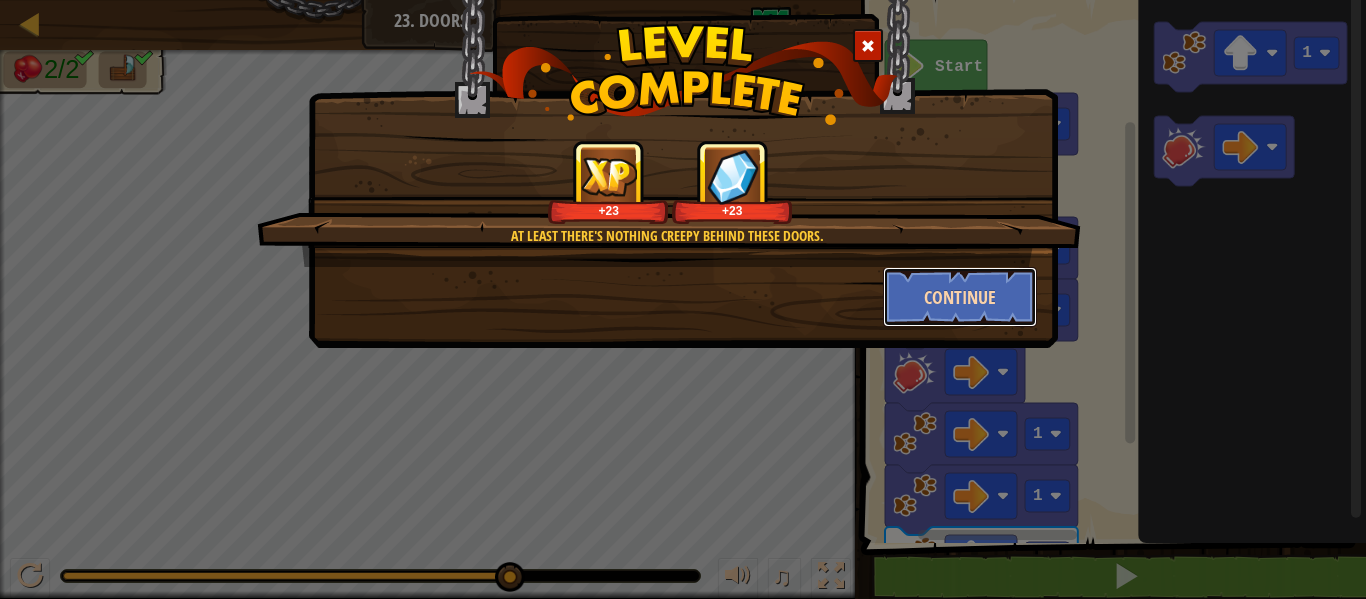 click on "Continue" at bounding box center [960, 297] 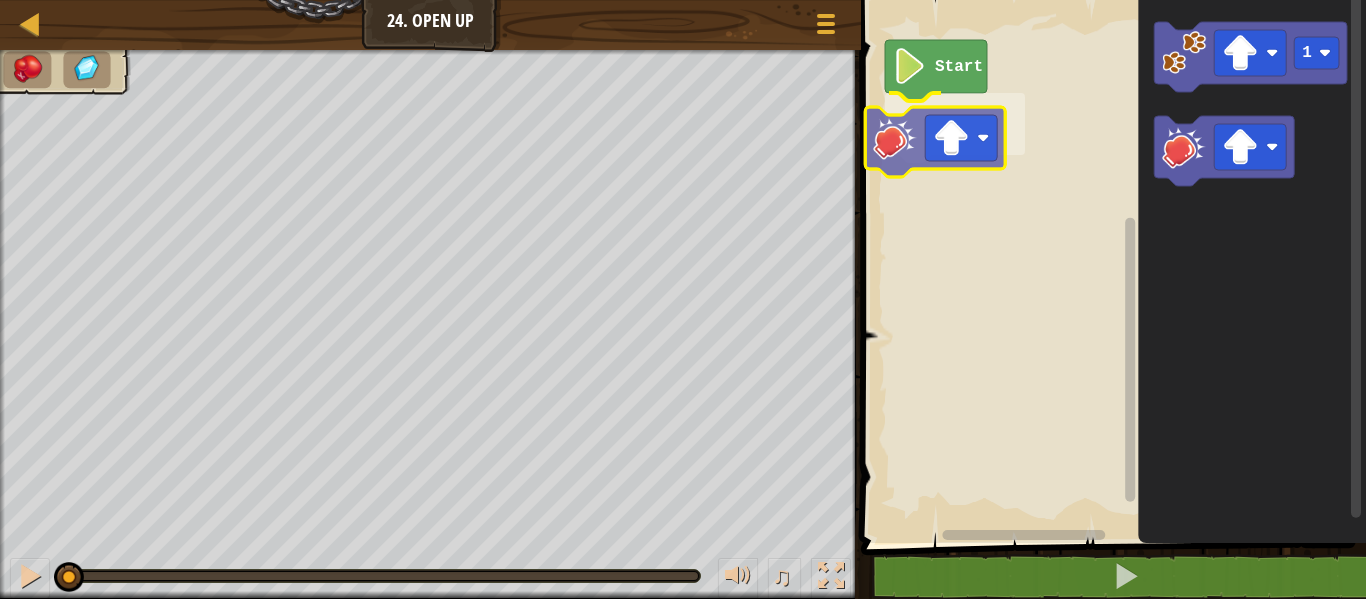 click on "Start 1" at bounding box center [1110, 266] 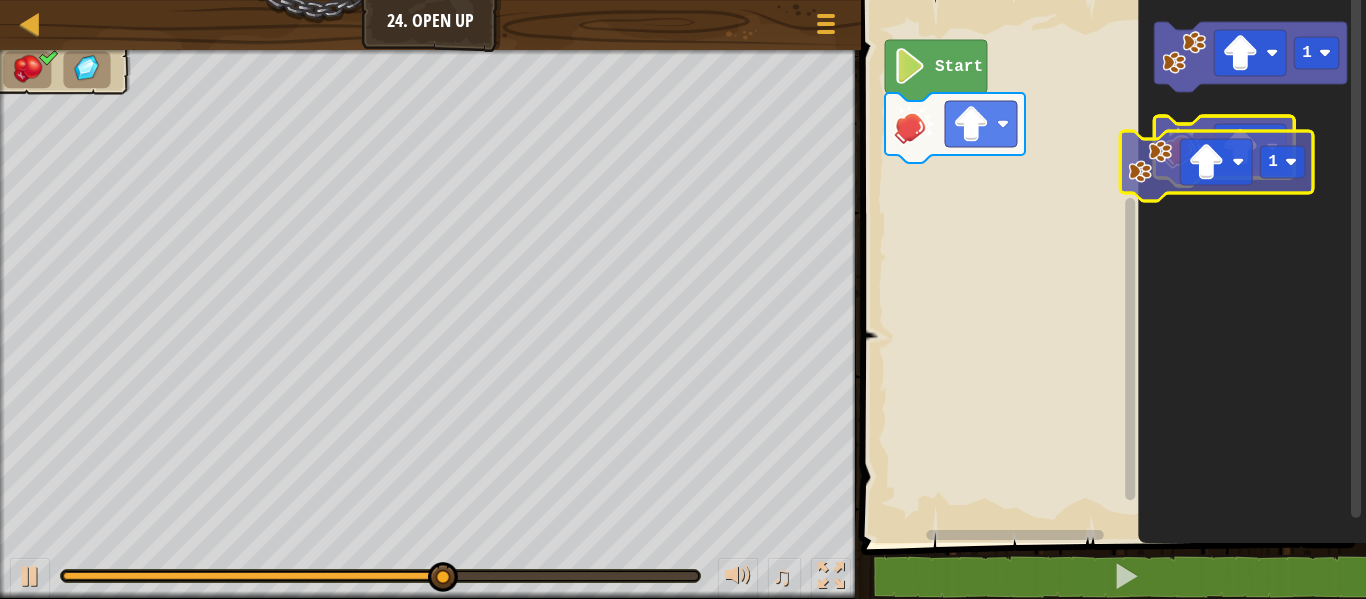 click on "1" 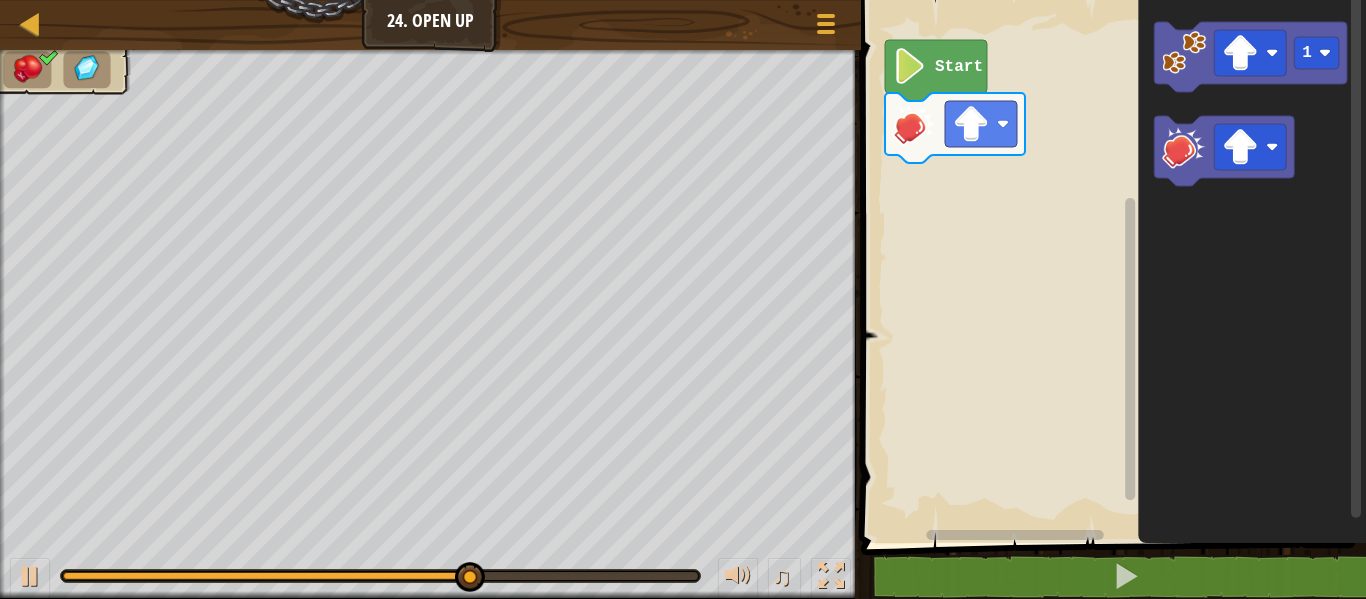 click 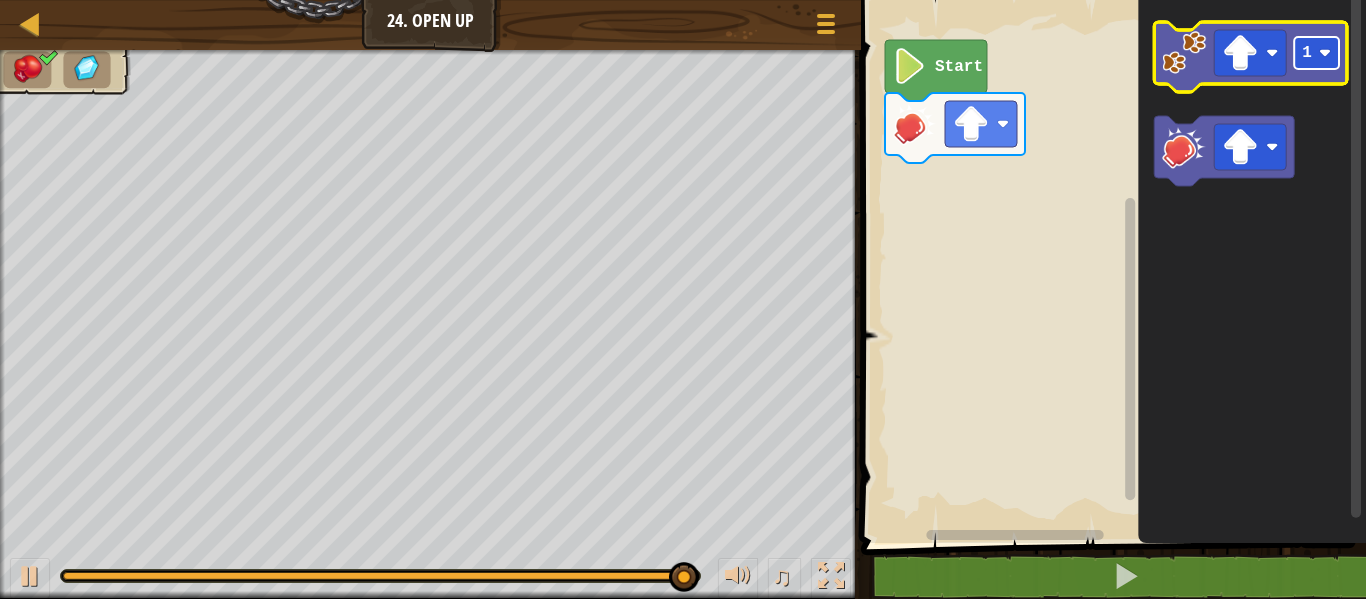 click 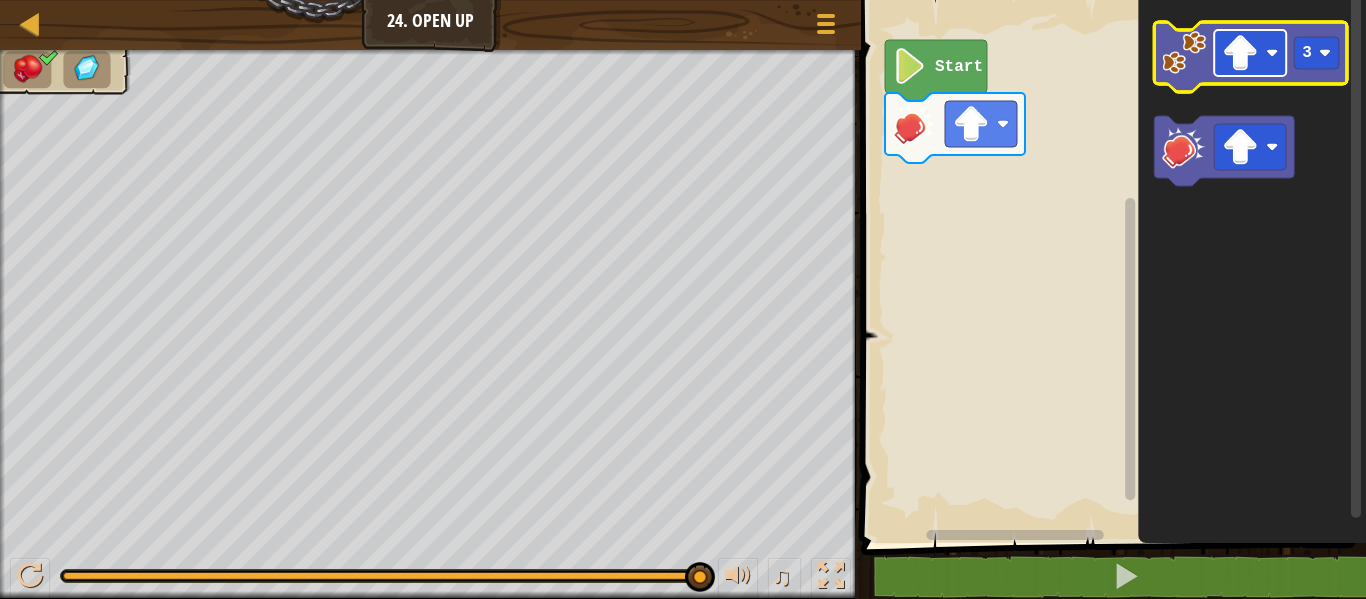 click 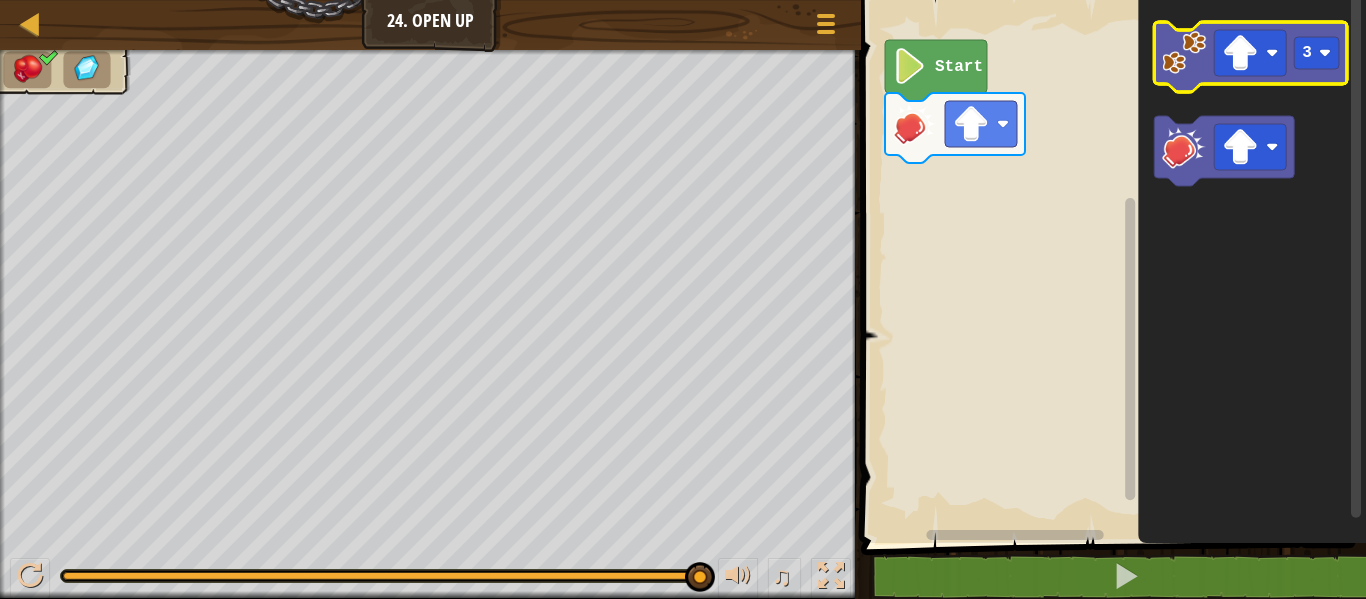 click on "3" 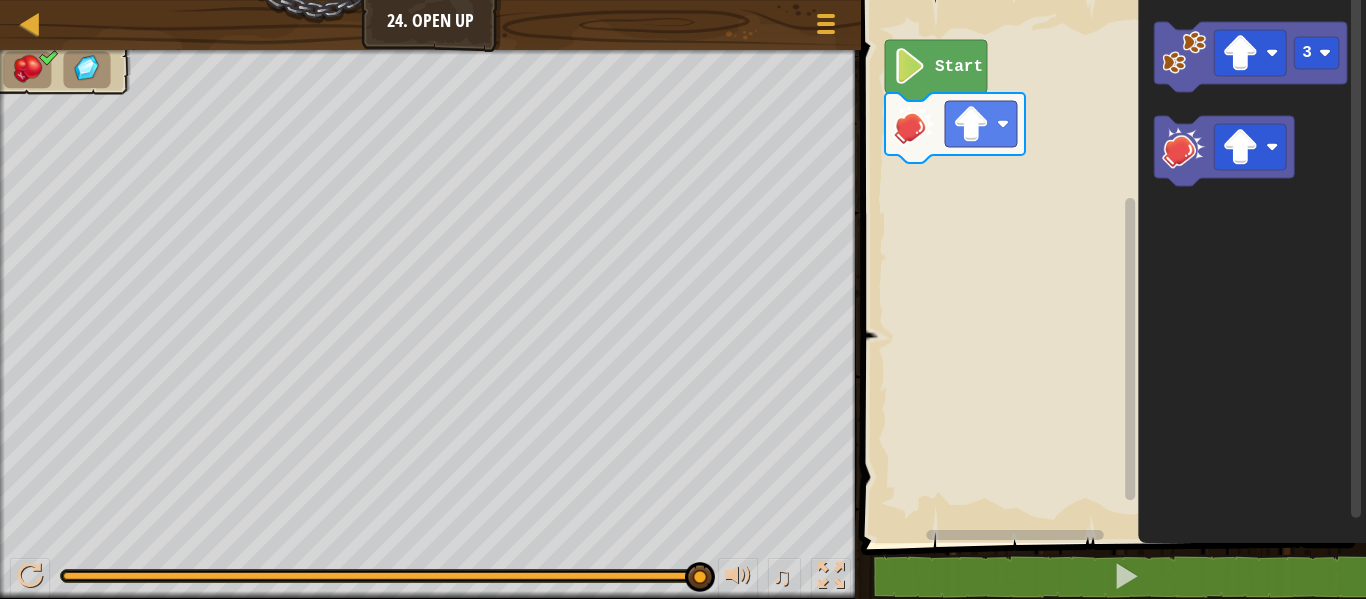 click on "3" 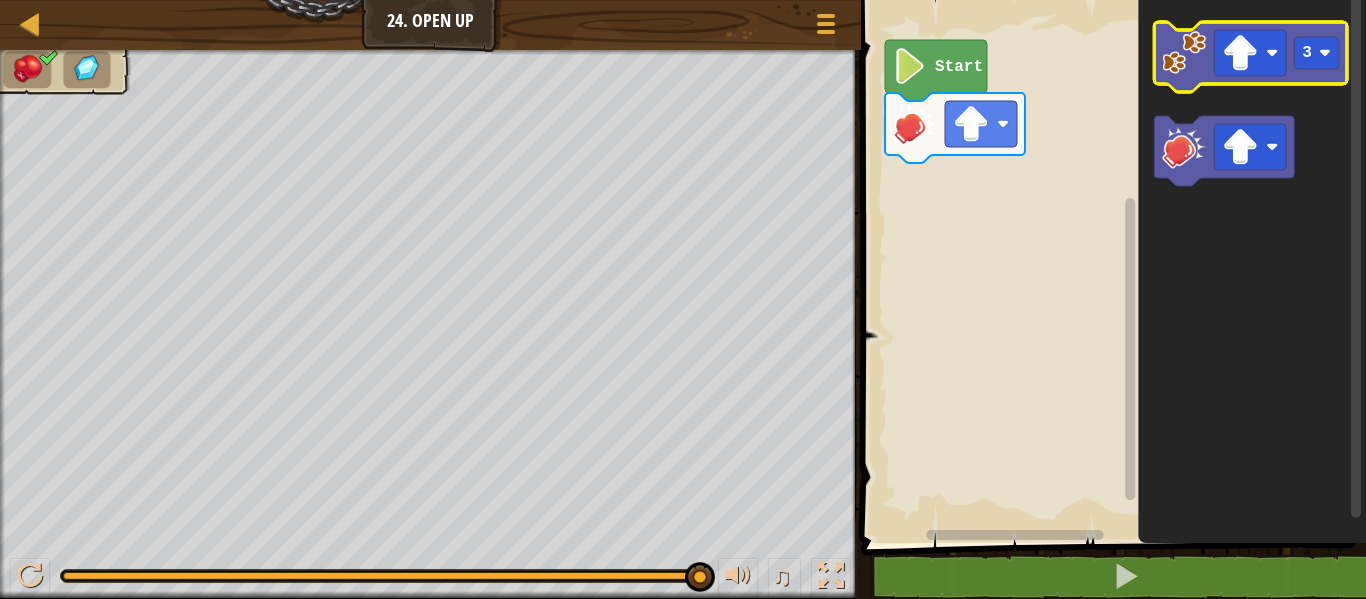 click 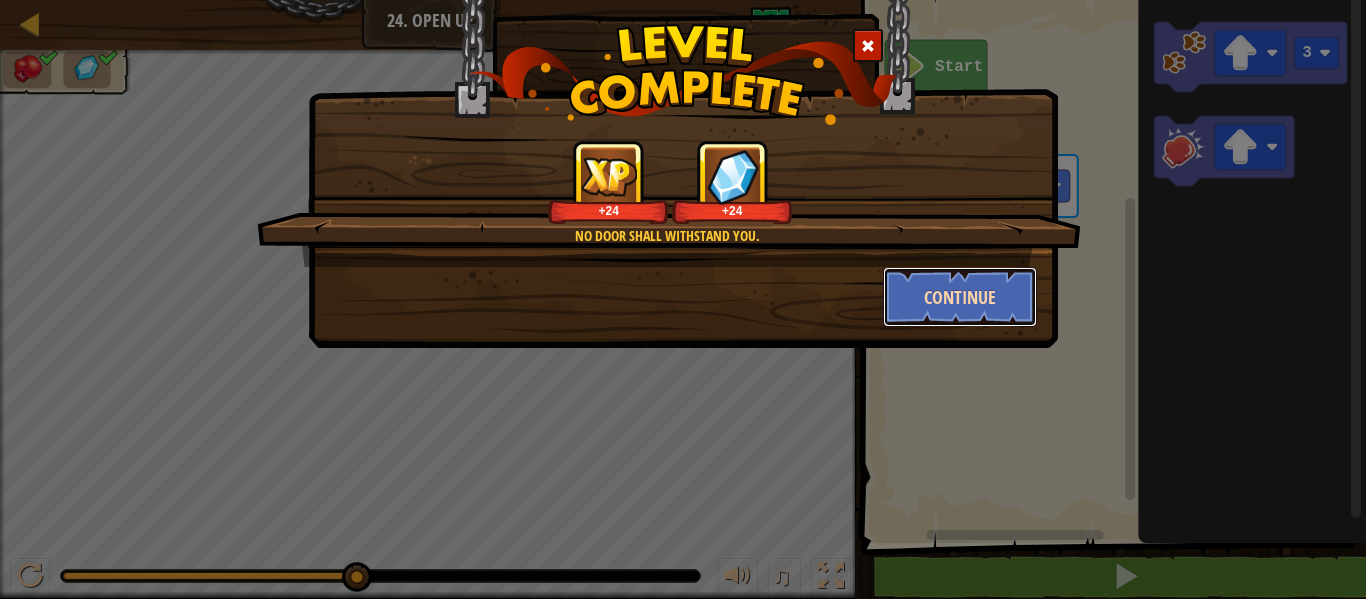 click on "Continue" at bounding box center (960, 297) 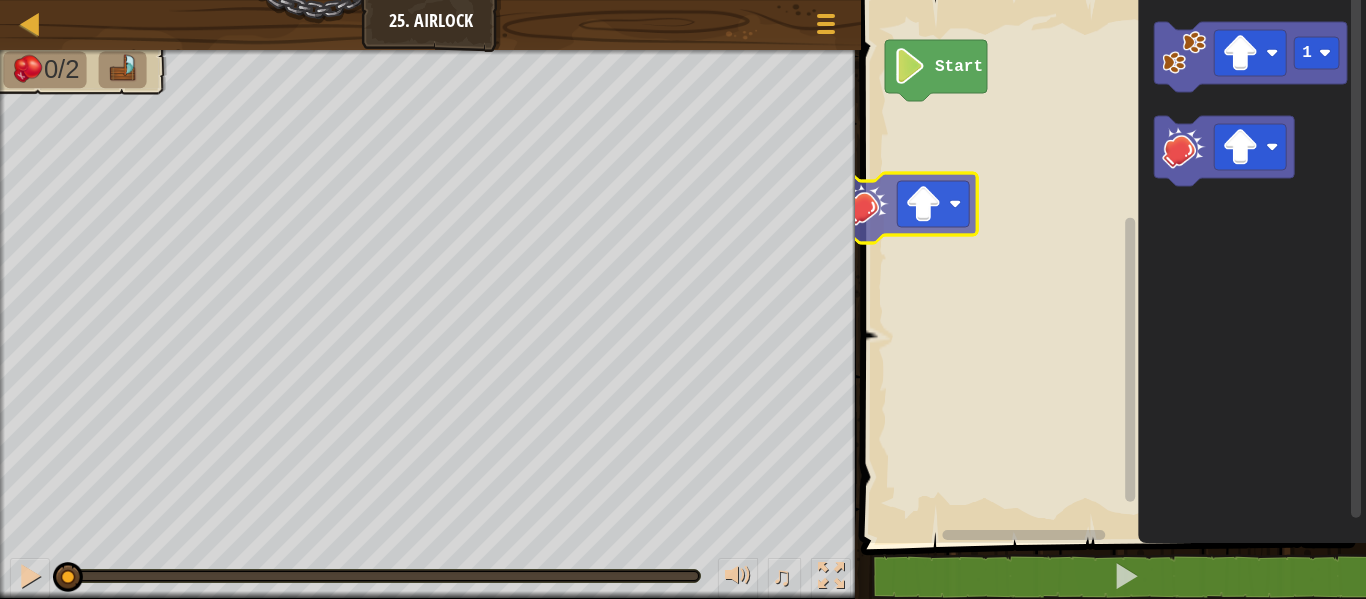 click on "Blocks 1     הההההההההההההההההההההההההההההההההההההההההההההההההההההההההההההההההההההההההההההההההההההההההההההההההההההההההההההההההההההההההההההההההההההההההההההההההההההההההההההההההההההההההההההההההההההההההההההההההההההההההההההההההההההההההההההההההההההההההההההההההההההההההההההההה XXXXXXXXXXXXXXXXXXXXXXXXXXXXXXXXXXXXXXXXXXXXXXXXXXXXXXXXXXXXXXXXXXXXXXXXXXXXXXXXXXXXXXXXXXXXXXXXXXXXXXXXXXXXXXXXXXXXXXXXXXXXXXXXXXXXXXXXXXXXXXXXXXXXXXXXXXXXXXXXXXXXXXXXXXXXXXXXXXXXXXXXXXXXXXXXXXXXXXXXXXXXXXXXXXXXXXXXXXXXXXXXXXXXXXXXXXXXXXXXXXXXXXXXXXXXXXXX Start 1 Code Saved Programming language : Python Statement   /  Call   /  go hit" at bounding box center [1110, 299] 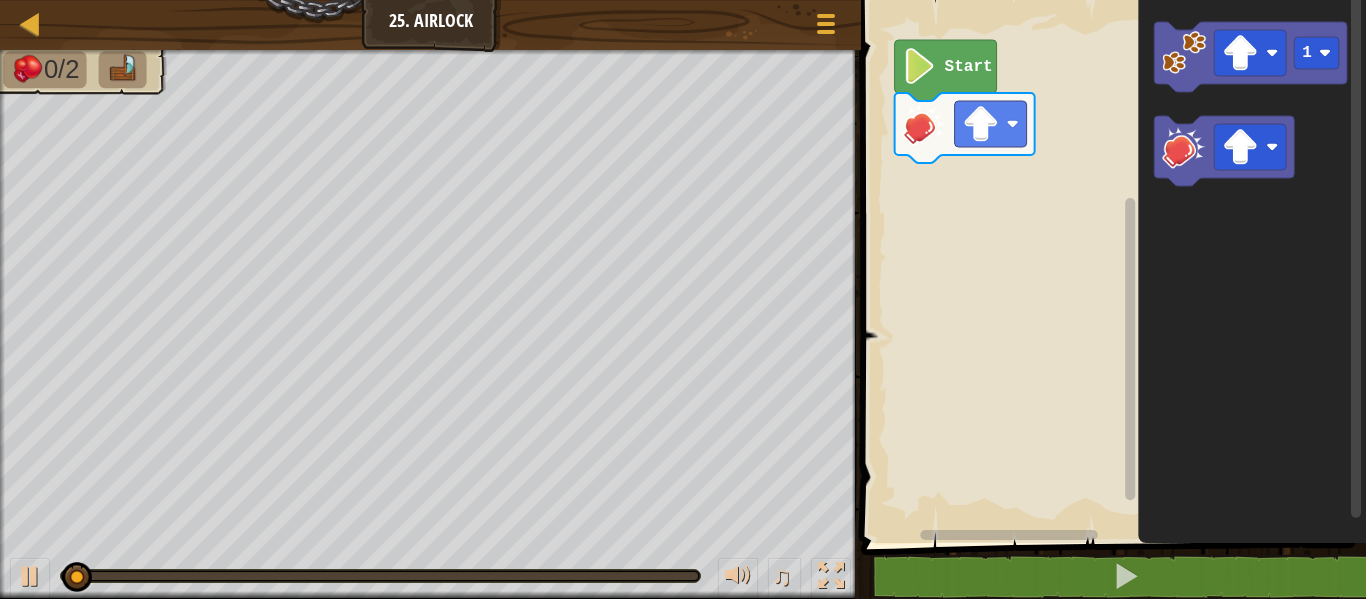 drag, startPoint x: 855, startPoint y: 203, endPoint x: 886, endPoint y: 197, distance: 31.575306 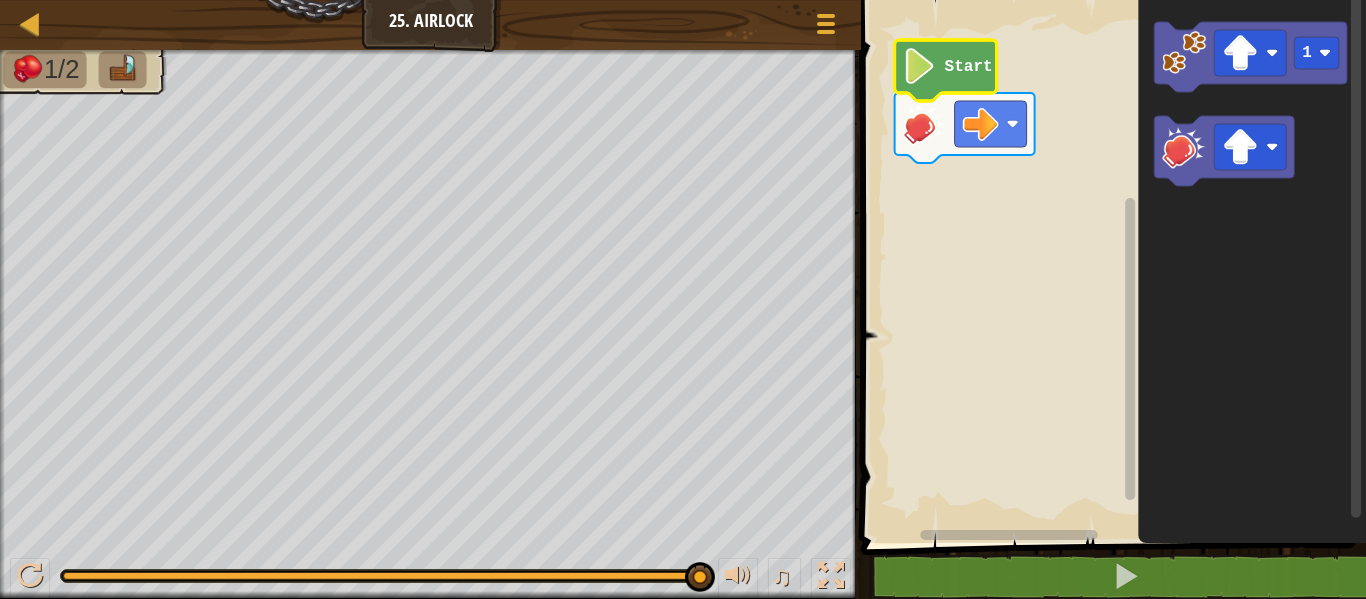 click on "Start" 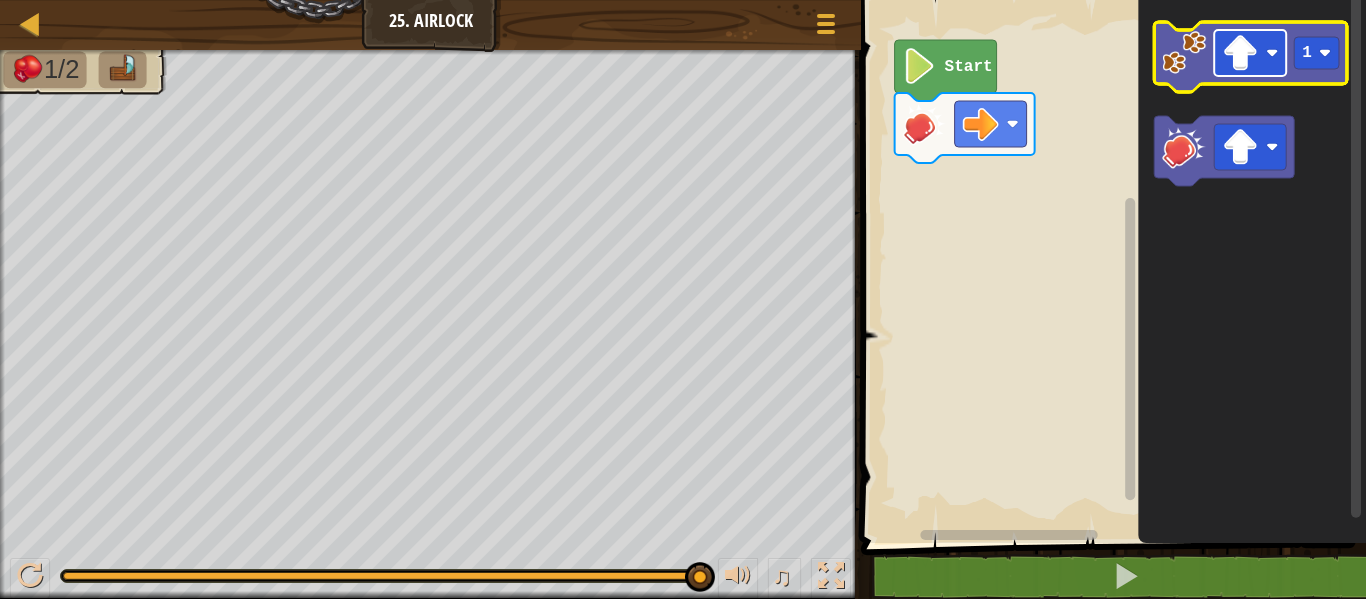 click 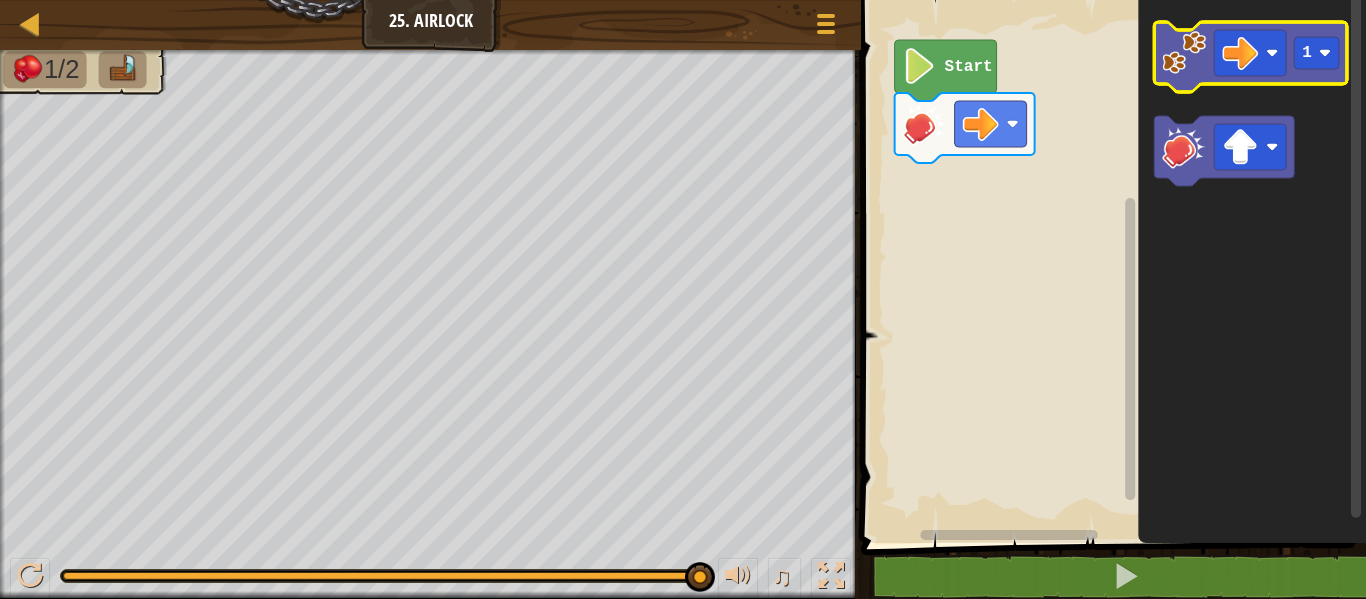click on "1" 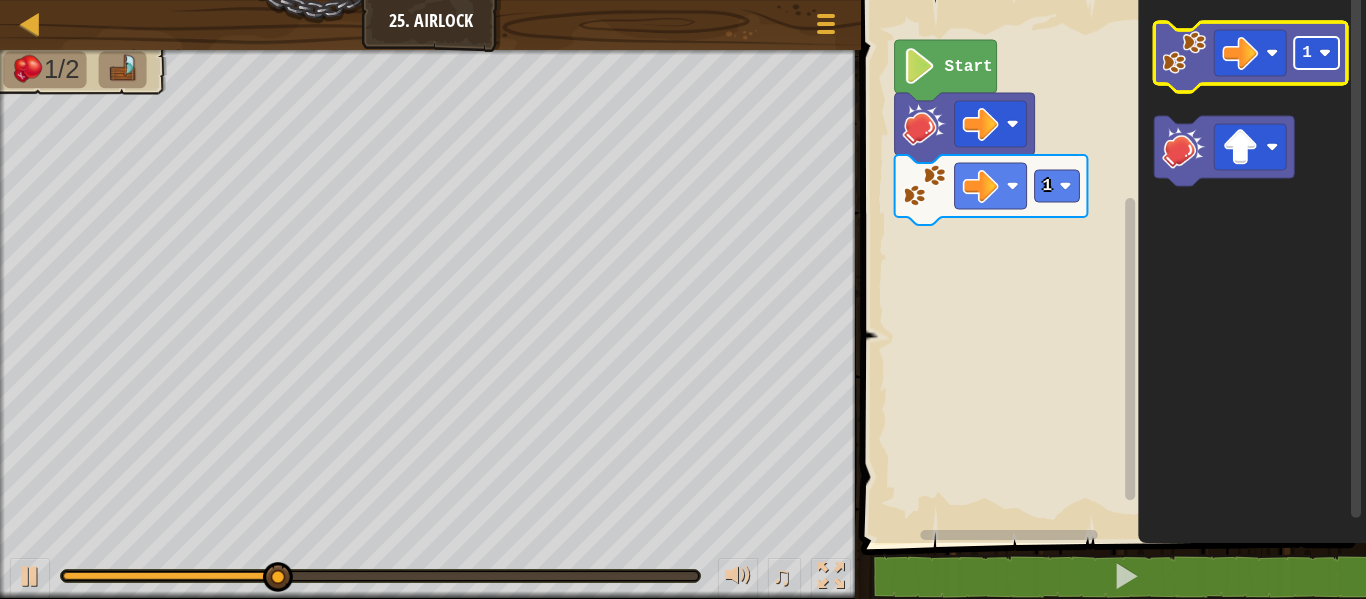 click 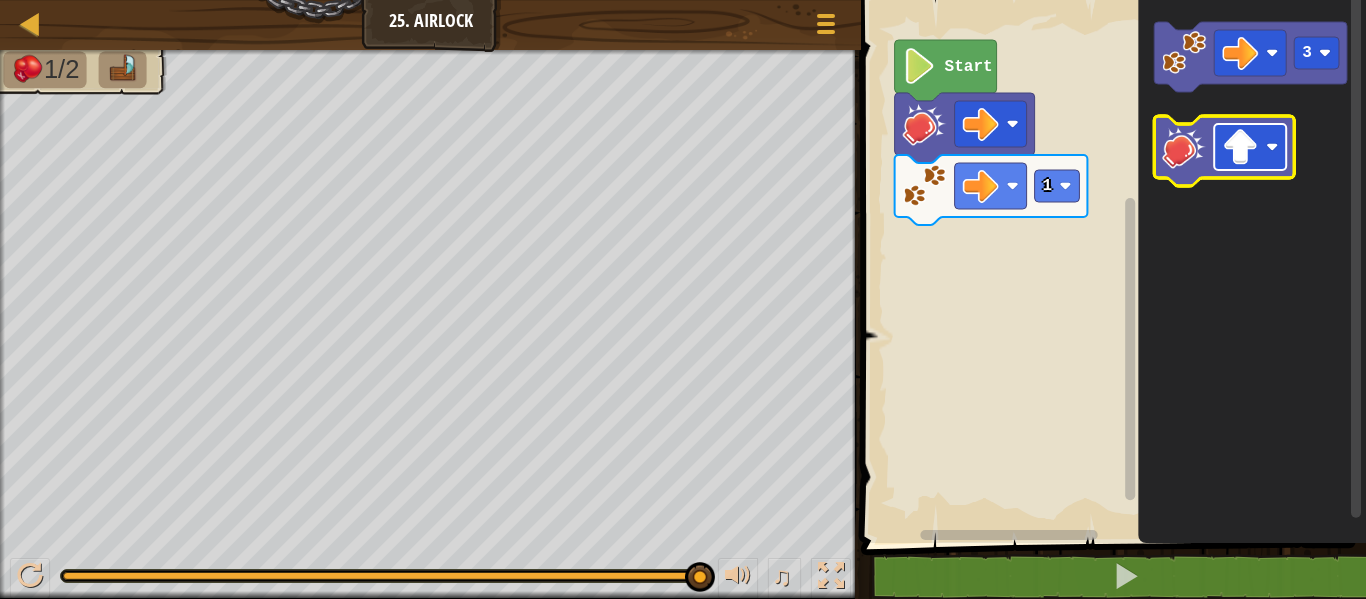 click 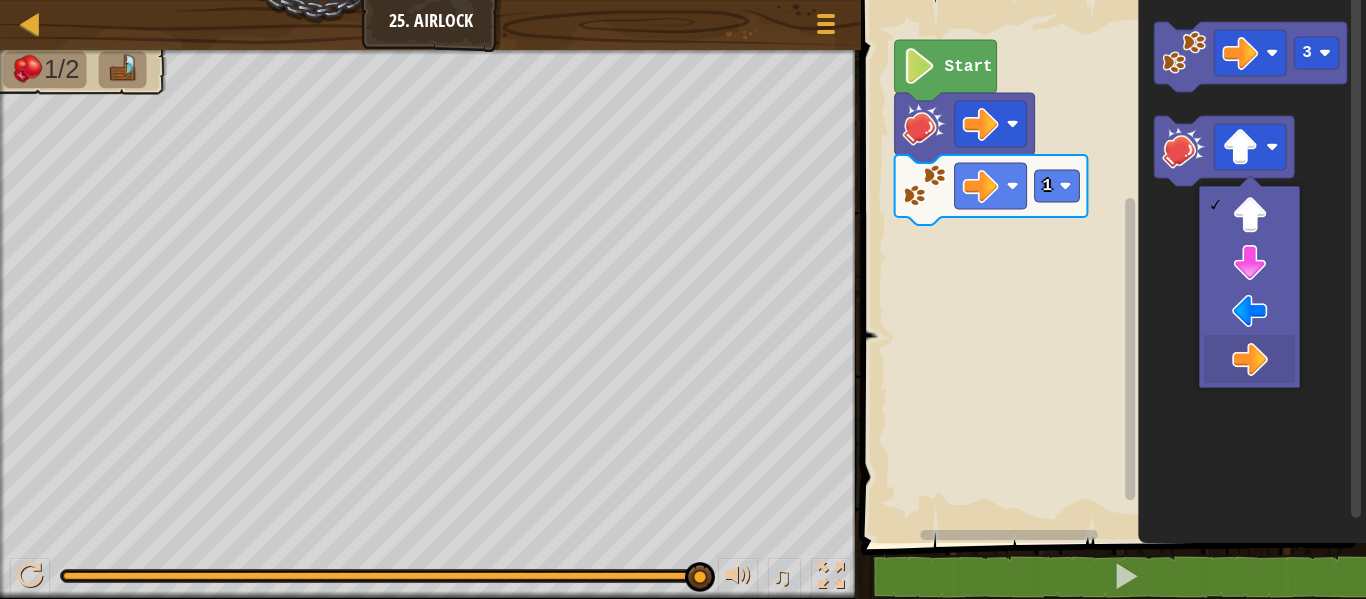 drag, startPoint x: 1263, startPoint y: 359, endPoint x: 1214, endPoint y: 306, distance: 72.18033 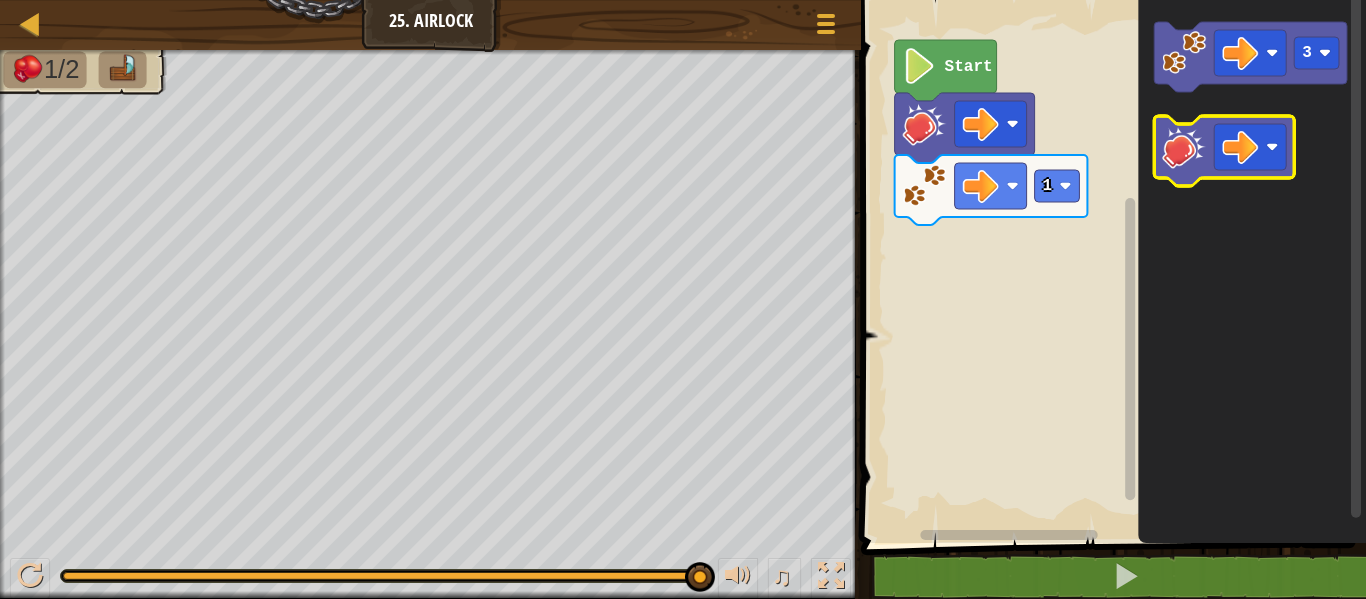 click 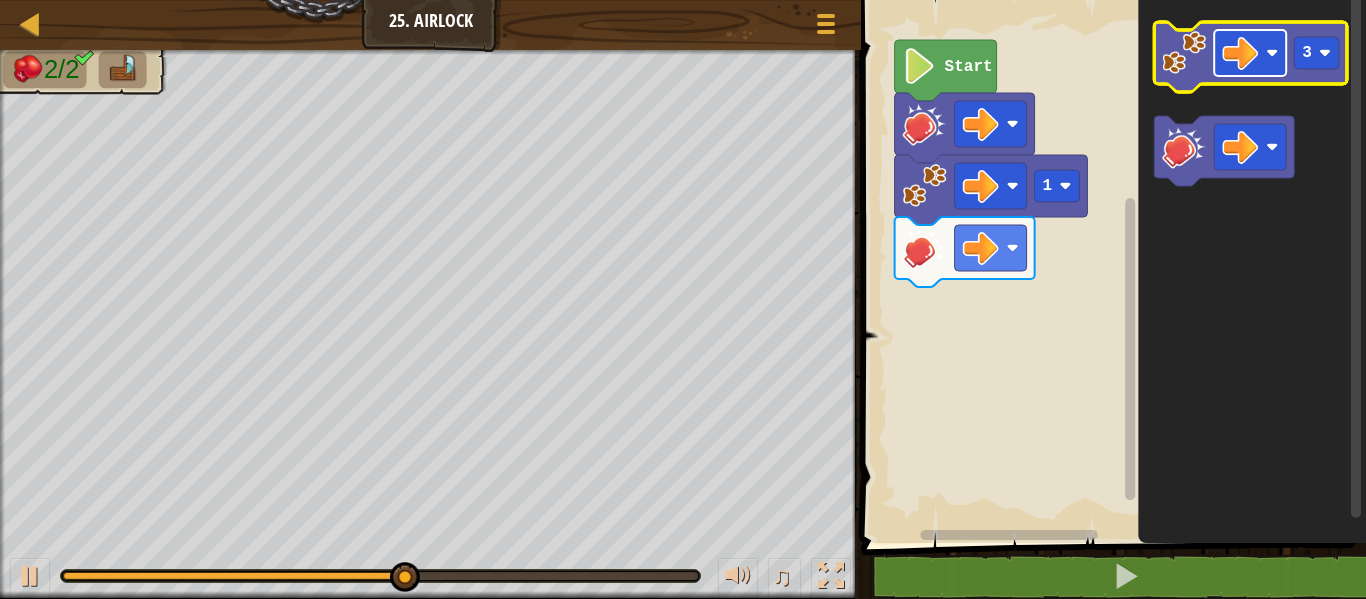 click 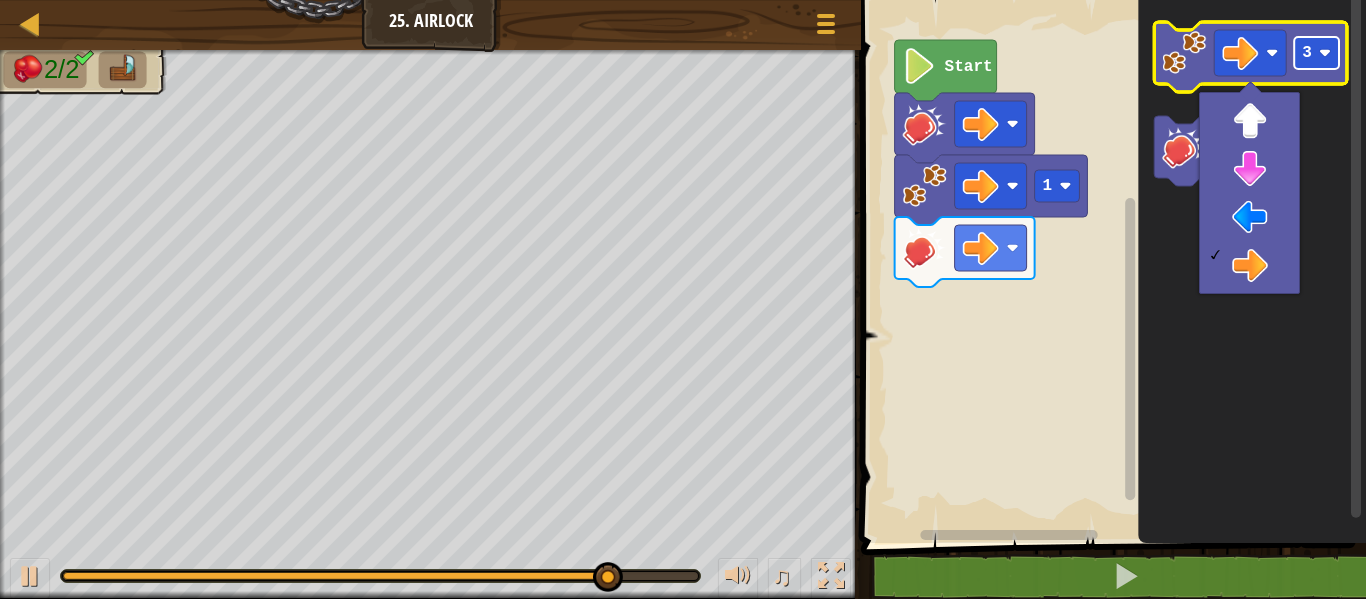 click 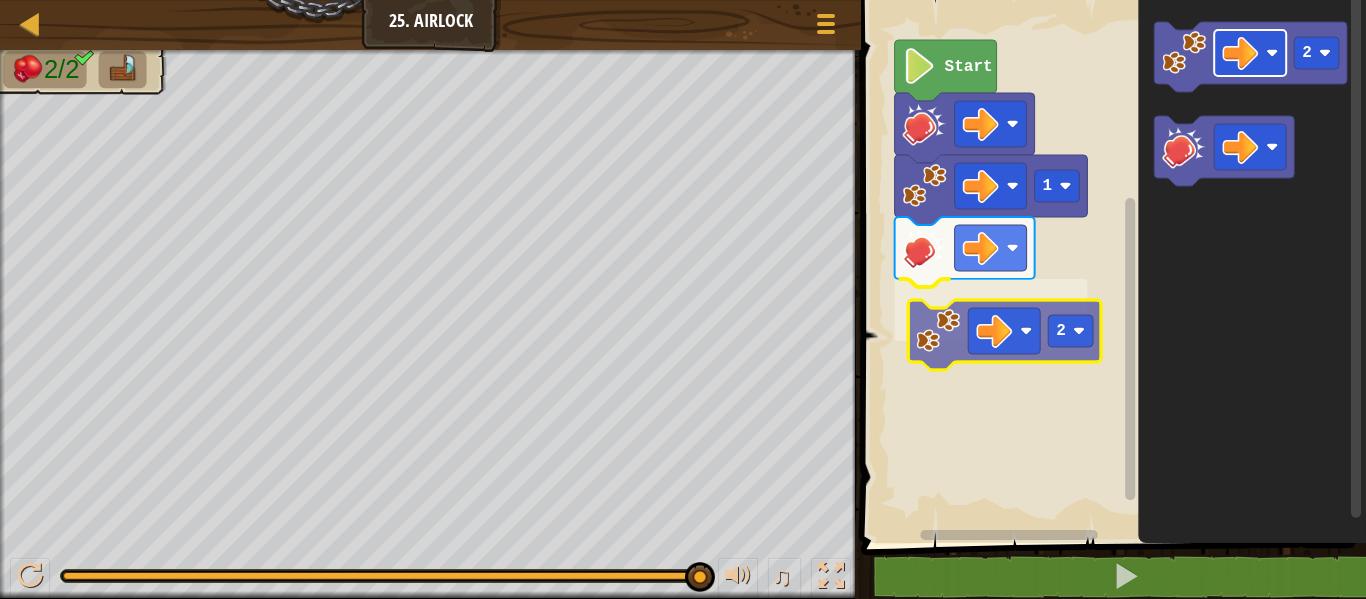 click on "Start 1 2 2 2" at bounding box center [1110, 266] 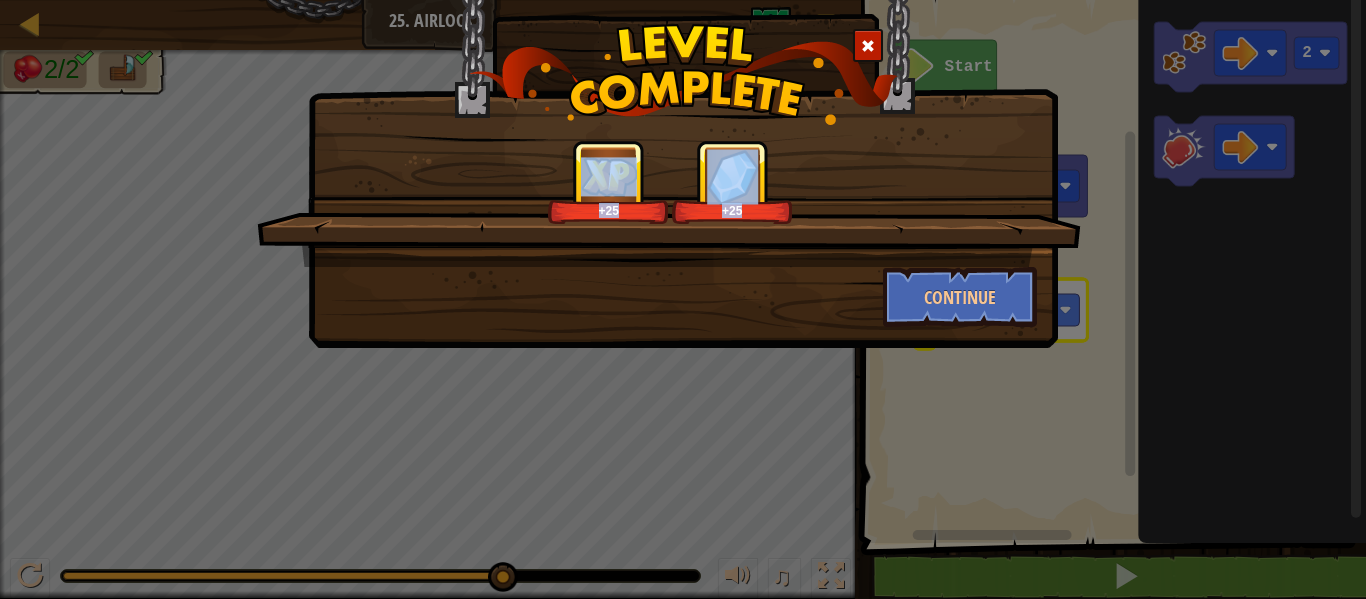 drag, startPoint x: 1034, startPoint y: 279, endPoint x: 1049, endPoint y: 394, distance: 115.97414 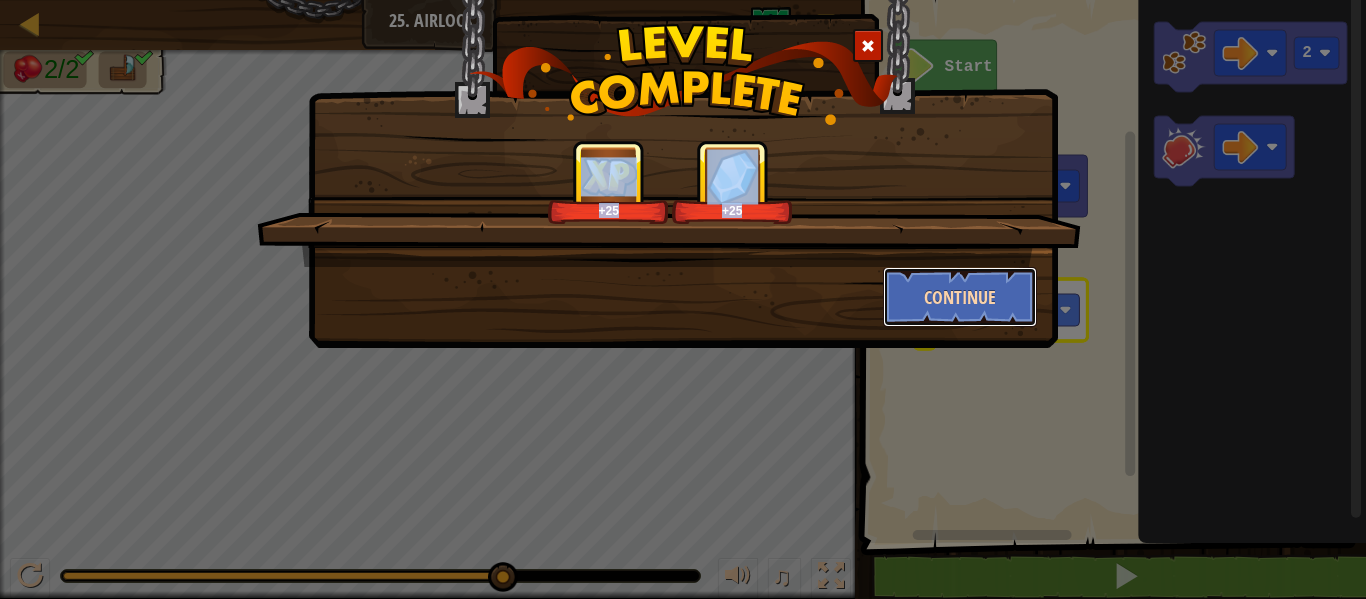 click on "Continue" at bounding box center [960, 297] 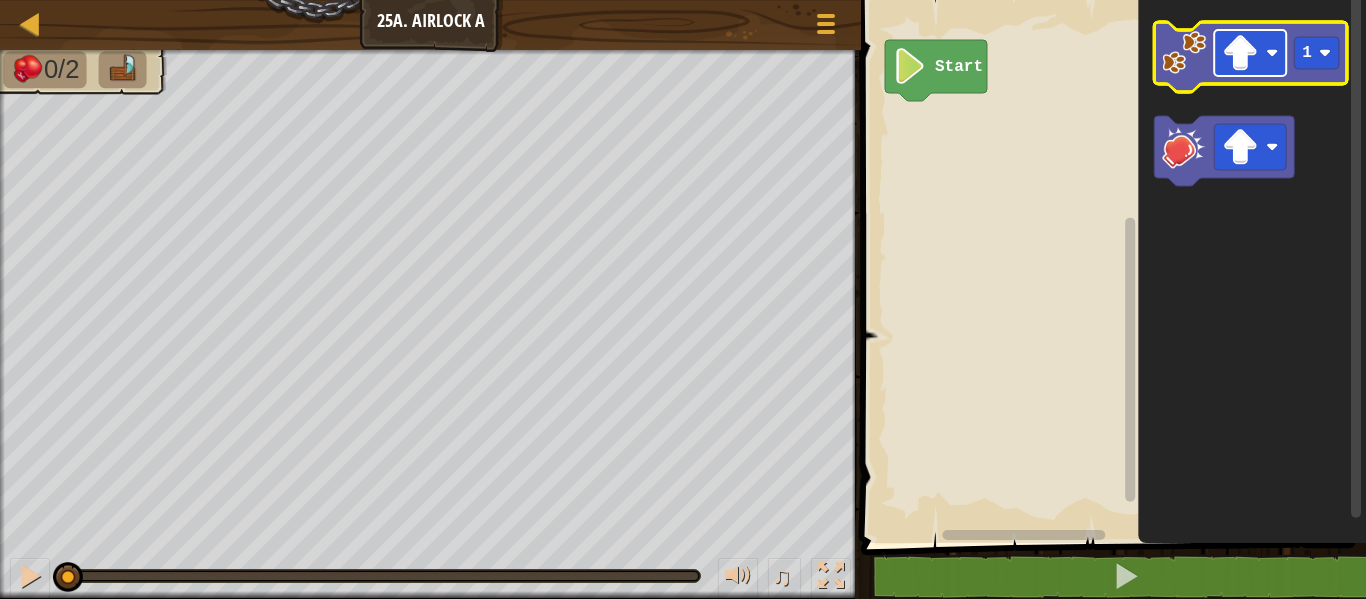 click 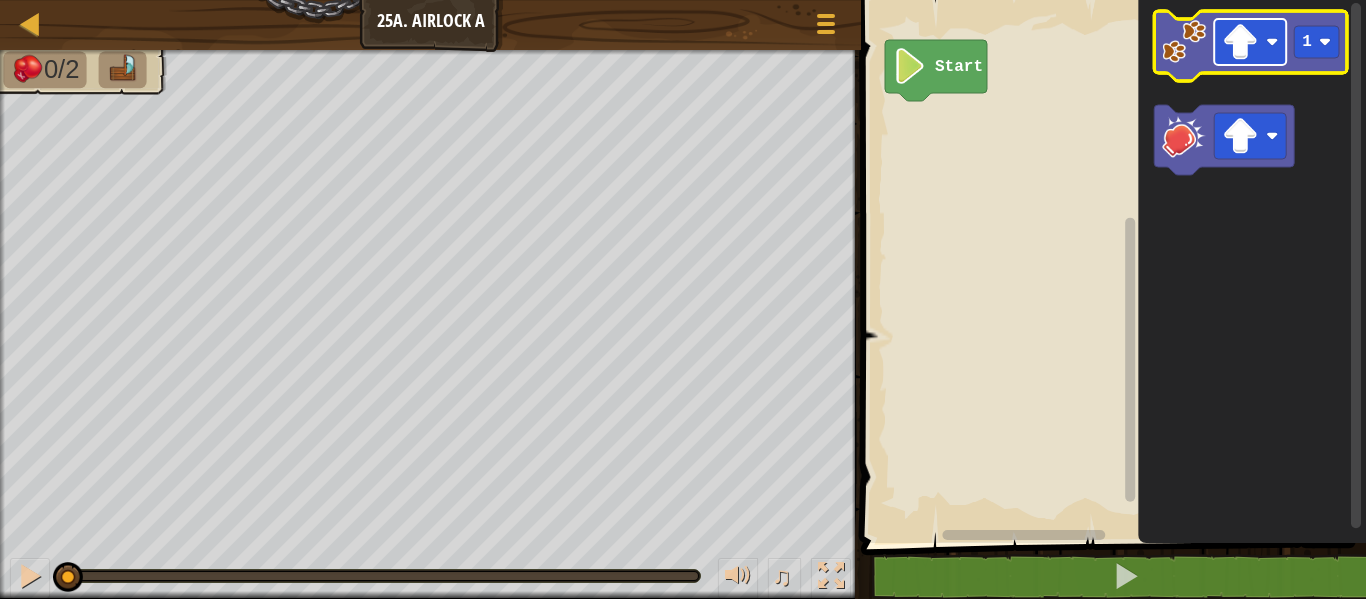 click 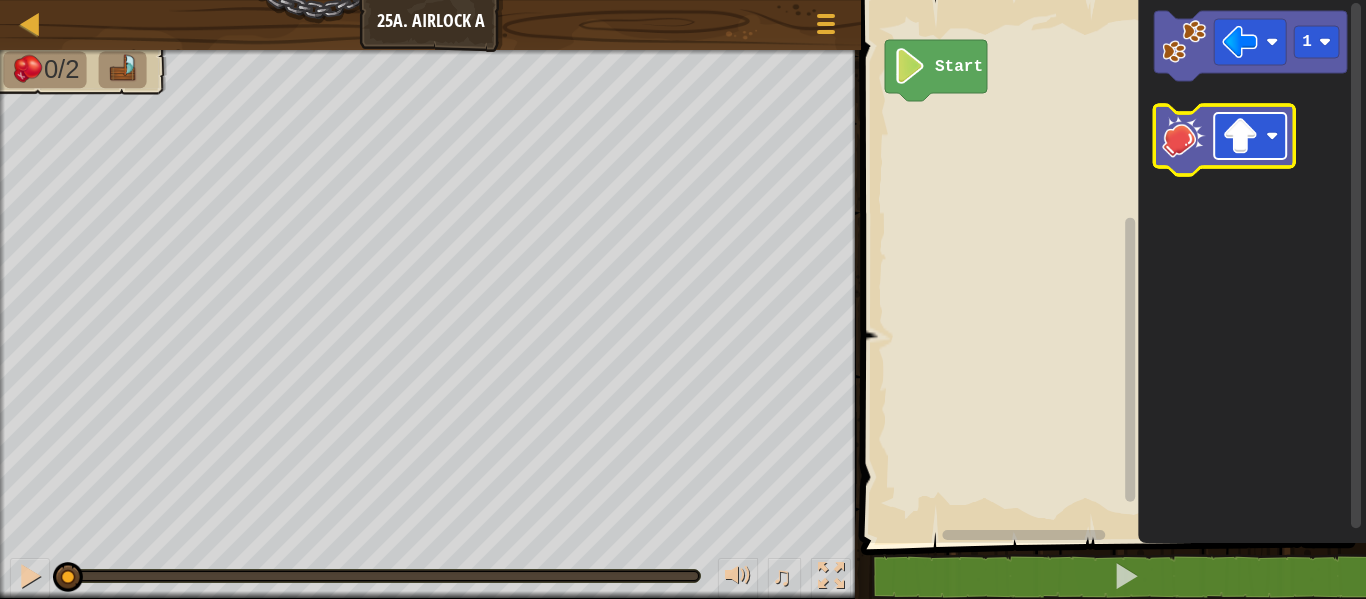 click 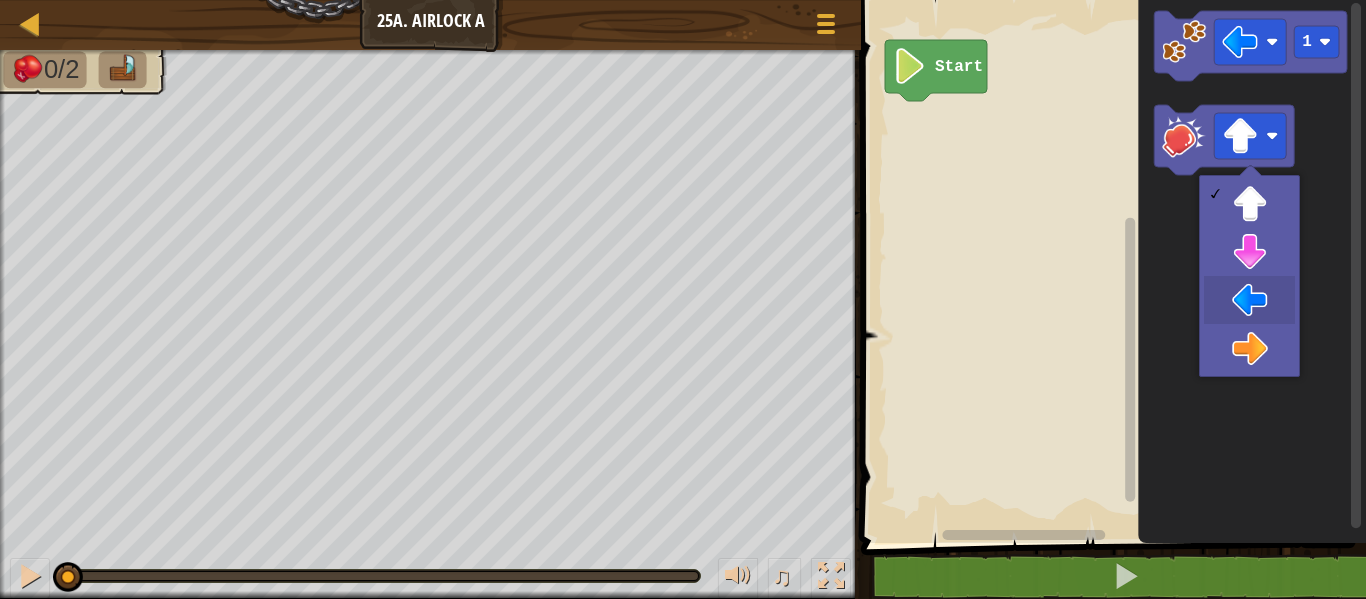 drag, startPoint x: 1239, startPoint y: 292, endPoint x: 1076, endPoint y: 141, distance: 222.1936 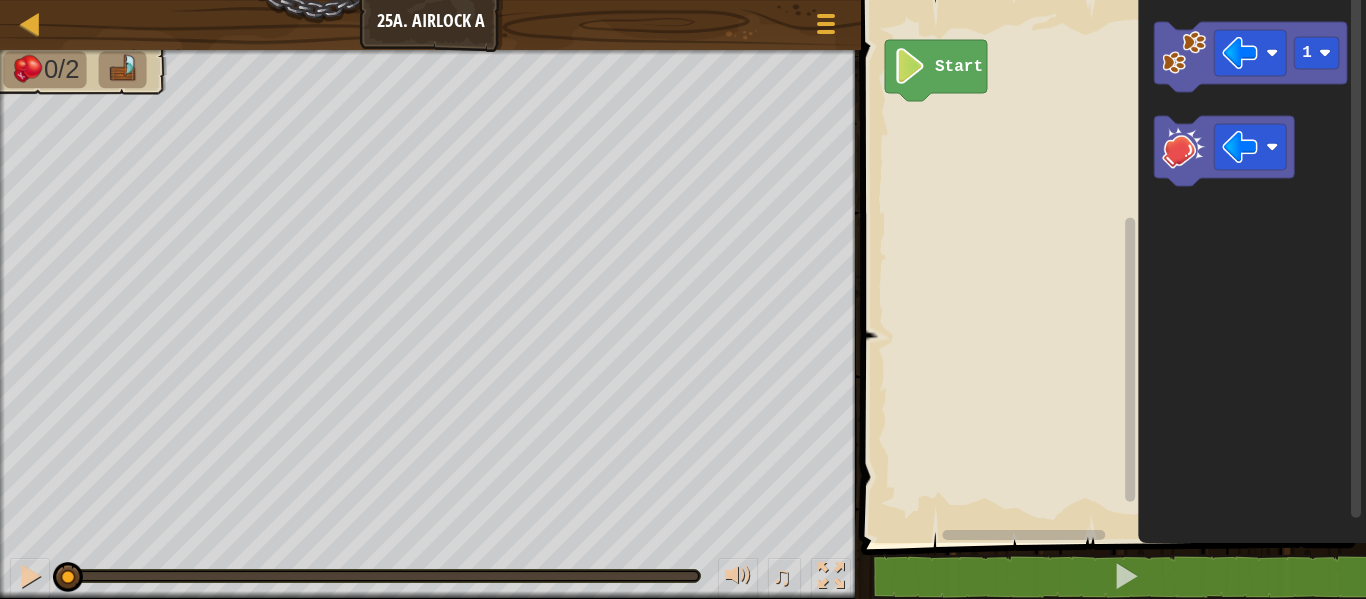 click on "Start 1" at bounding box center (1110, 266) 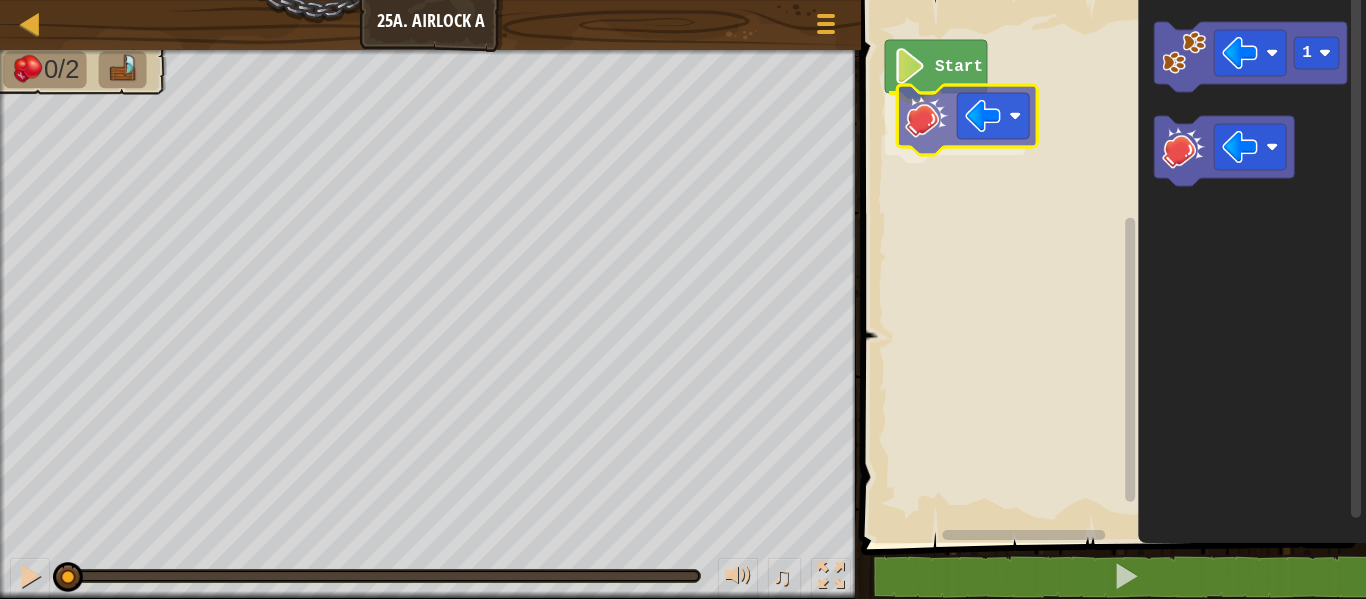 click on "Start 1" at bounding box center [1110, 266] 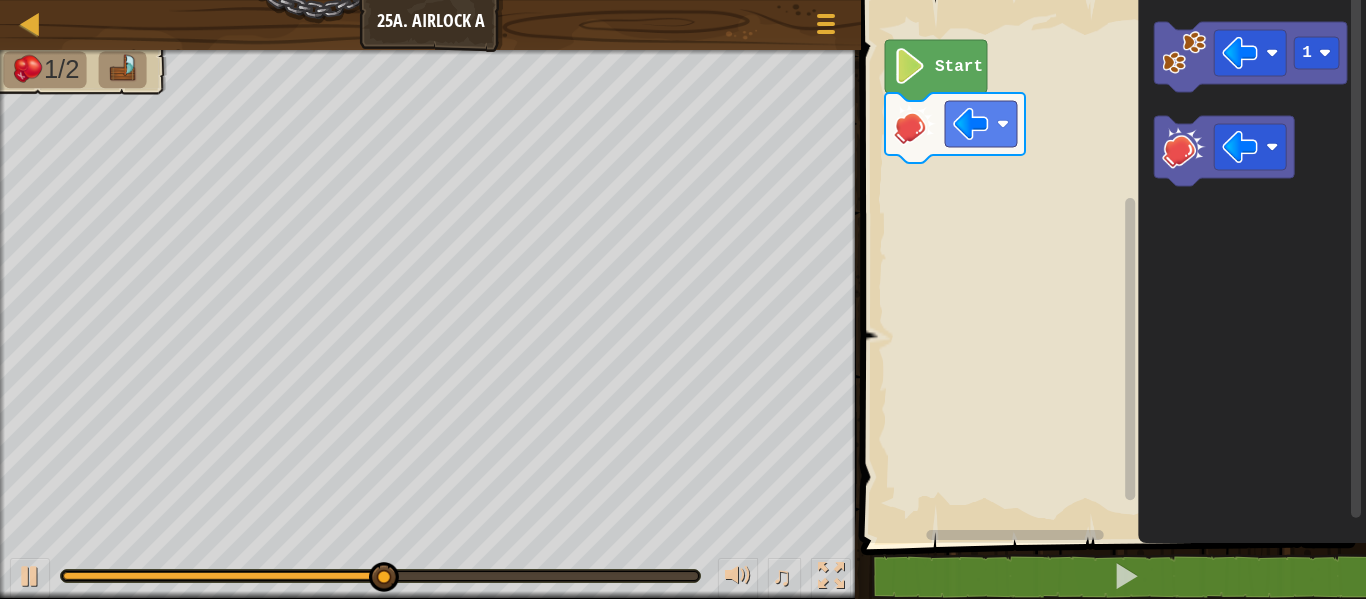 click on "Start 1" at bounding box center [1110, 266] 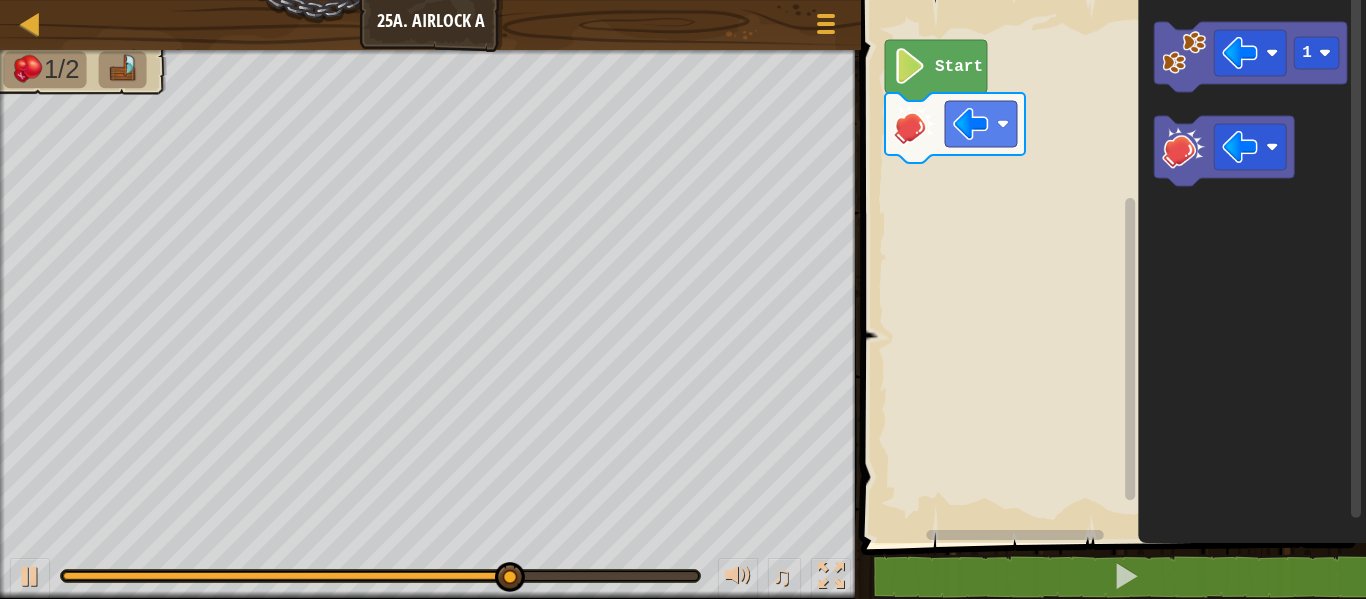 click on "1" 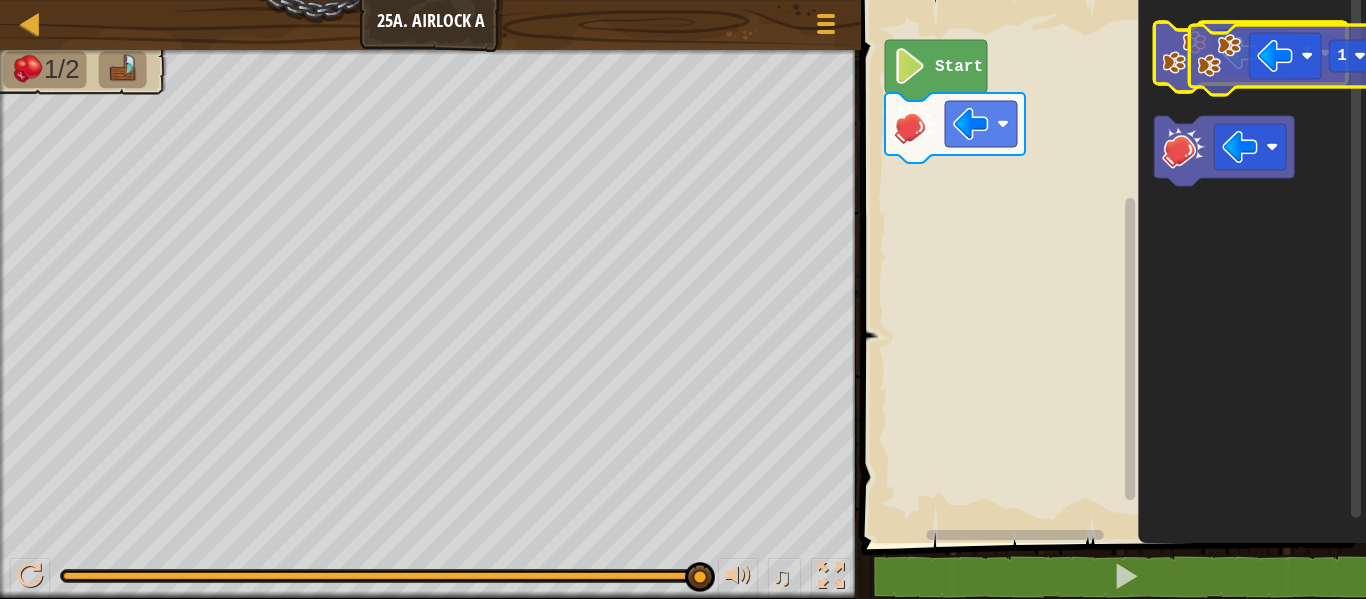 click on "1" 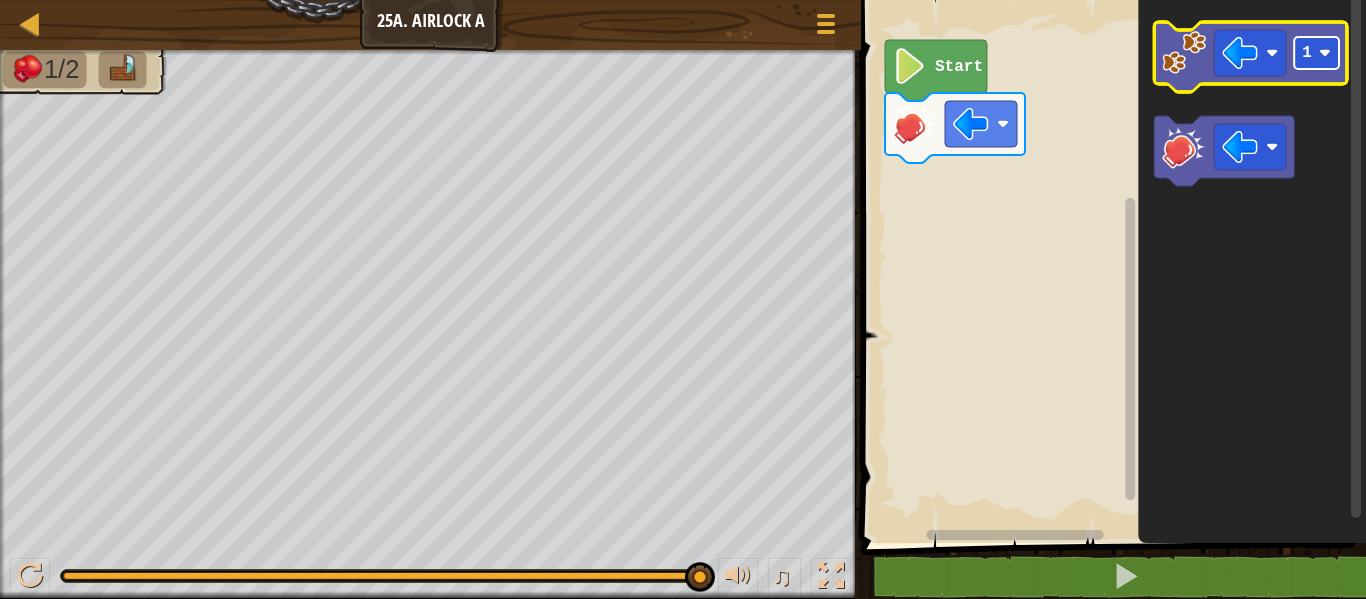 click on "1" 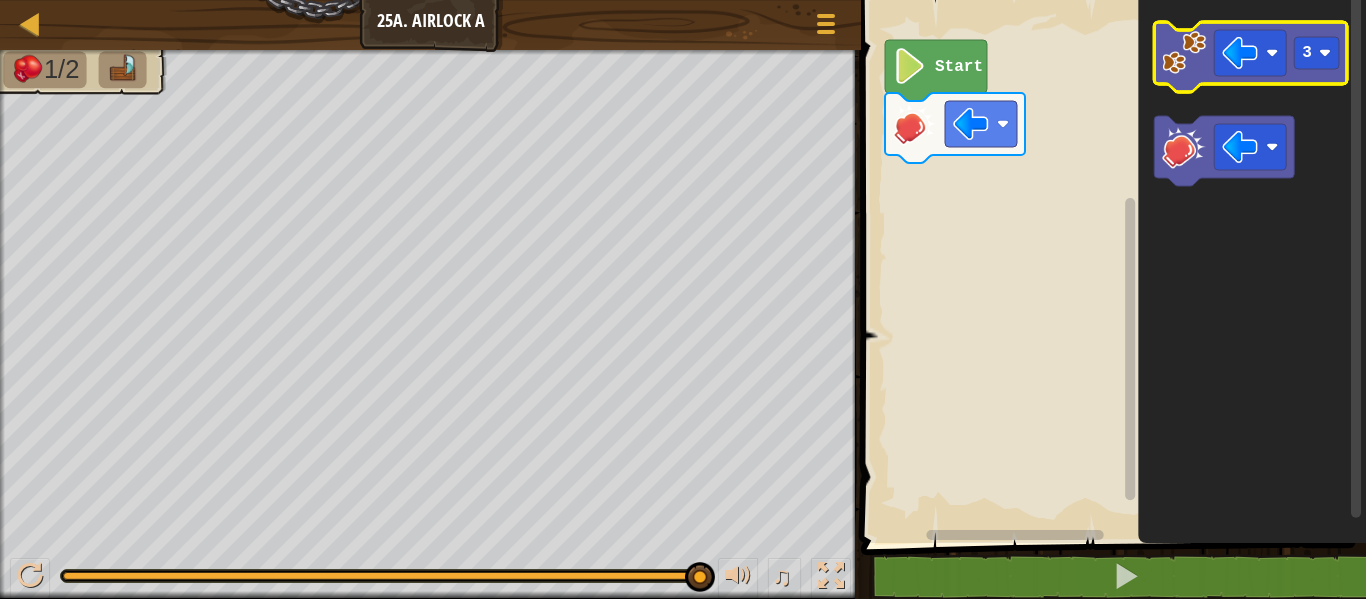 click 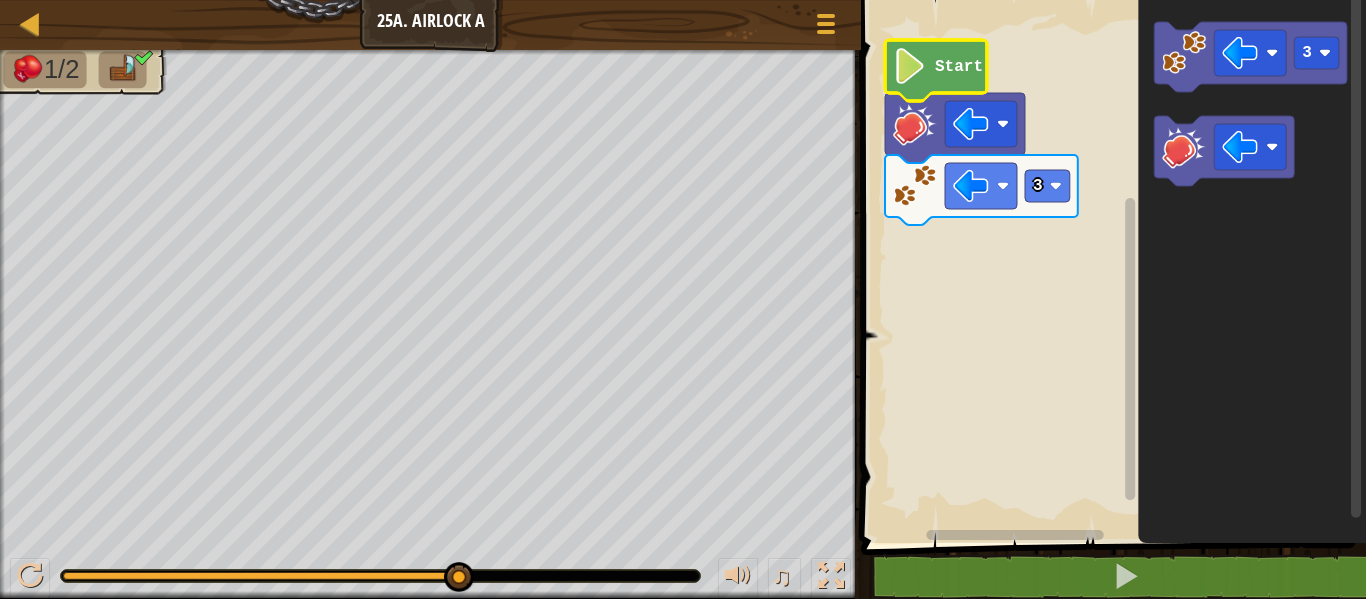 click 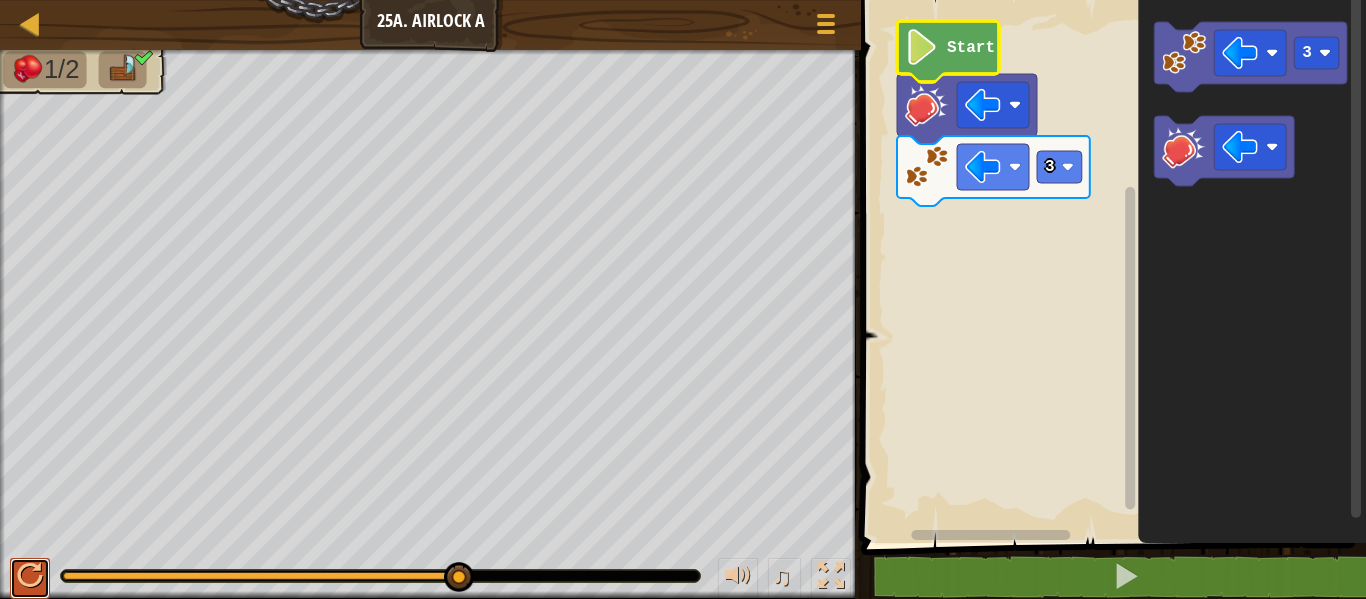 click at bounding box center [30, 576] 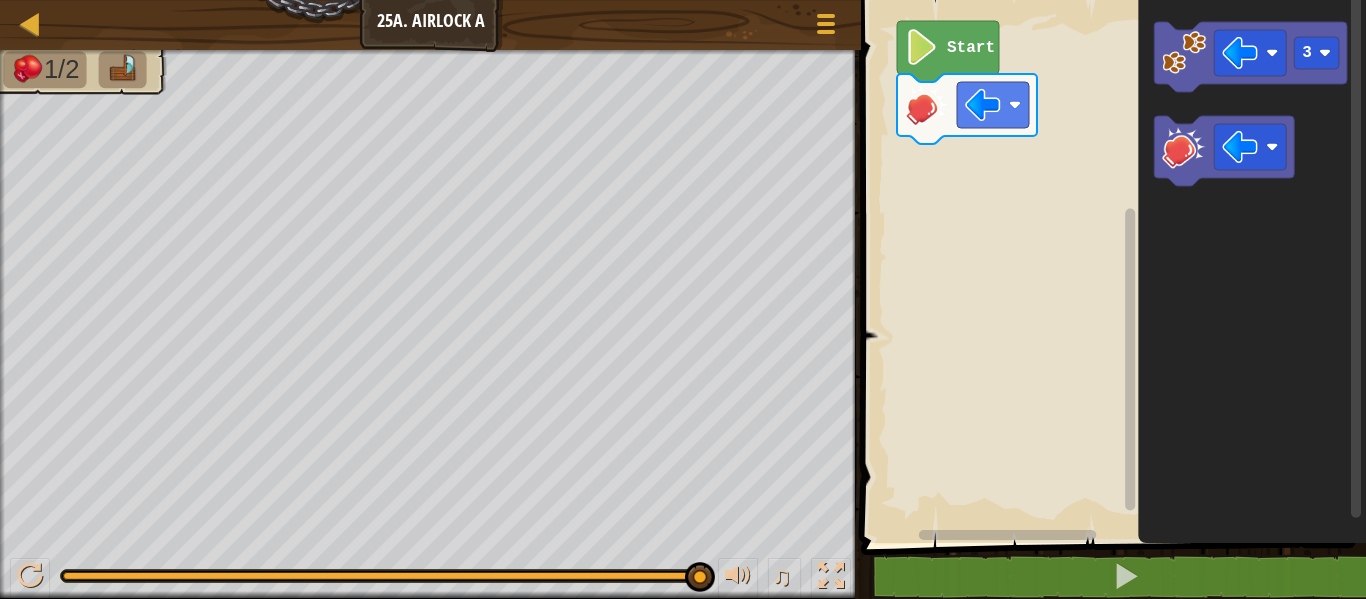 click 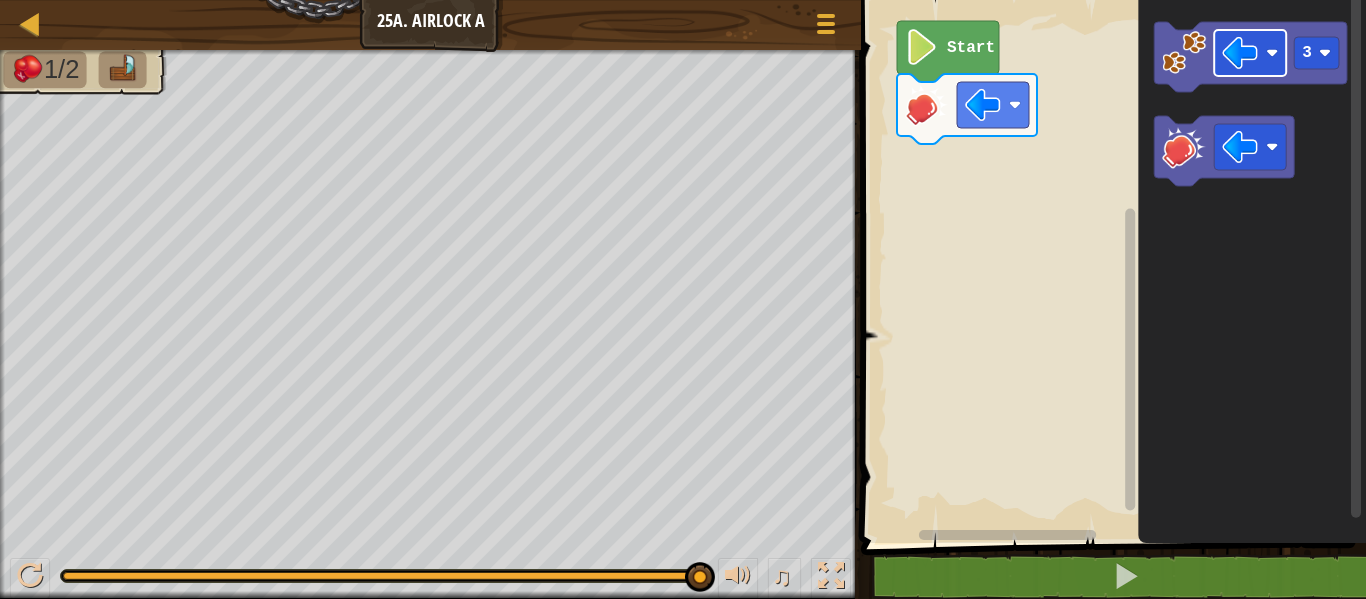 click on "Start 3" at bounding box center [1110, 266] 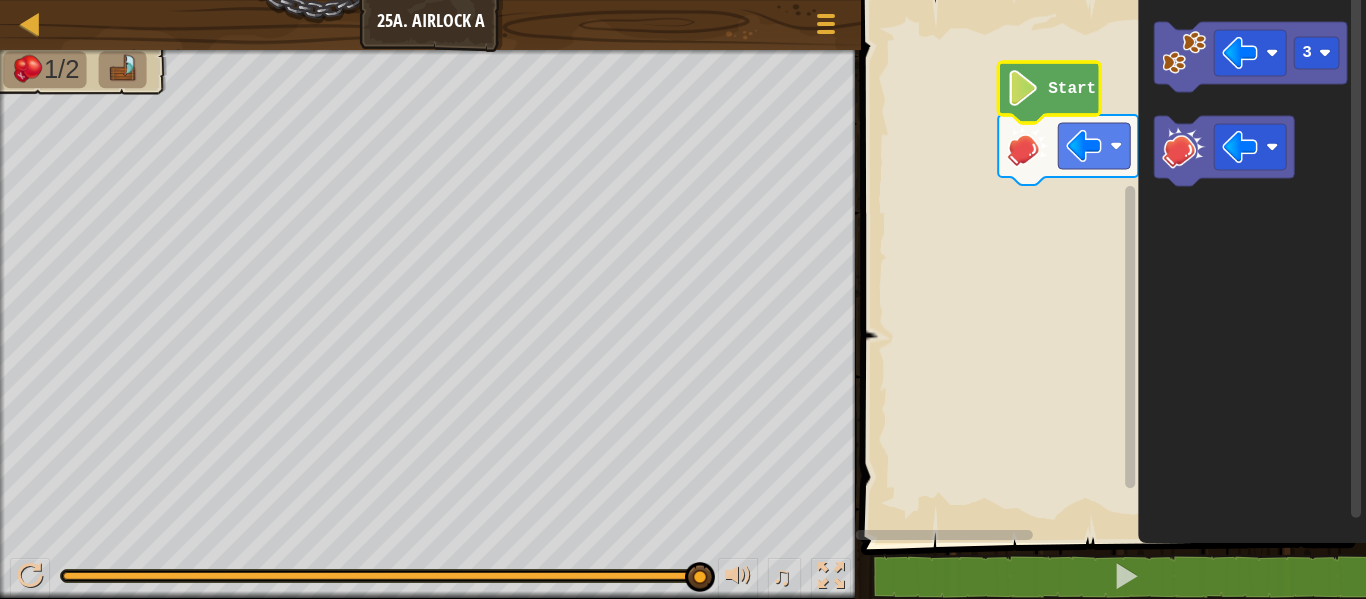 click 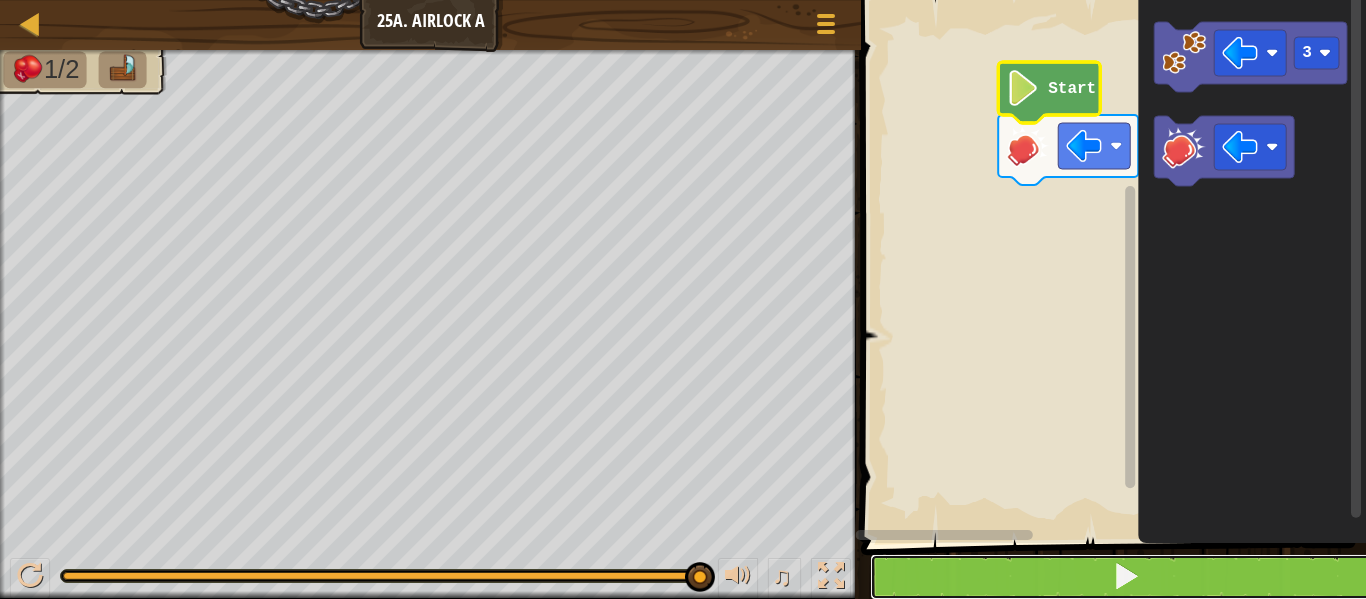 click at bounding box center (1125, 577) 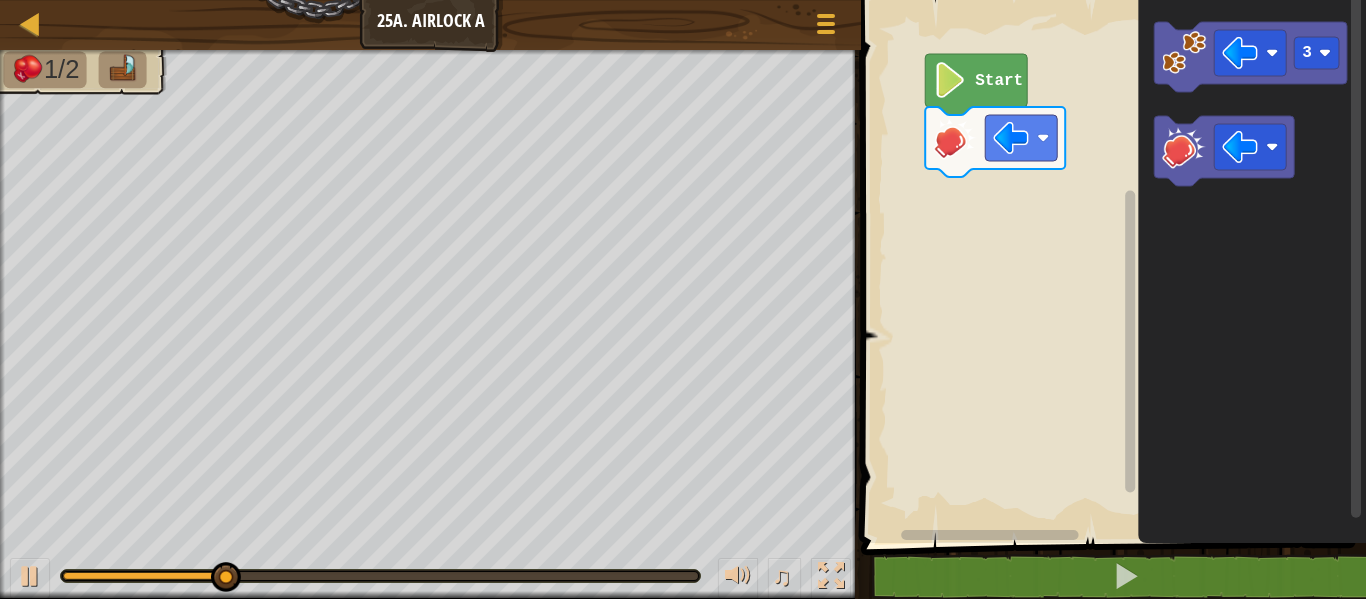 click 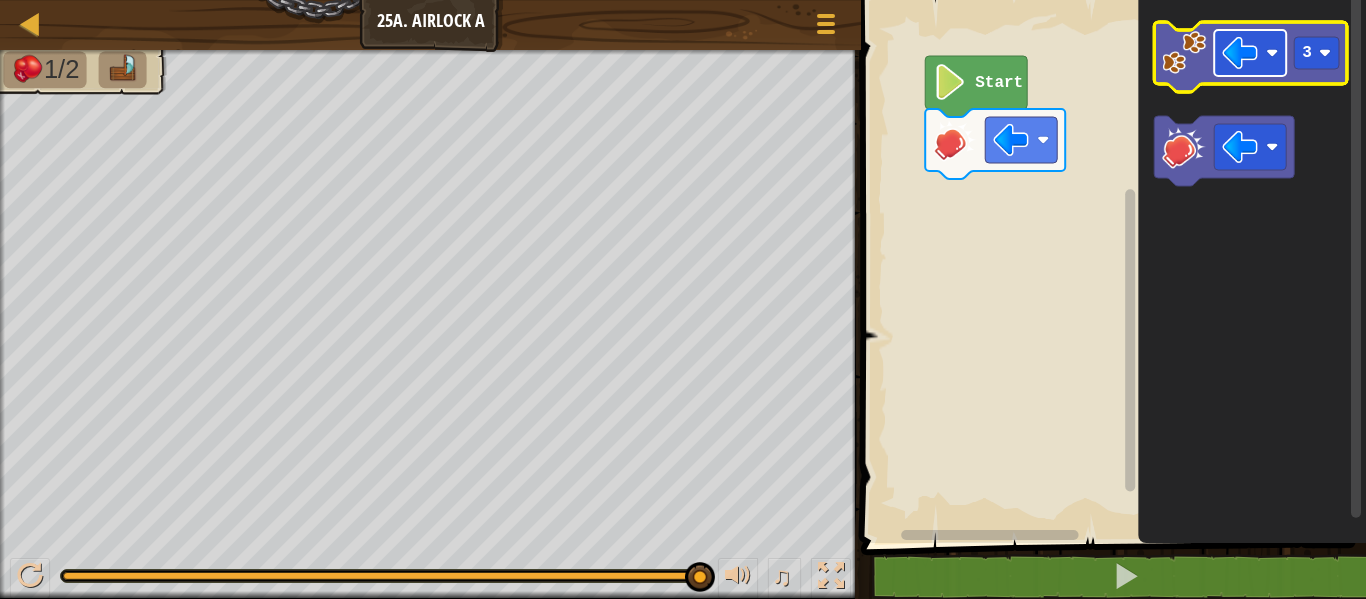 click 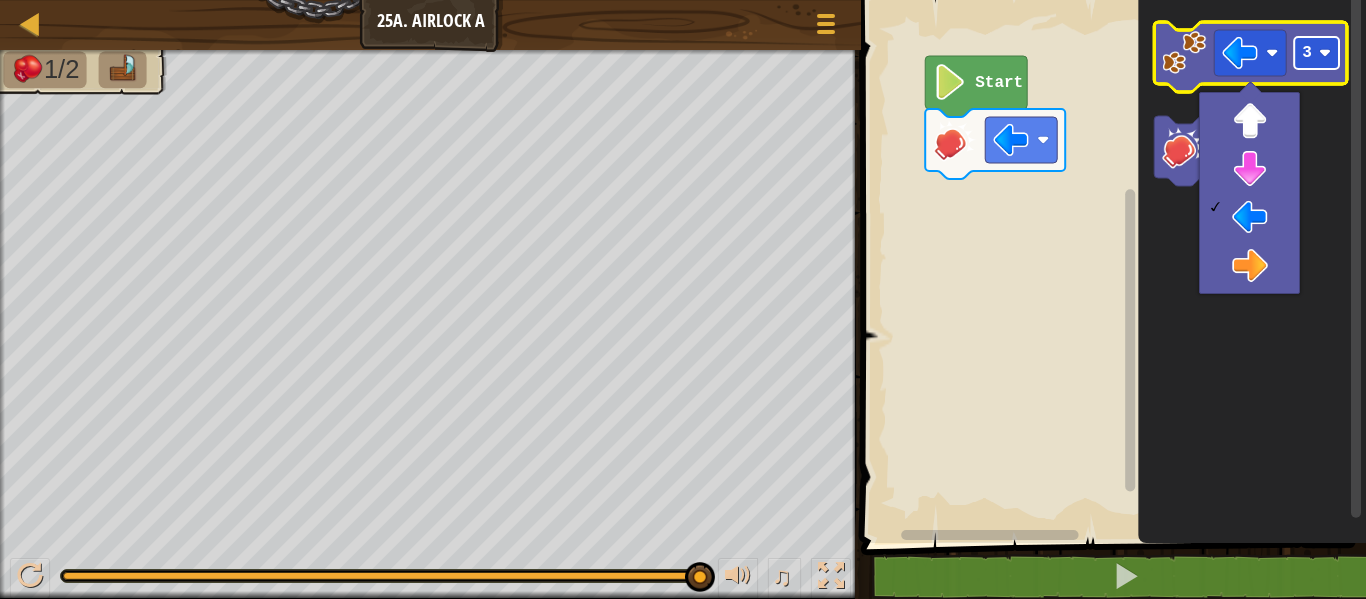 click on "3" 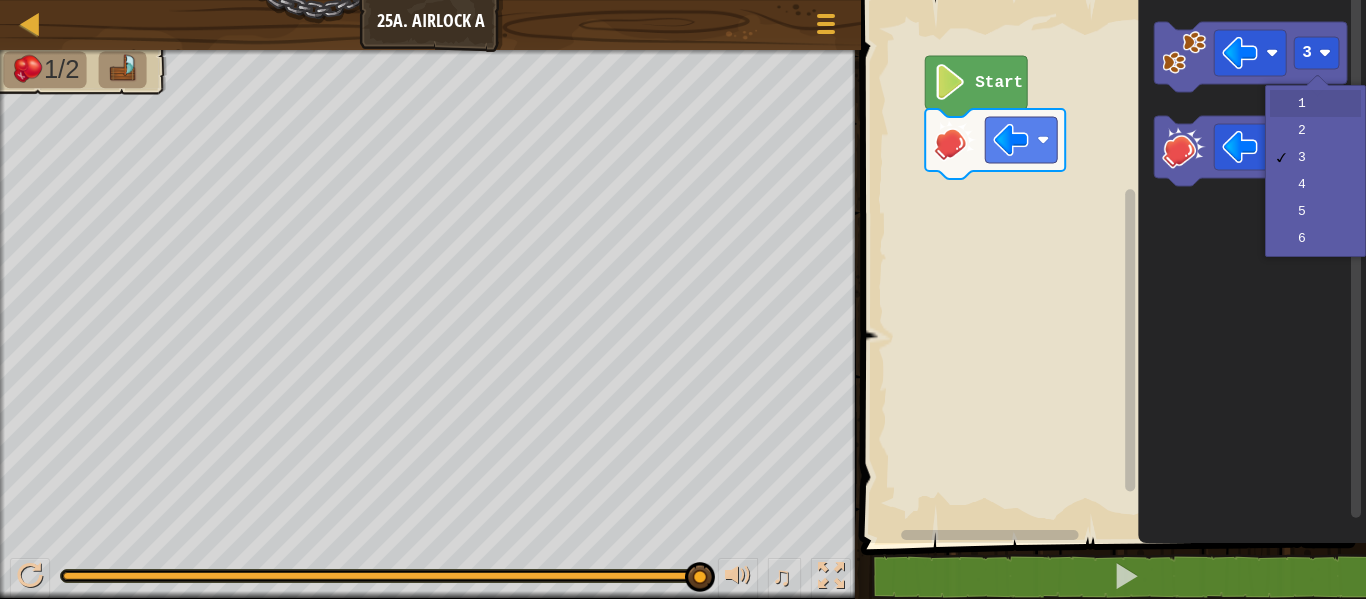 drag, startPoint x: 1275, startPoint y: 98, endPoint x: 1276, endPoint y: 108, distance: 10.049875 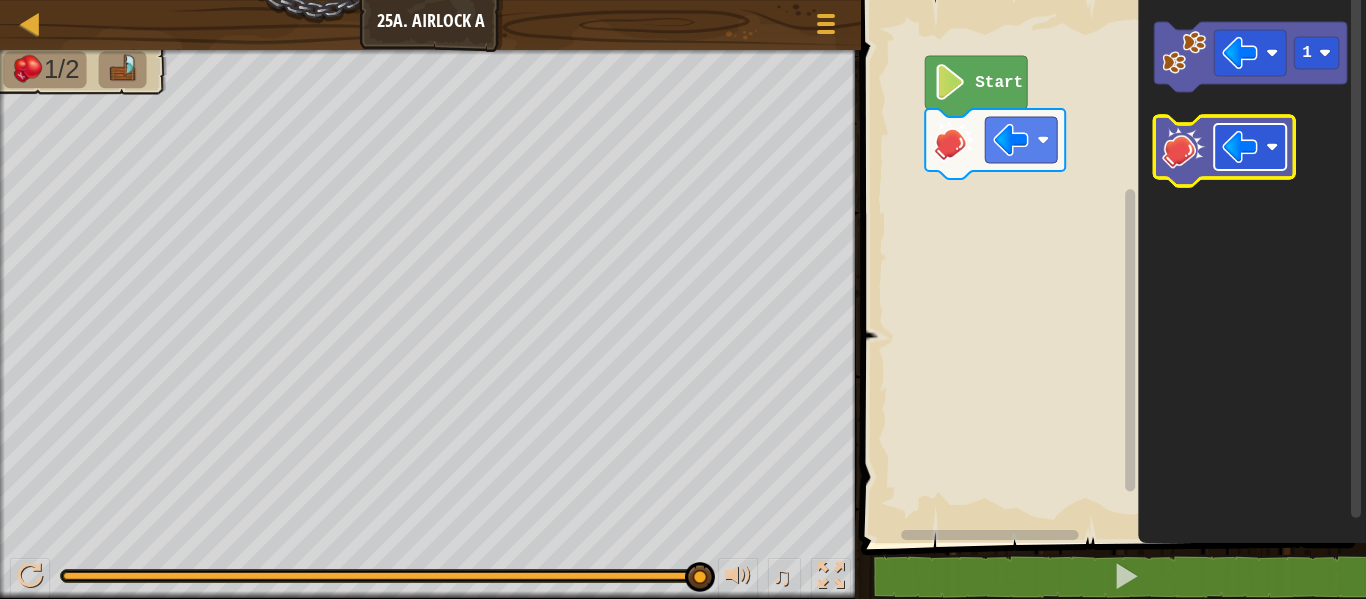 click 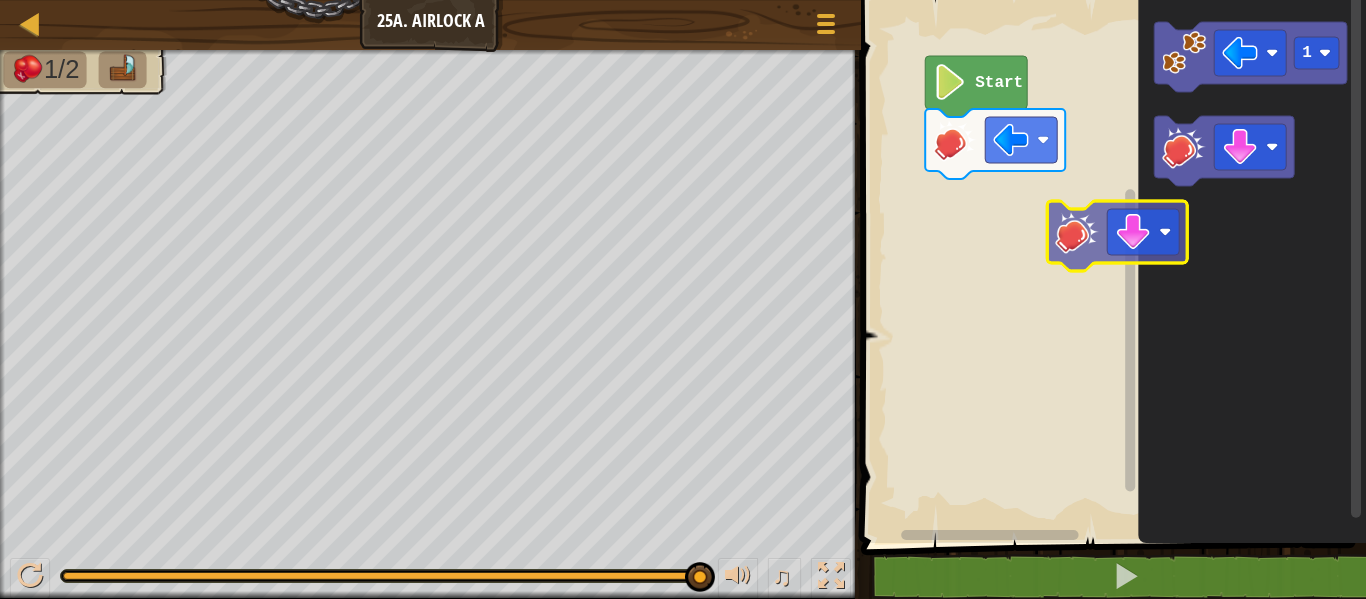 click on "Start 1" at bounding box center (1110, 266) 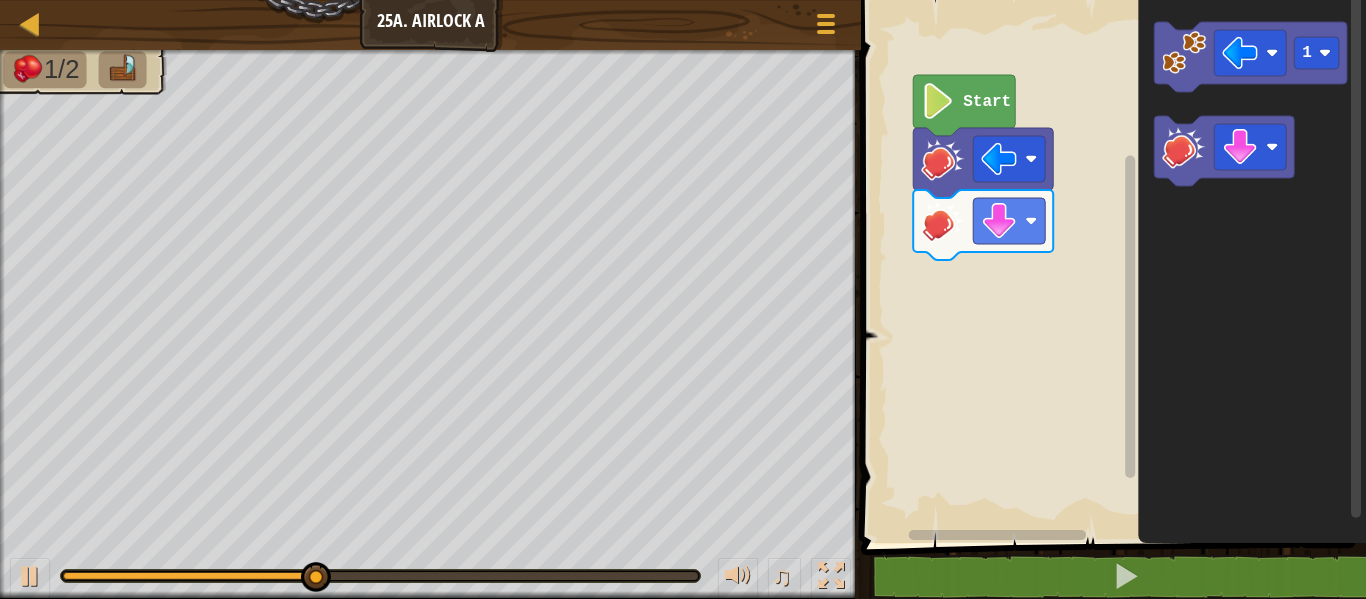 click on "1" 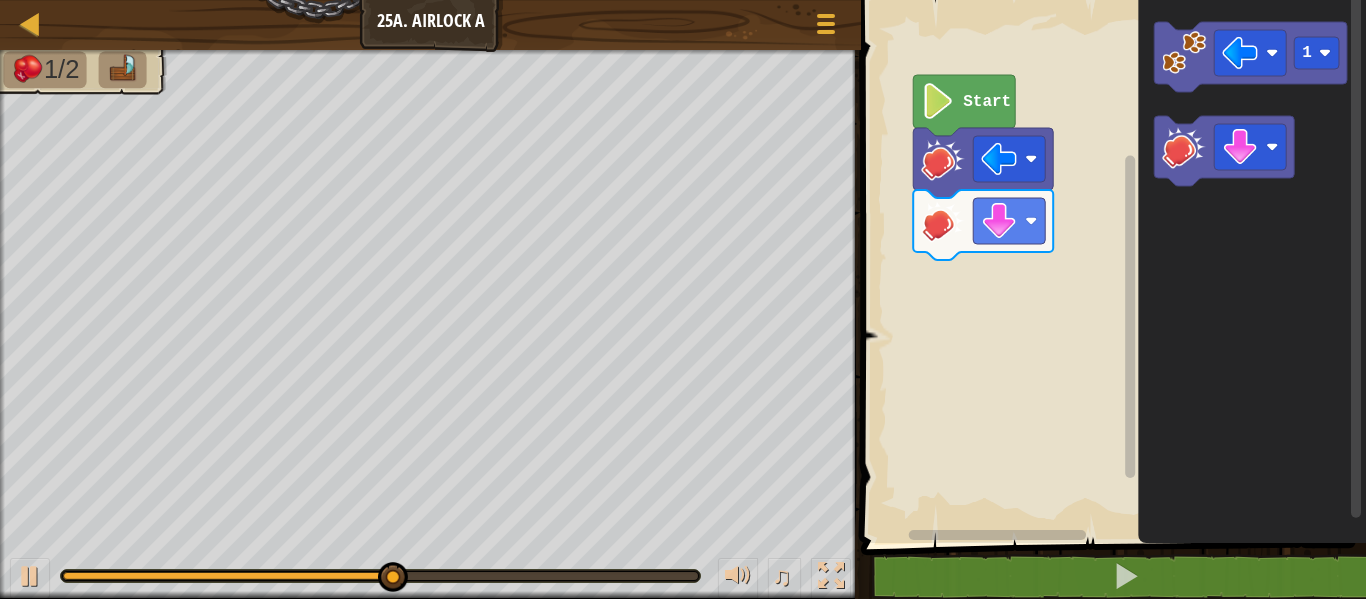 click on "1" 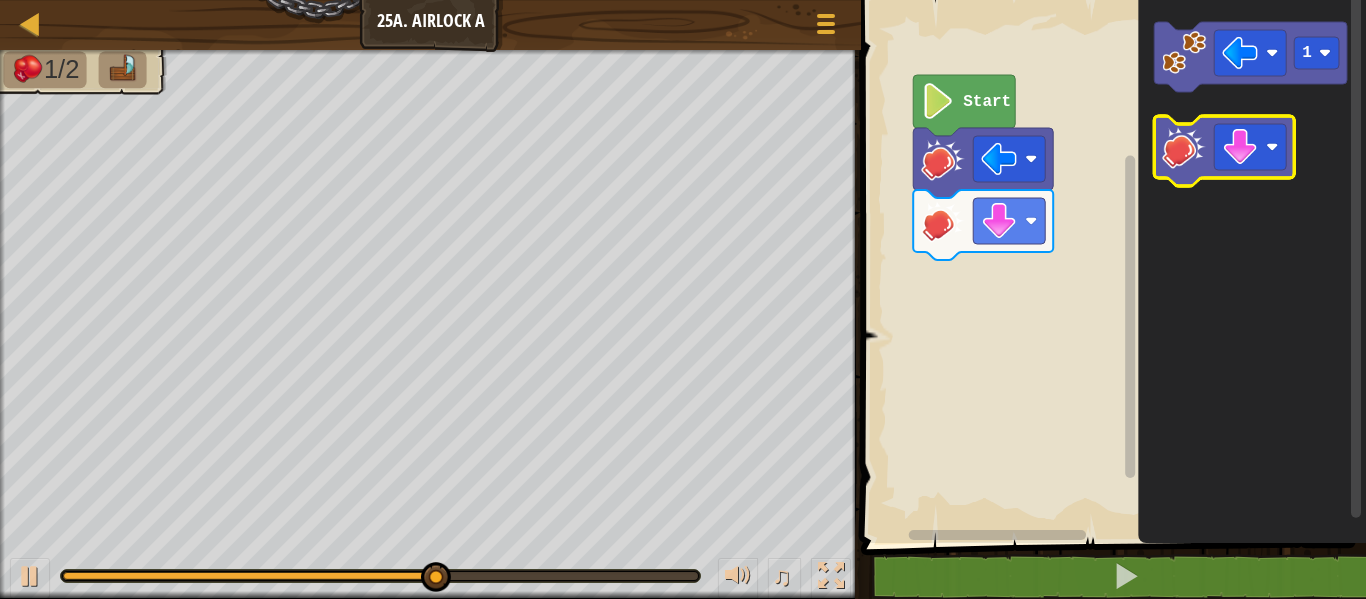 click on "1" 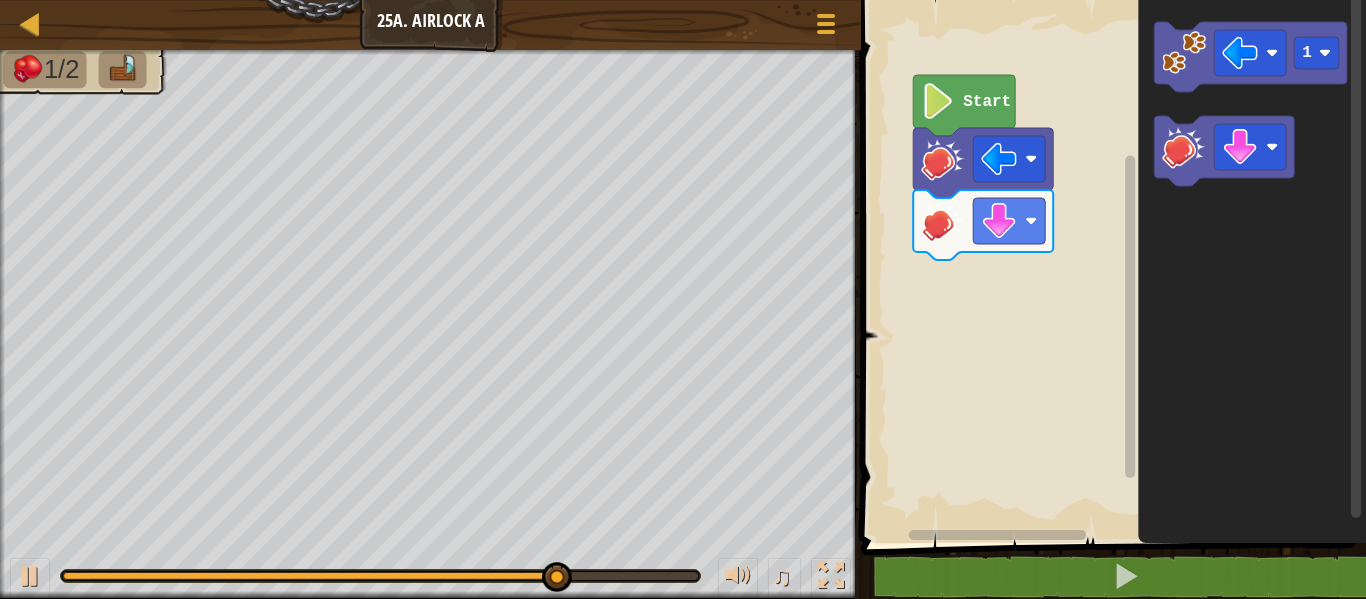 click on "1" 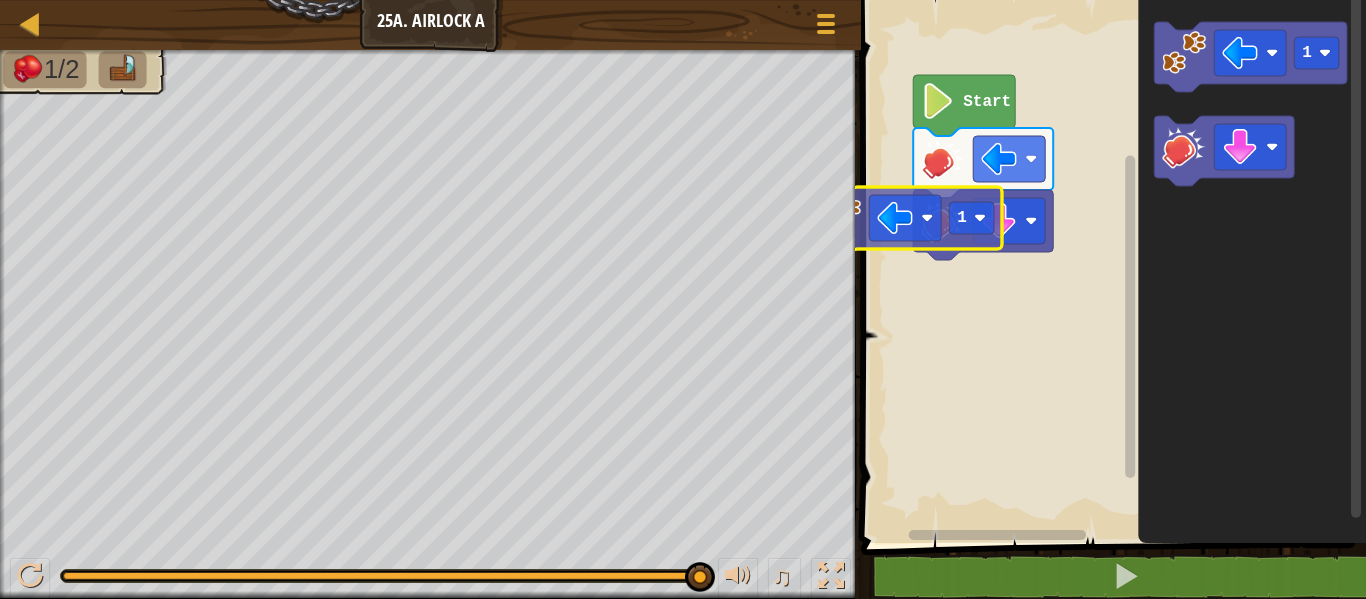 click on "Map Junior 25a. Airlock A Game Menu 1     הההההההההההההההההההההההההההההההההההההההההההההההההההההההההההההההההההההההההההההההההההההההההההההההההההההההההההההההההההההההההההההההההההההההההההההההההההההההההההההההההההההההההההההההההההההההההההההההההההההההההההההההההההההההההההההההההההההההההההההההההההההההההההההההה XXXXXXXXXXXXXXXXXXXXXXXXXXXXXXXXXXXXXXXXXXXXXXXXXXXXXXXXXXXXXXXXXXXXXXXXXXXXXXXXXXXXXXXXXXXXXXXXXXXXXXXXXXXXXXXXXXXXXXXXXXXXXXXXXXXXXXXXXXXXXXXXXXXXXXXXXXXXXXXXXXXXXXXXXXXXXXXXXXXXXXXXXXXXXXXXXXXXXXXXXXXXXXXXXXXXXXXXXXXXXXXXXXXXXXXXXXXXXXXXXXXXXXXXXXXXXXXX Solution × Blocks 1     Start 1 1 1 Code Saved Programming language : Python Statement   /  Call   /  go hit × Fix Your Code Need help? Ask the AI 1/2 ♫ Blue Fox Skip 1 go('left', 1) 2 hit('left') 3 4 5 :" at bounding box center (683, 299) 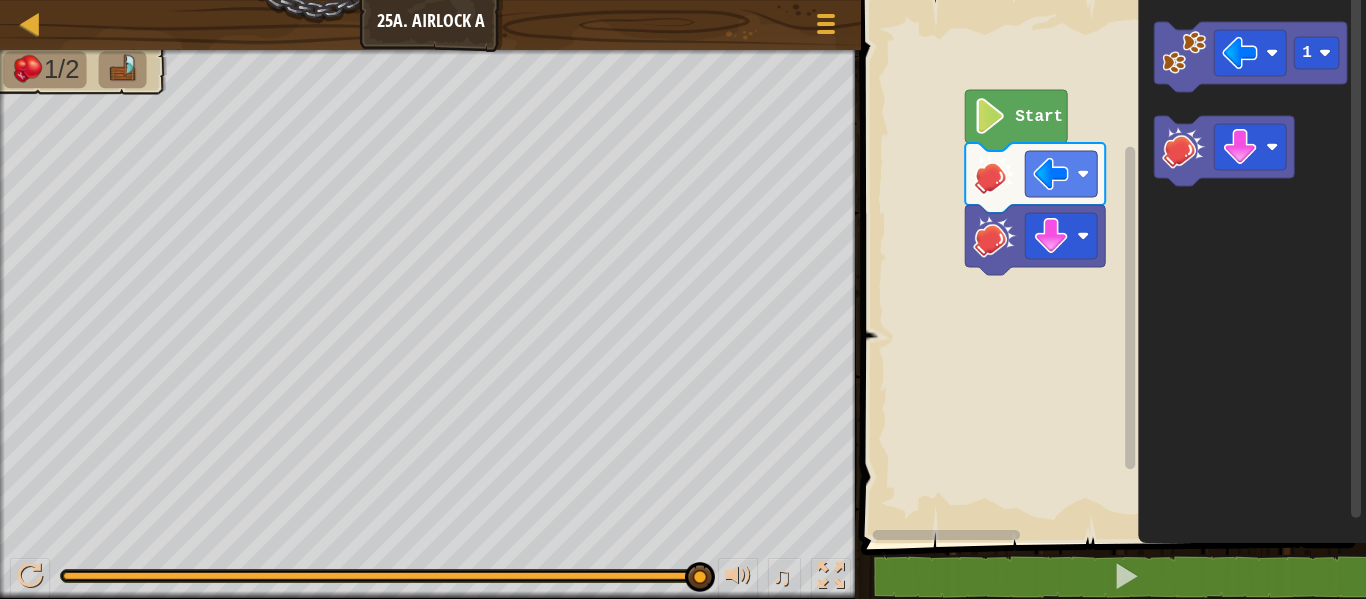 click 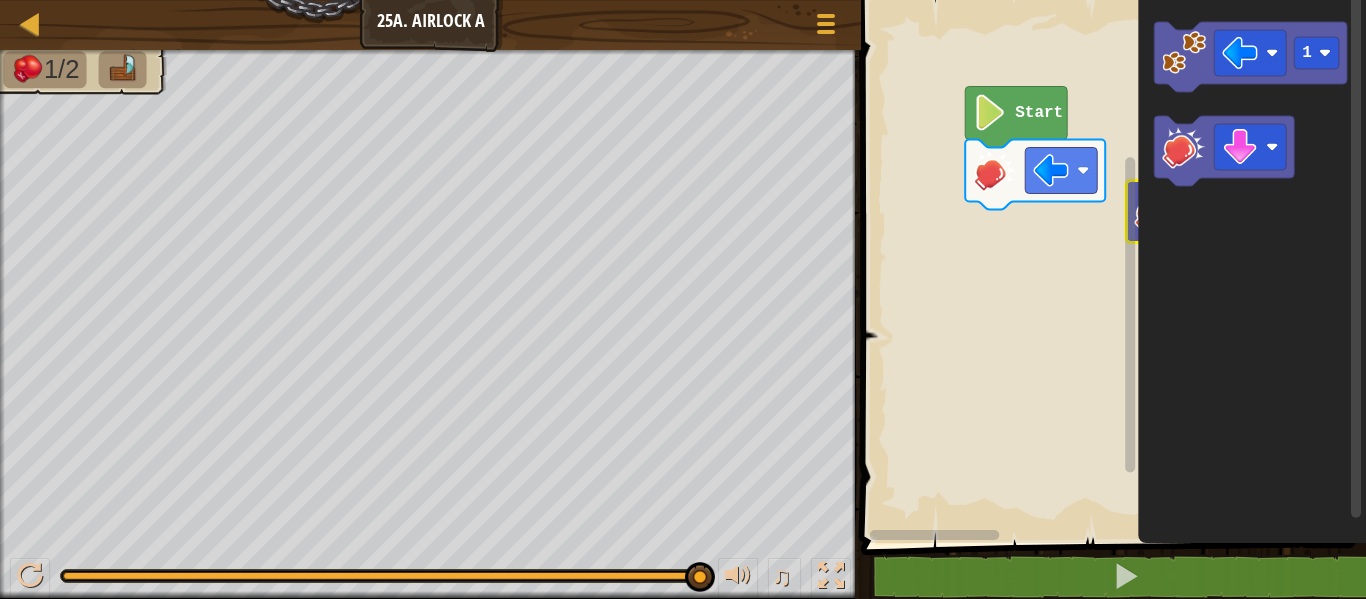 click 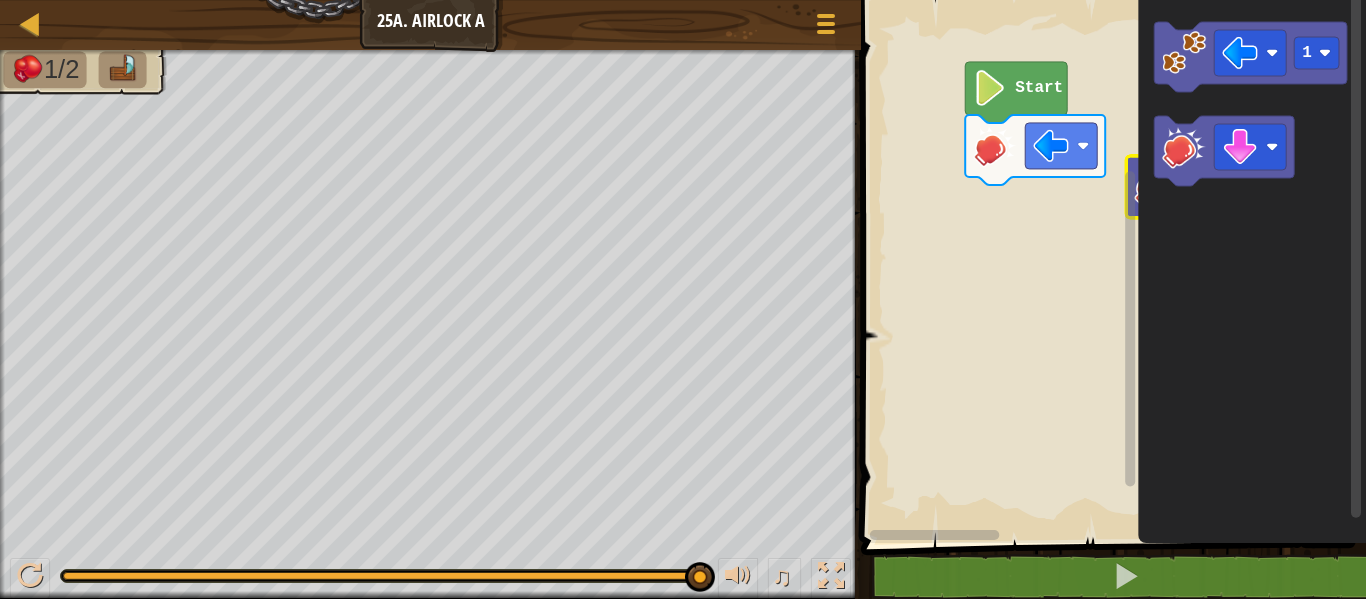 click 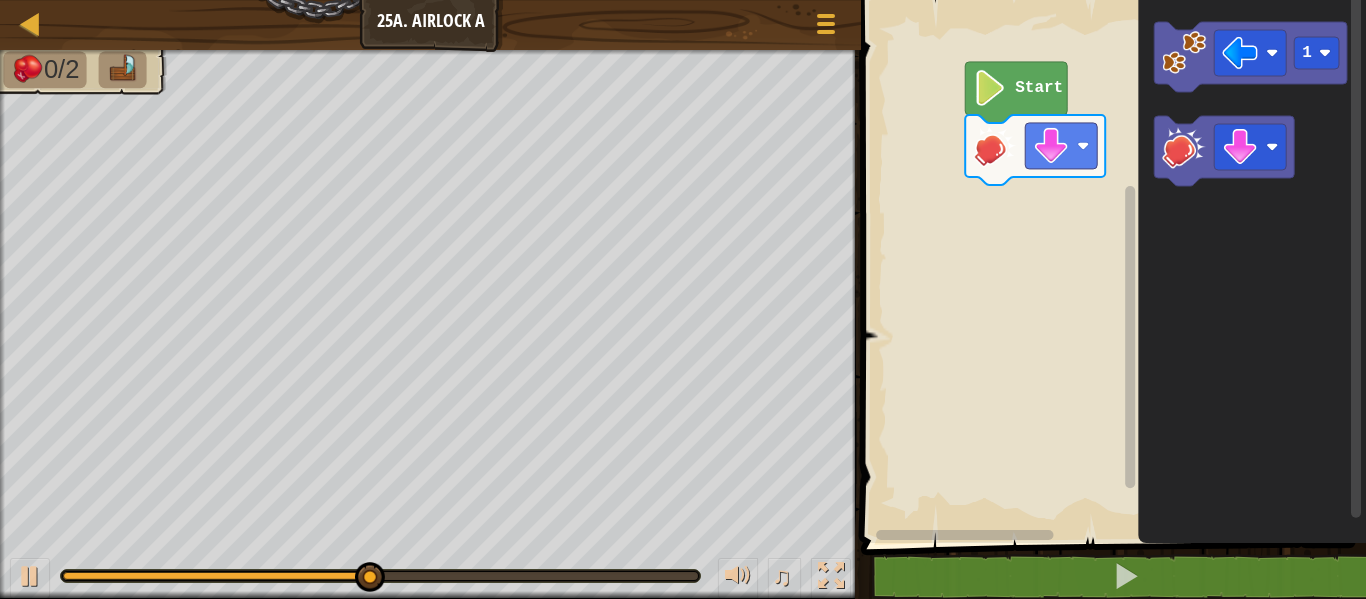 click on "Start 1" at bounding box center (1110, 266) 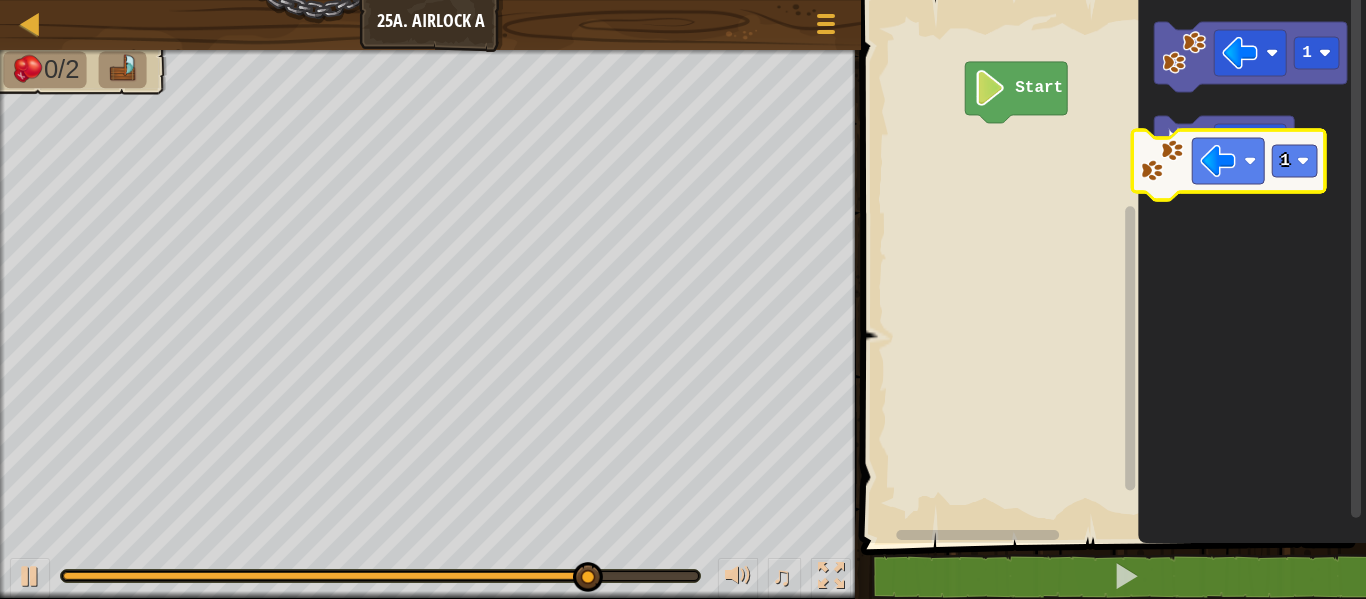 click on "Start 1 1" at bounding box center [1110, 266] 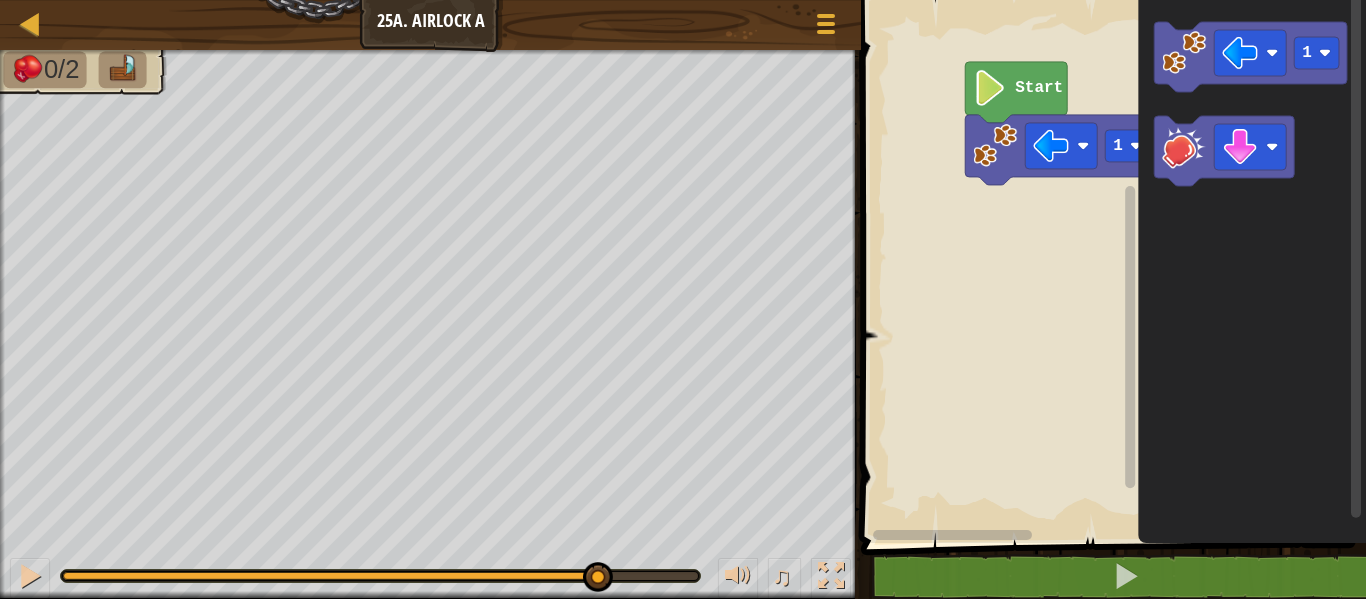 click 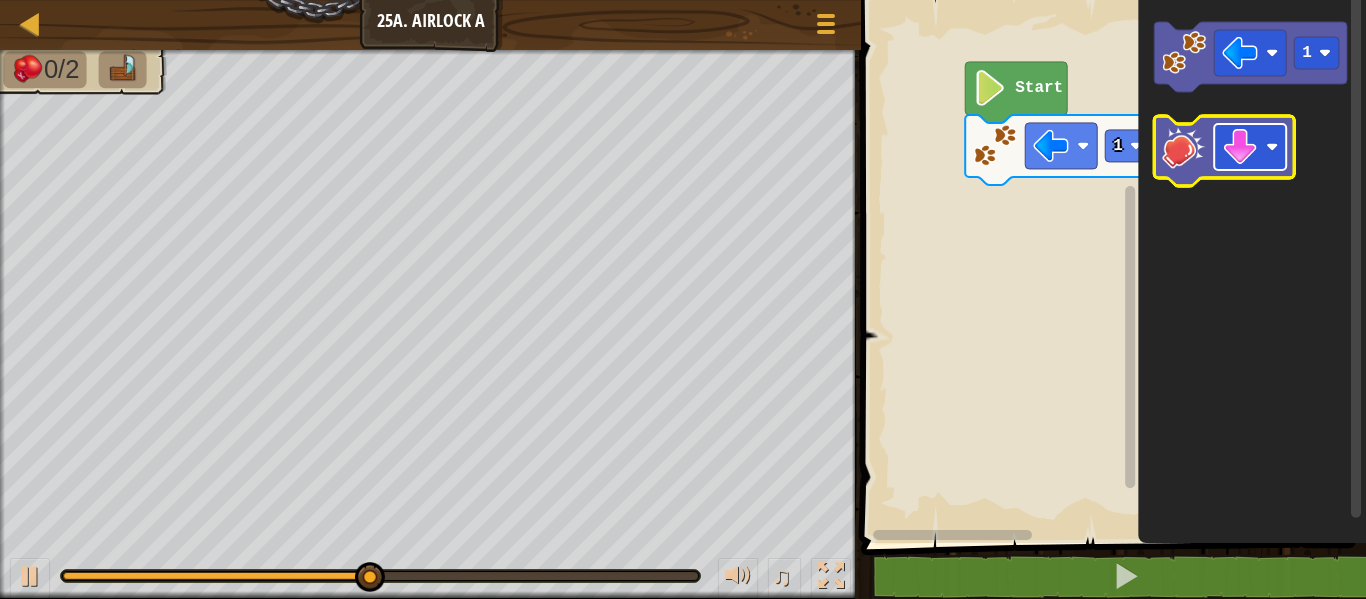 click 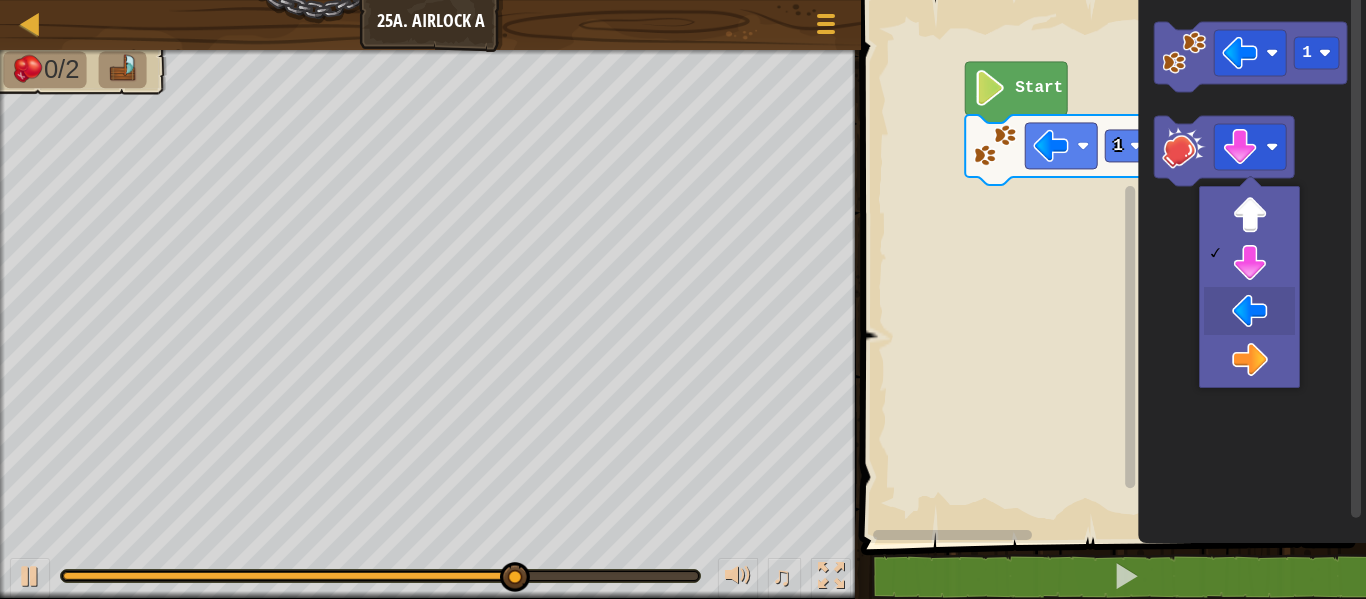 drag, startPoint x: 1232, startPoint y: 297, endPoint x: 1216, endPoint y: 281, distance: 22.627417 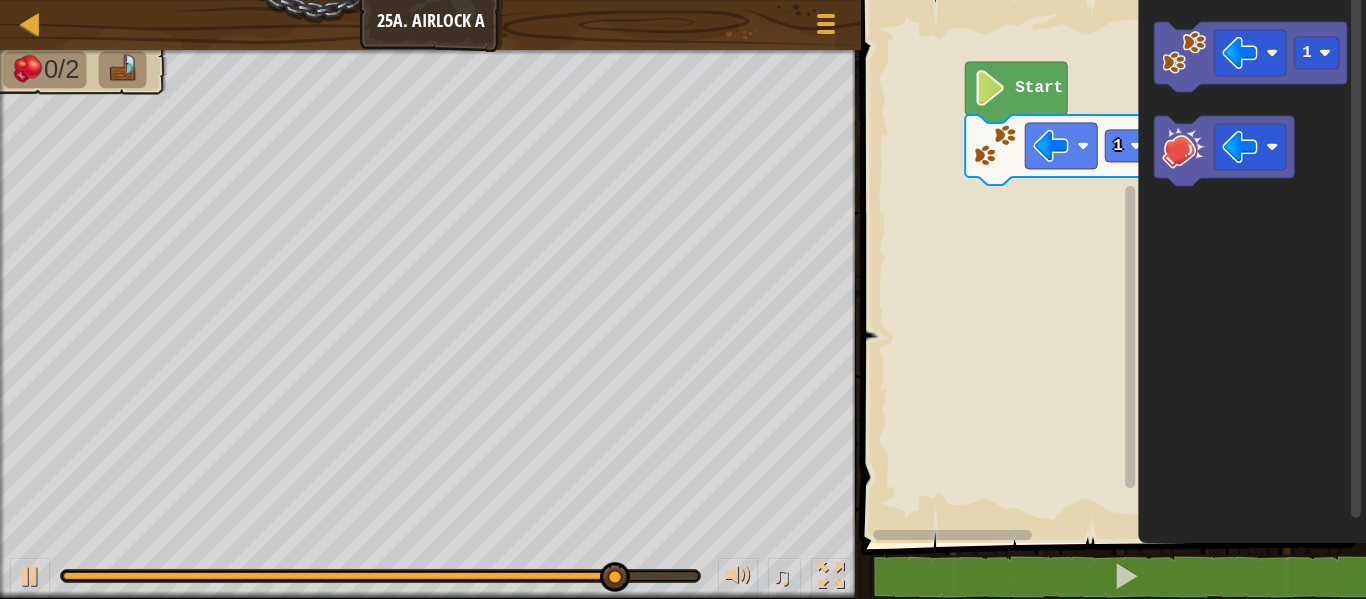 click on "1 Start 1" at bounding box center [1110, 266] 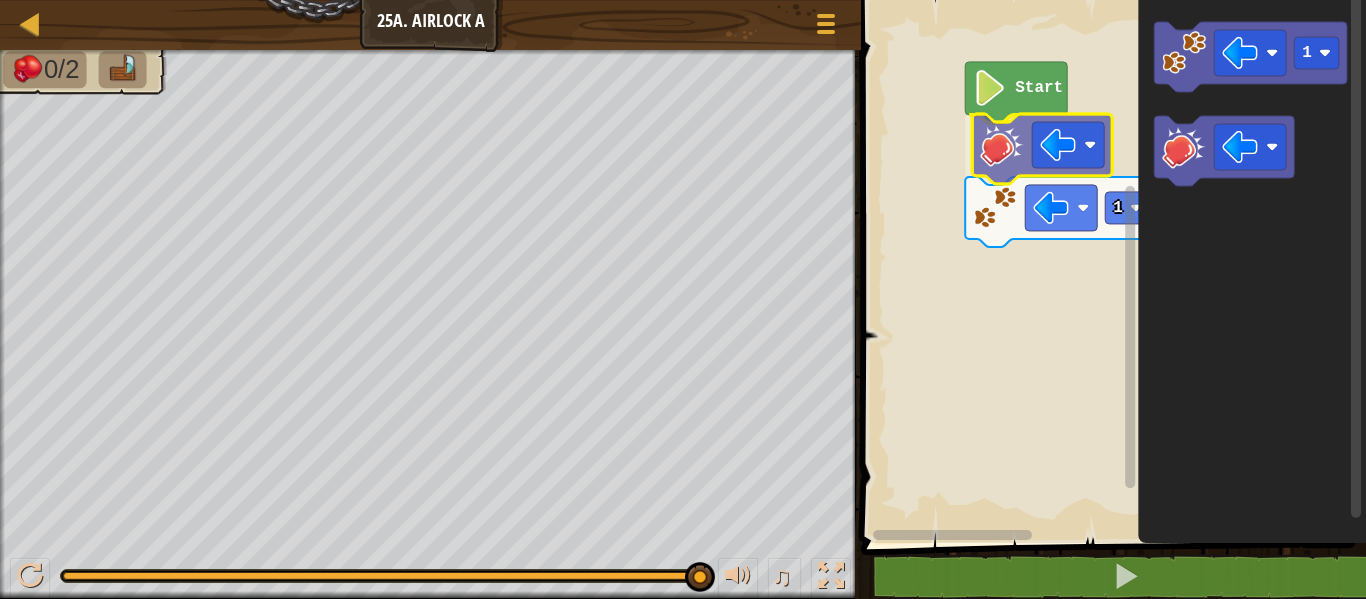 click on "Start 1 1" at bounding box center [1110, 266] 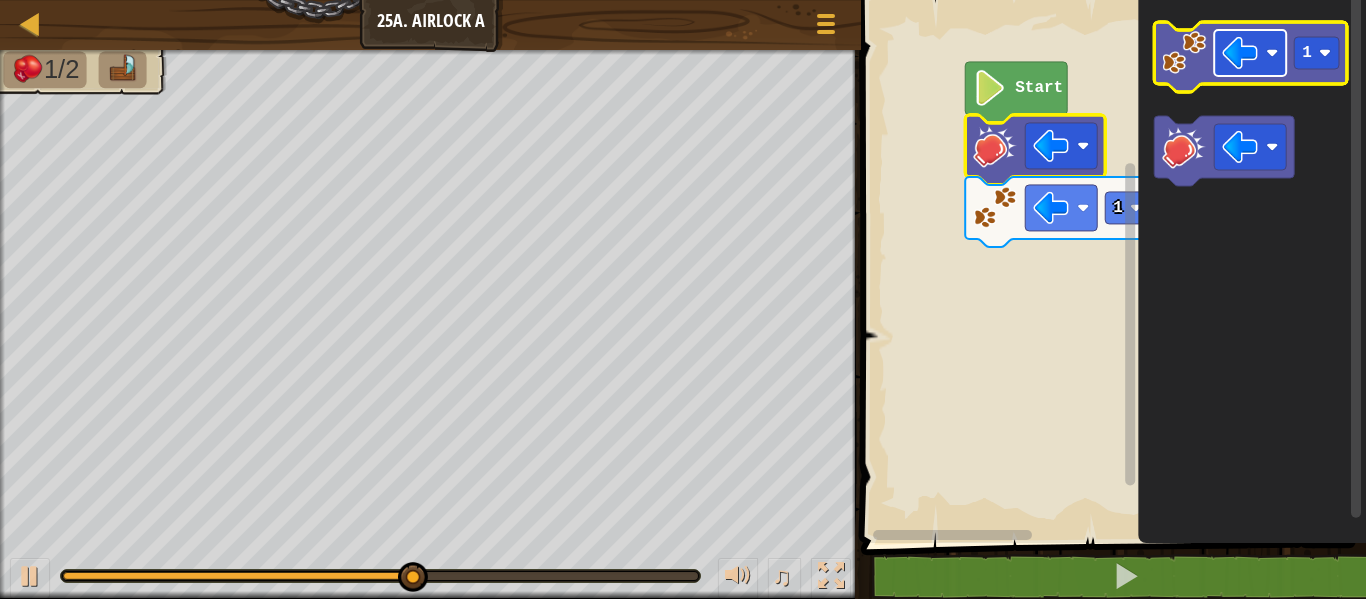 click 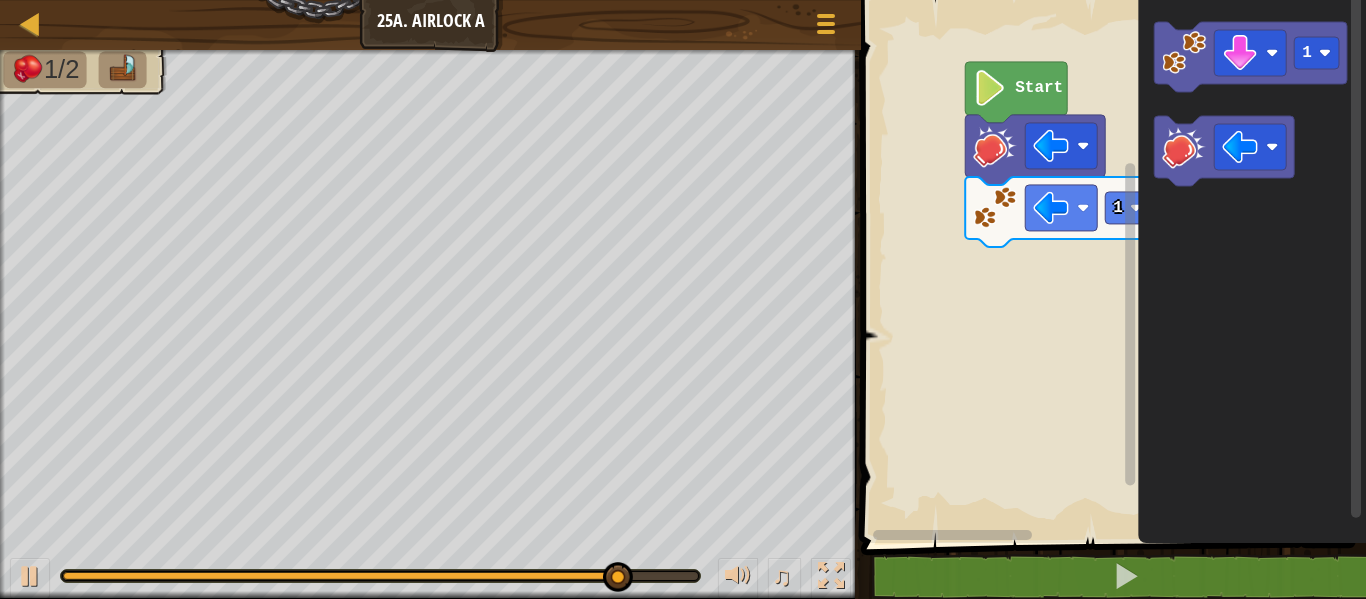 click on "Start 1 1" at bounding box center (1110, 266) 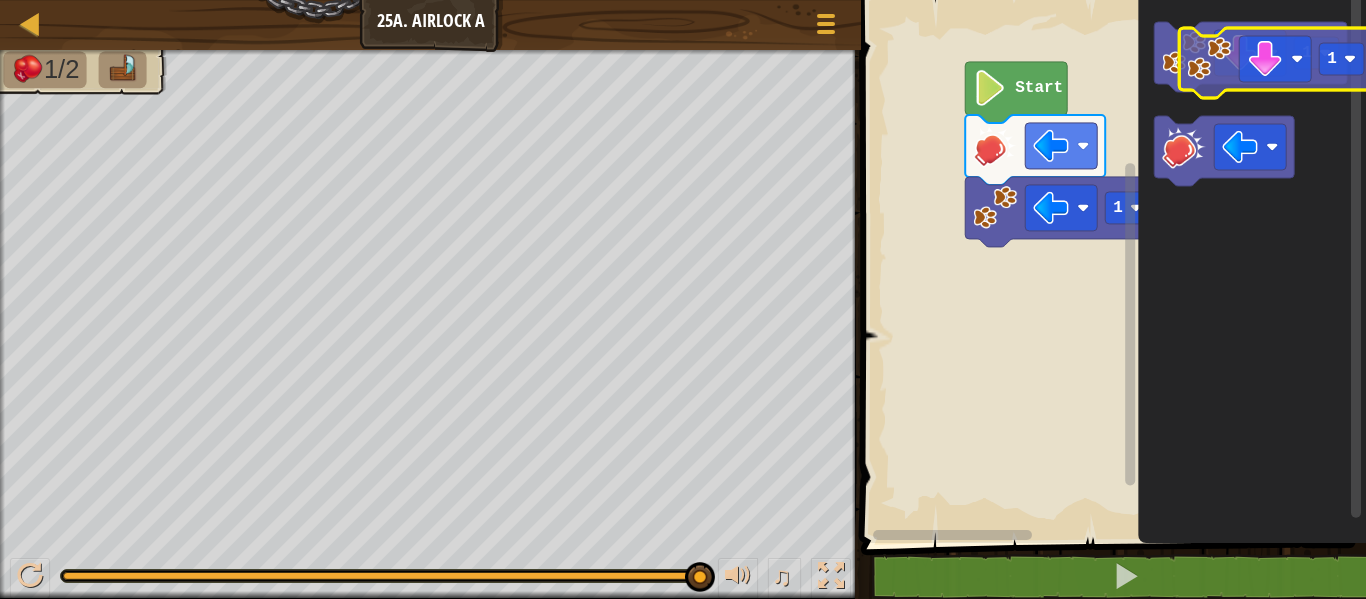click on "1" 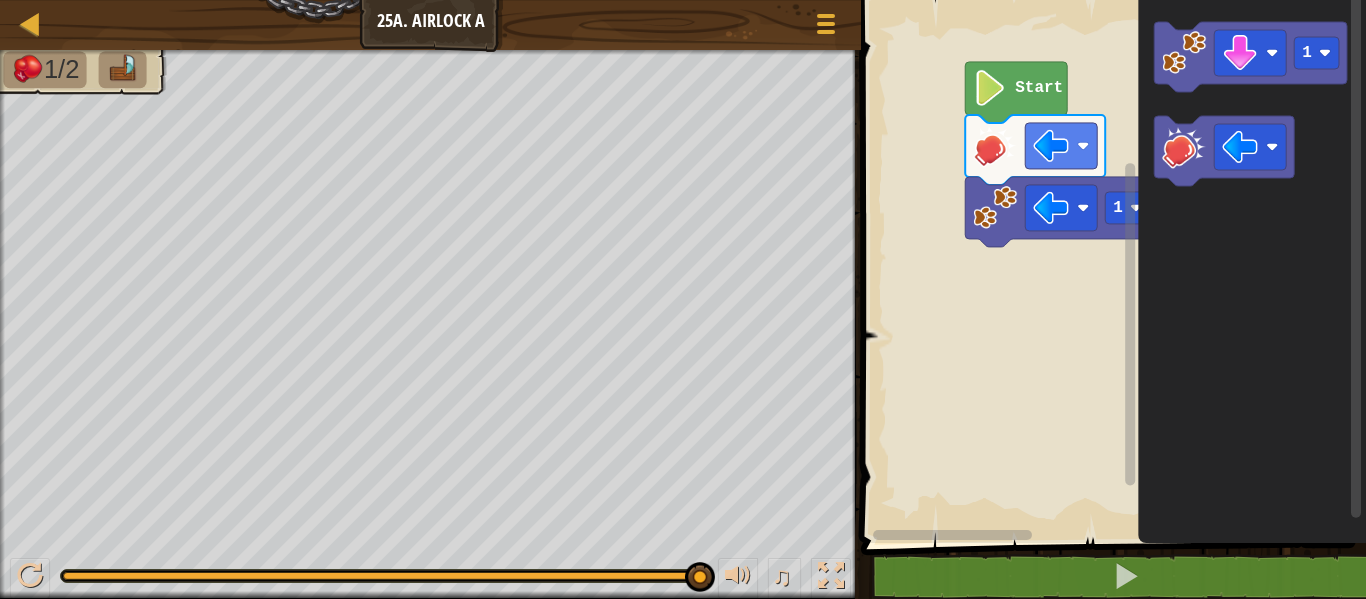 click 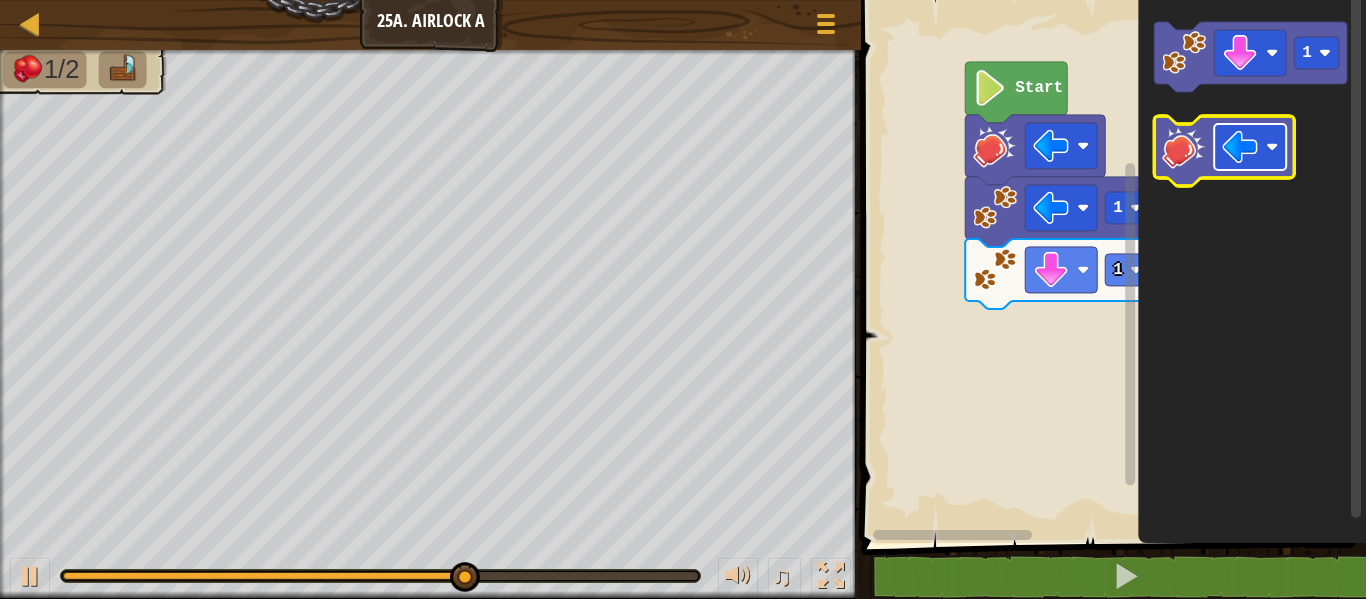 click 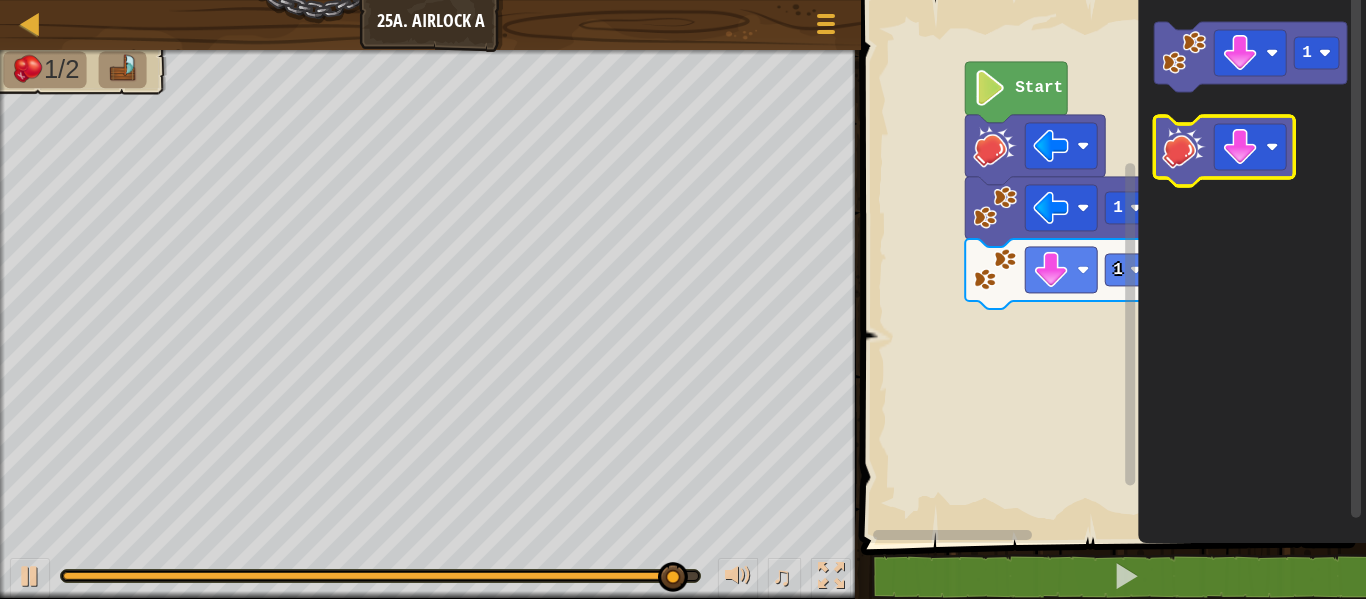 click 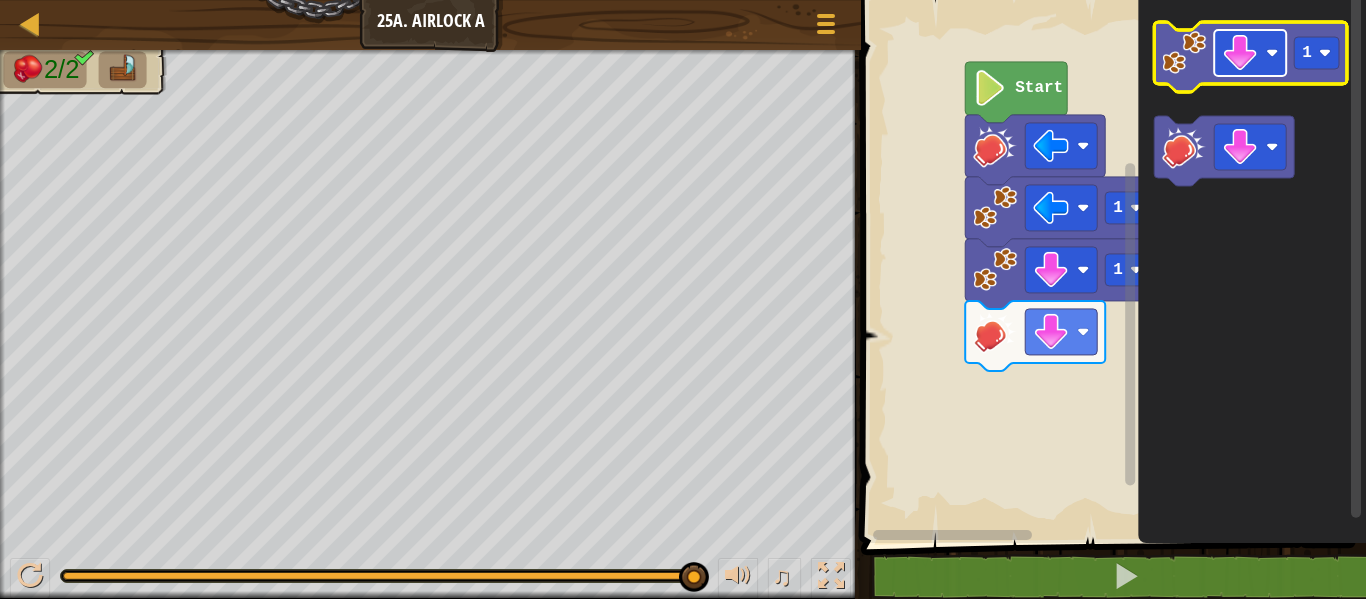 click 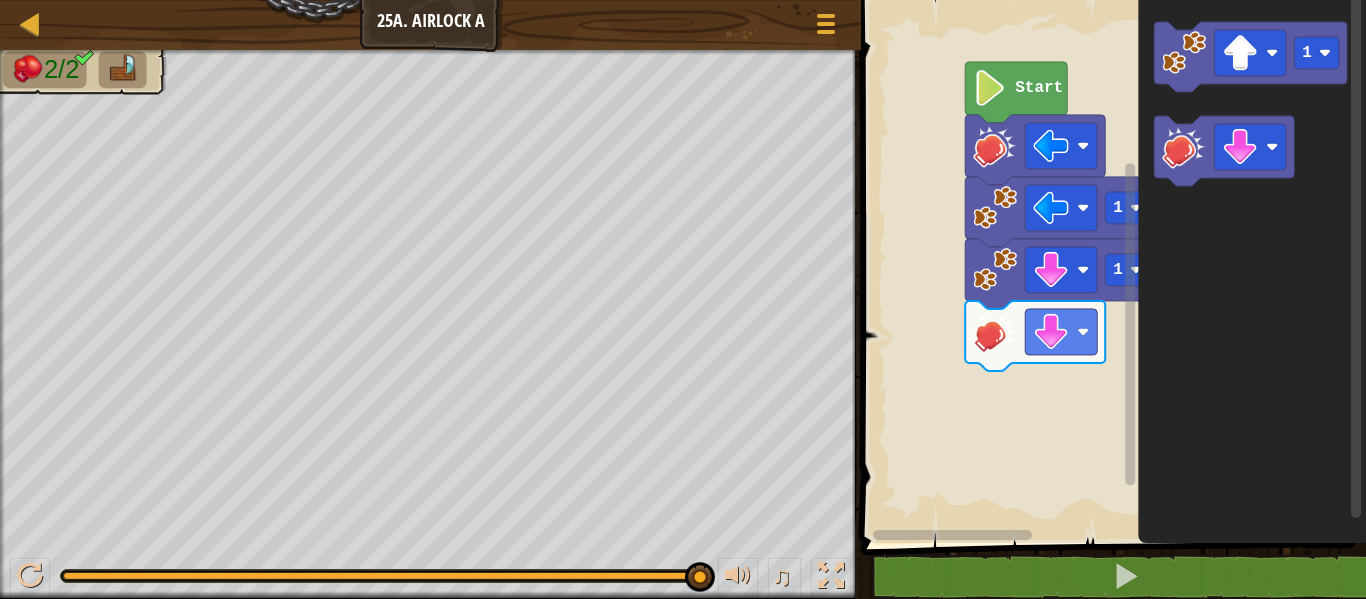 click on "1" 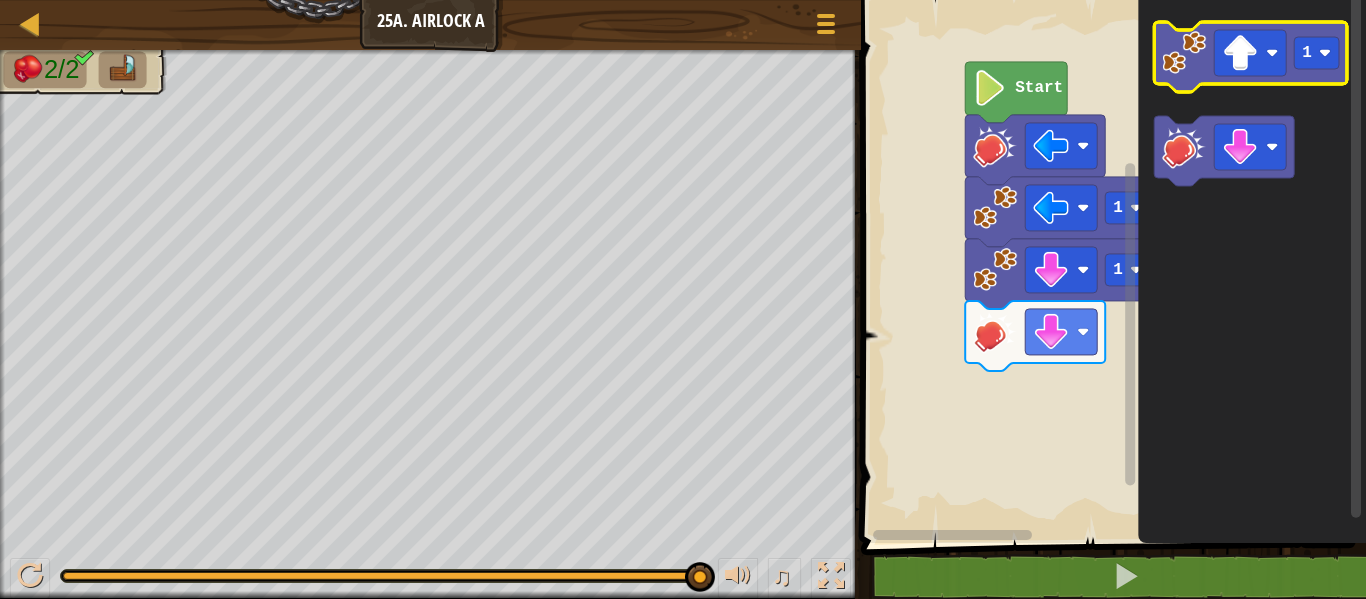 click 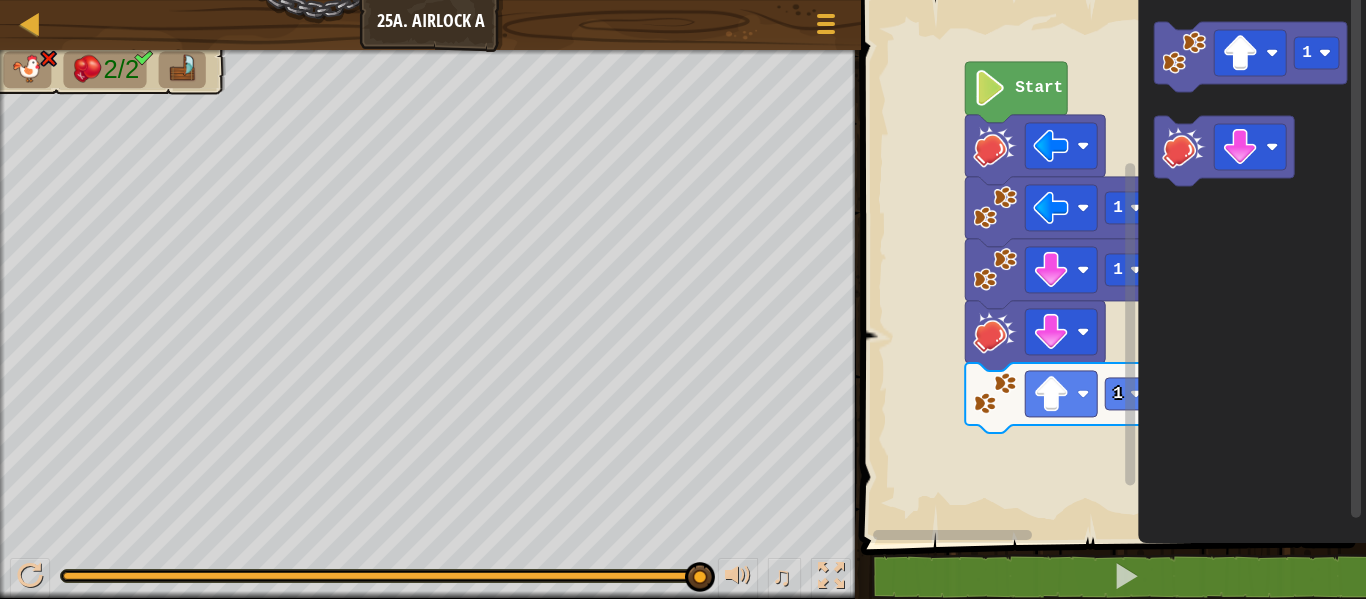 click on "♫" at bounding box center (430, 571) 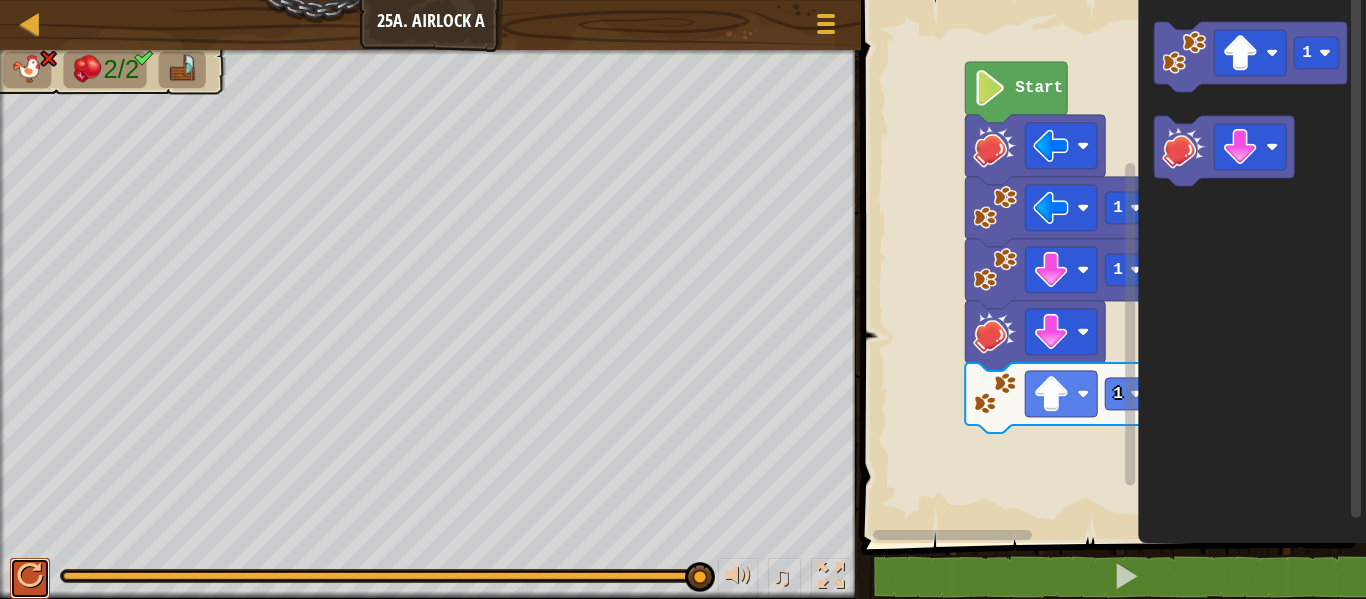 drag, startPoint x: 30, startPoint y: 577, endPoint x: 30, endPoint y: 566, distance: 11 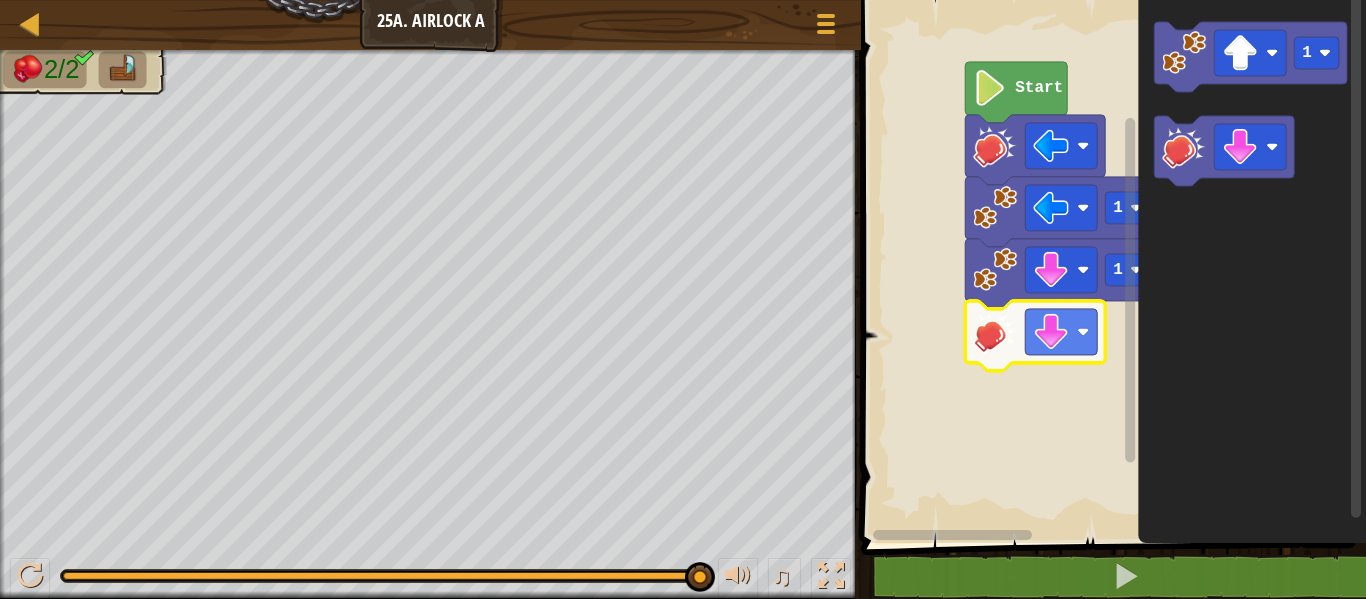 click 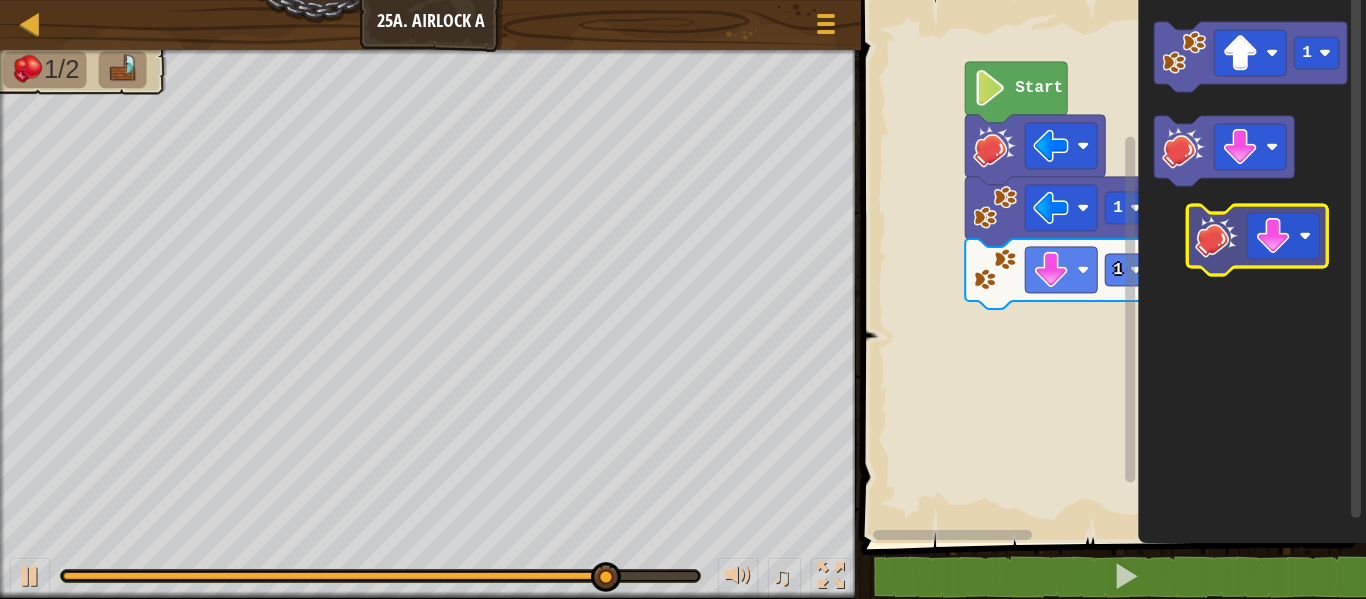 click 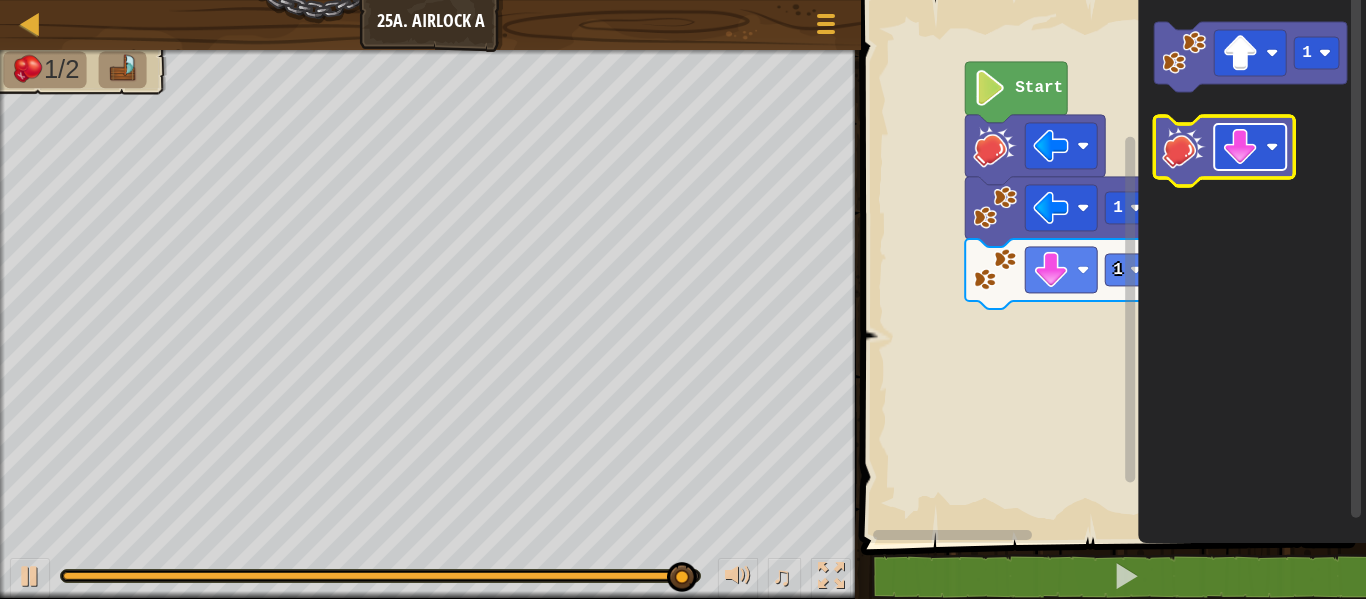 click 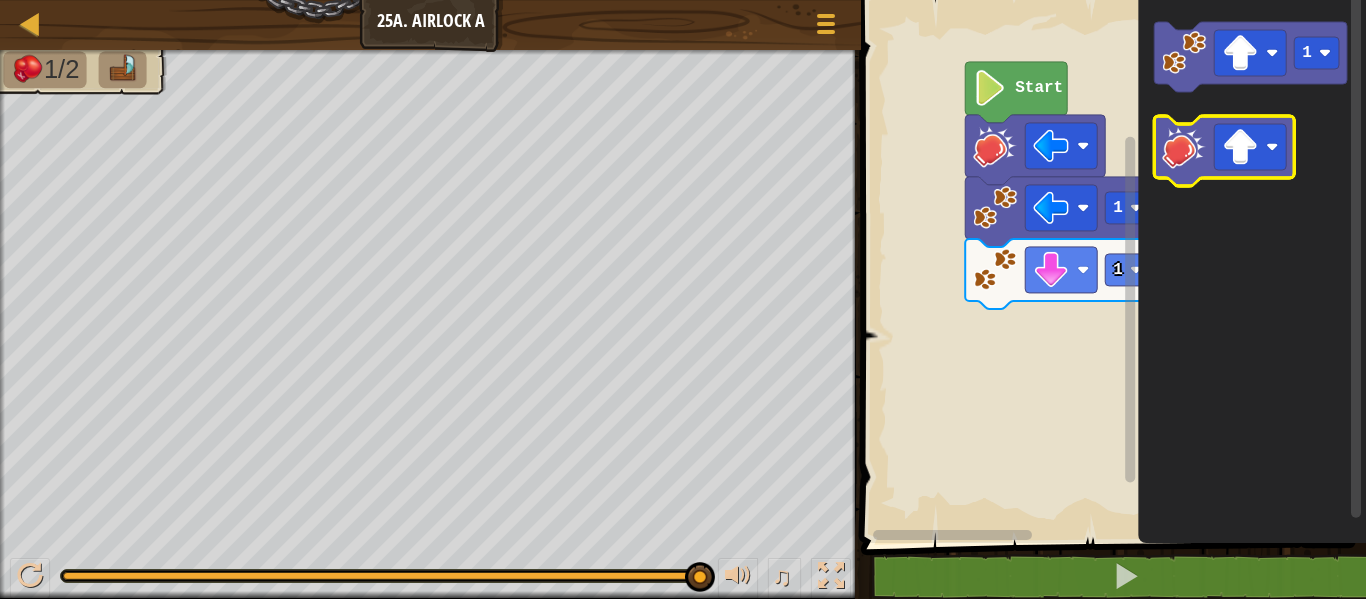 click 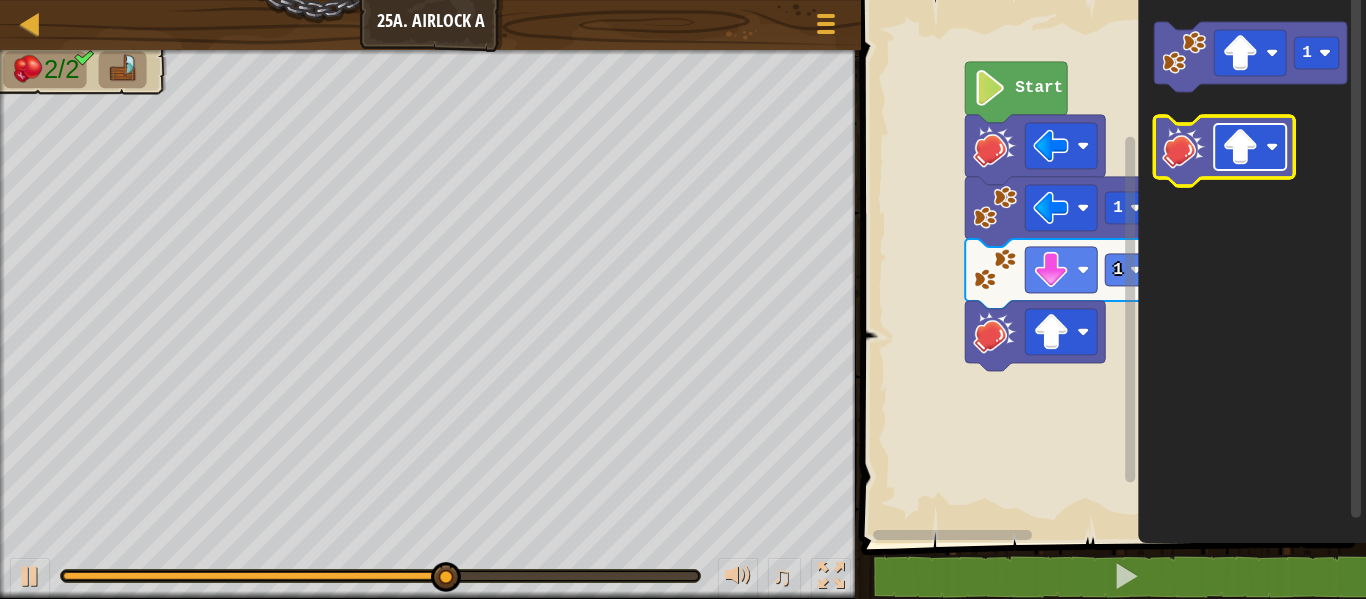 click 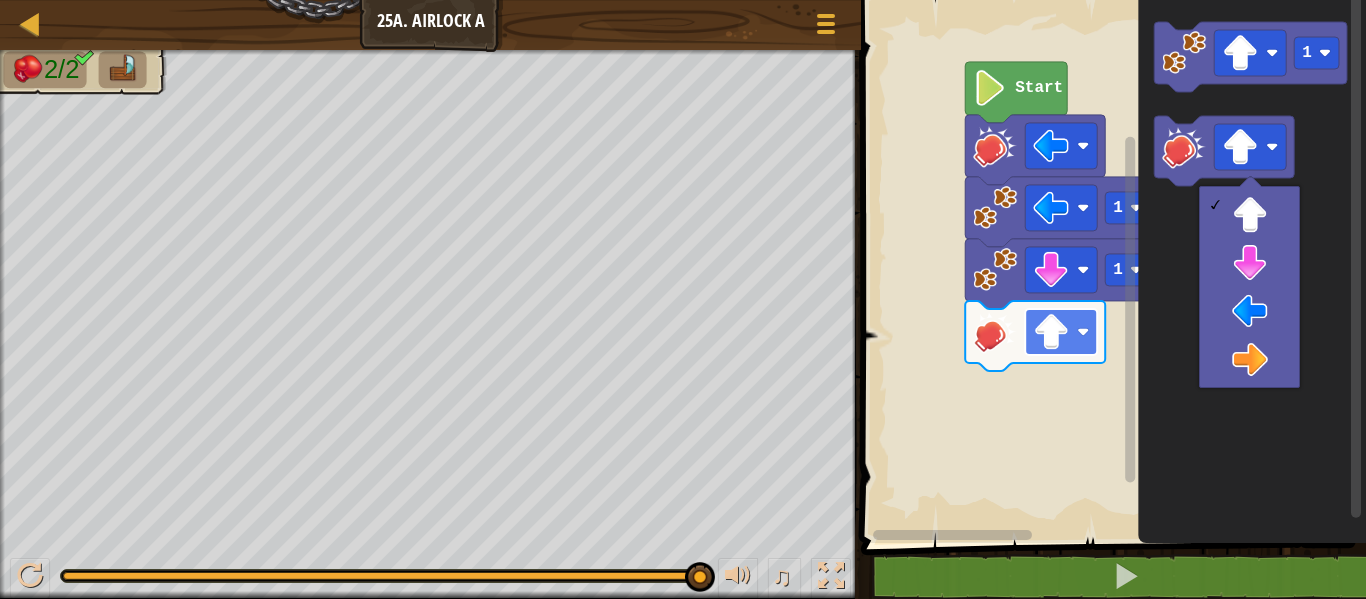 click 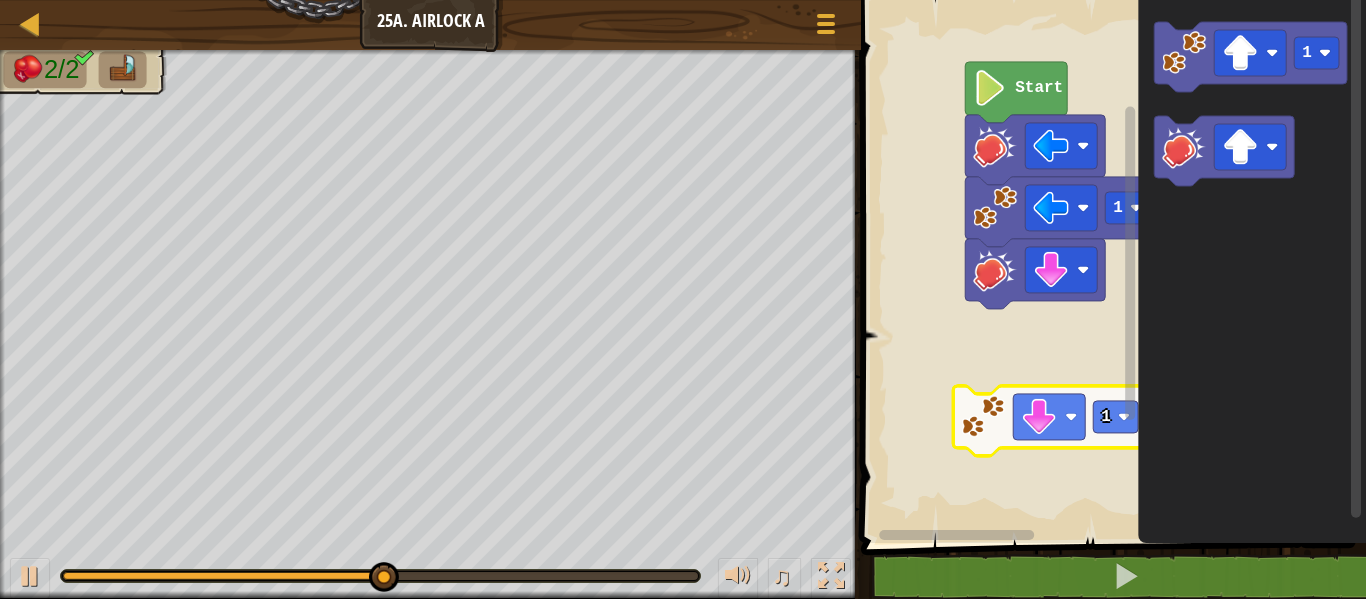 click 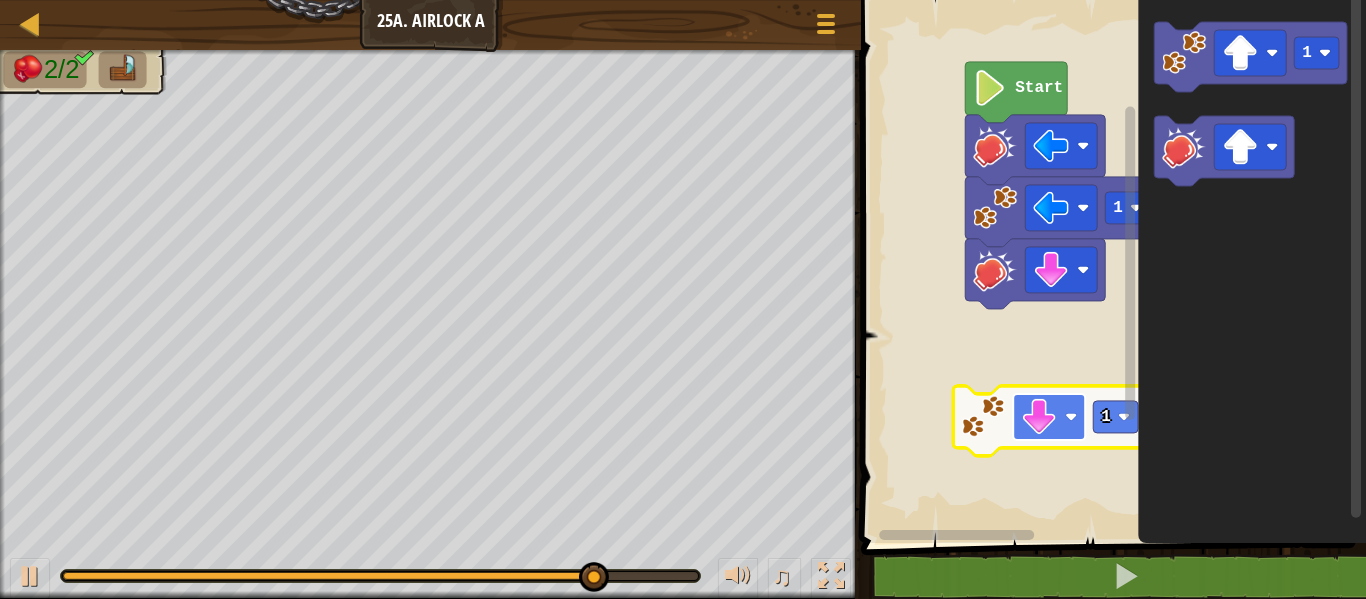 click 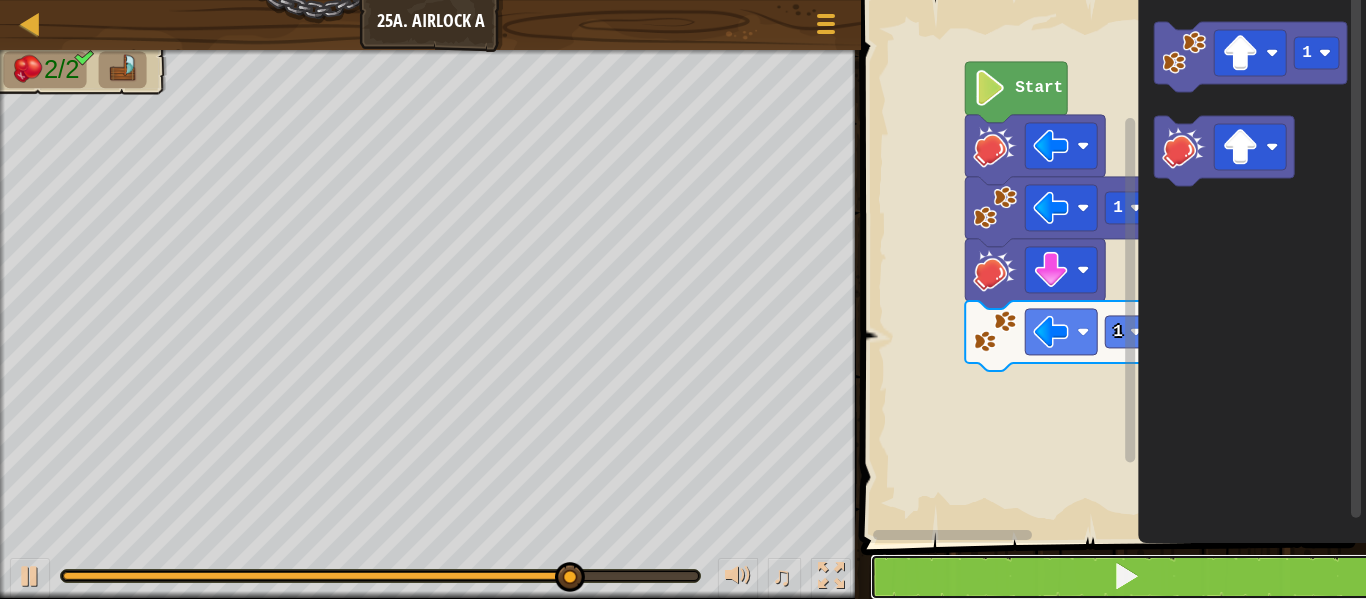 click at bounding box center (1125, 577) 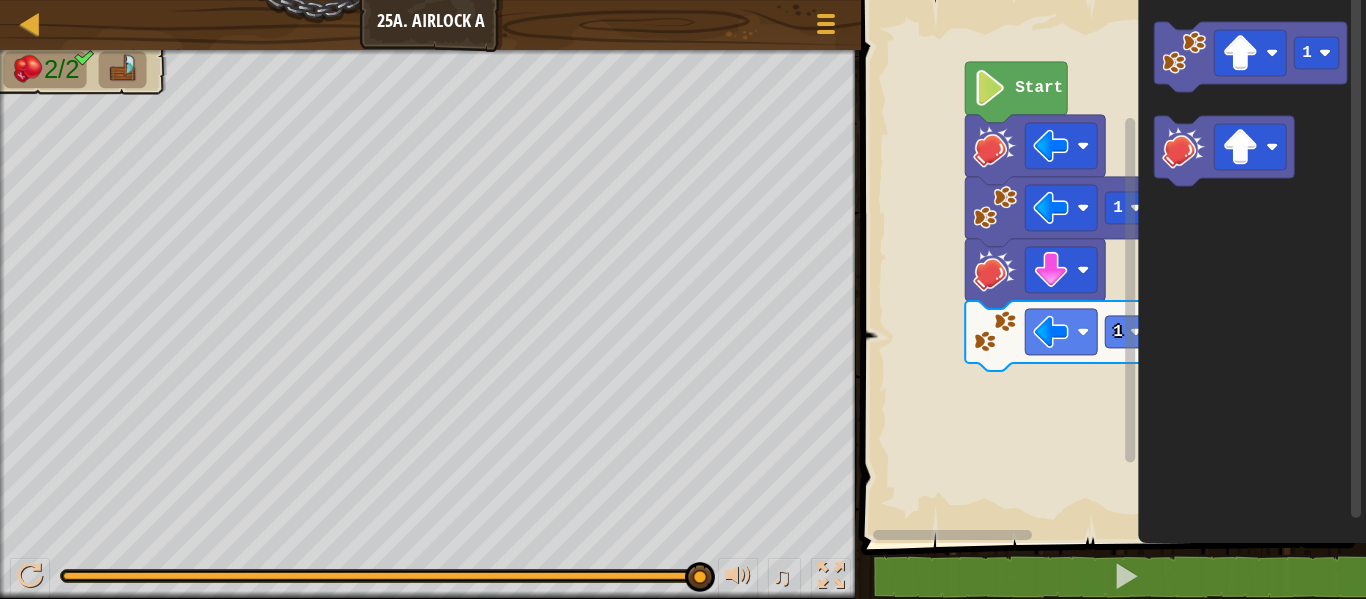 click 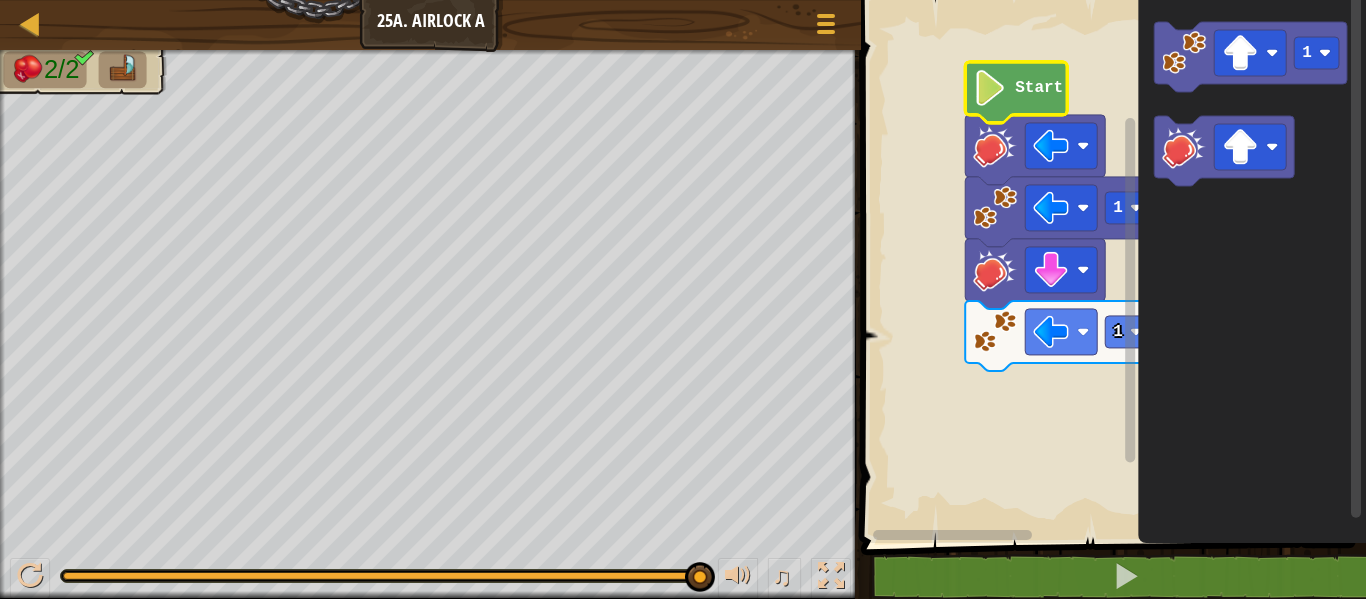 click 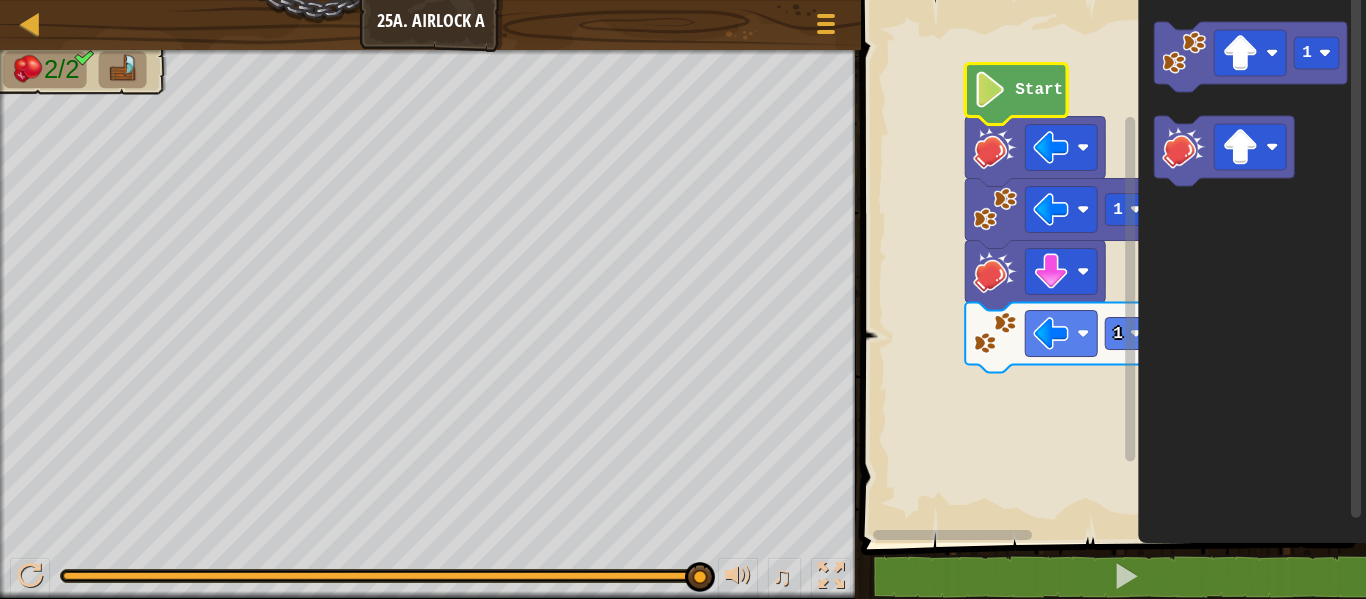 click 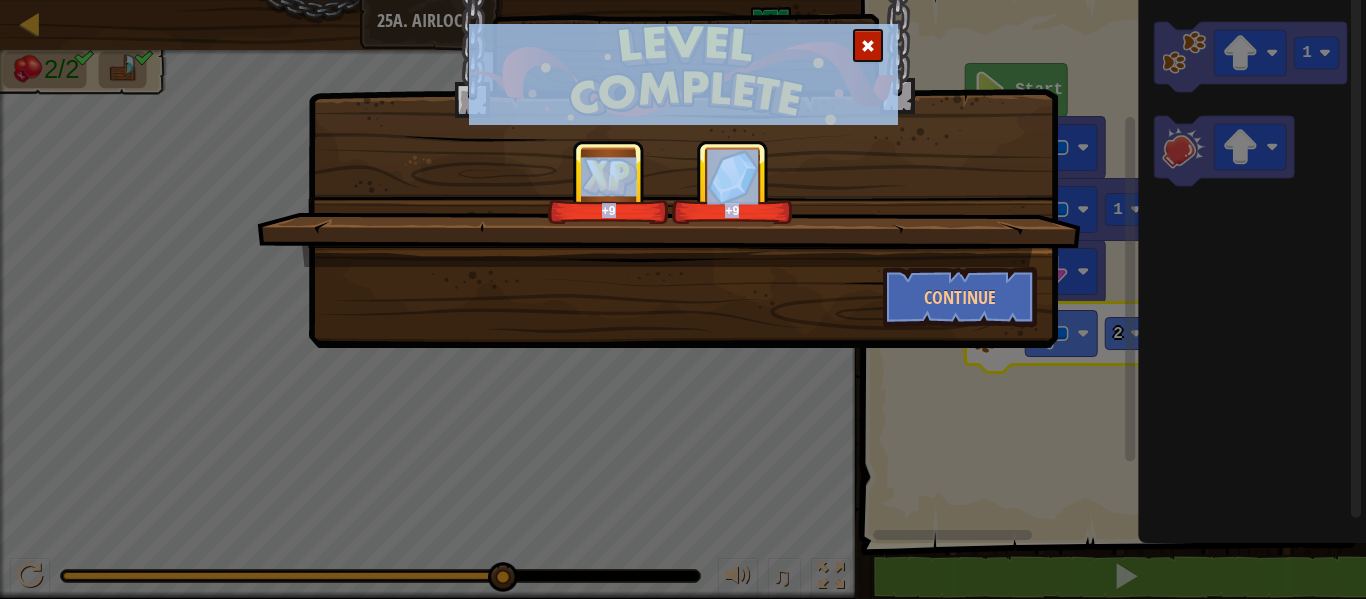 click at bounding box center (609, 176) 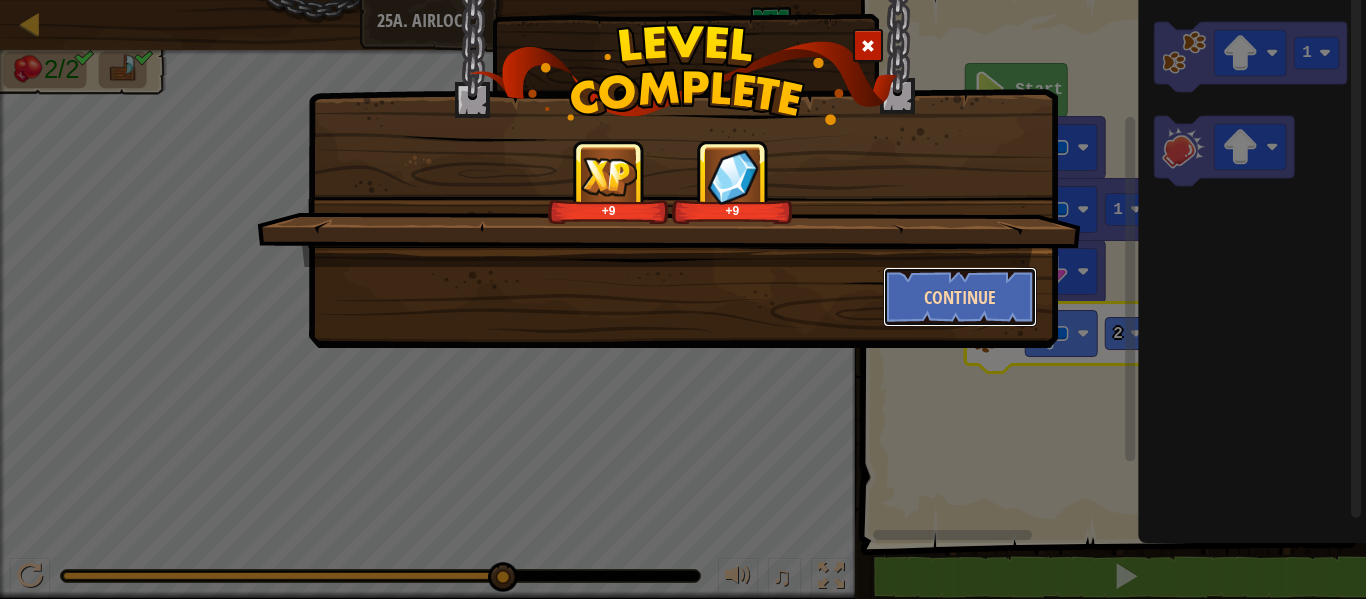 click on "Continue" at bounding box center [960, 297] 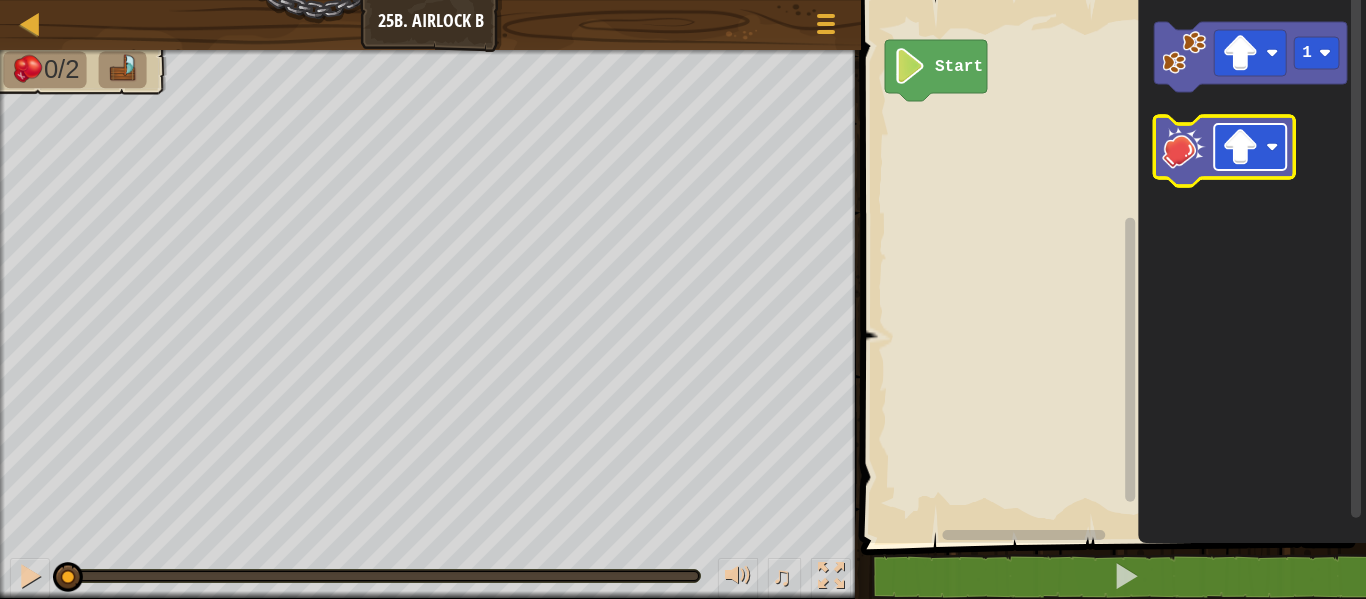 click 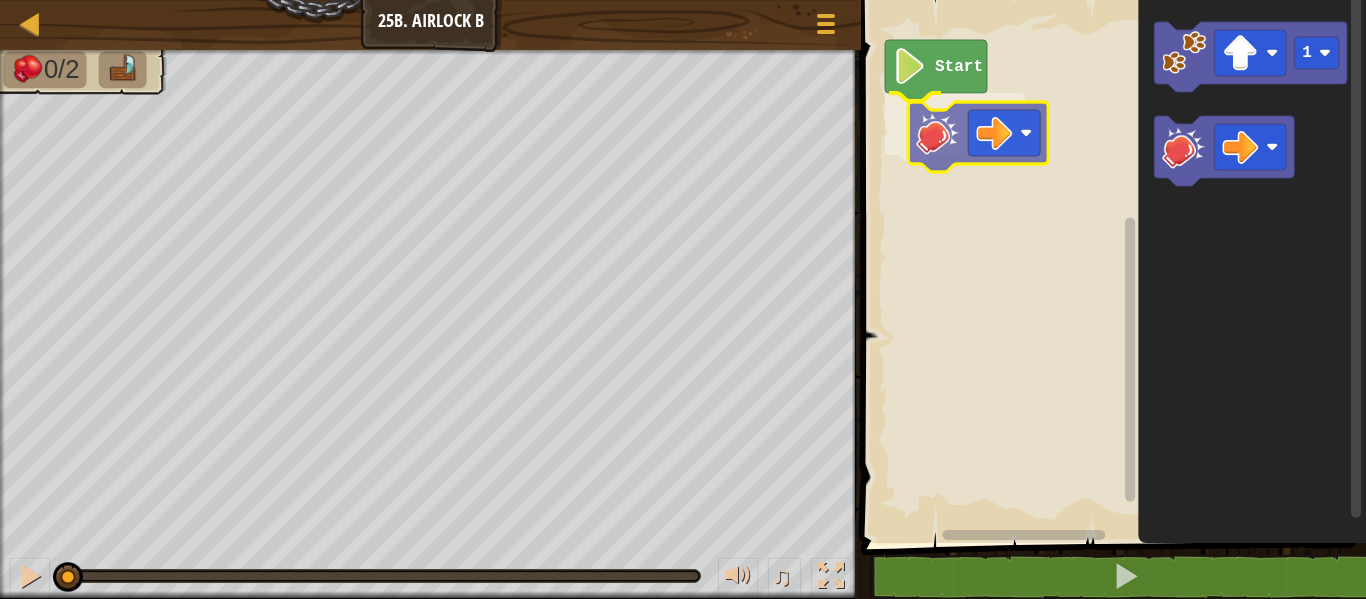 click on "Start 1" at bounding box center (1110, 266) 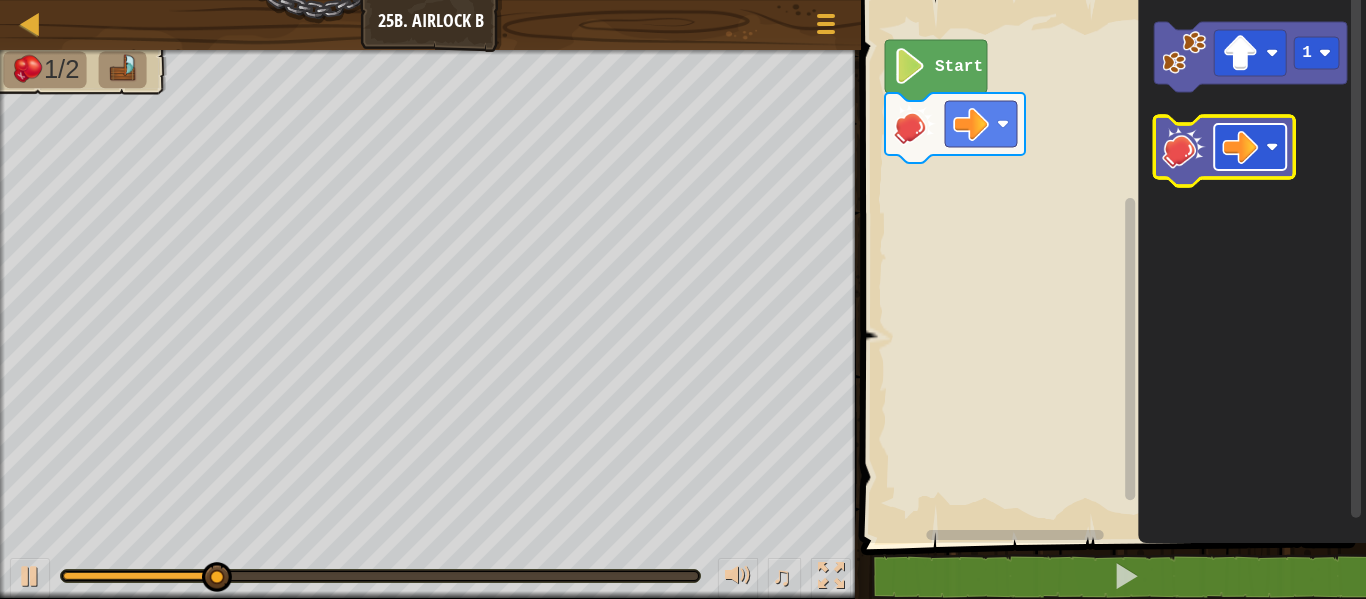 click 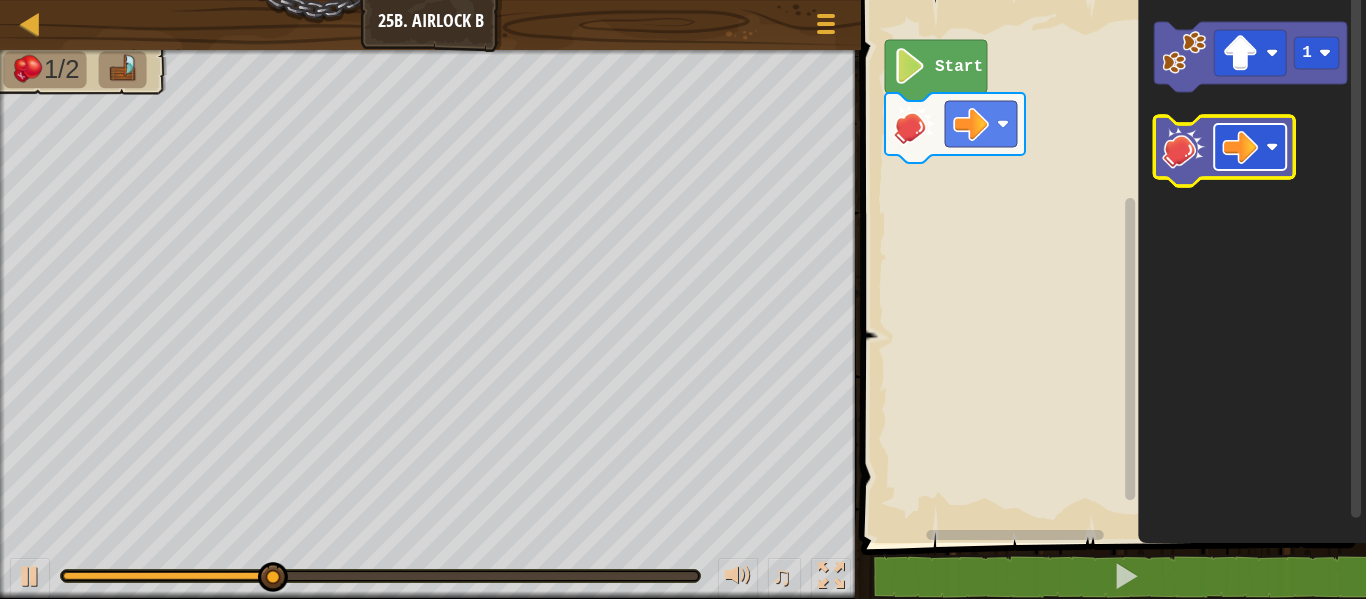 click 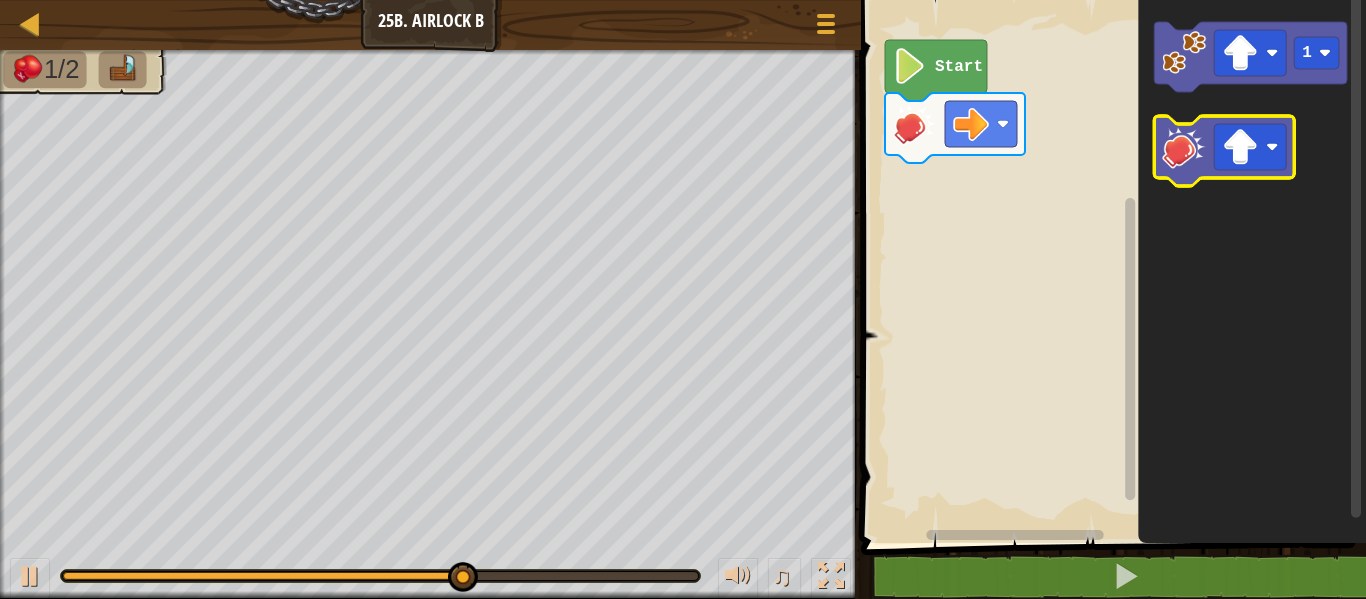 click 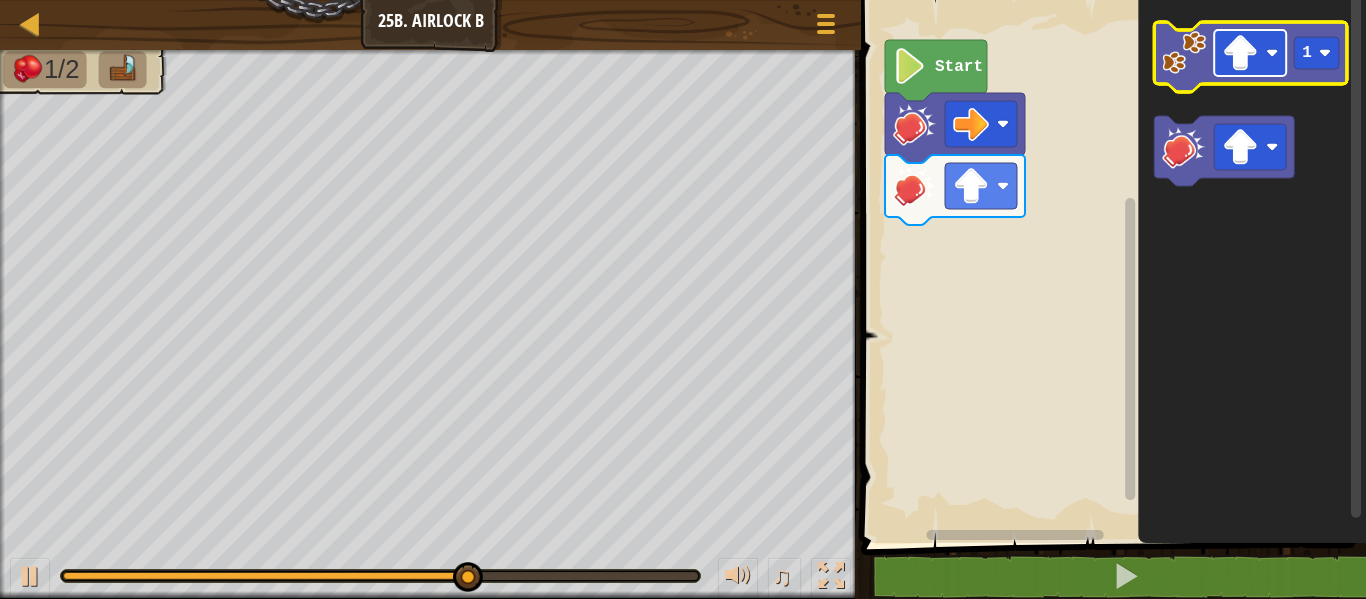 click 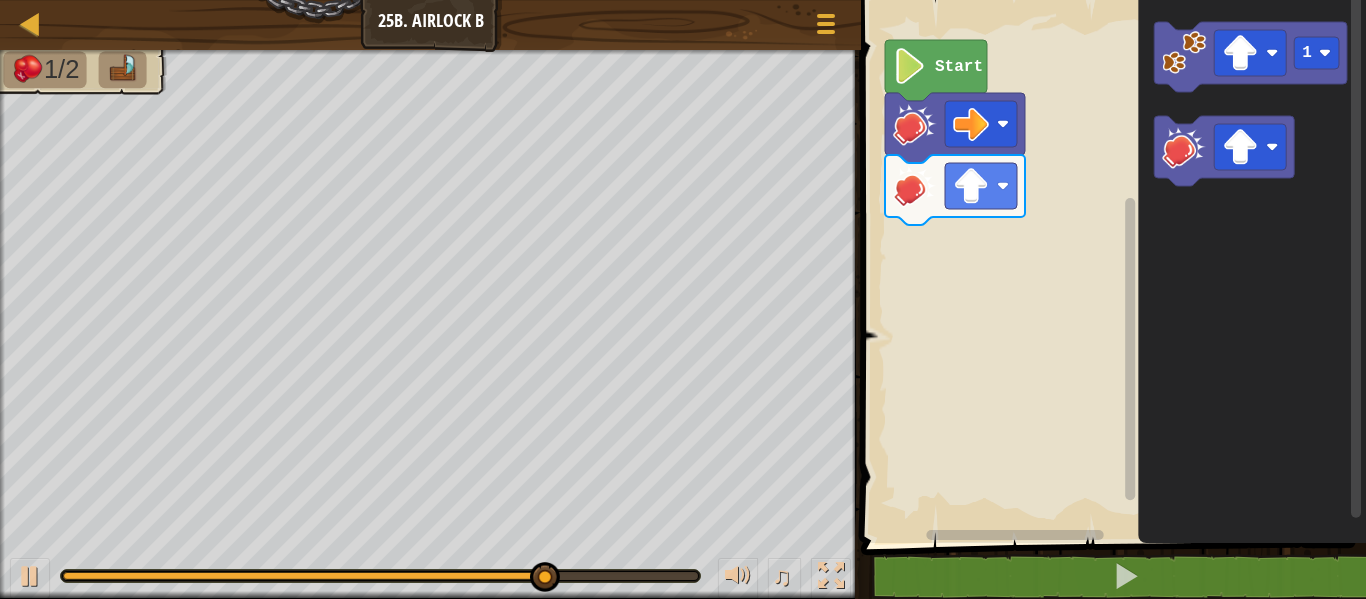 click on "1" 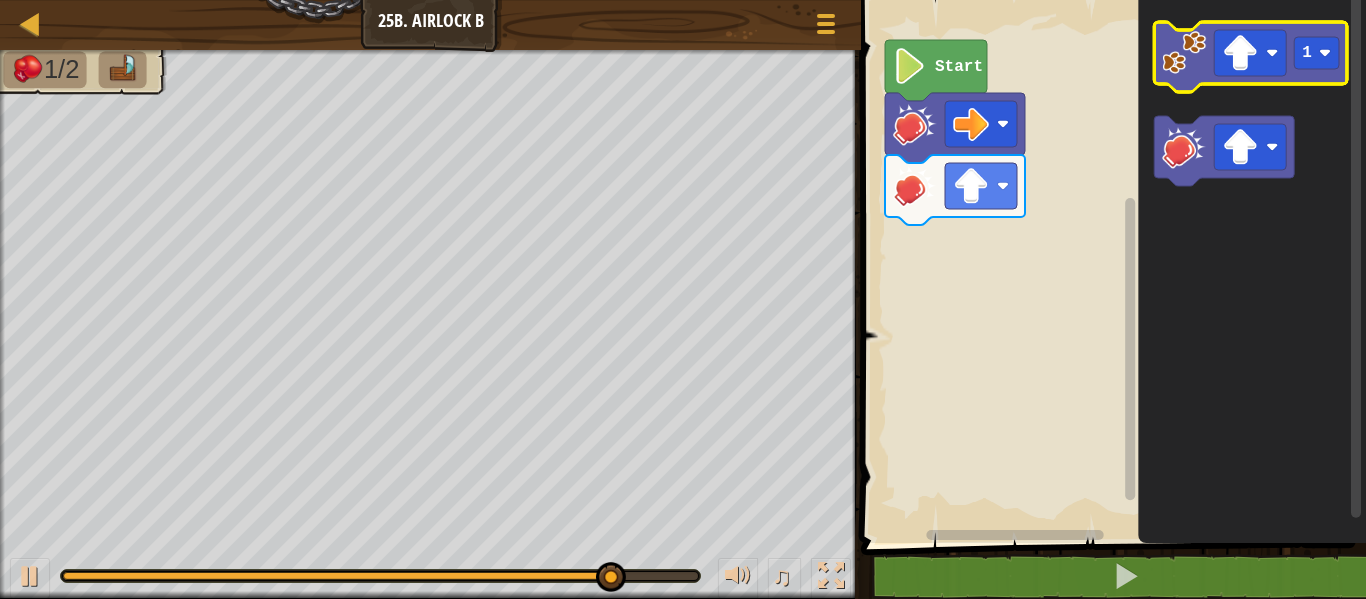 click 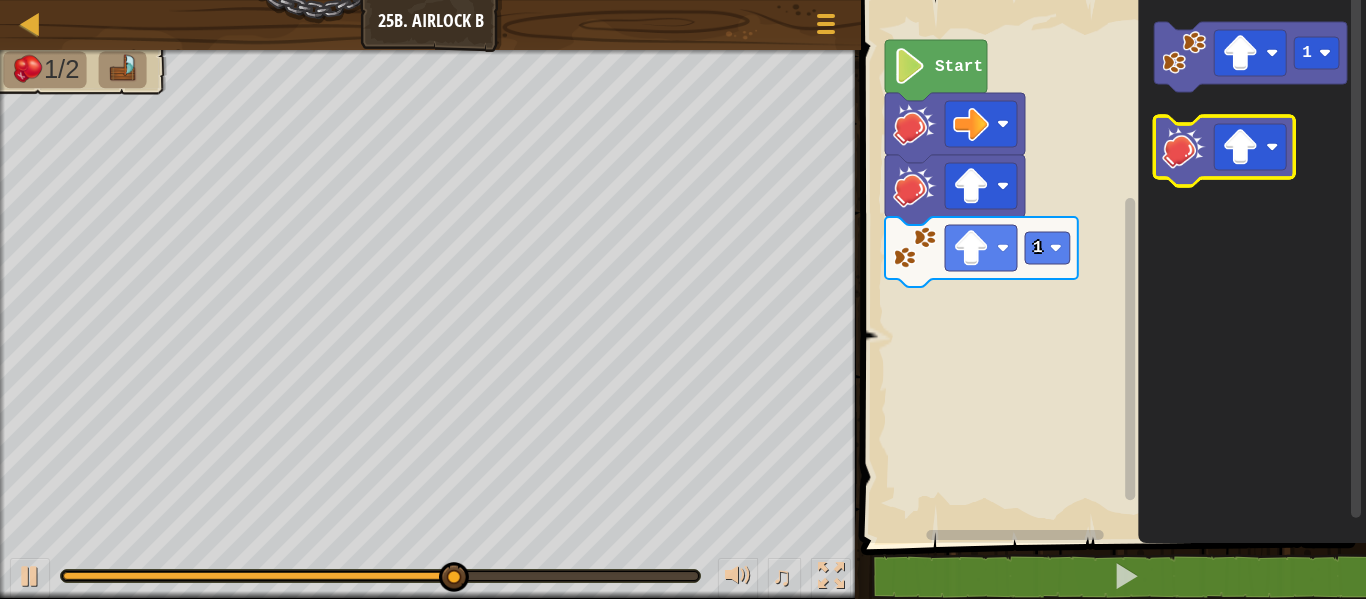 click 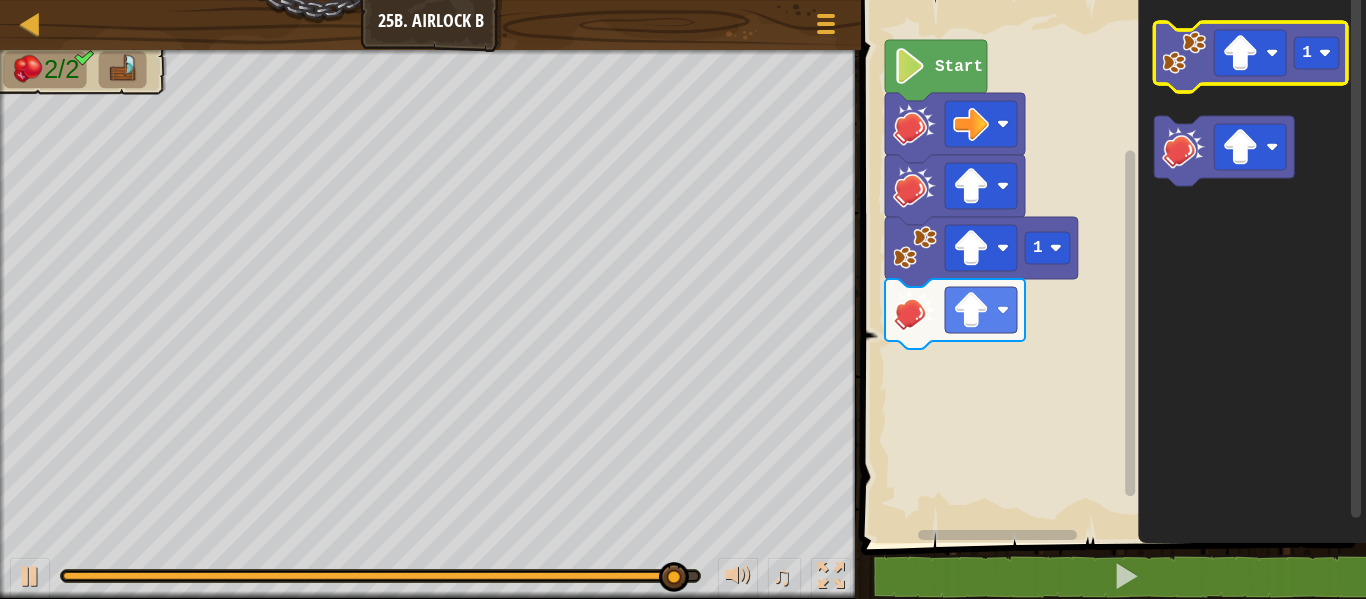 click 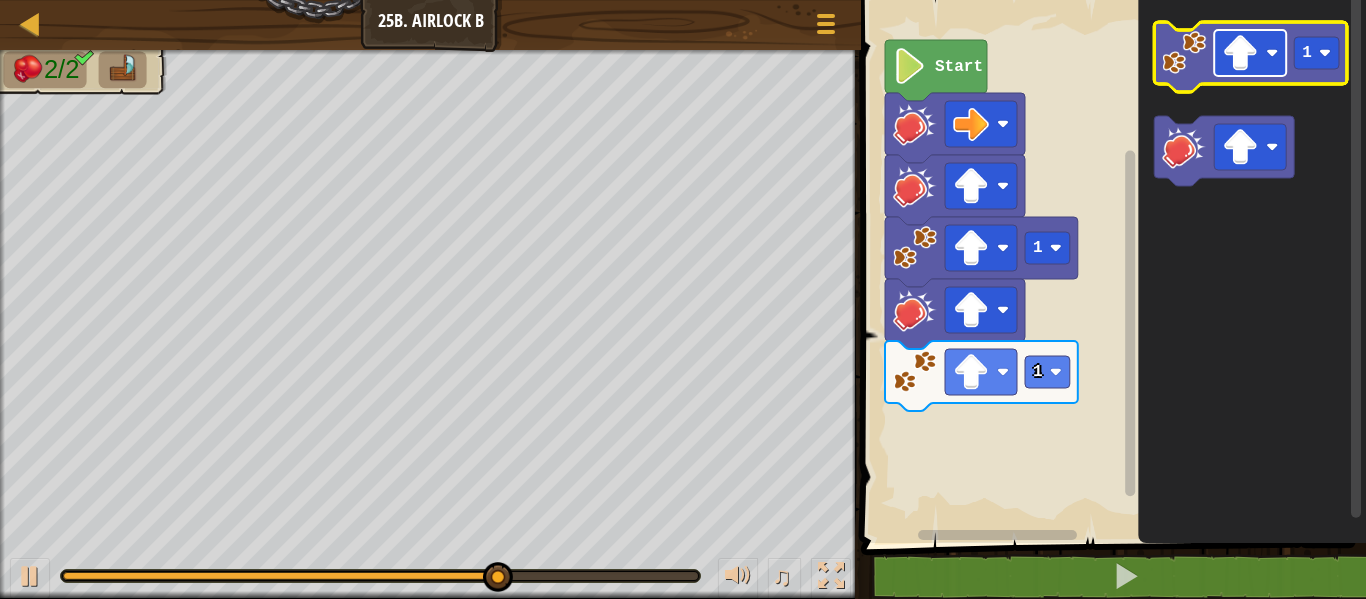 click 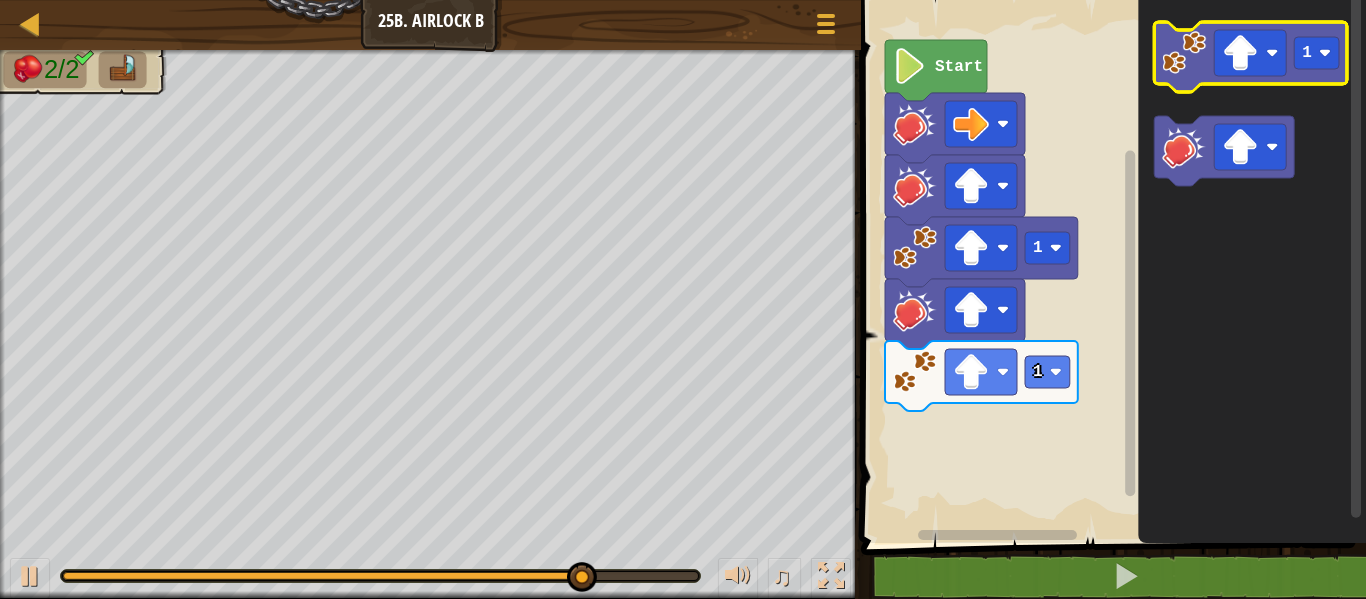 click 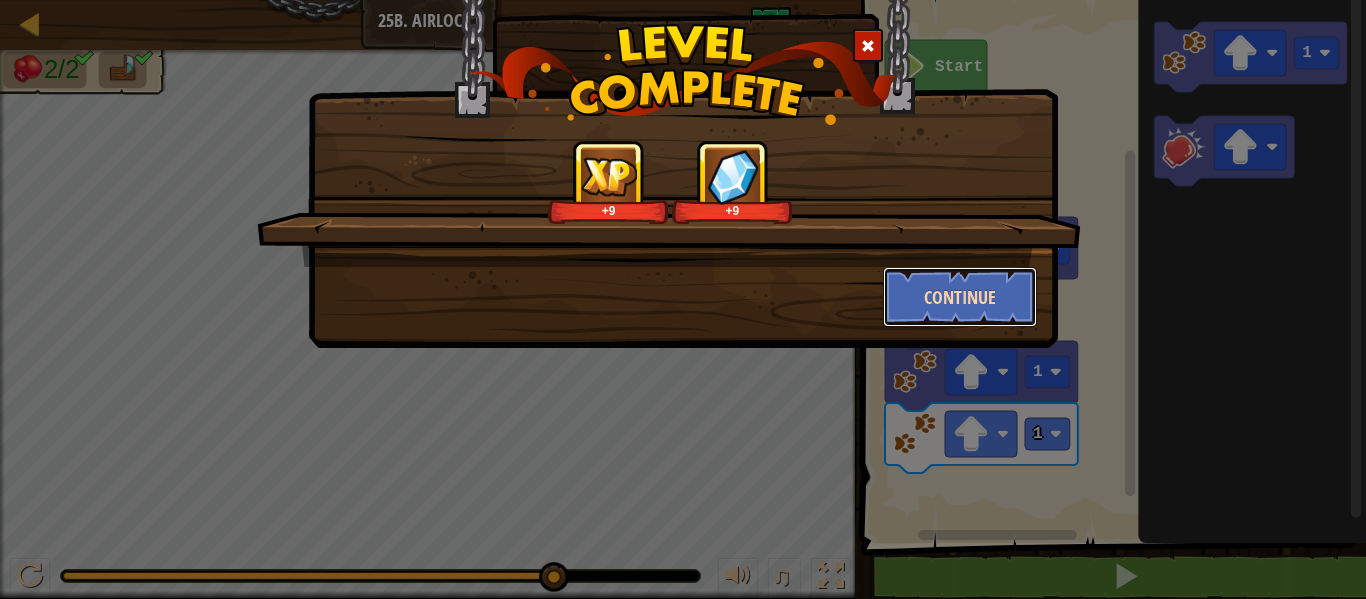 click on "Continue" at bounding box center [960, 297] 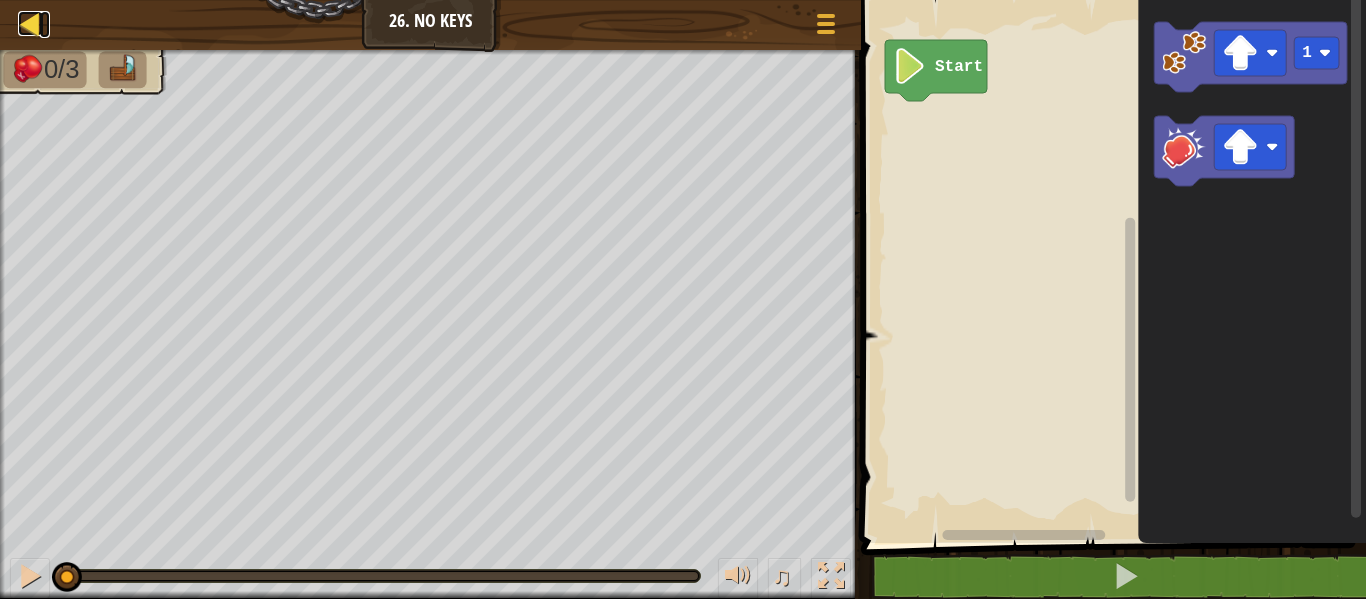 click on "Map" at bounding box center [45, 24] 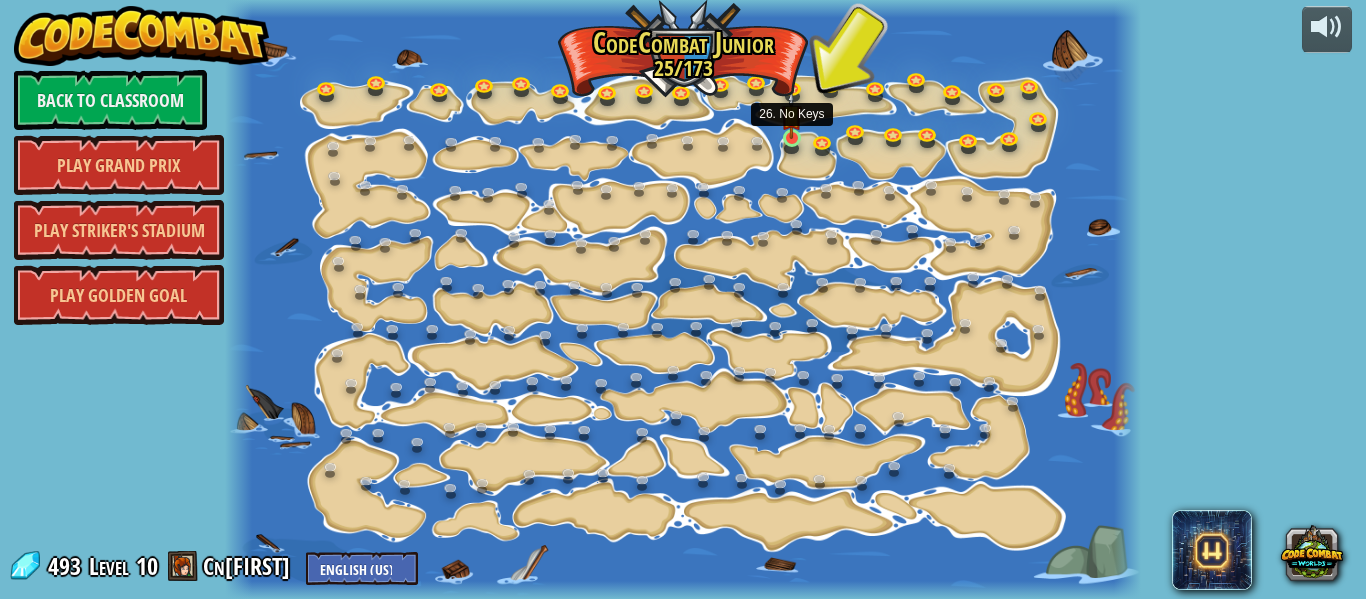 click at bounding box center (791, 115) 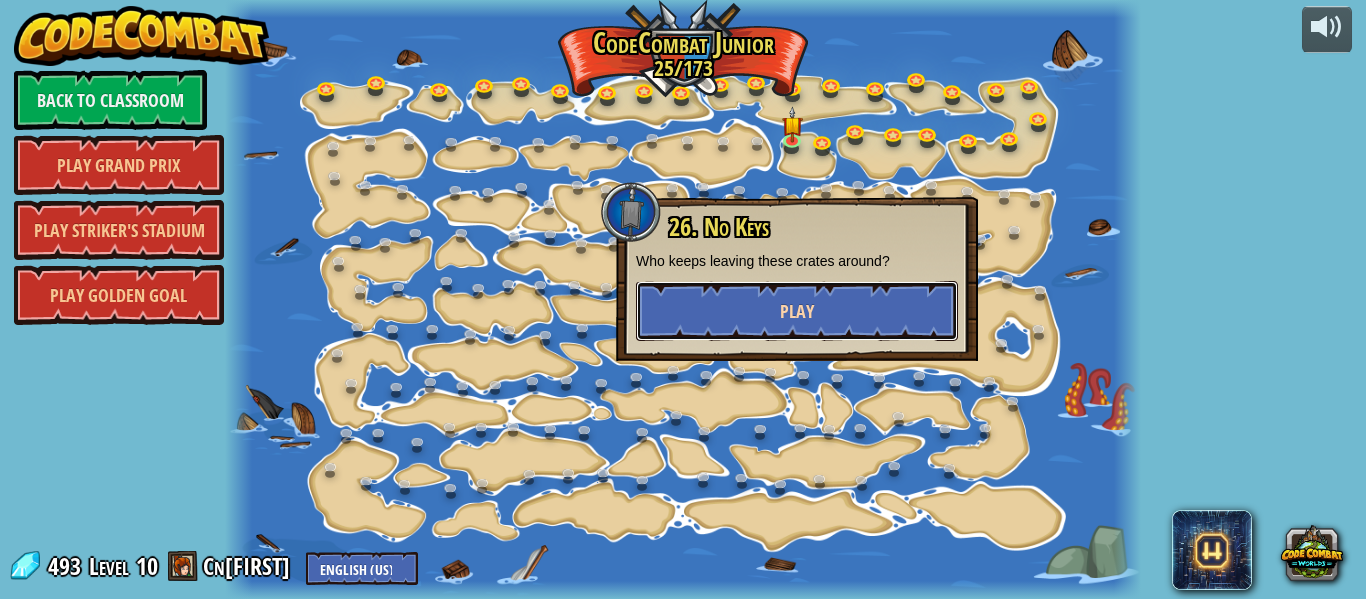 click on "Play" at bounding box center [797, 311] 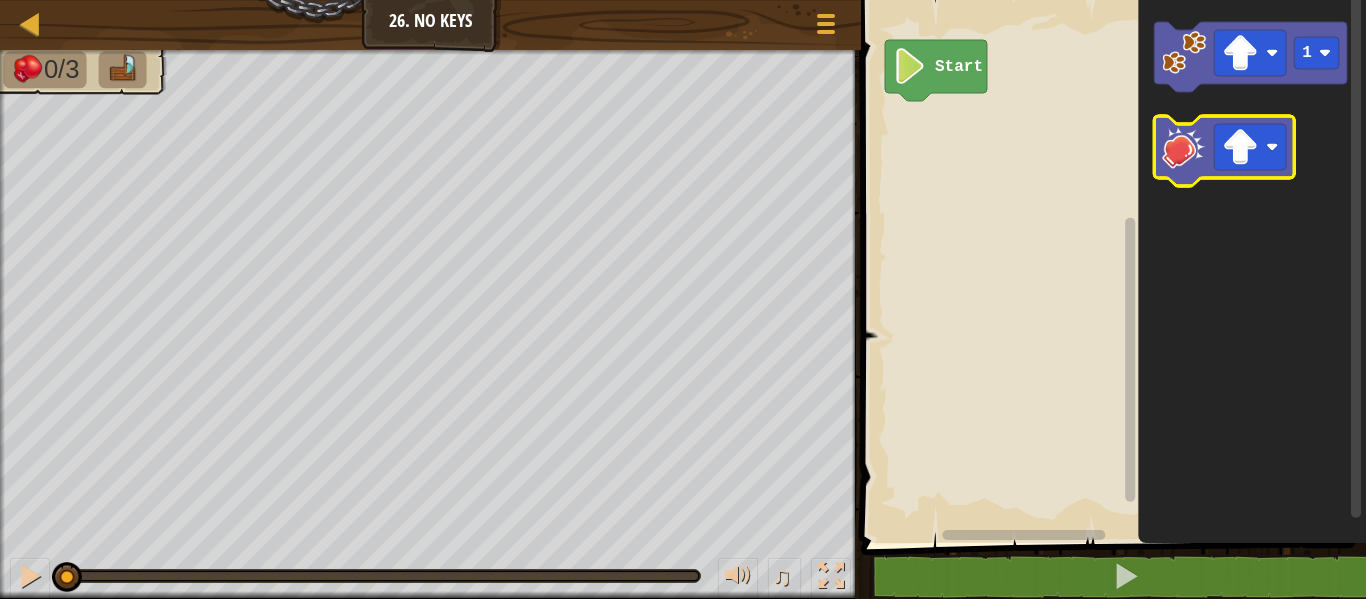 click 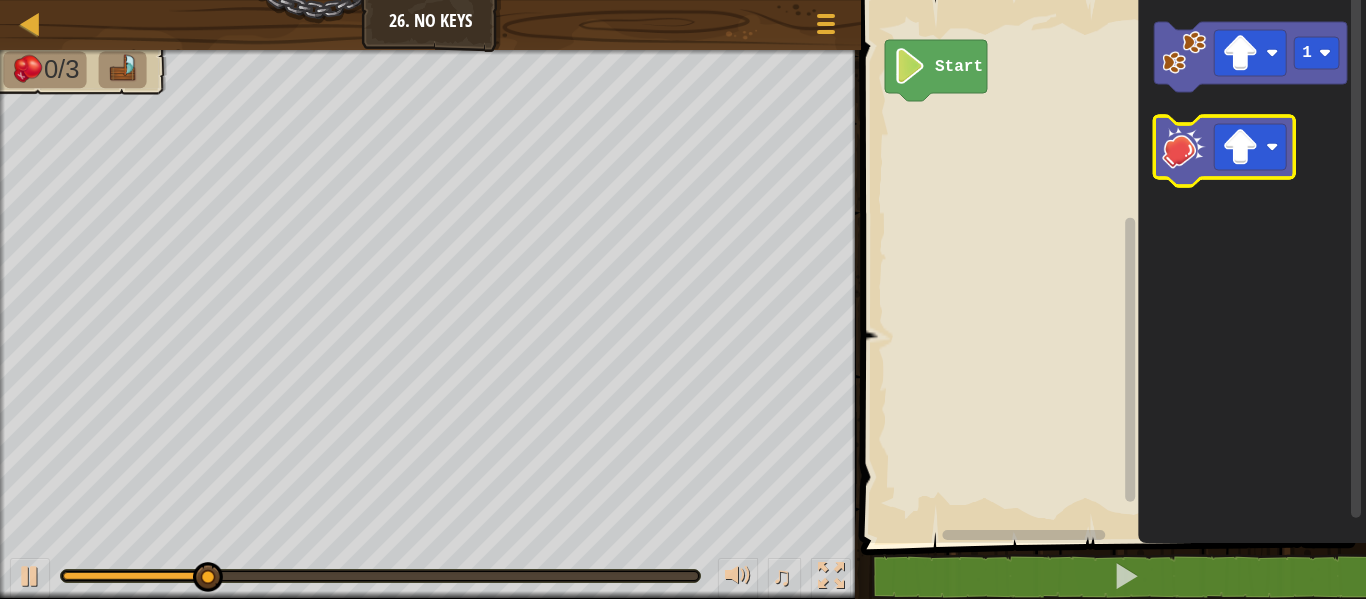 click 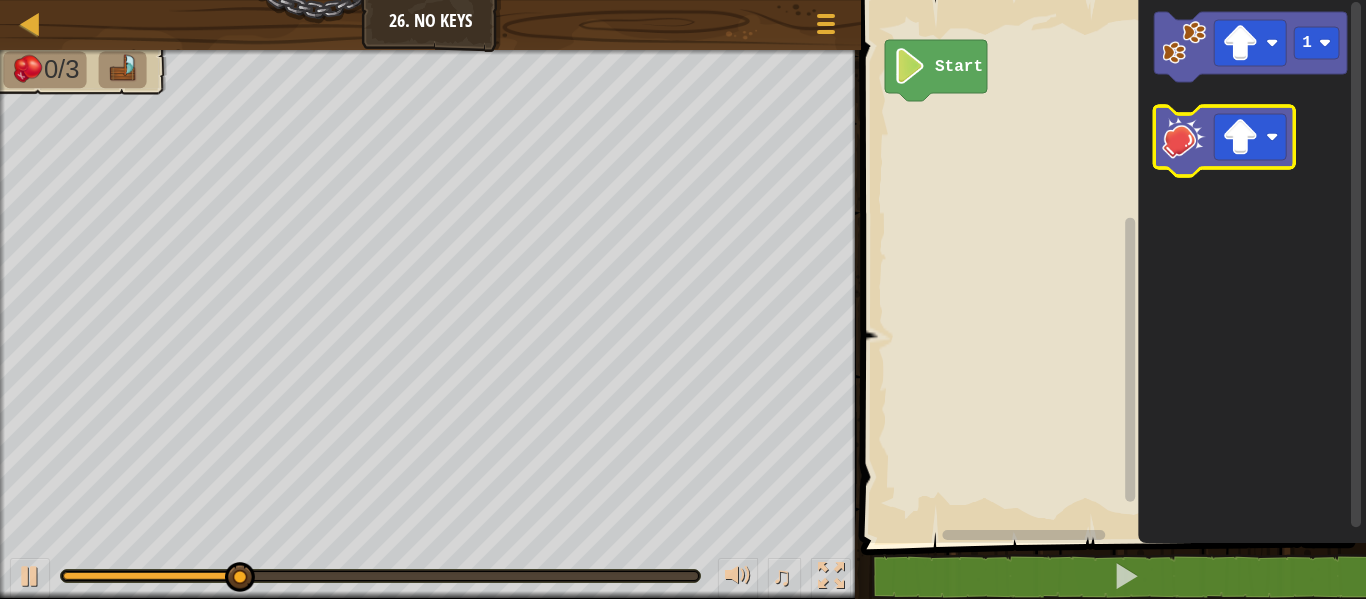 click 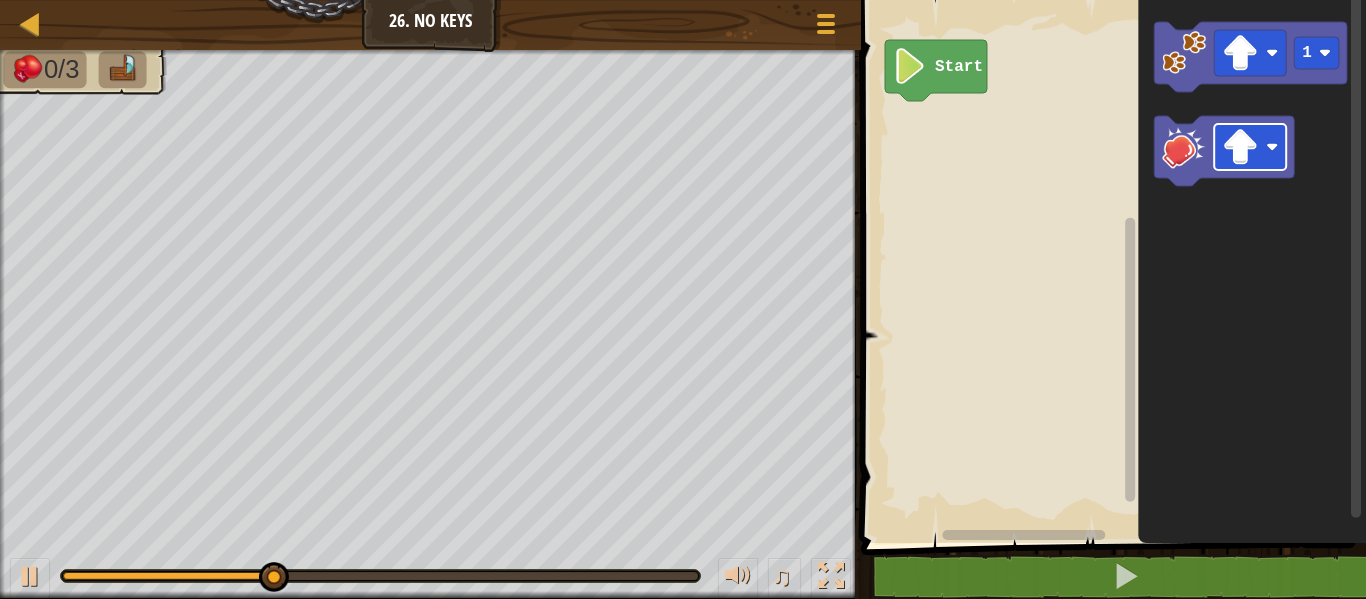 click 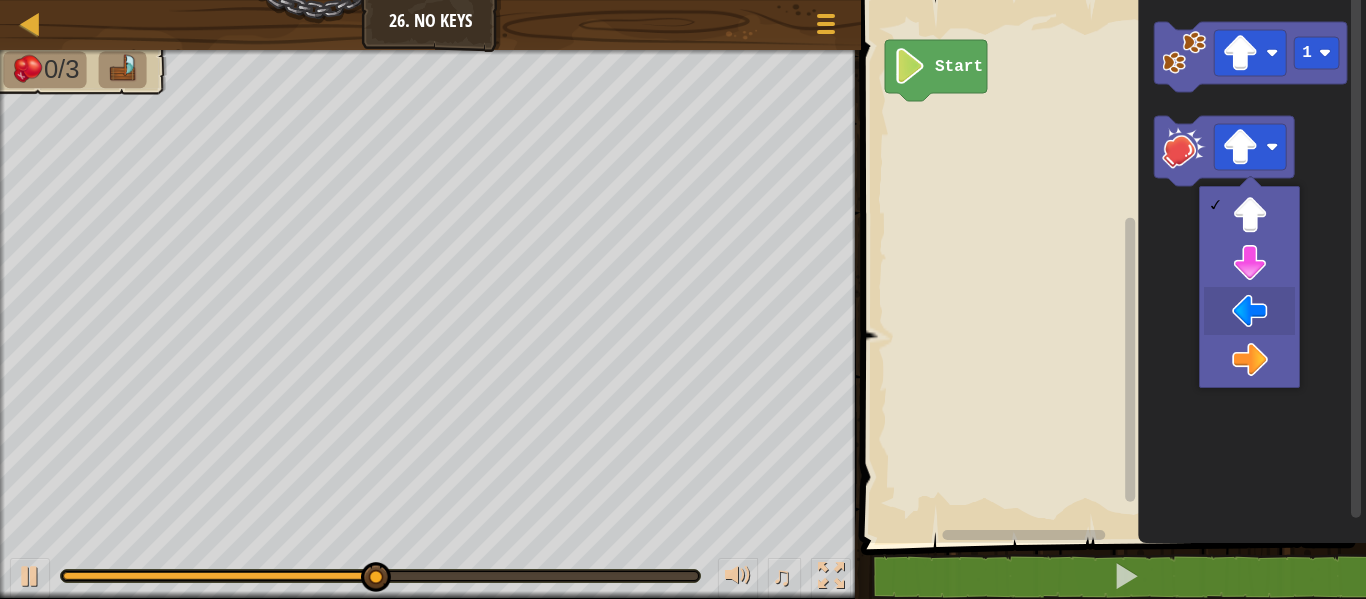 drag, startPoint x: 1271, startPoint y: 347, endPoint x: 1208, endPoint y: 256, distance: 110.67972 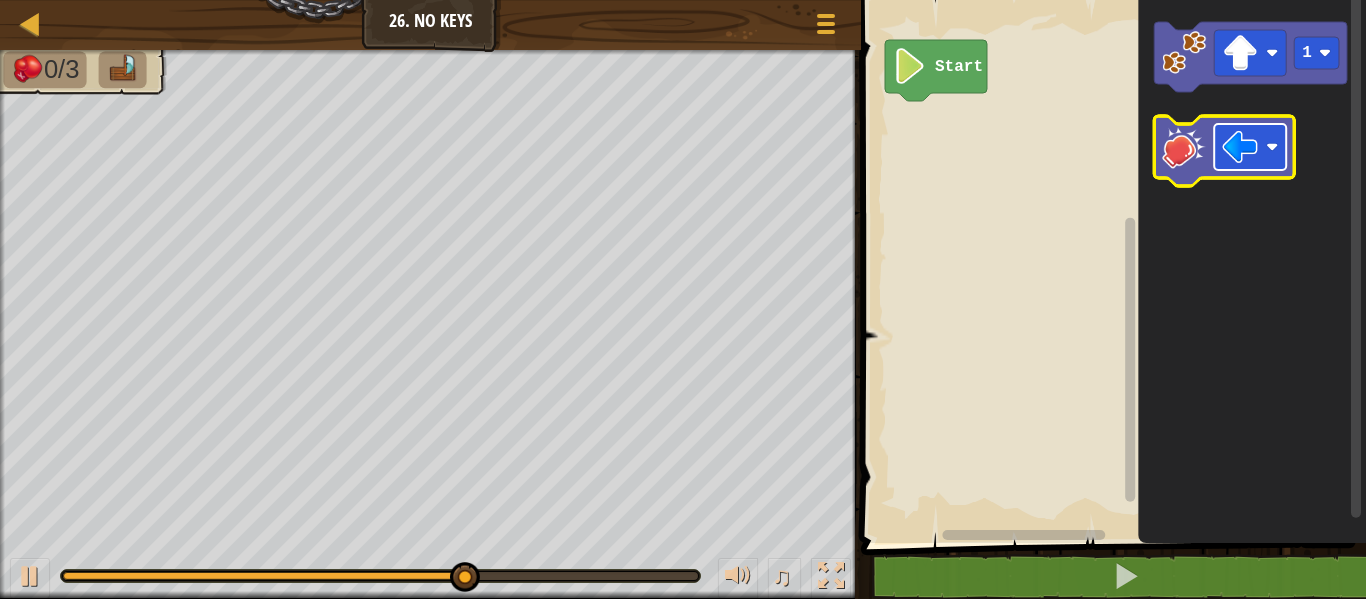 click 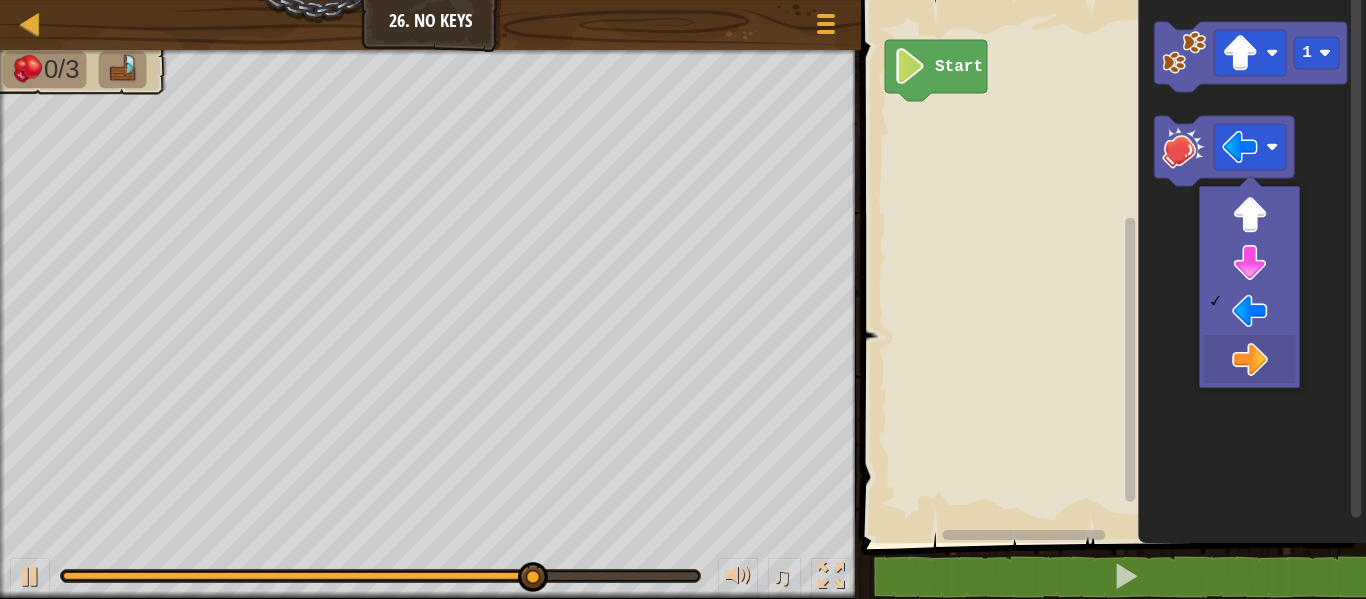 drag, startPoint x: 1262, startPoint y: 346, endPoint x: 1245, endPoint y: 328, distance: 24.758837 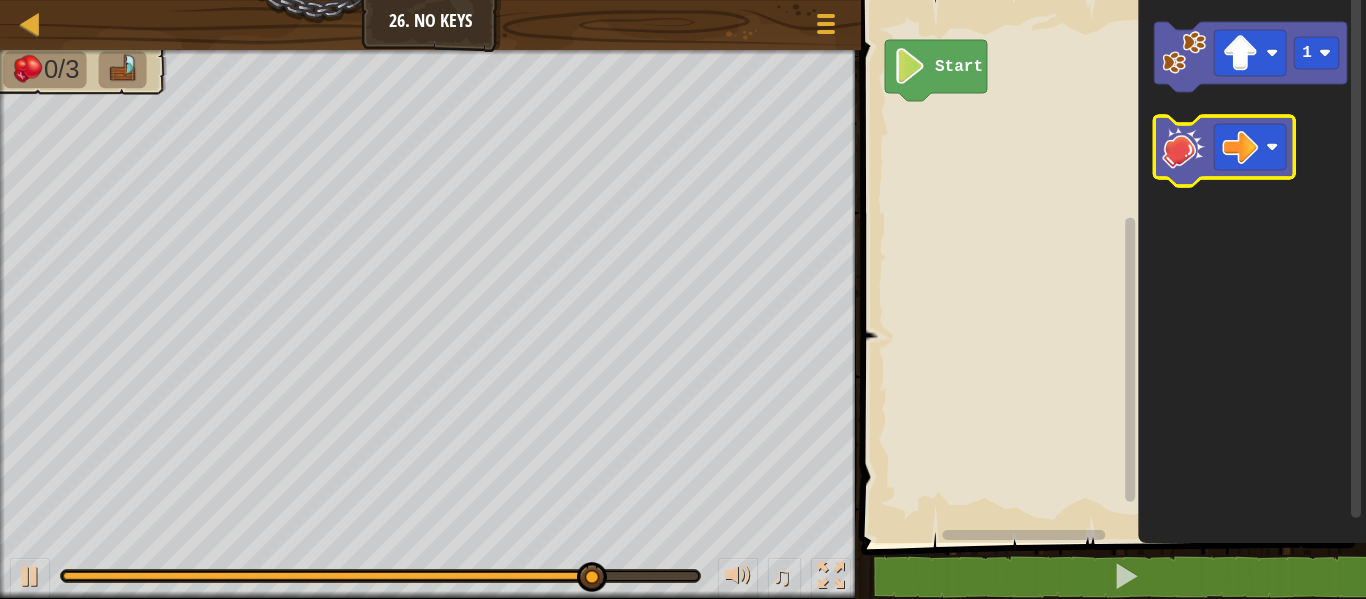 click 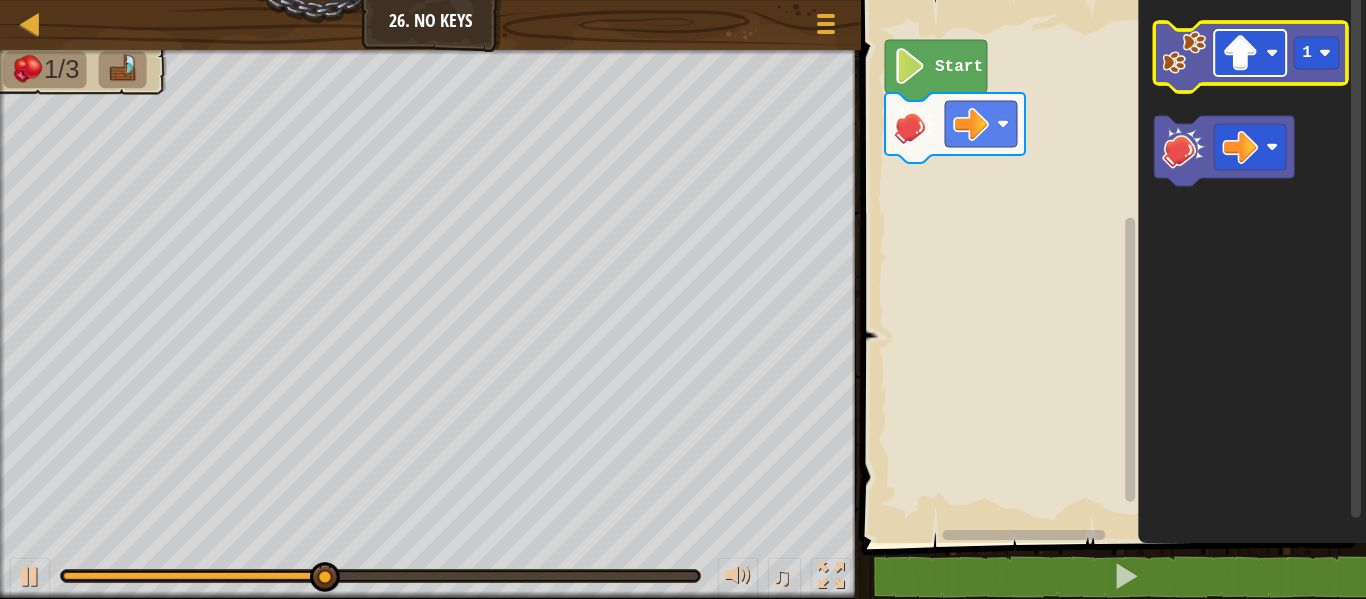 click 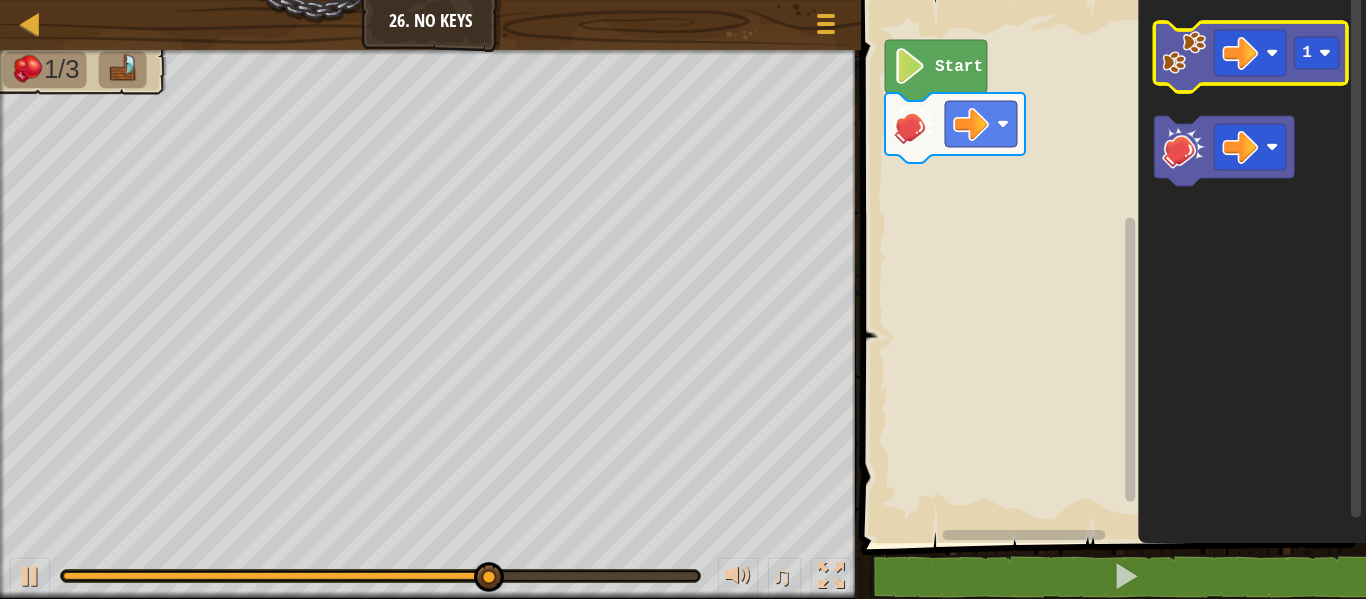 click 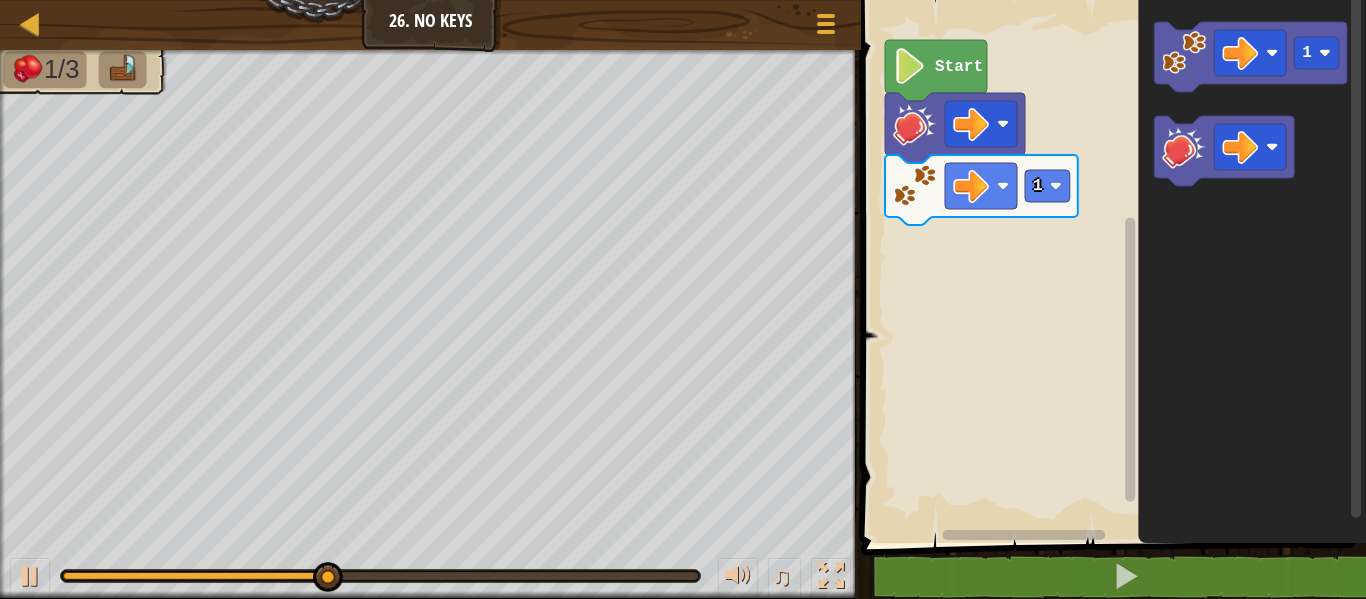 click 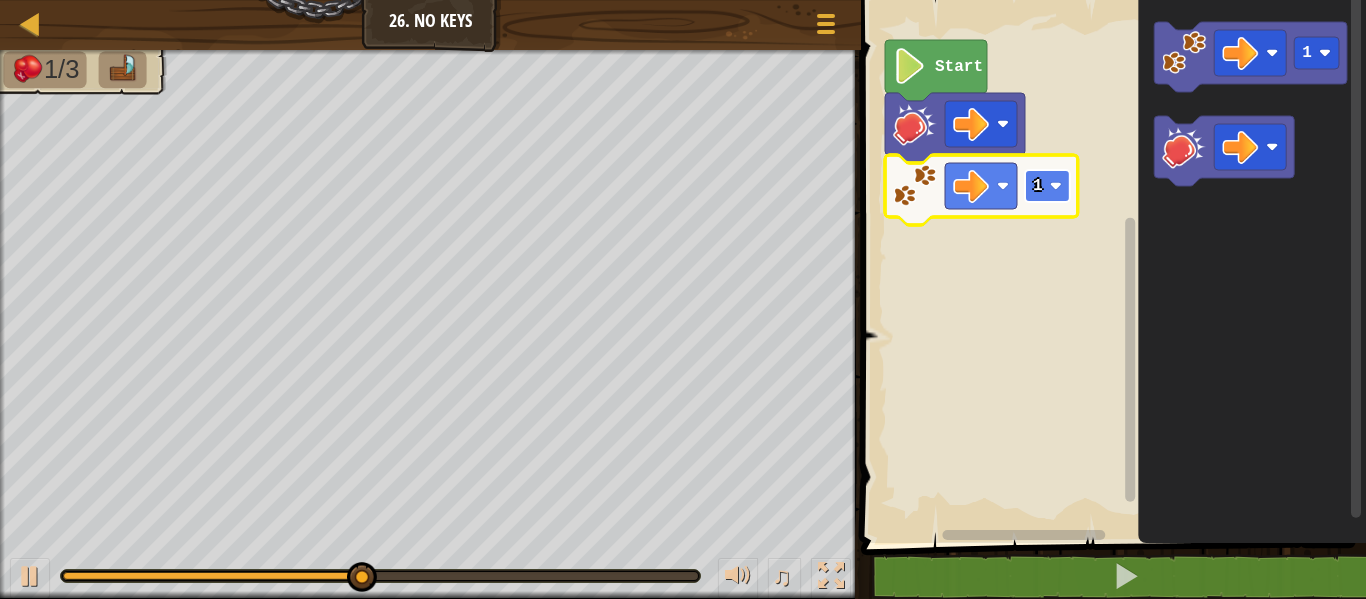 click 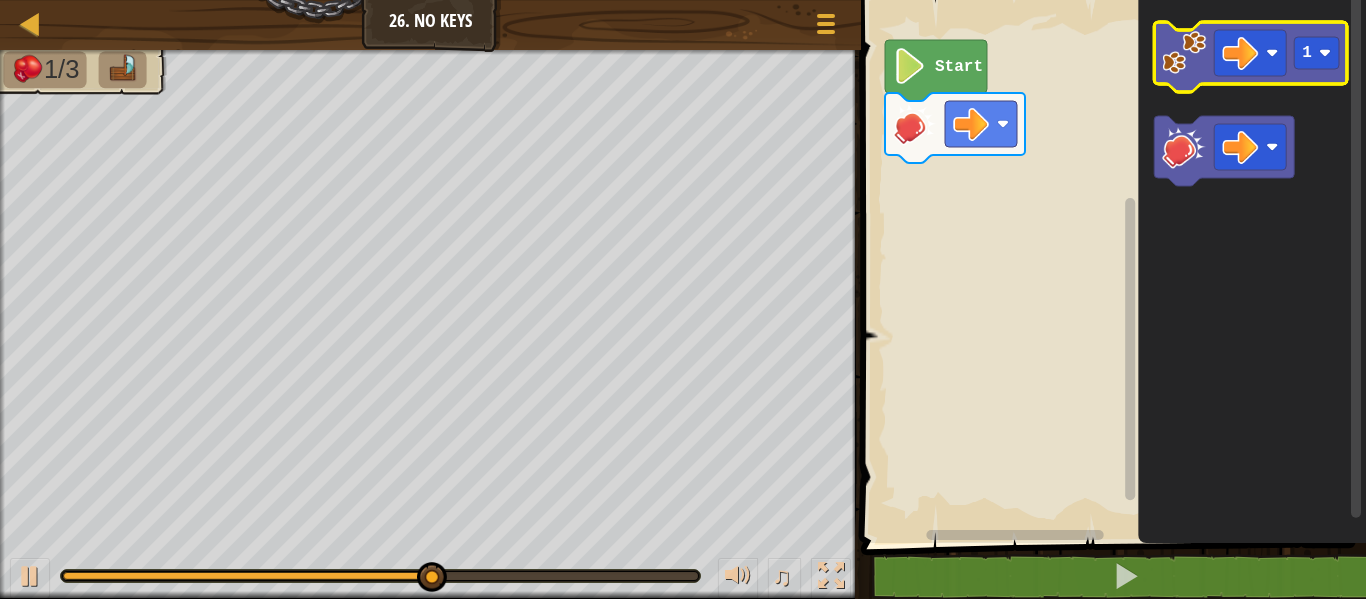click on "1" 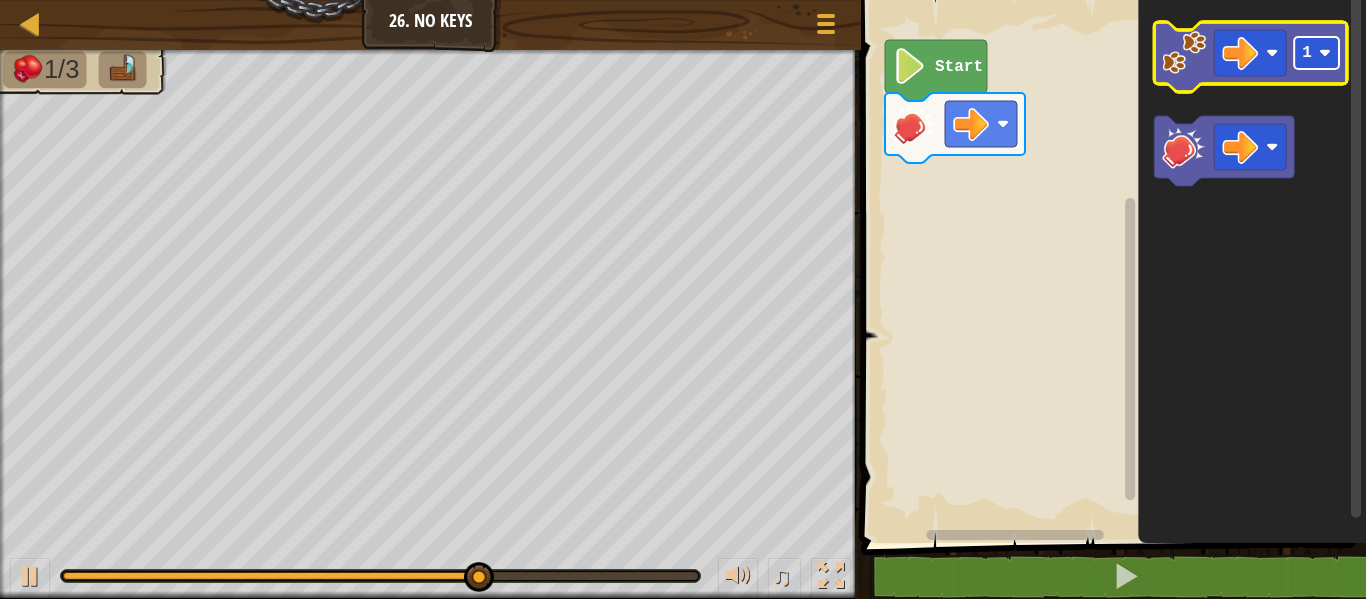 click on "1" 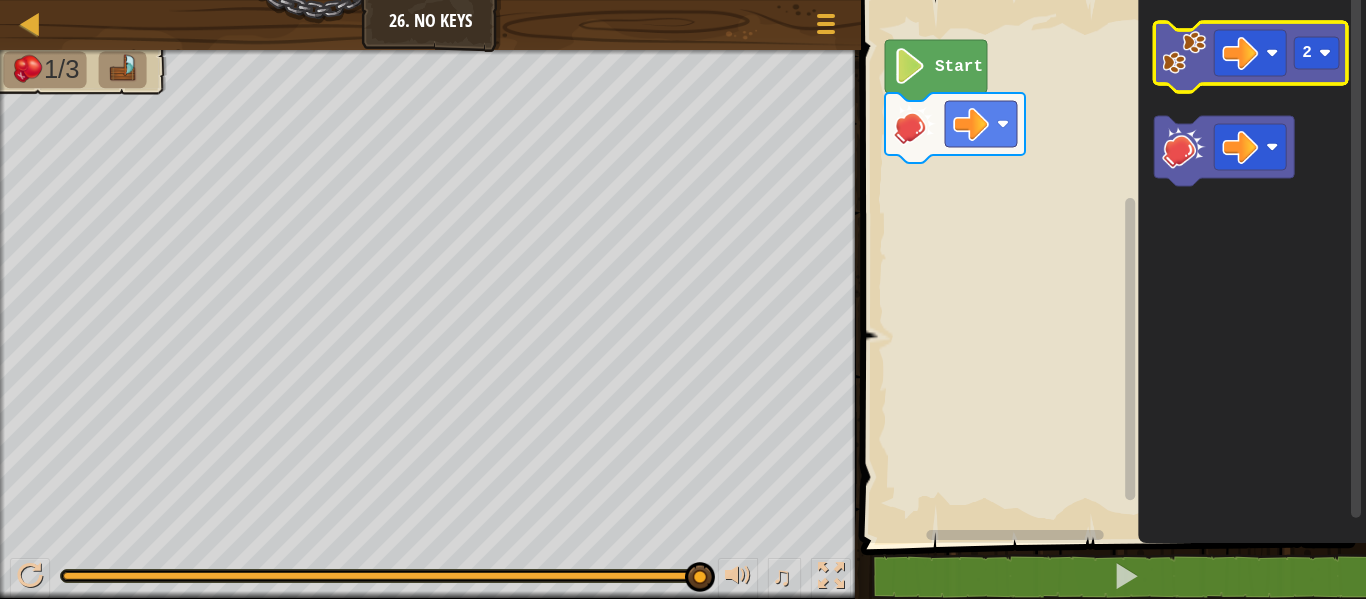 click 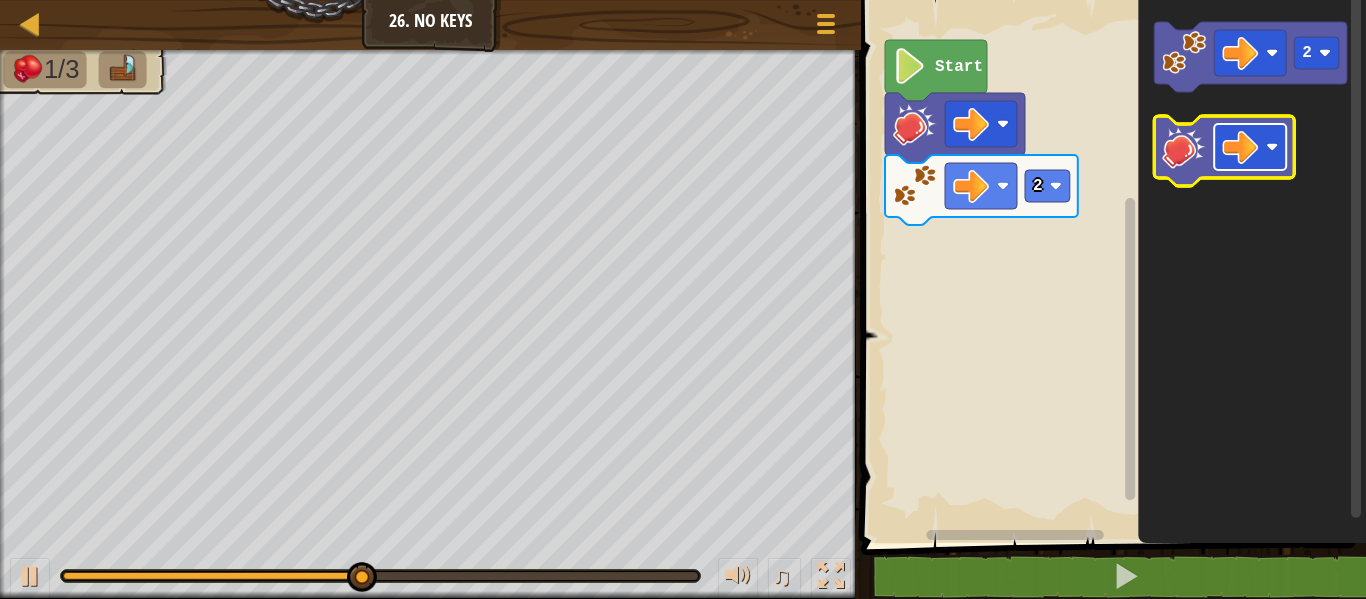 click 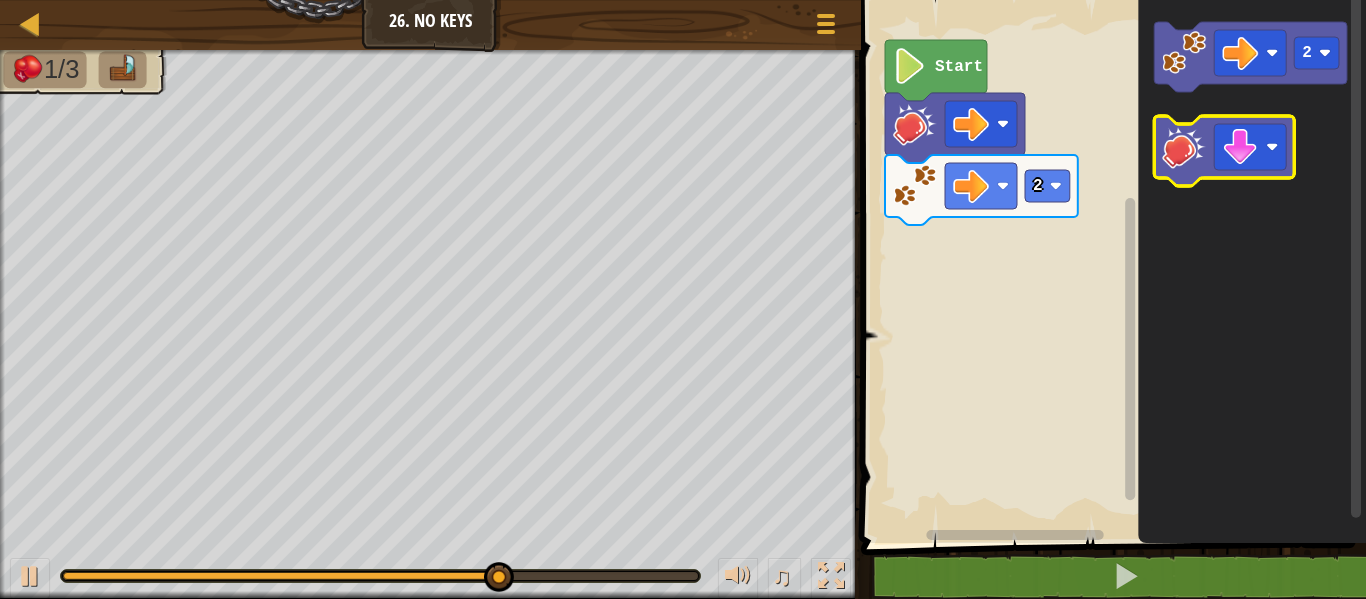 click 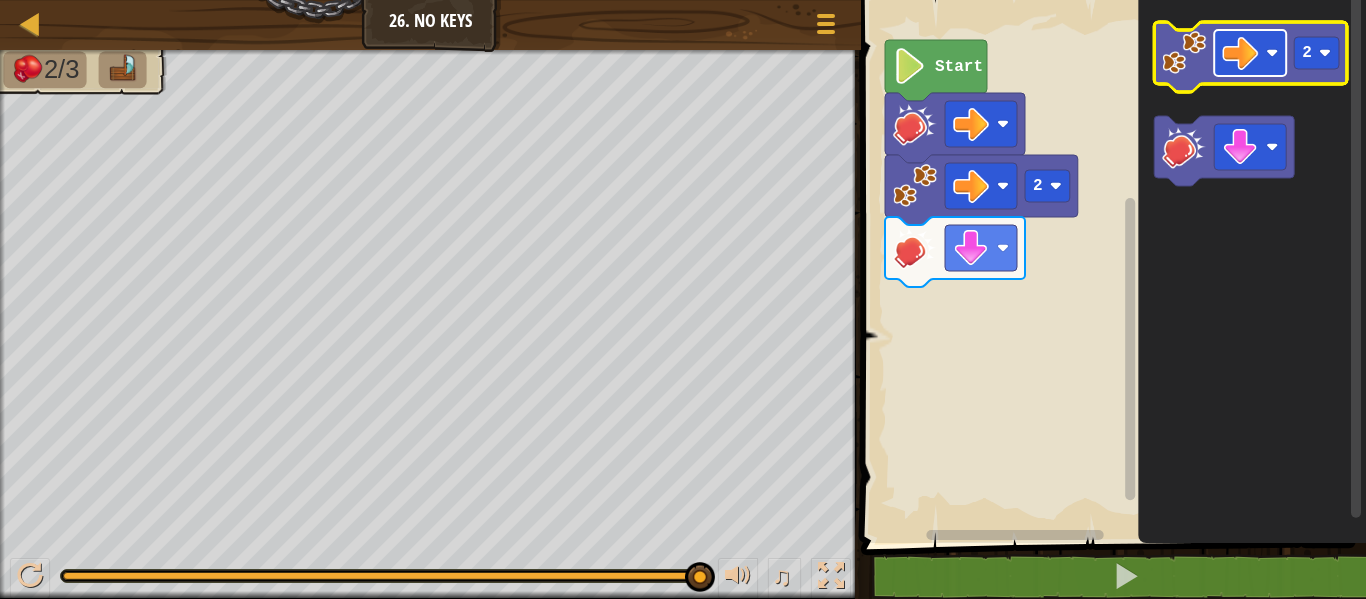 click 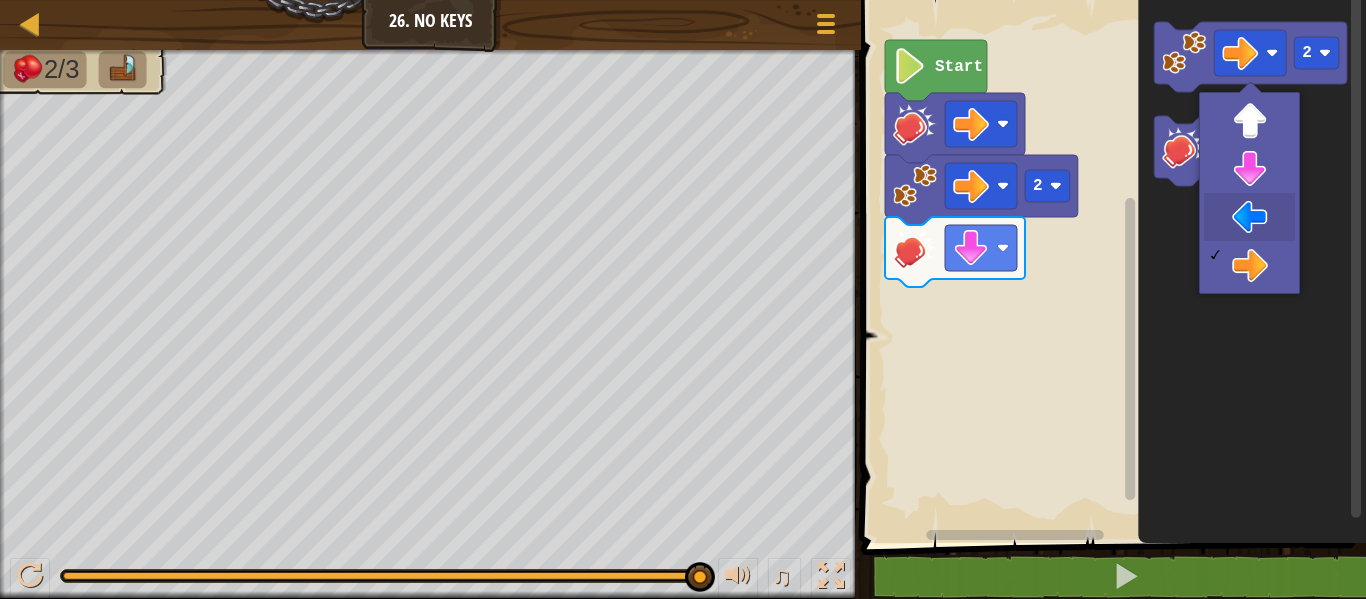 drag, startPoint x: 1268, startPoint y: 202, endPoint x: 1196, endPoint y: 159, distance: 83.86298 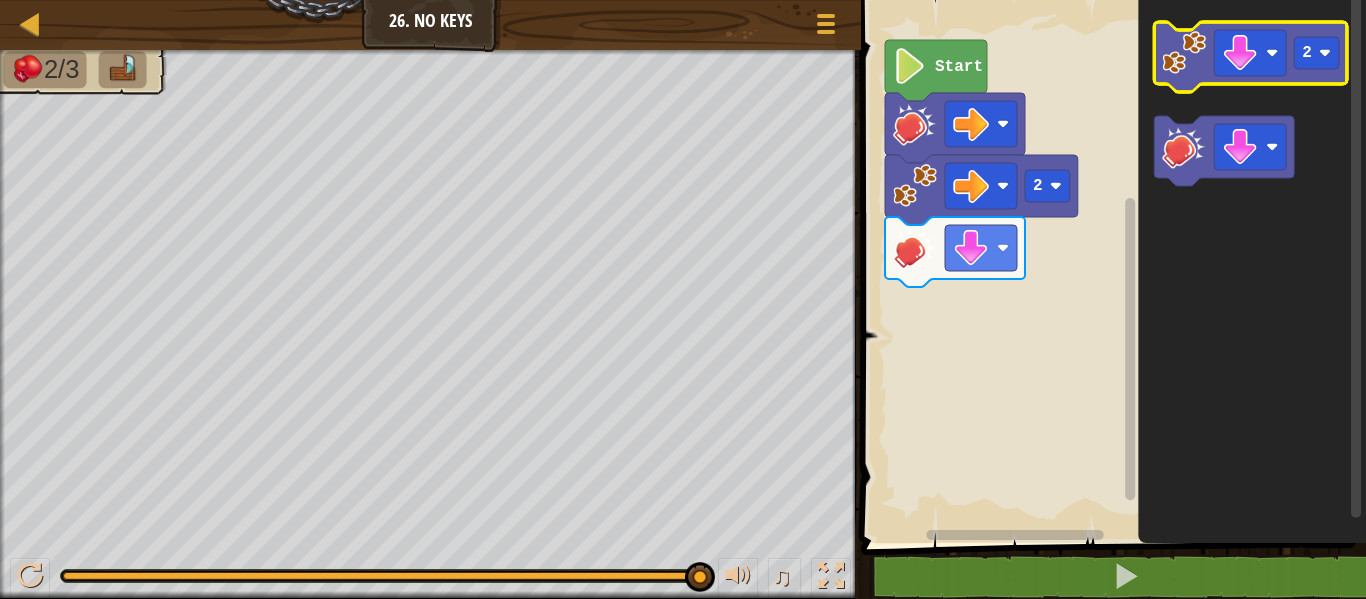 click 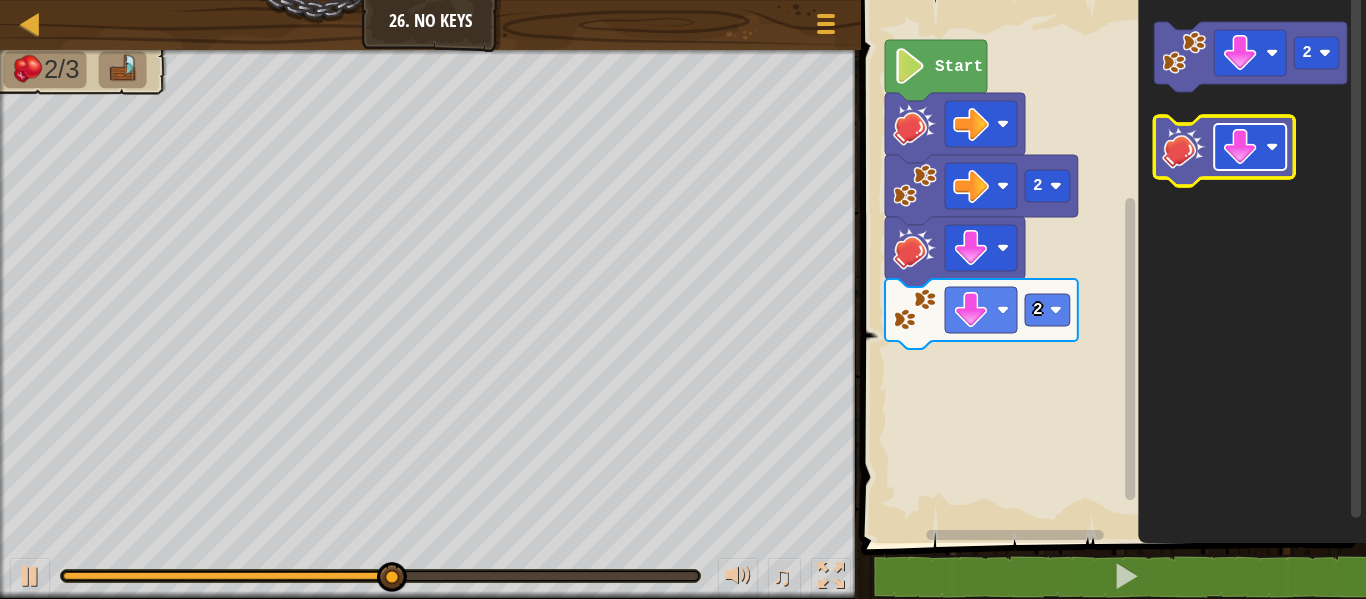 click 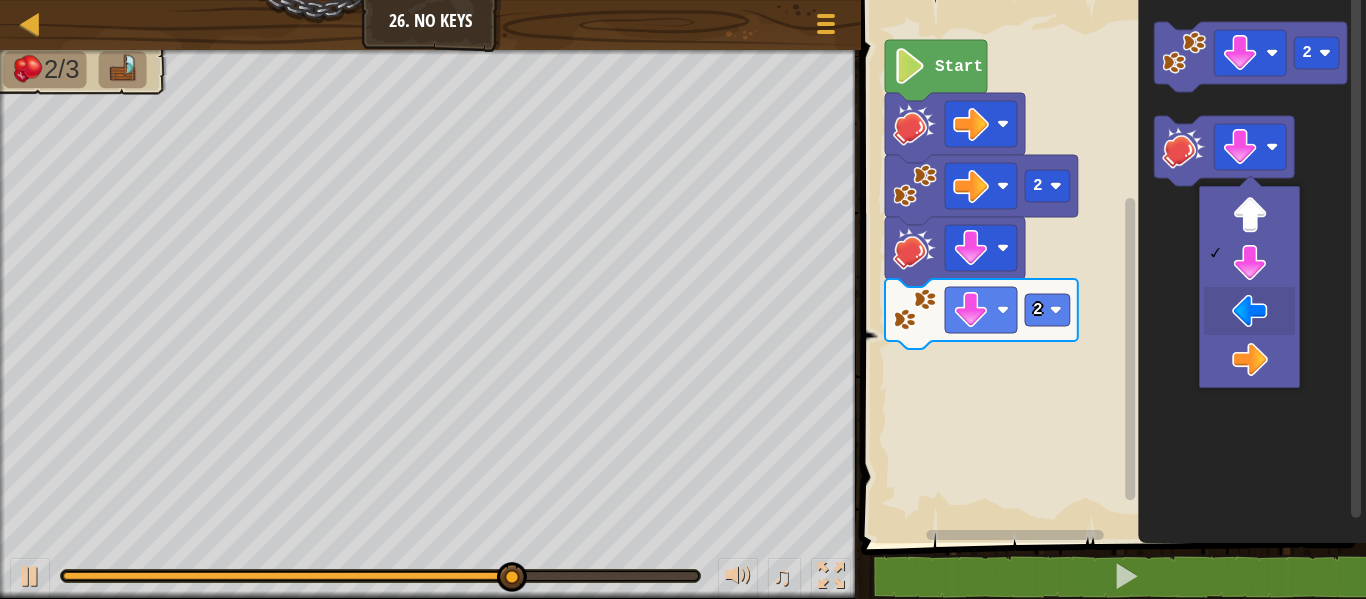 drag, startPoint x: 1232, startPoint y: 289, endPoint x: 1223, endPoint y: 281, distance: 12.0415945 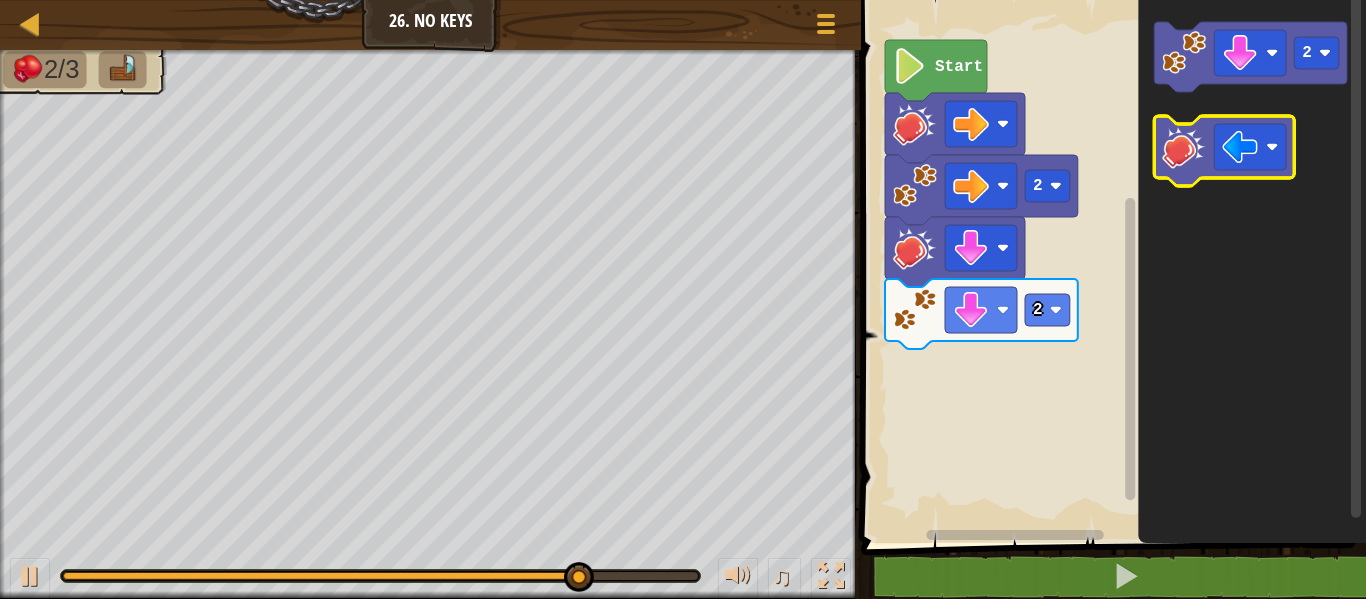 click 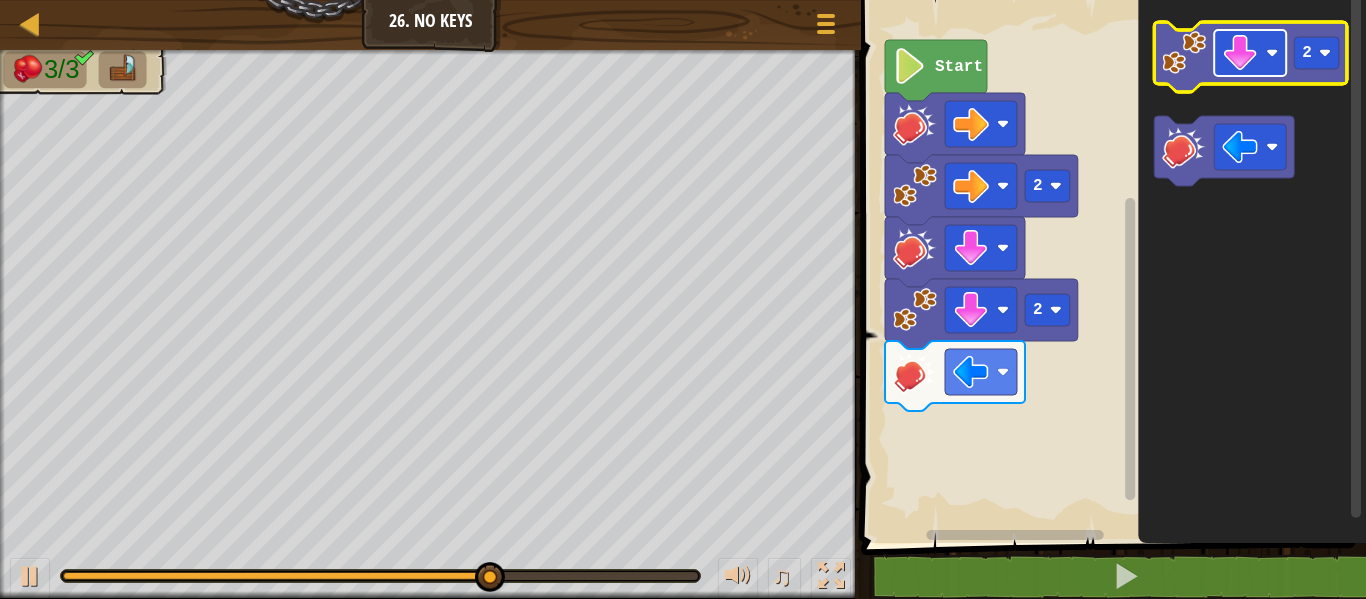 click 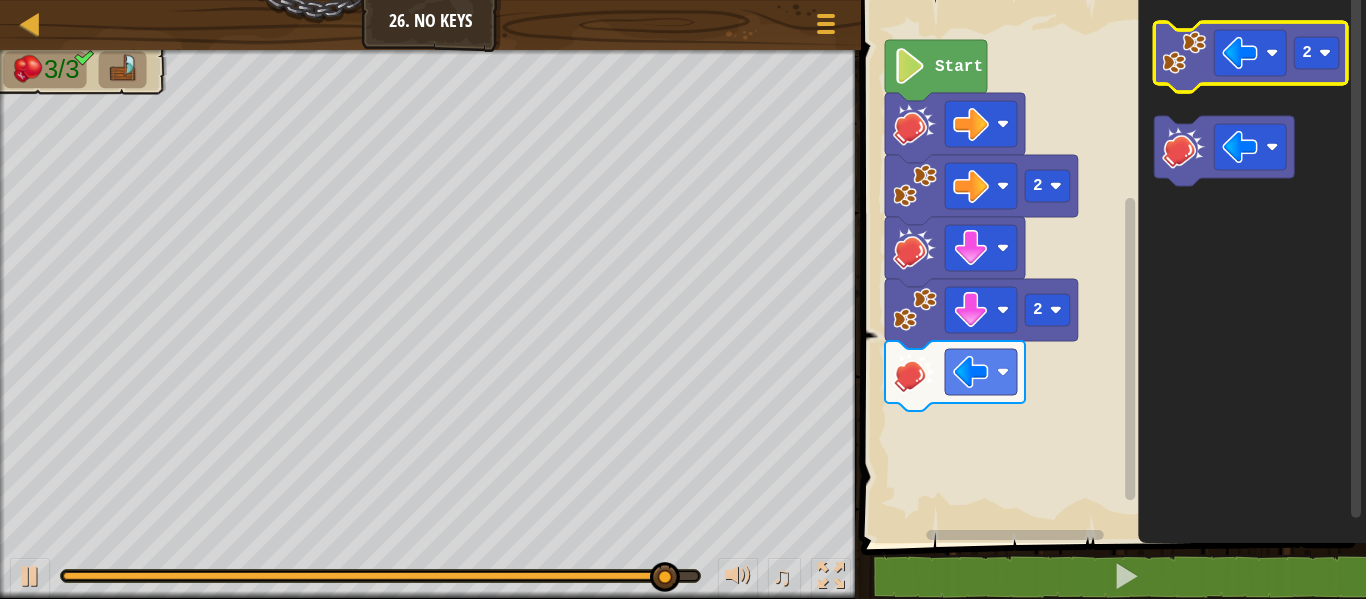 click 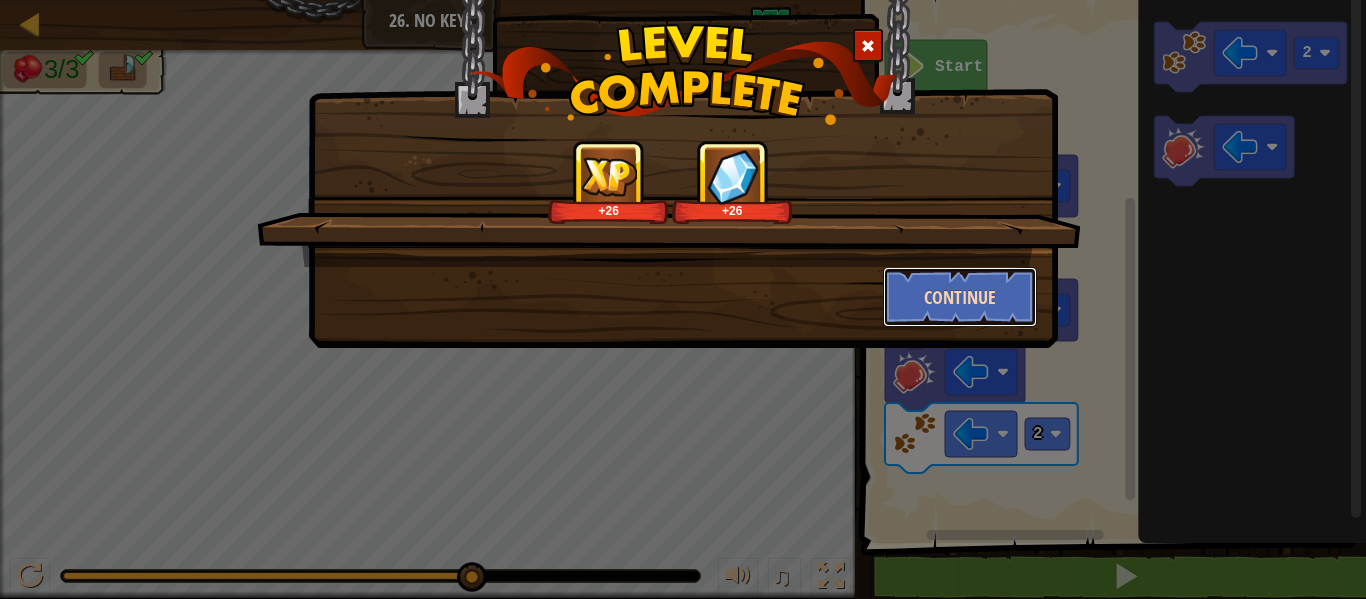 drag, startPoint x: 994, startPoint y: 294, endPoint x: 953, endPoint y: 273, distance: 46.06517 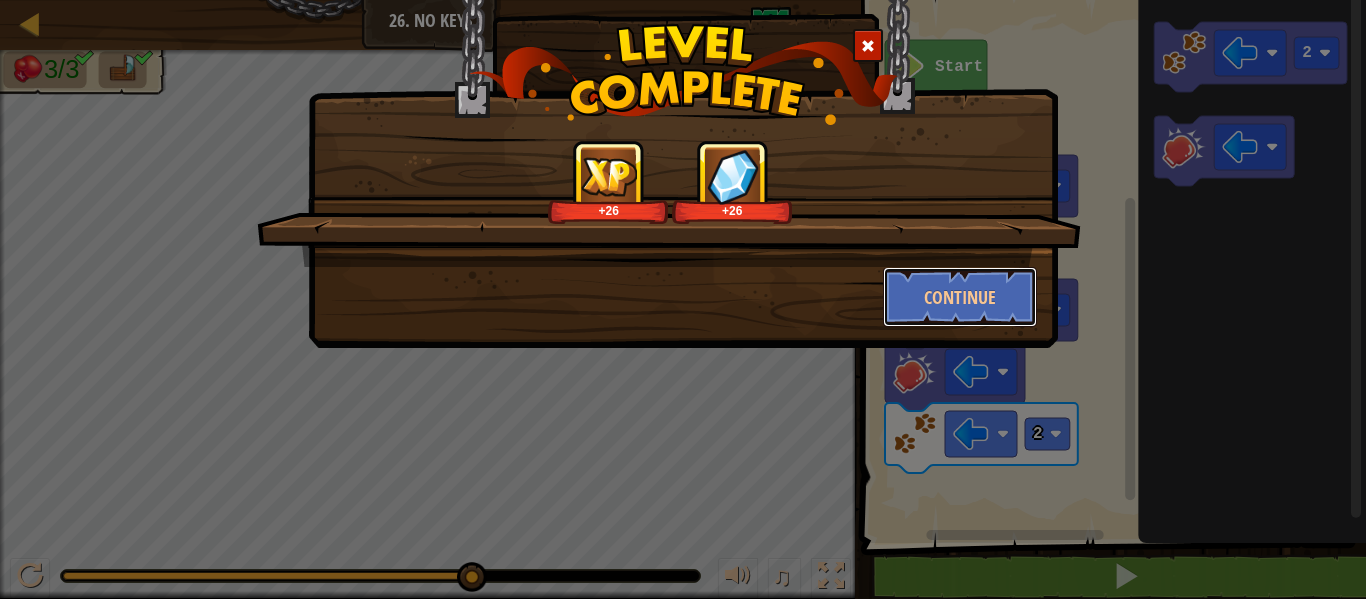 drag, startPoint x: 1045, startPoint y: 330, endPoint x: 1069, endPoint y: 343, distance: 27.294687 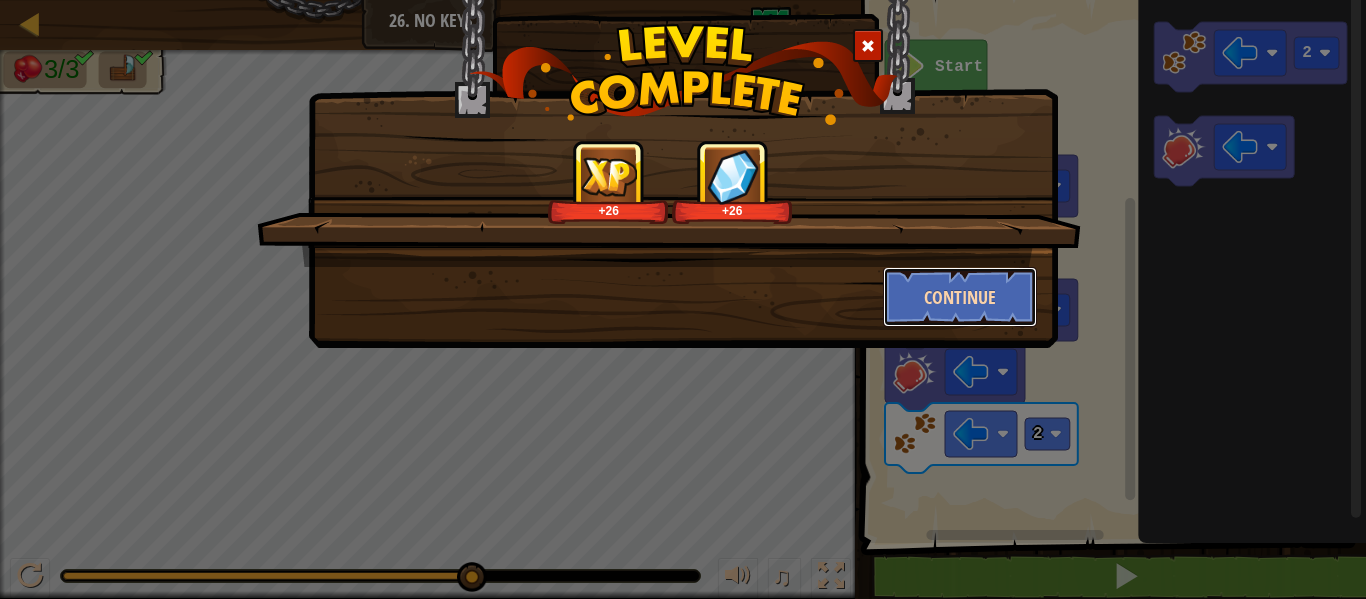 click on "Continue" at bounding box center [960, 297] 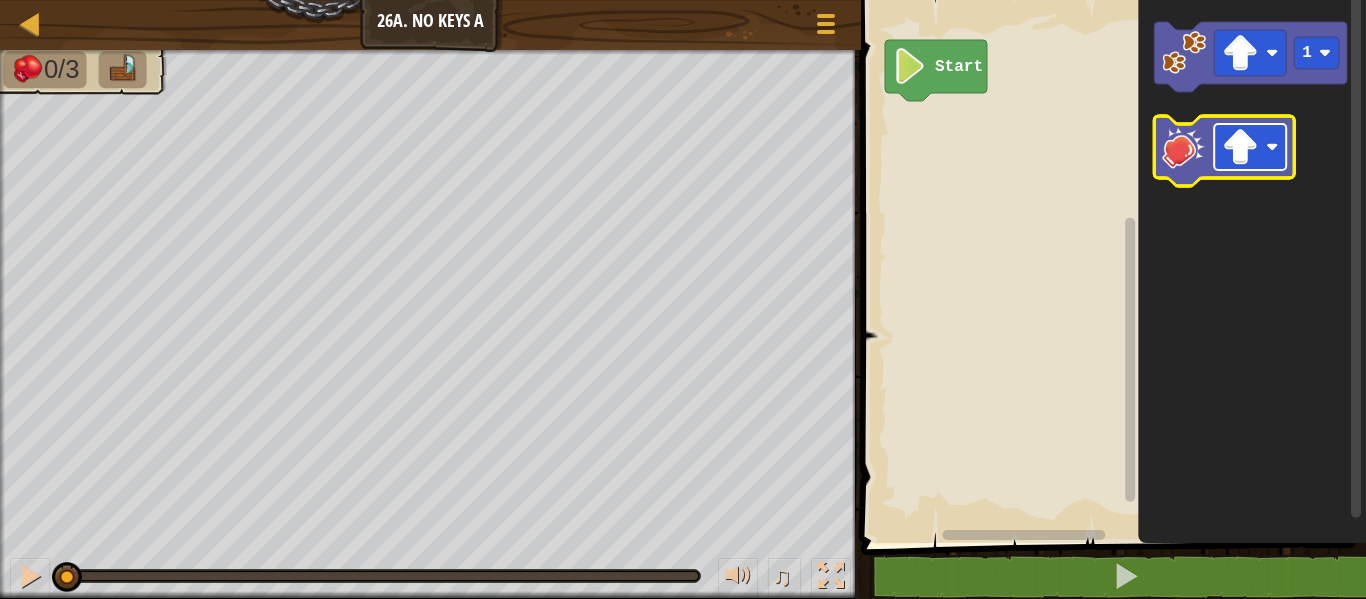 click 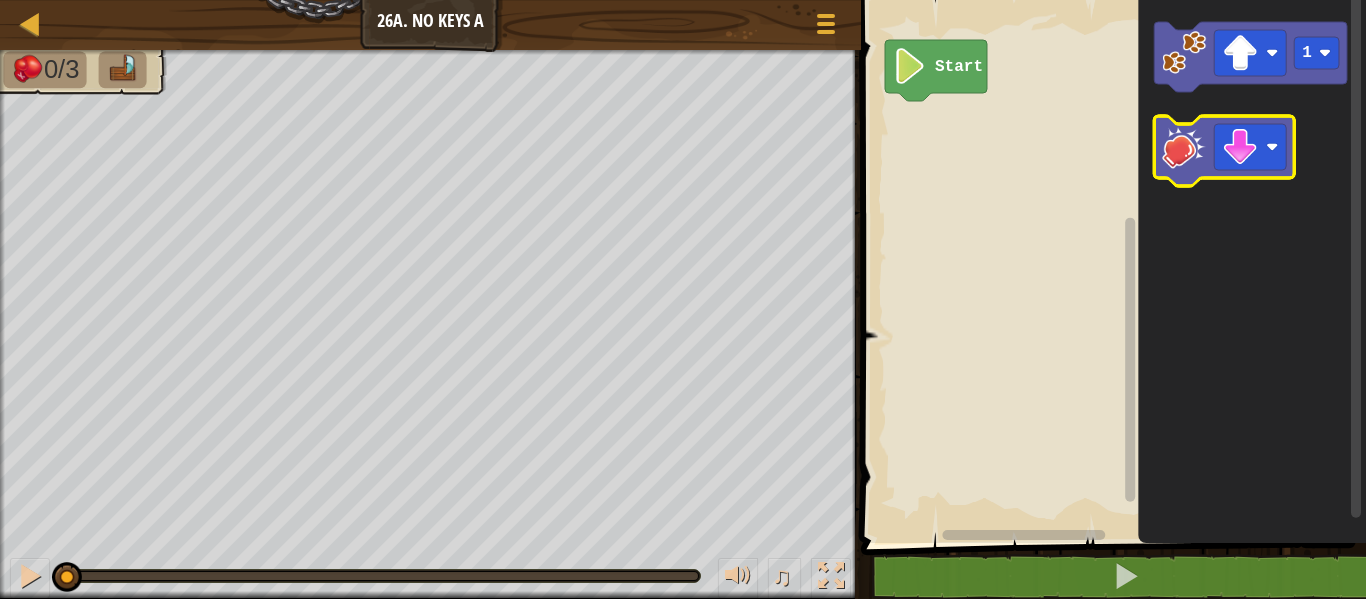 click 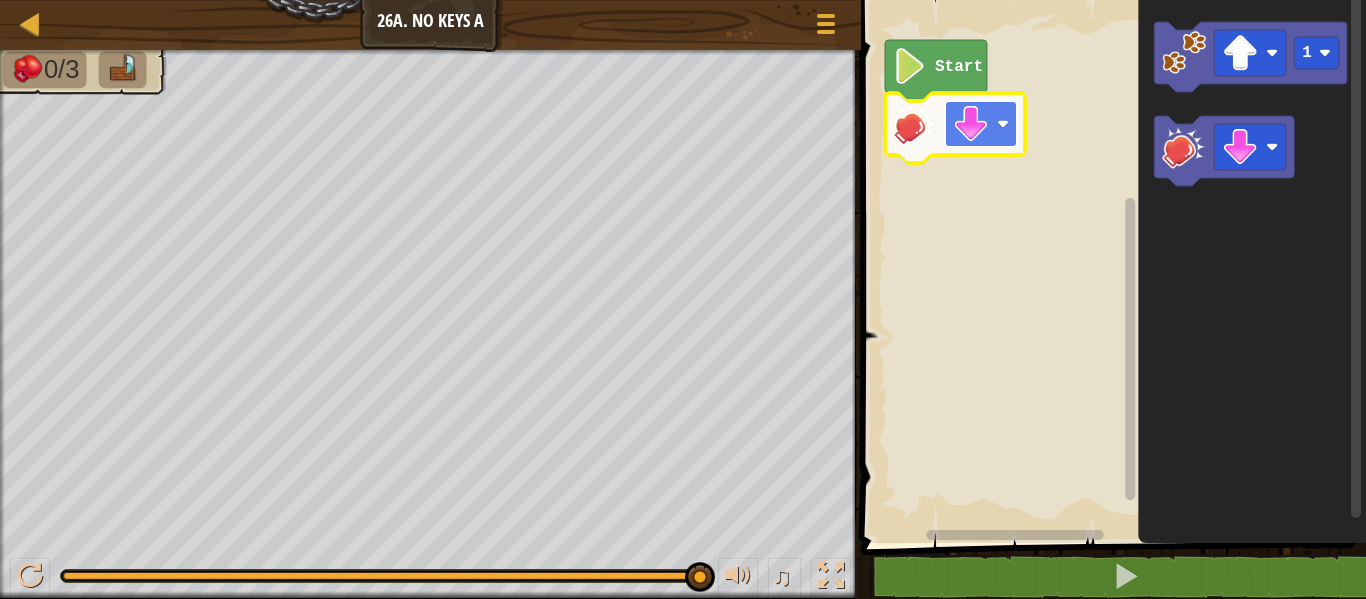 click 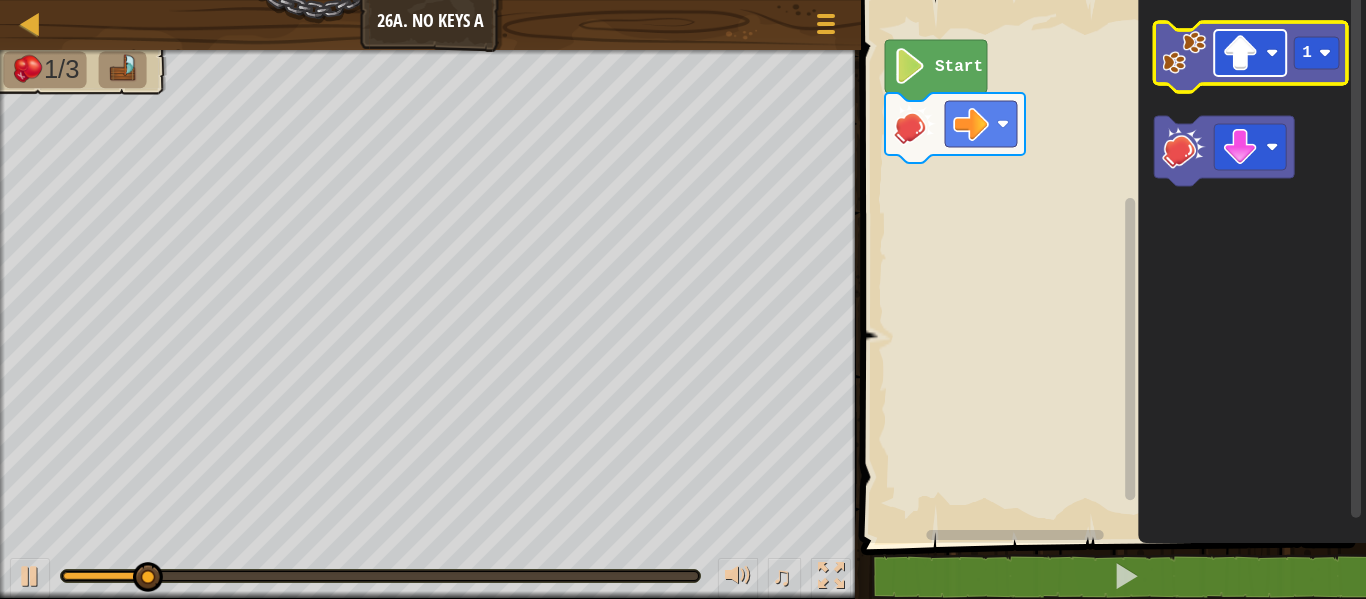 click 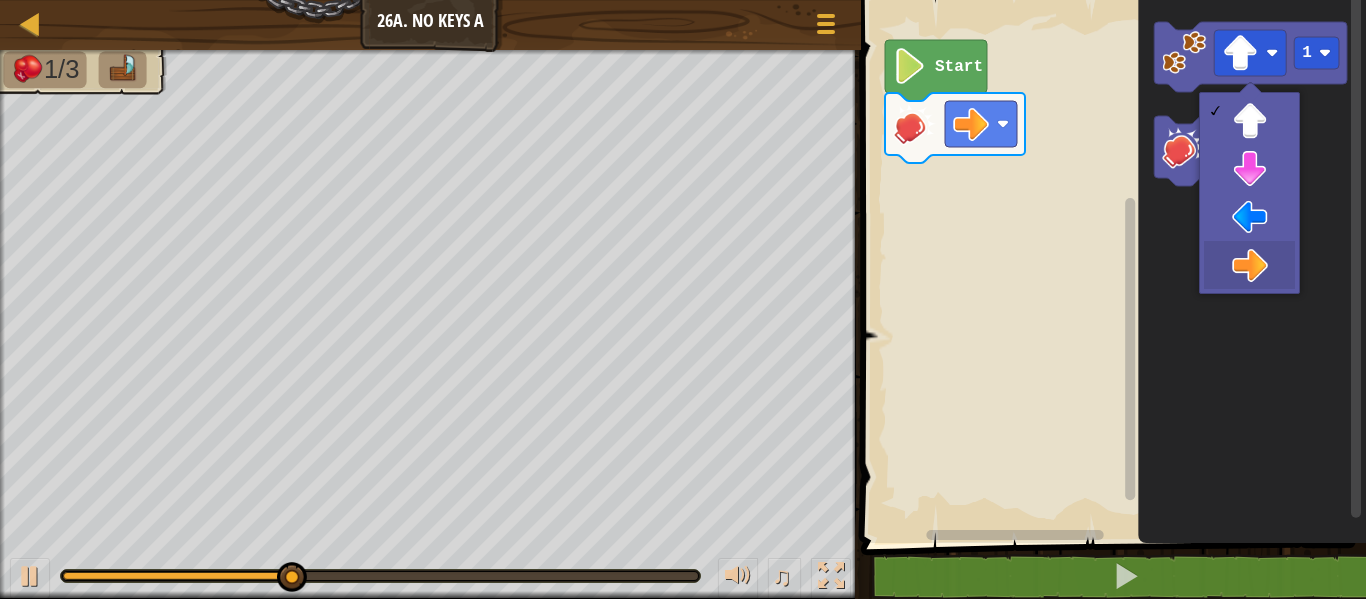 drag, startPoint x: 1228, startPoint y: 254, endPoint x: 1192, endPoint y: 158, distance: 102.528046 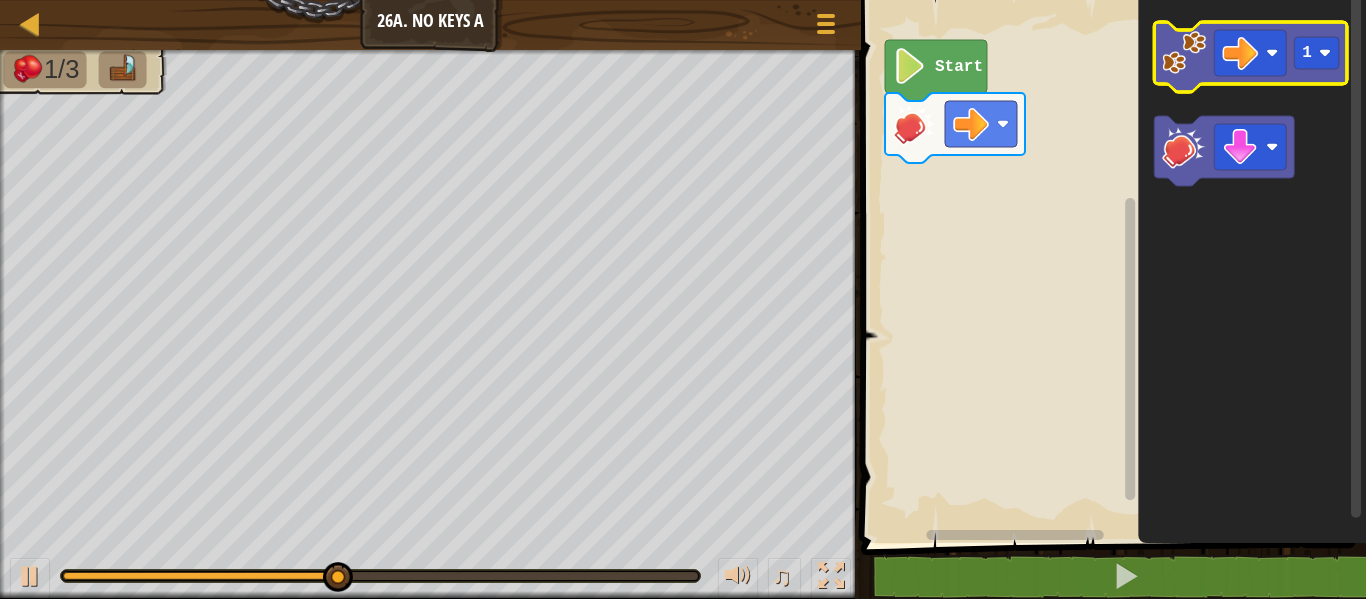 click 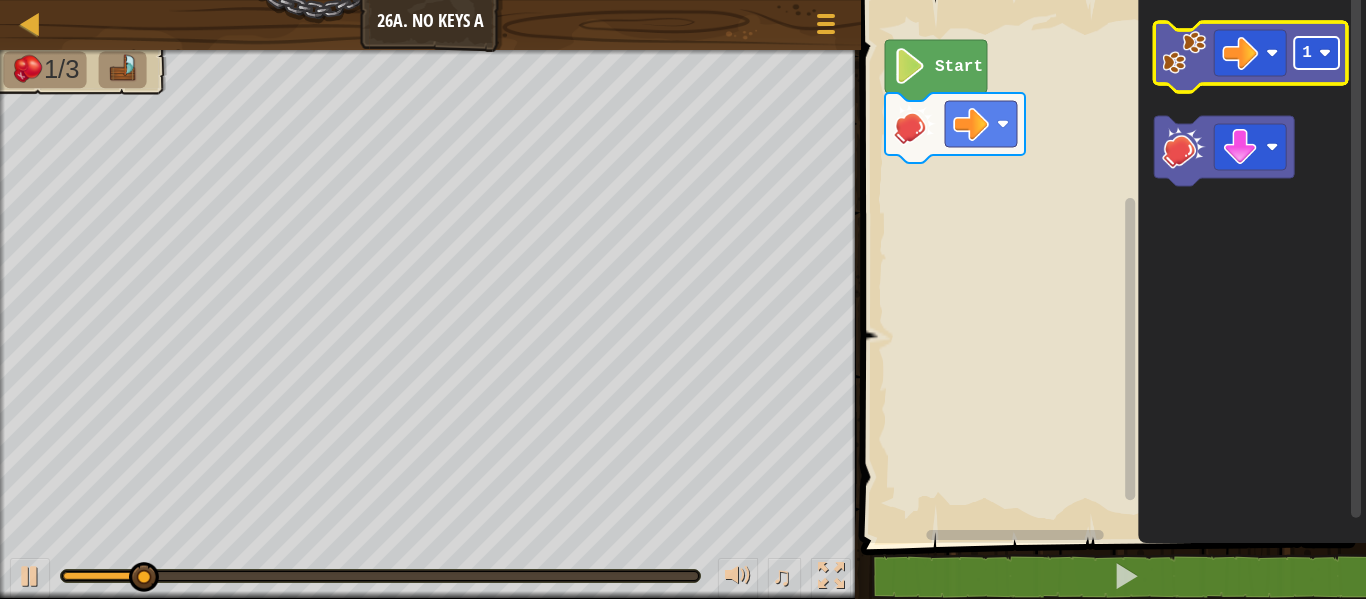 click 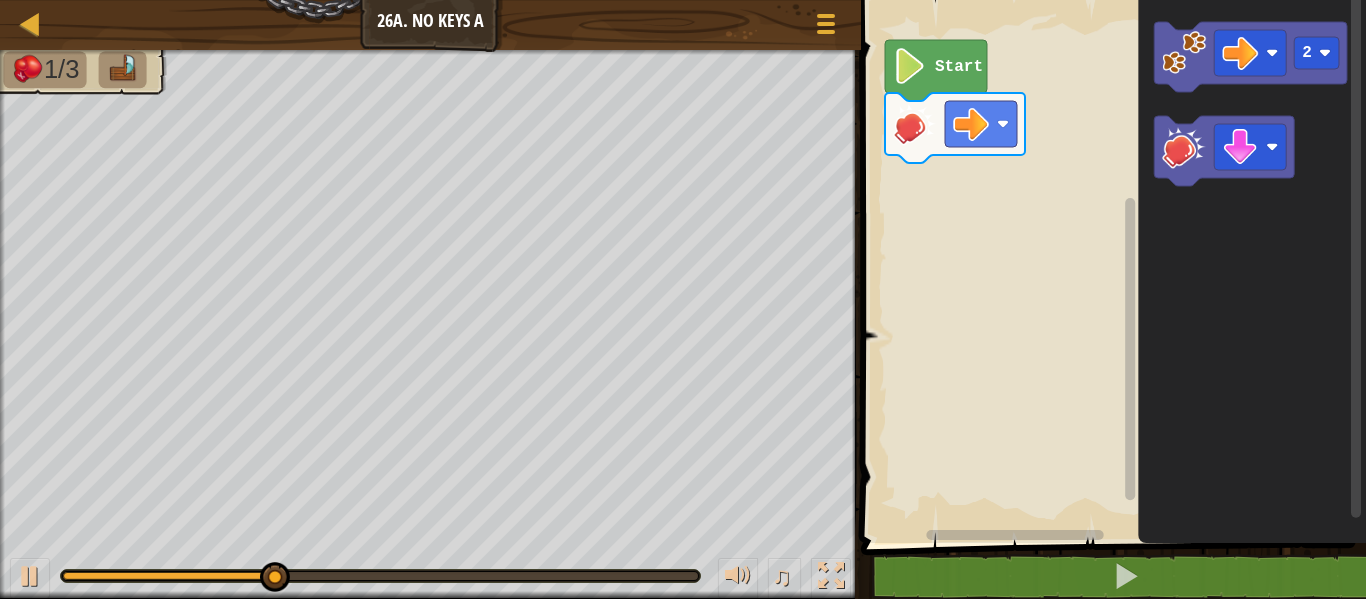 click on "Start 2" at bounding box center [1110, 266] 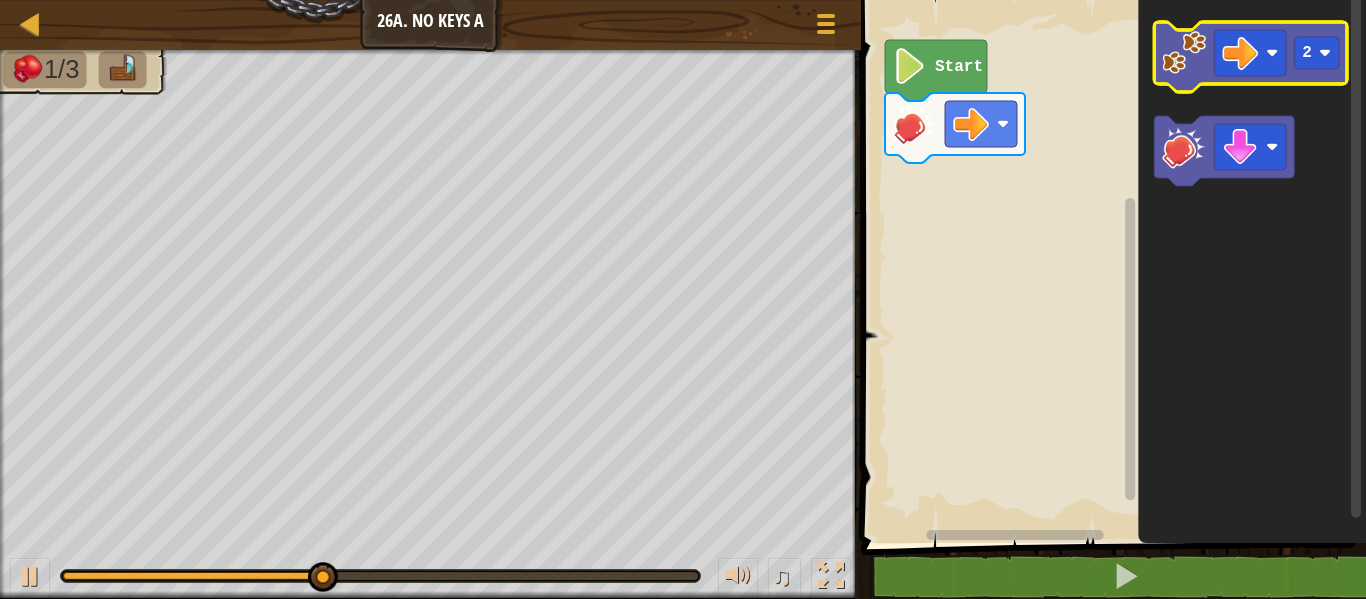 click 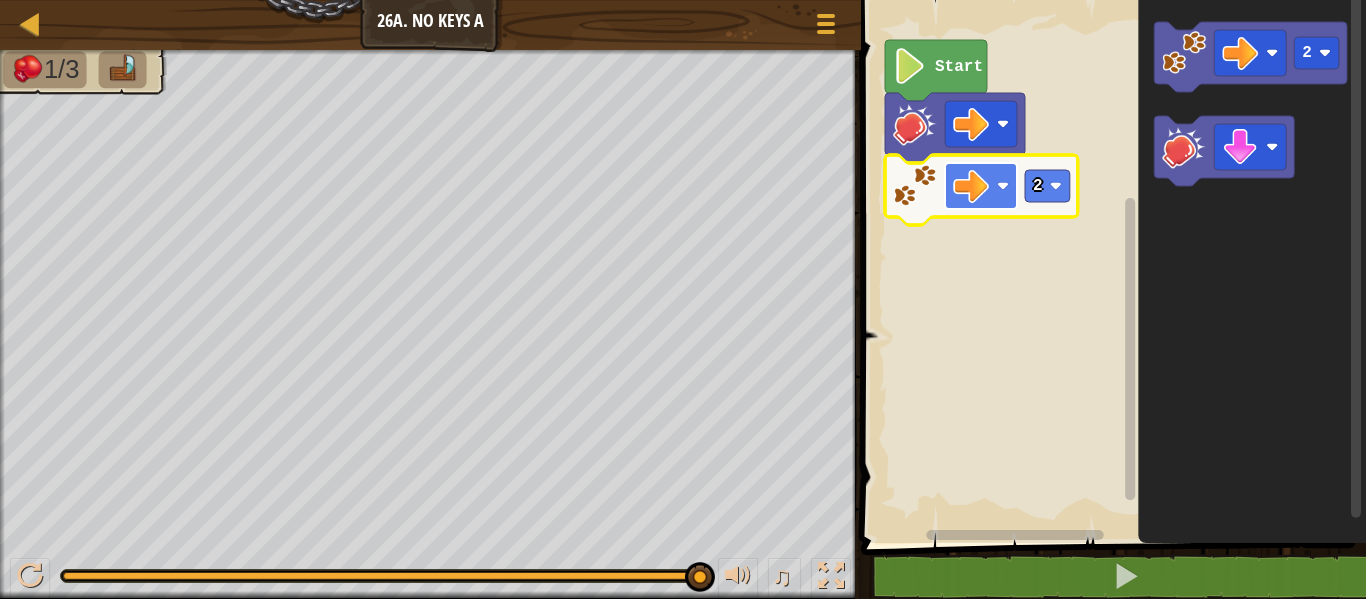 click 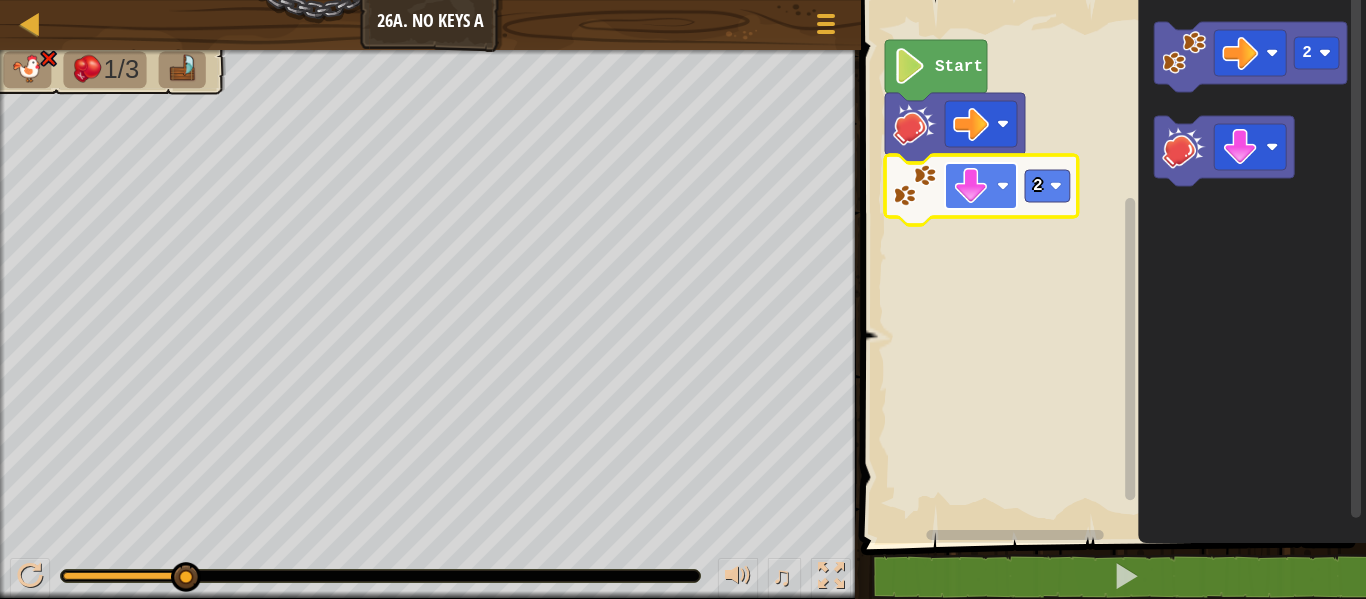 click 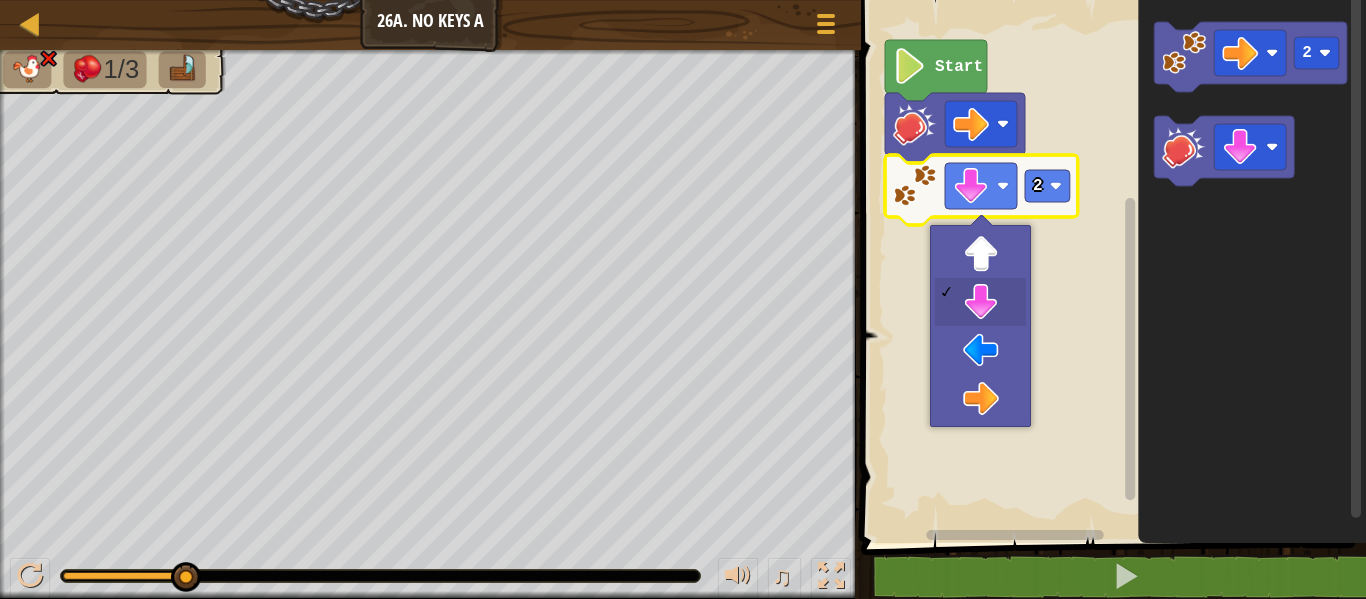 click 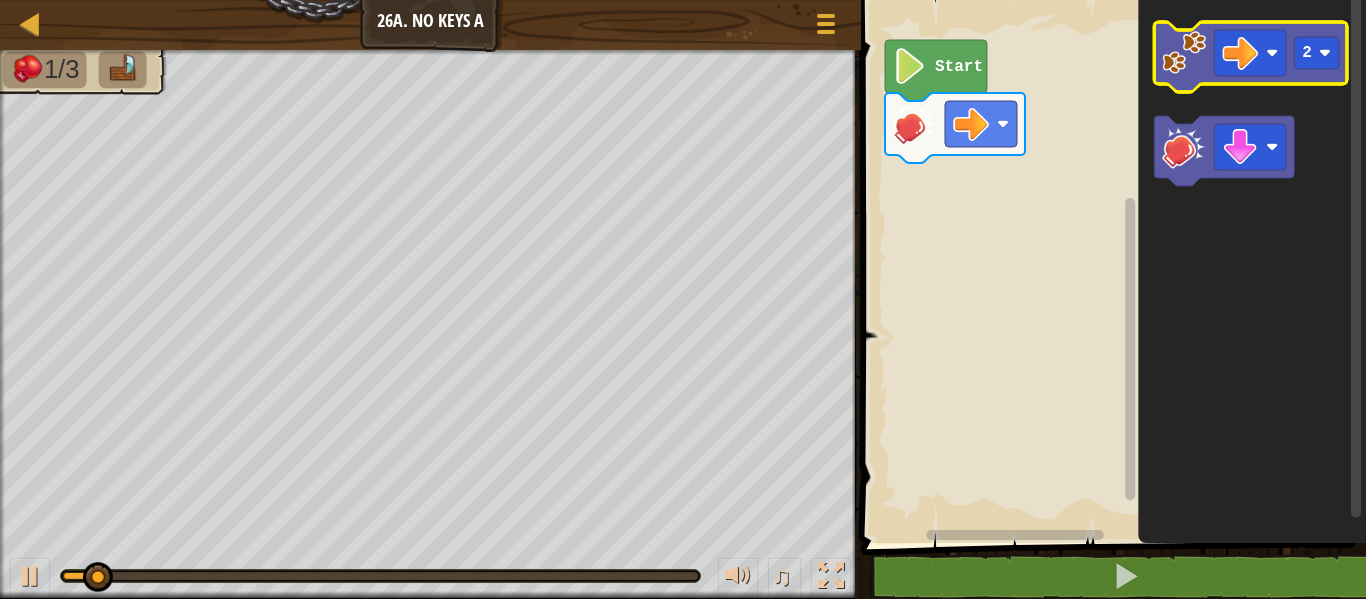 click 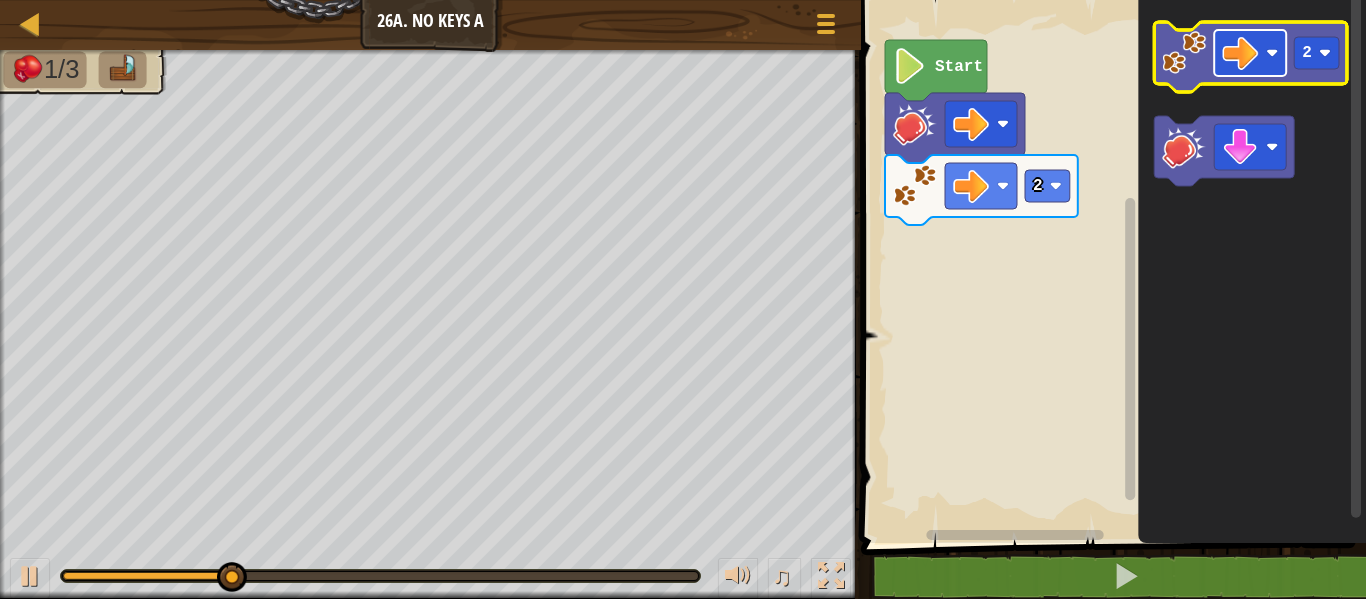 click 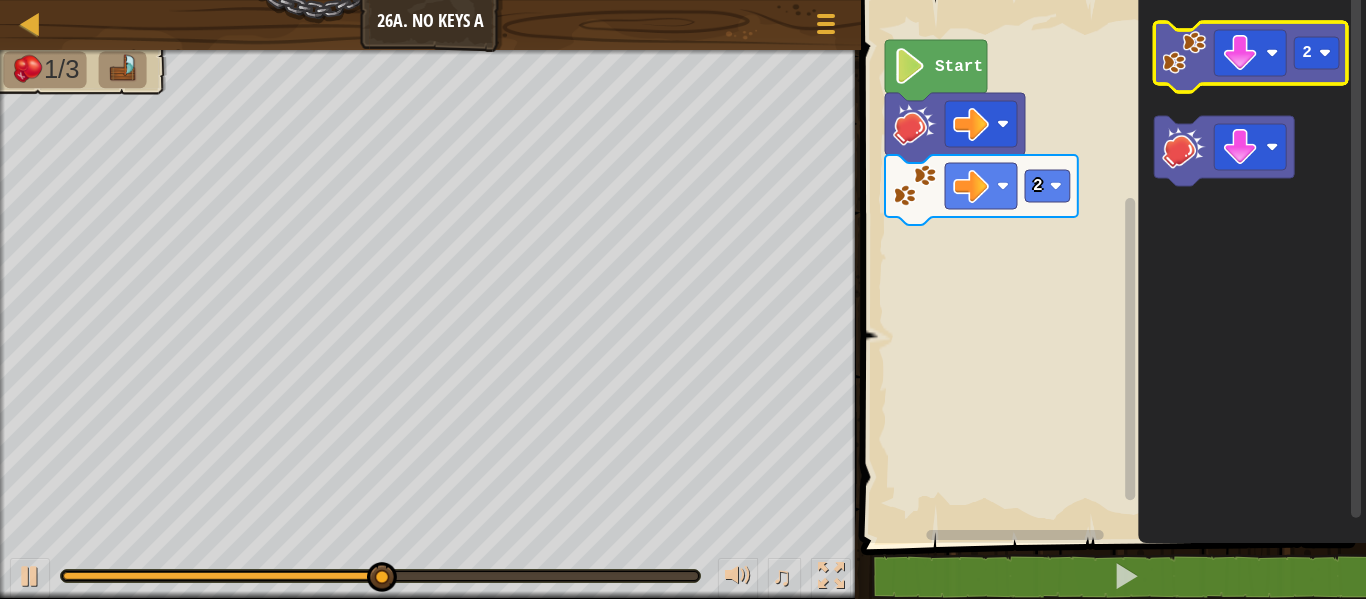 click on "2" 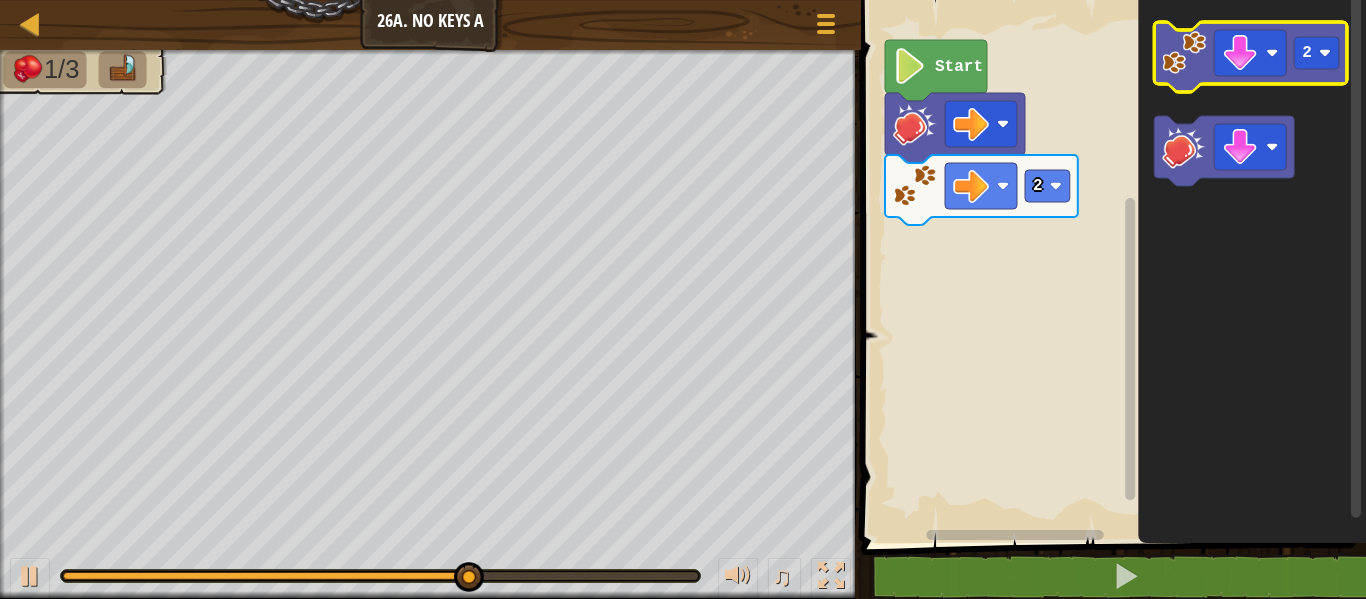 click 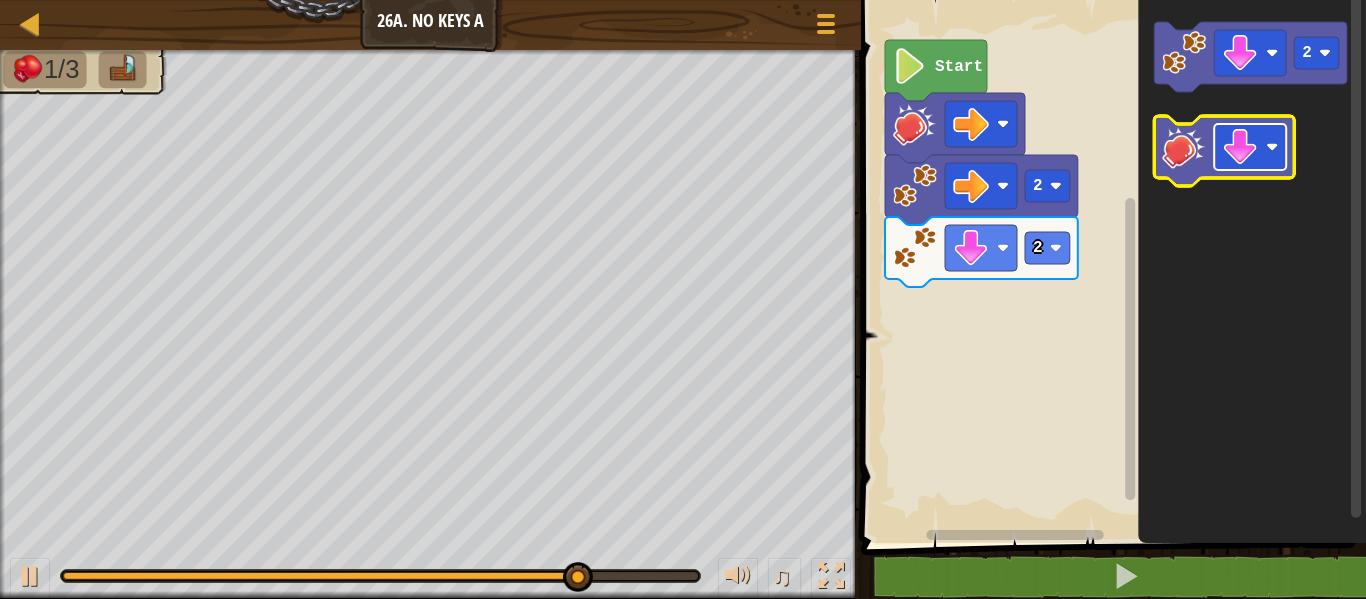 click 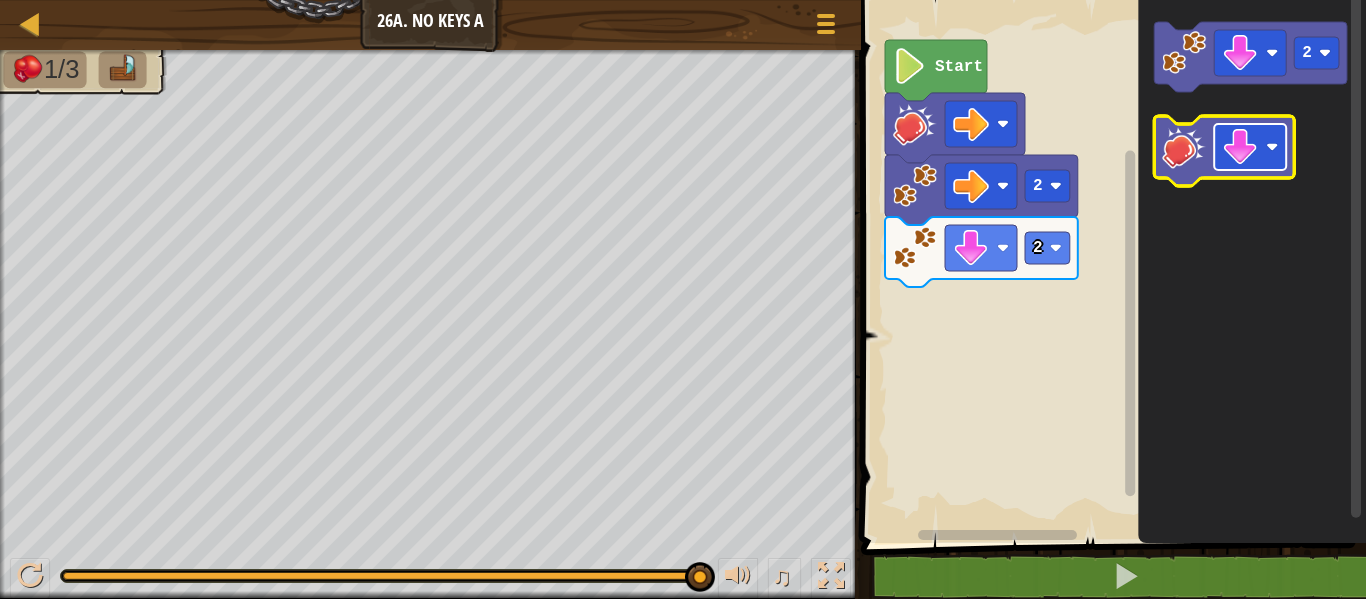 click 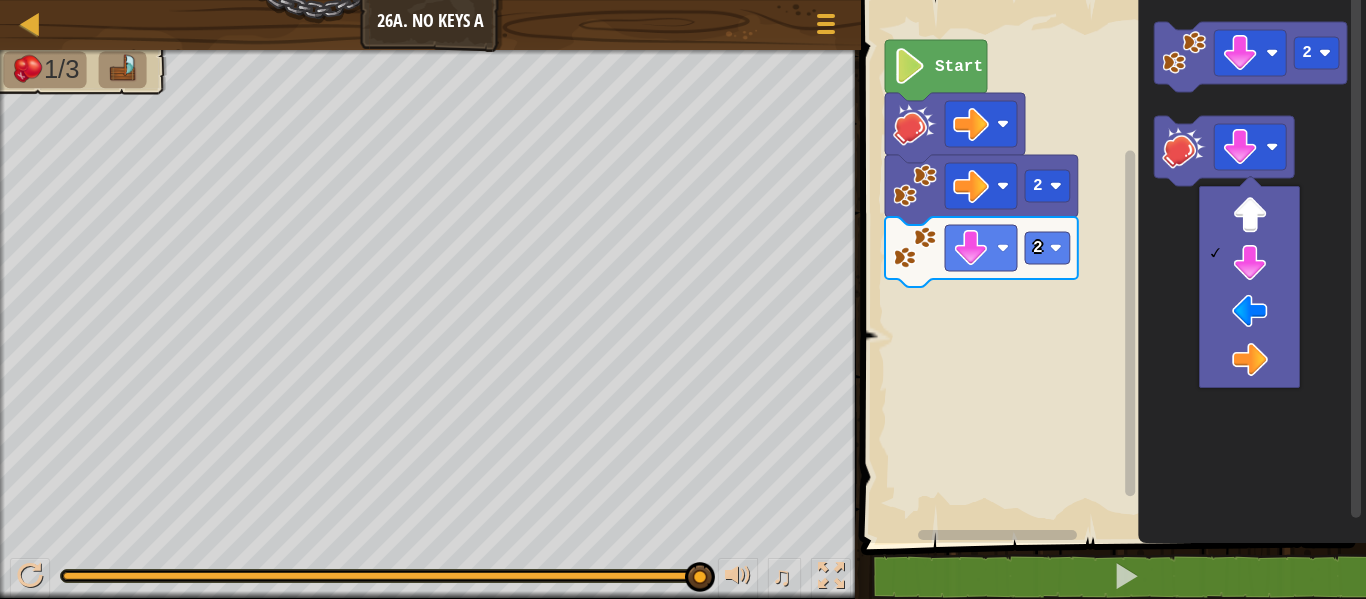 drag, startPoint x: 1292, startPoint y: 307, endPoint x: 1314, endPoint y: 301, distance: 22.803509 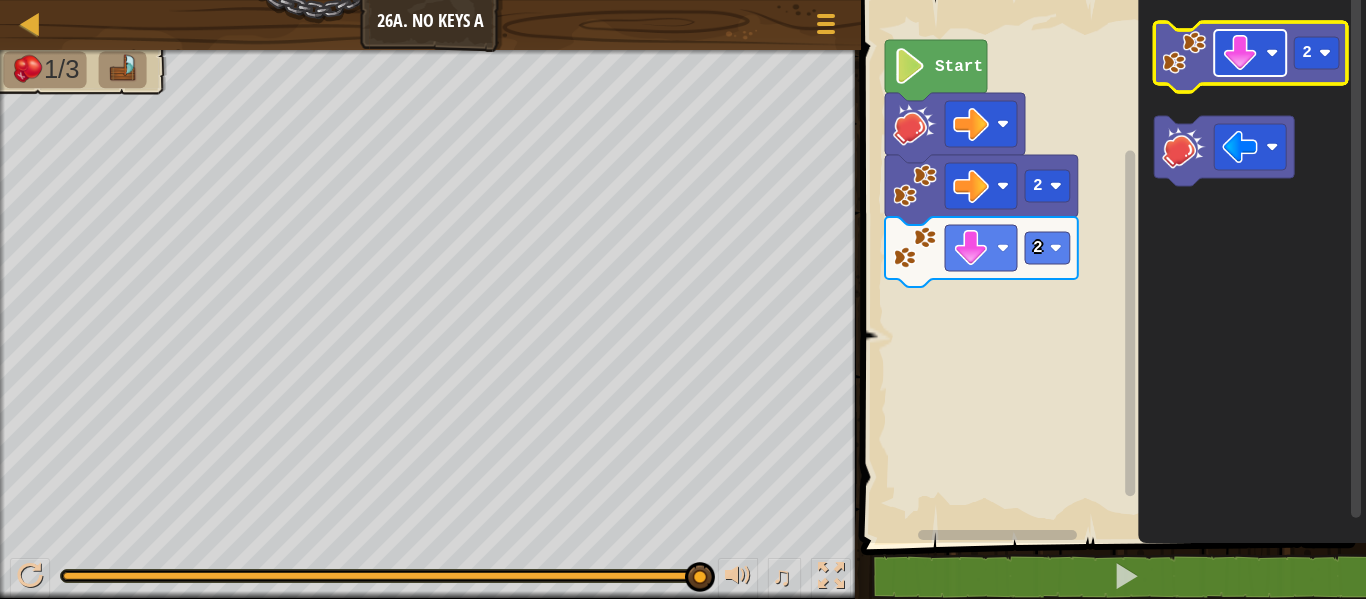 click 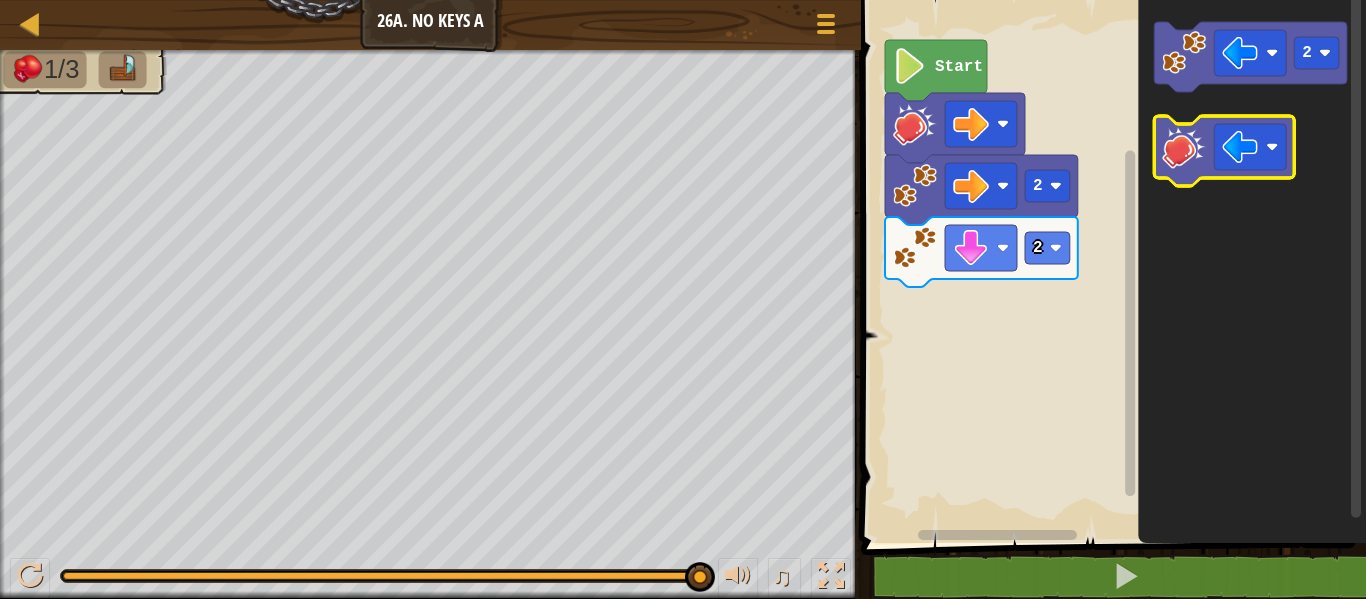 click 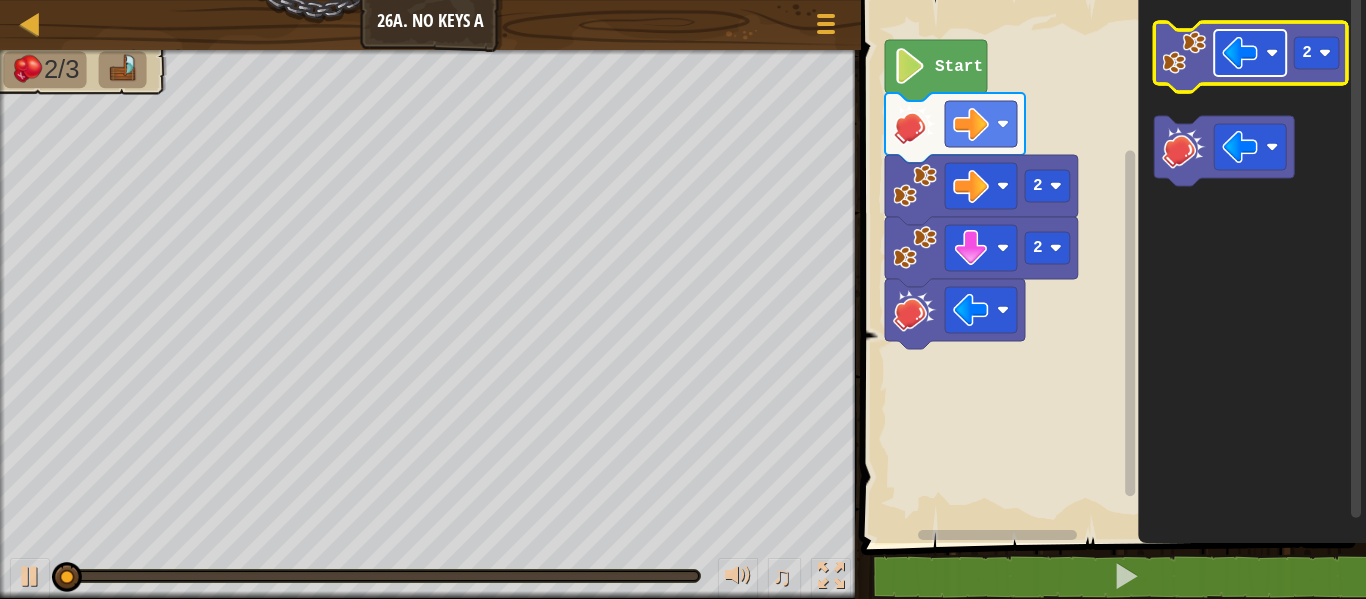 click 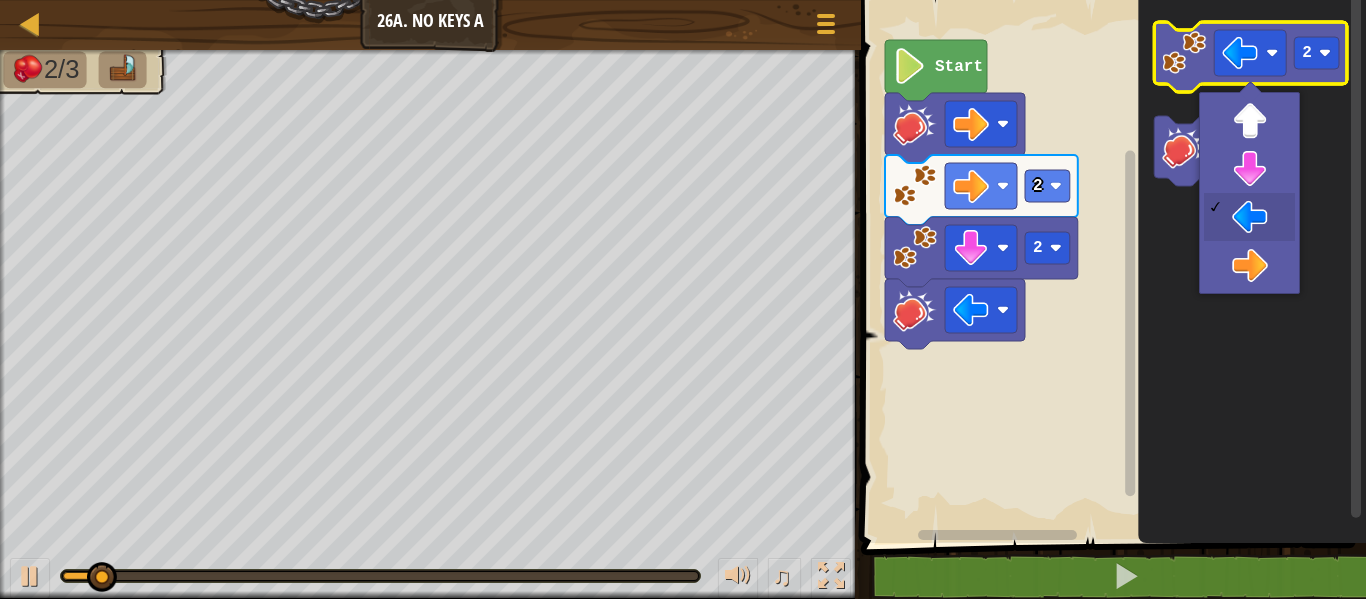 click 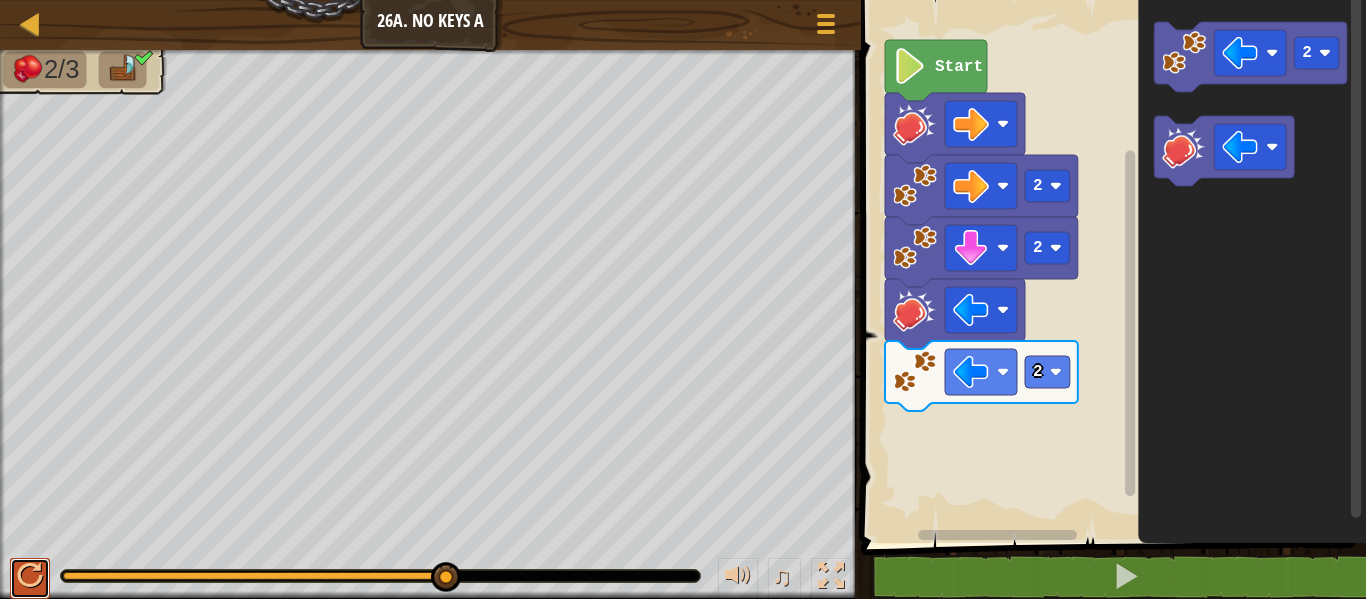 click at bounding box center (30, 576) 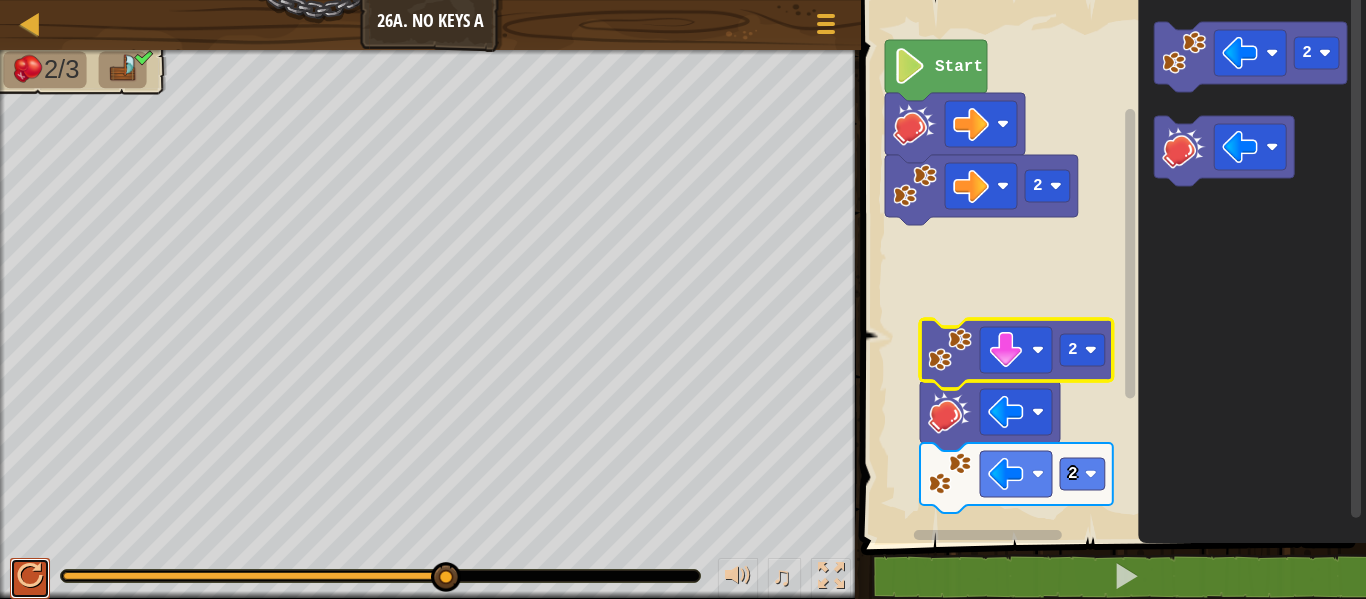 click at bounding box center [30, 576] 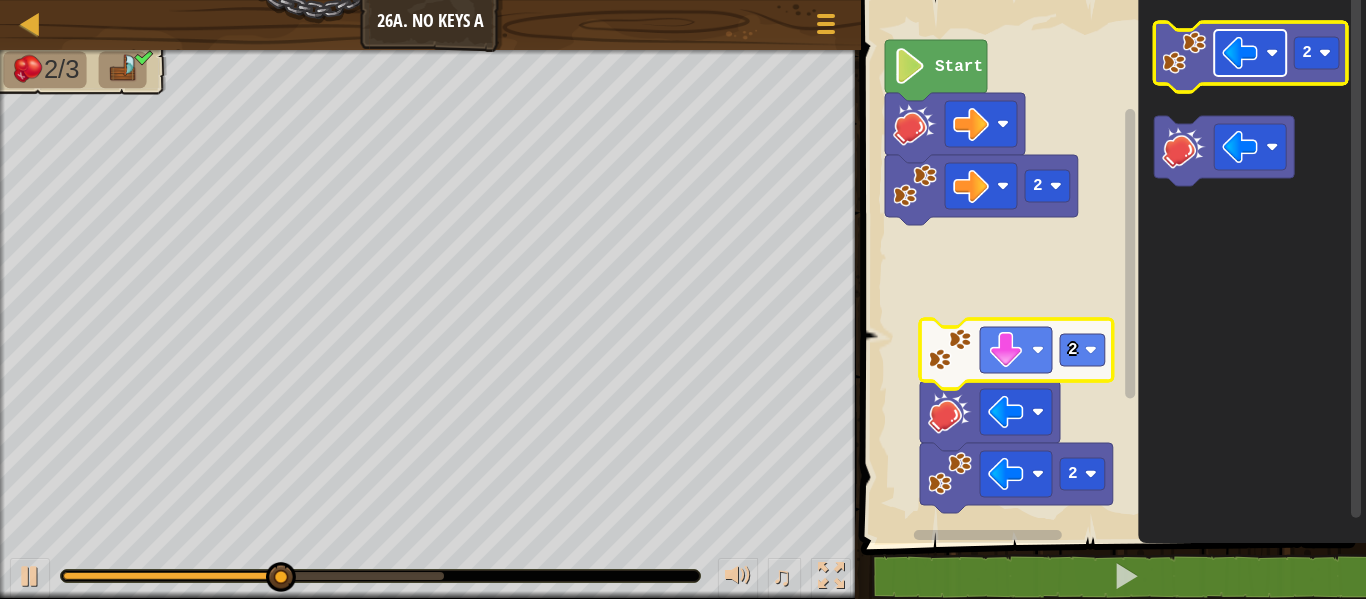 click 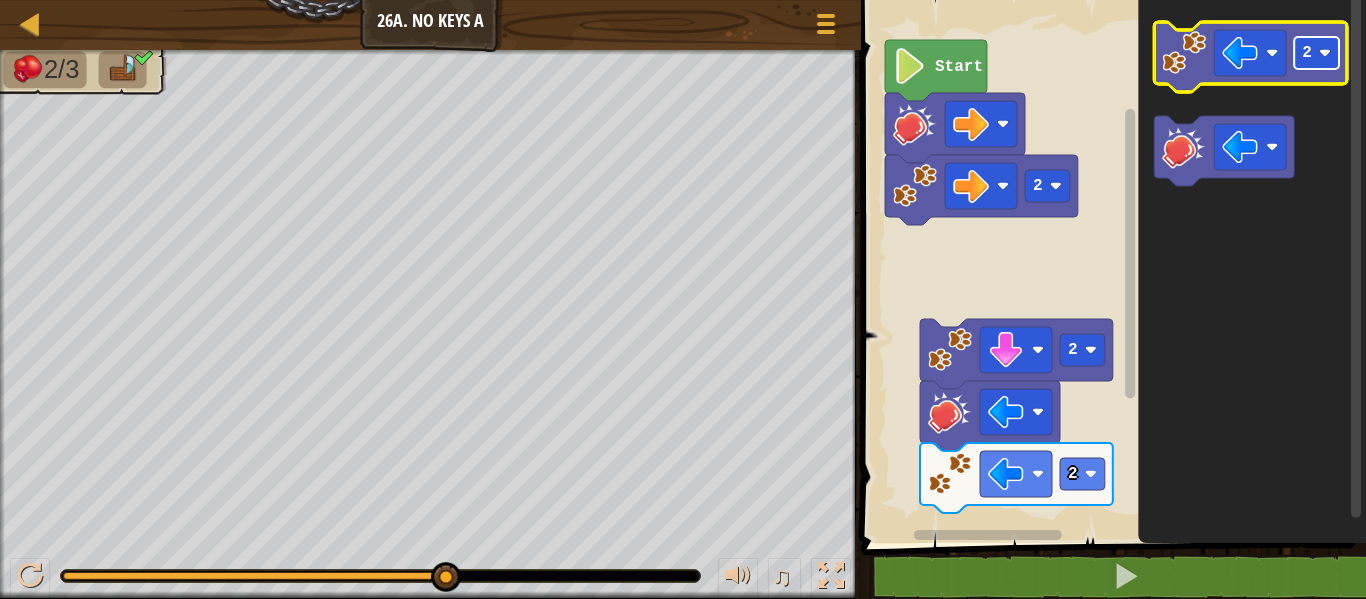 click 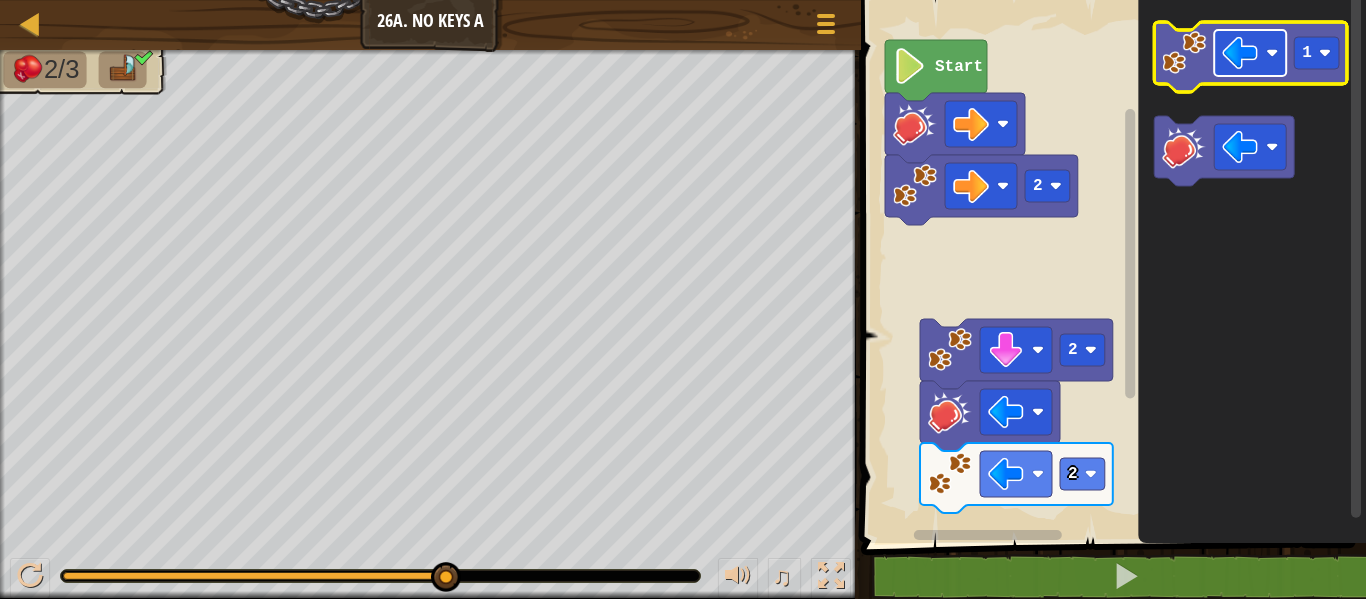 click 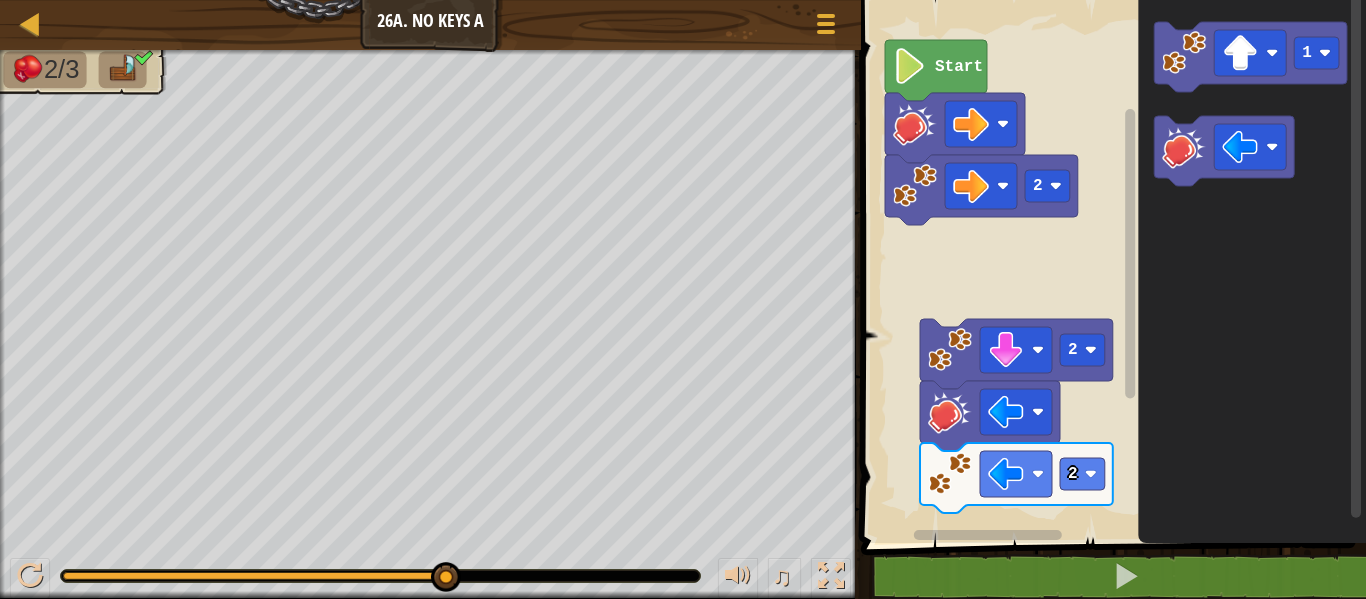 click on "1" 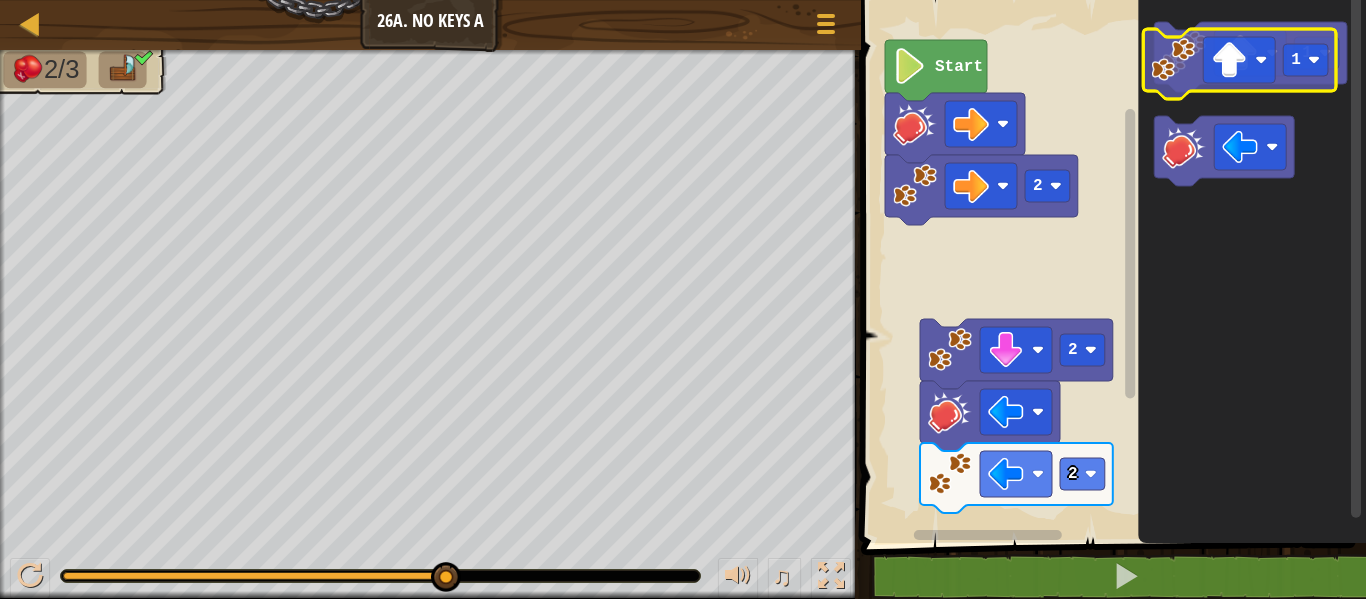 click 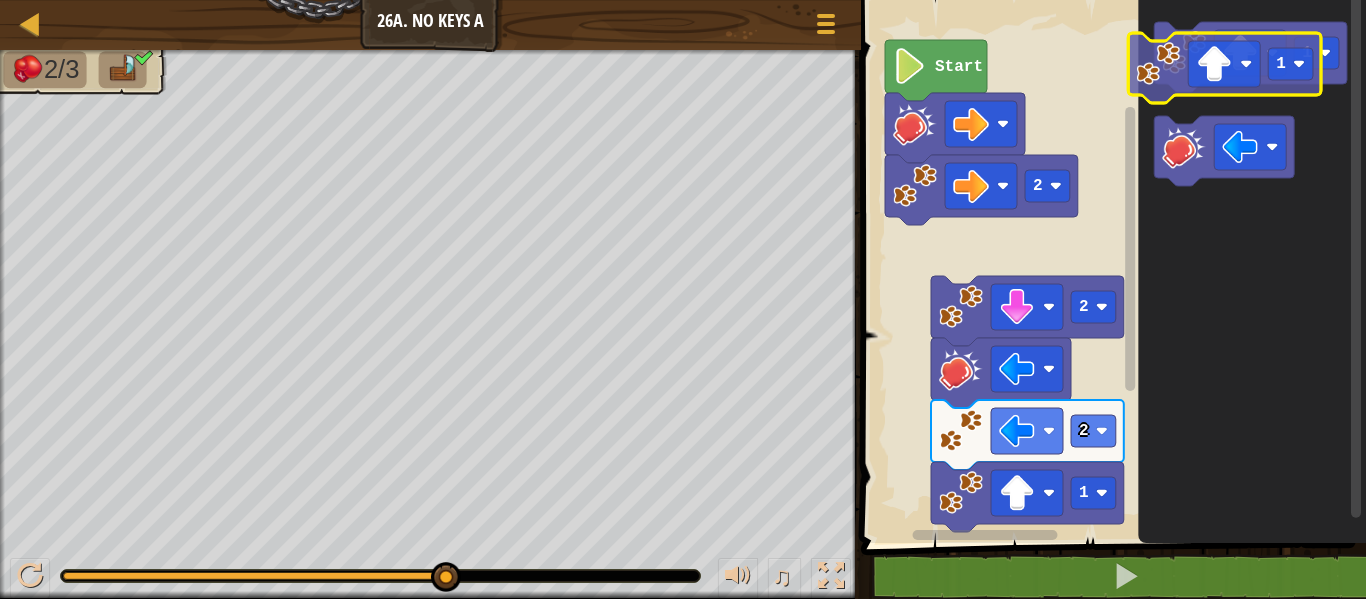 click on "1" 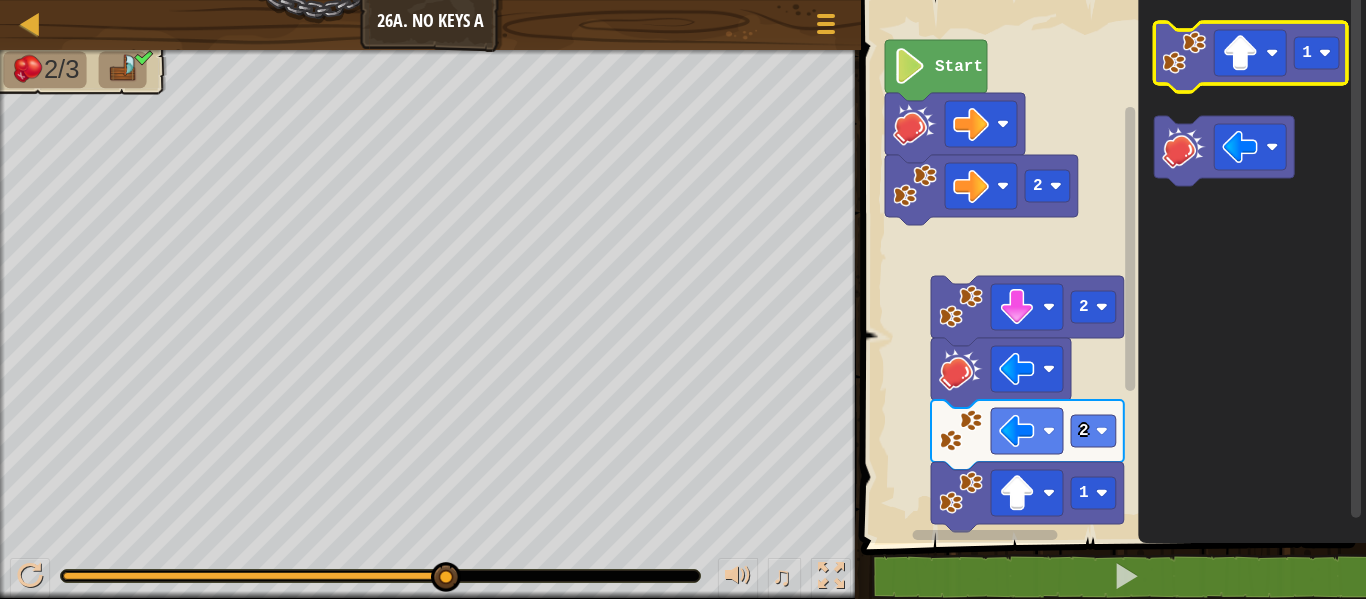click 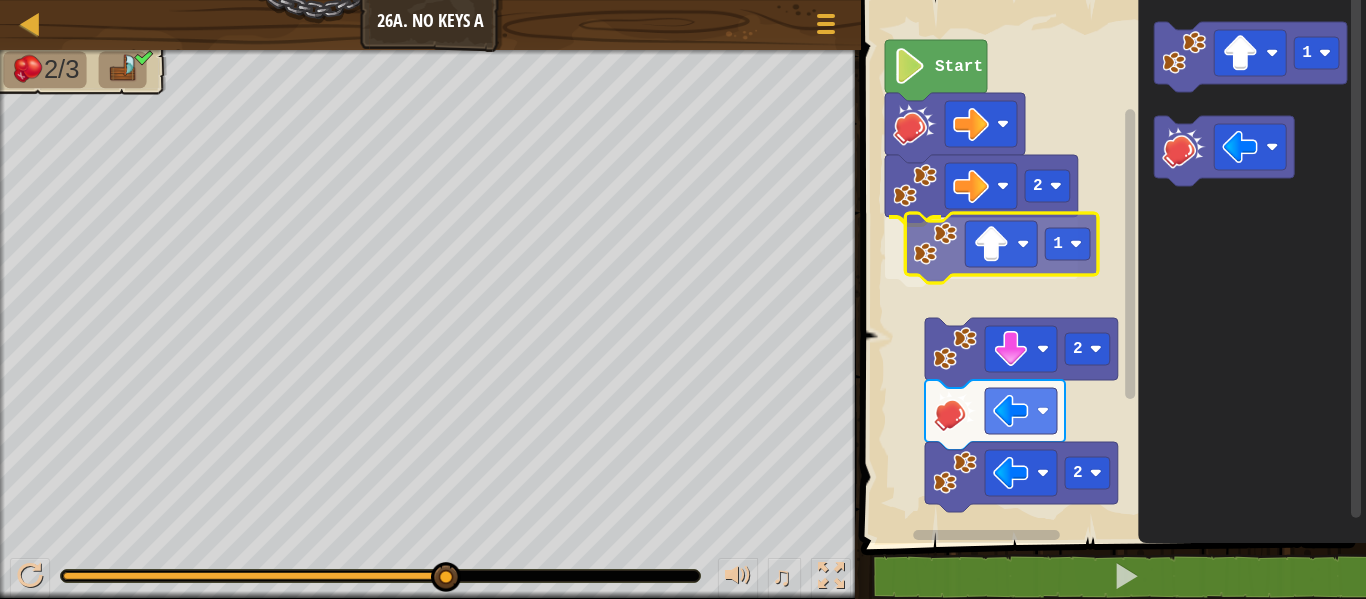 click on "2 1 Start 2 2 1 1" at bounding box center [1110, 266] 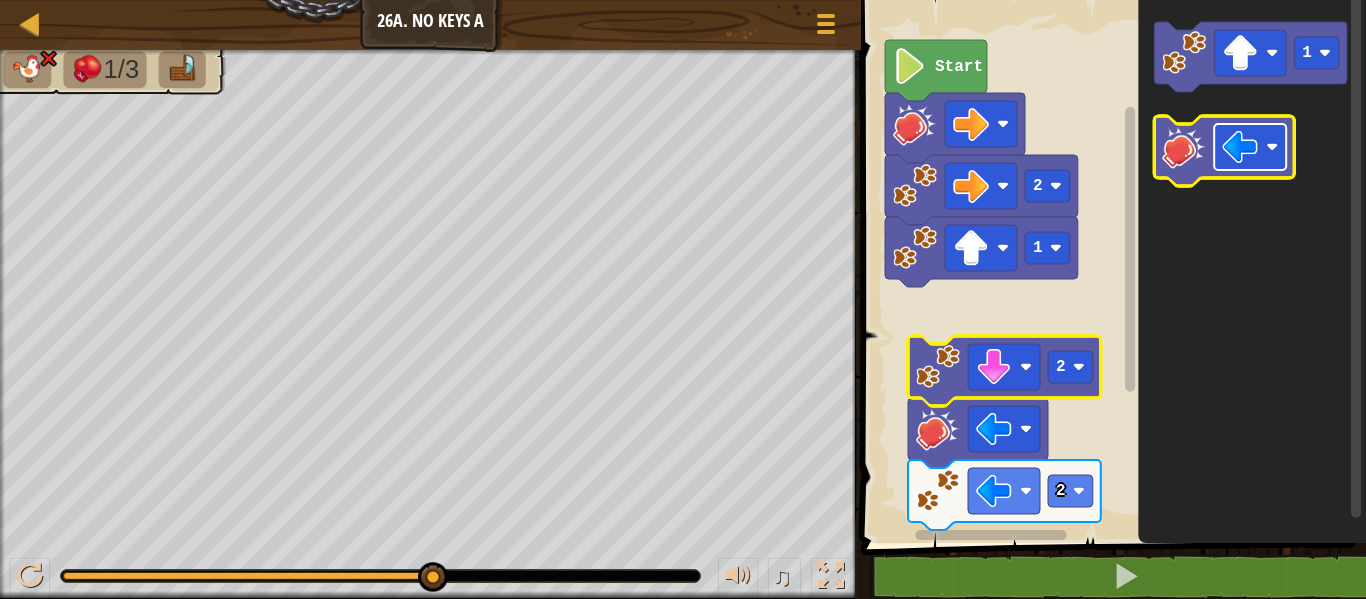 click 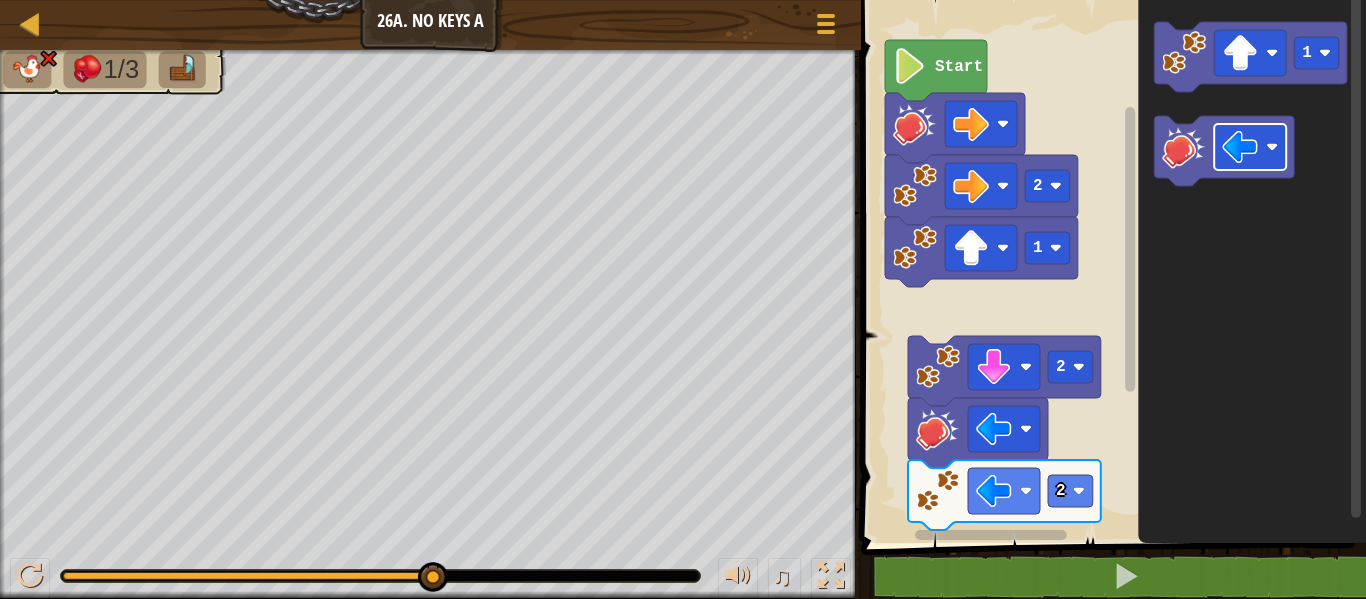 click 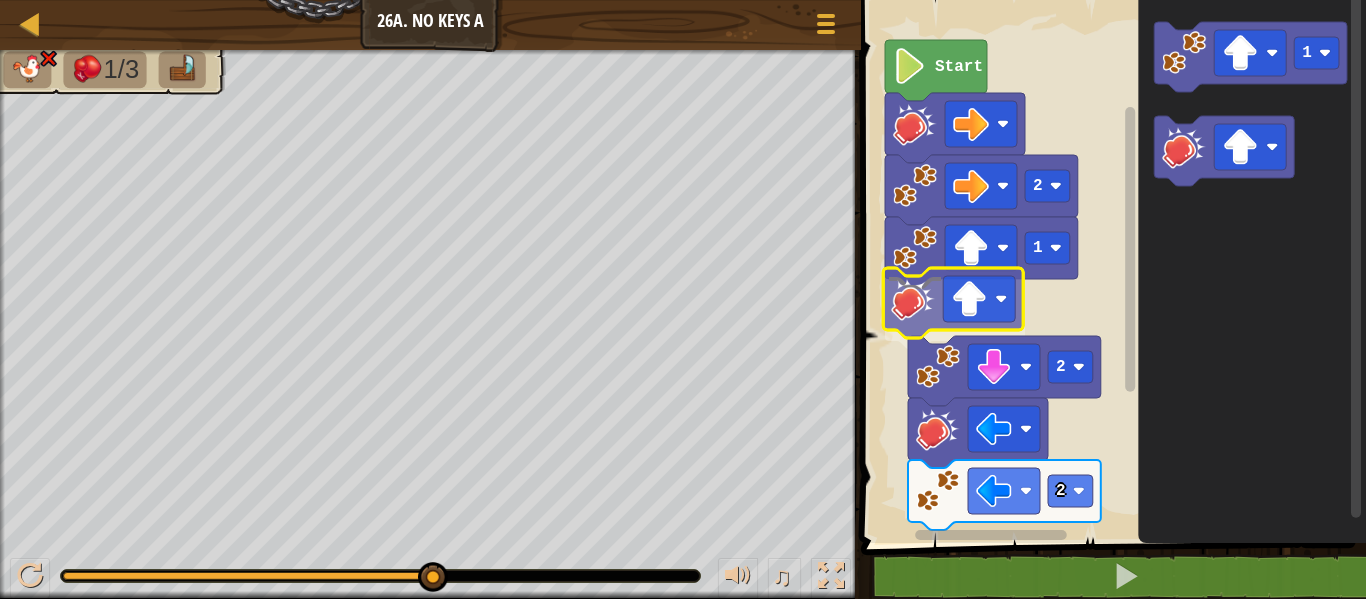 click on "2 1 Start 2 2 1" at bounding box center (1110, 266) 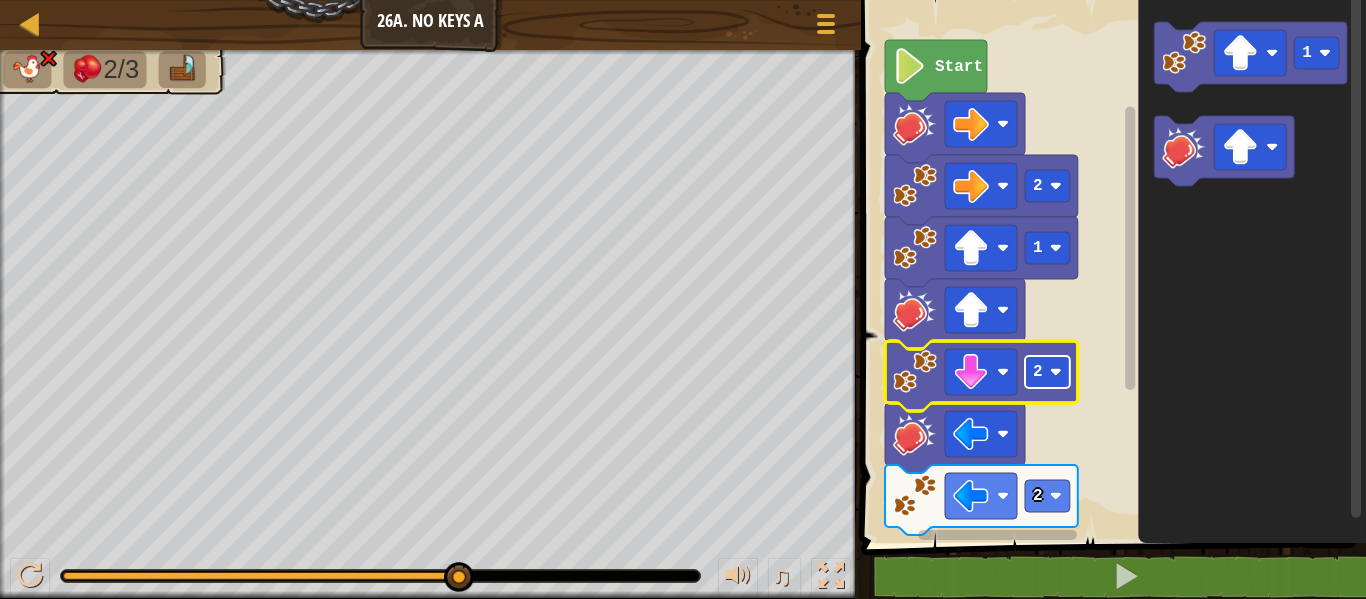 click on "2" 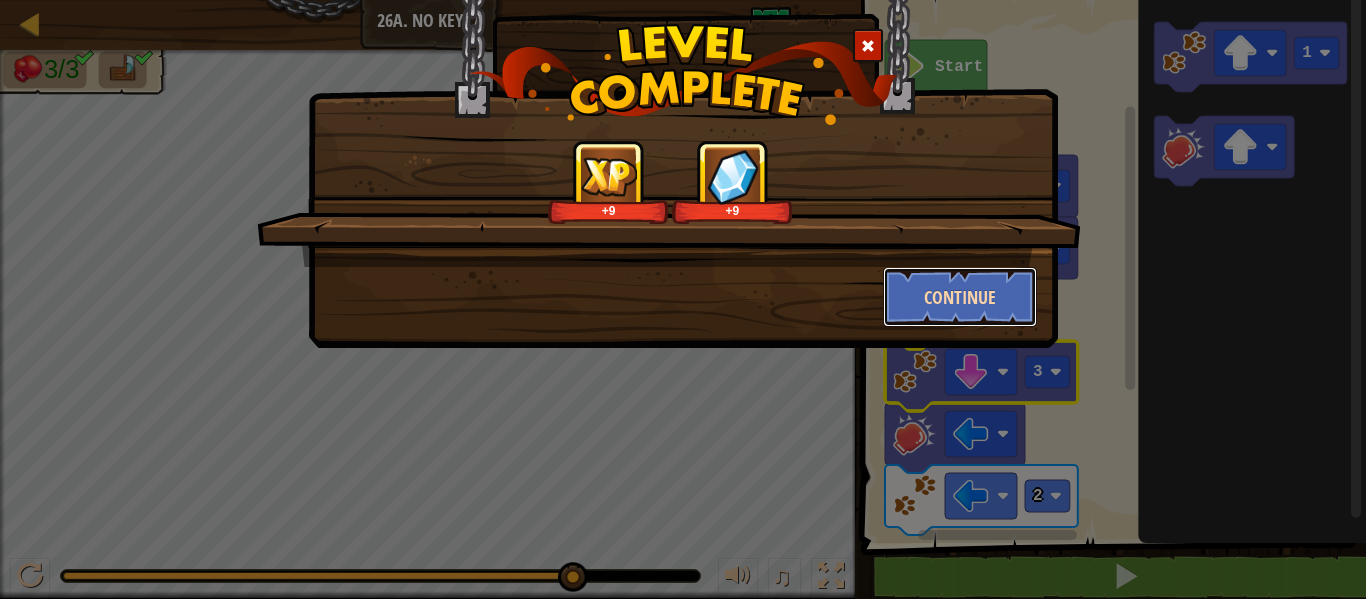 click on "Continue" at bounding box center [960, 297] 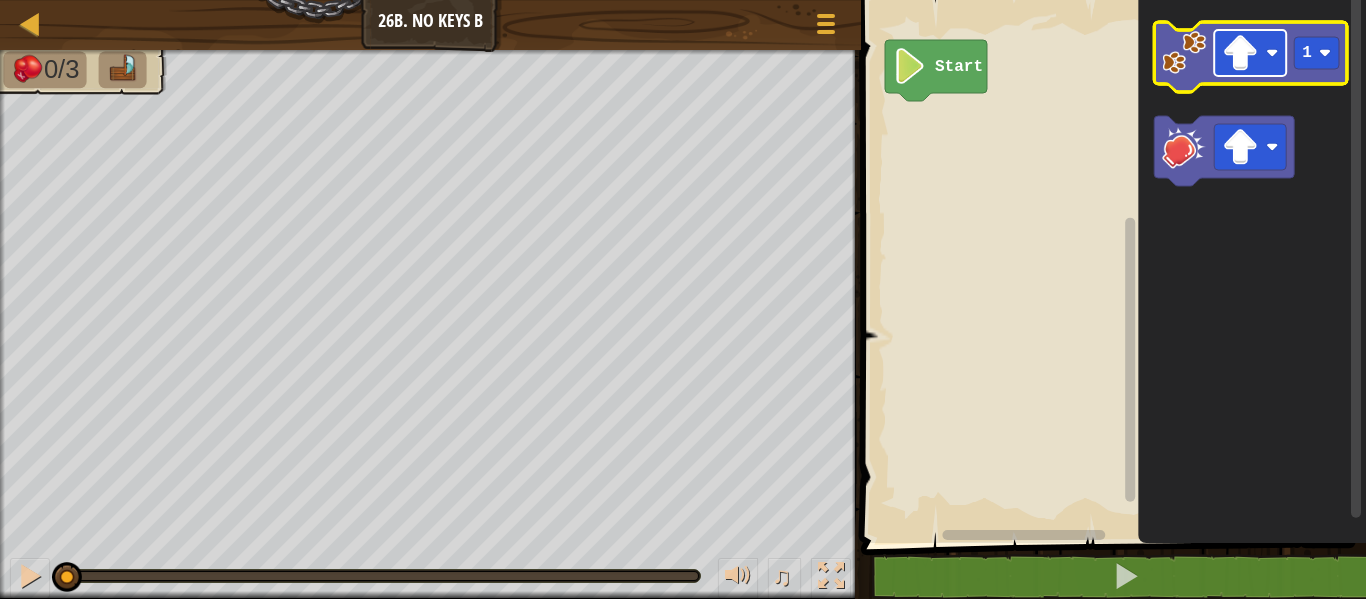 click 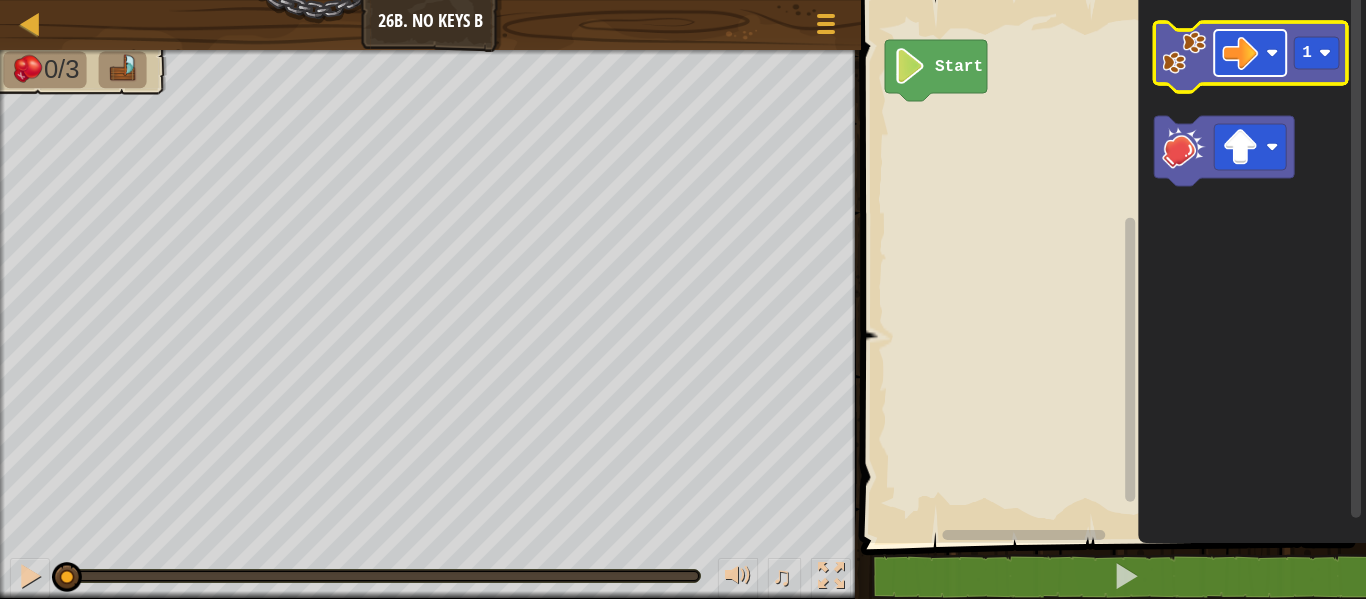 click 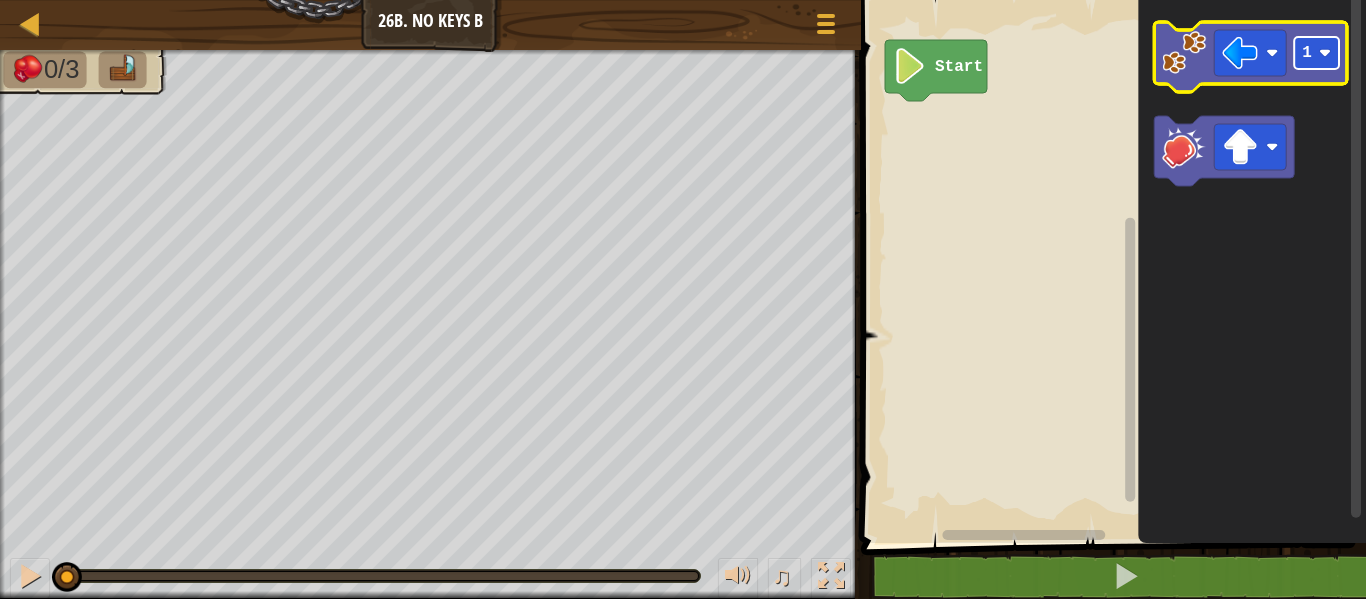 click 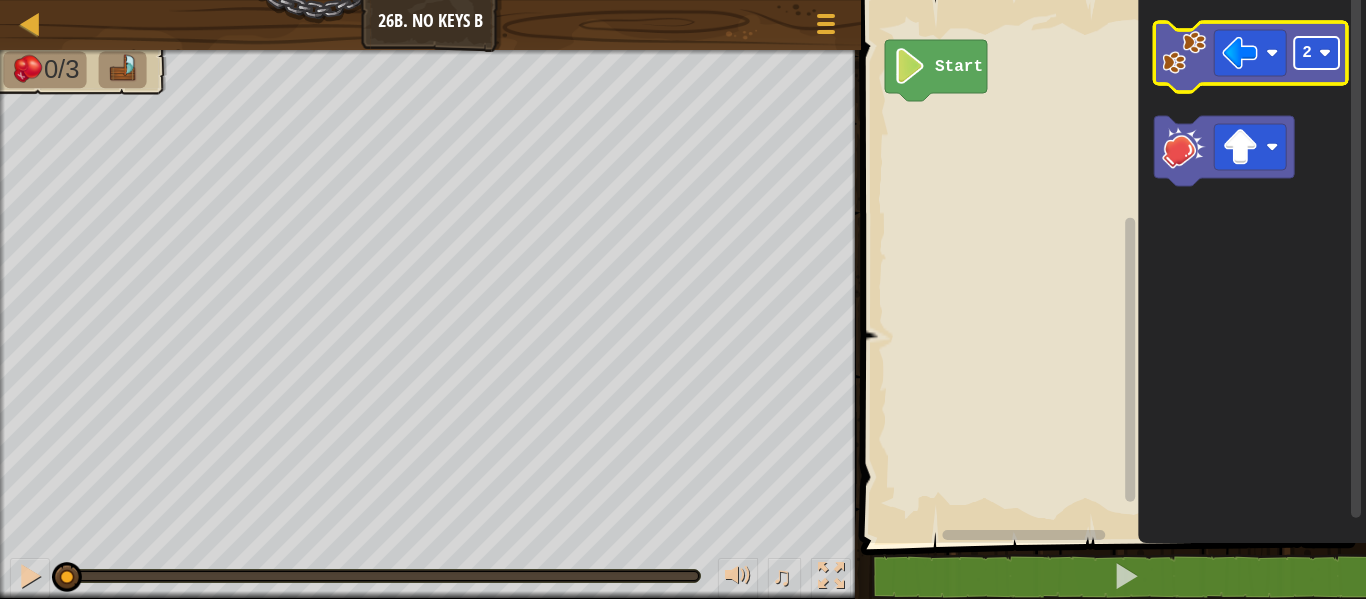 click 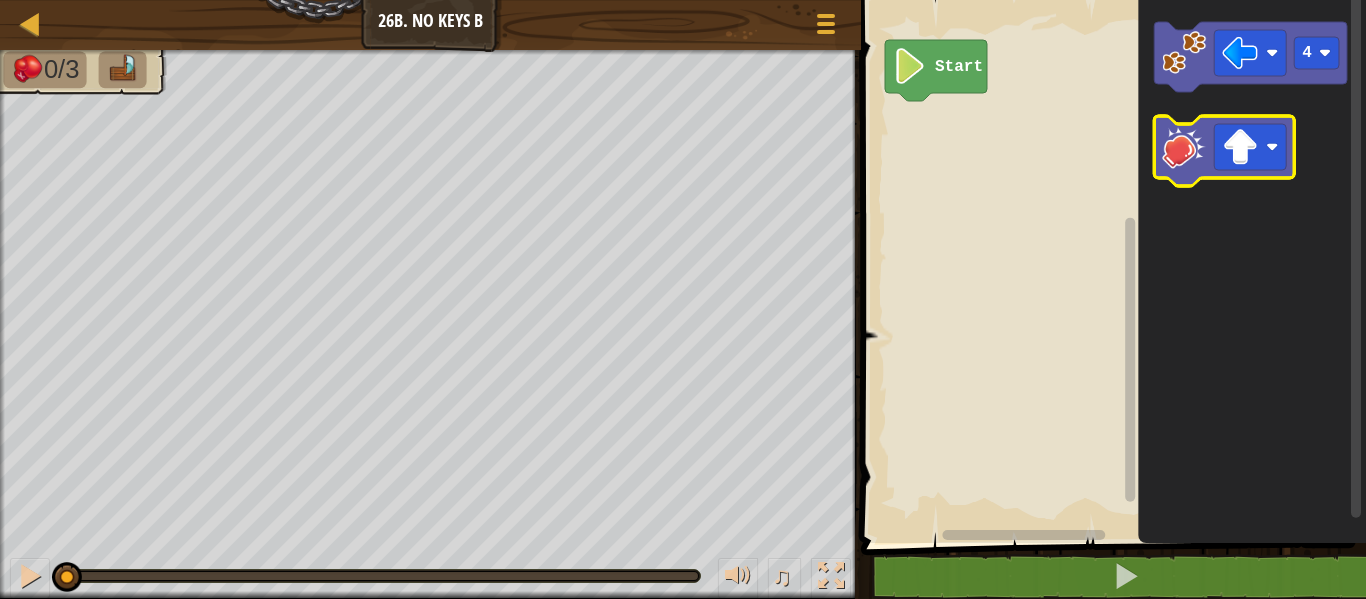 click 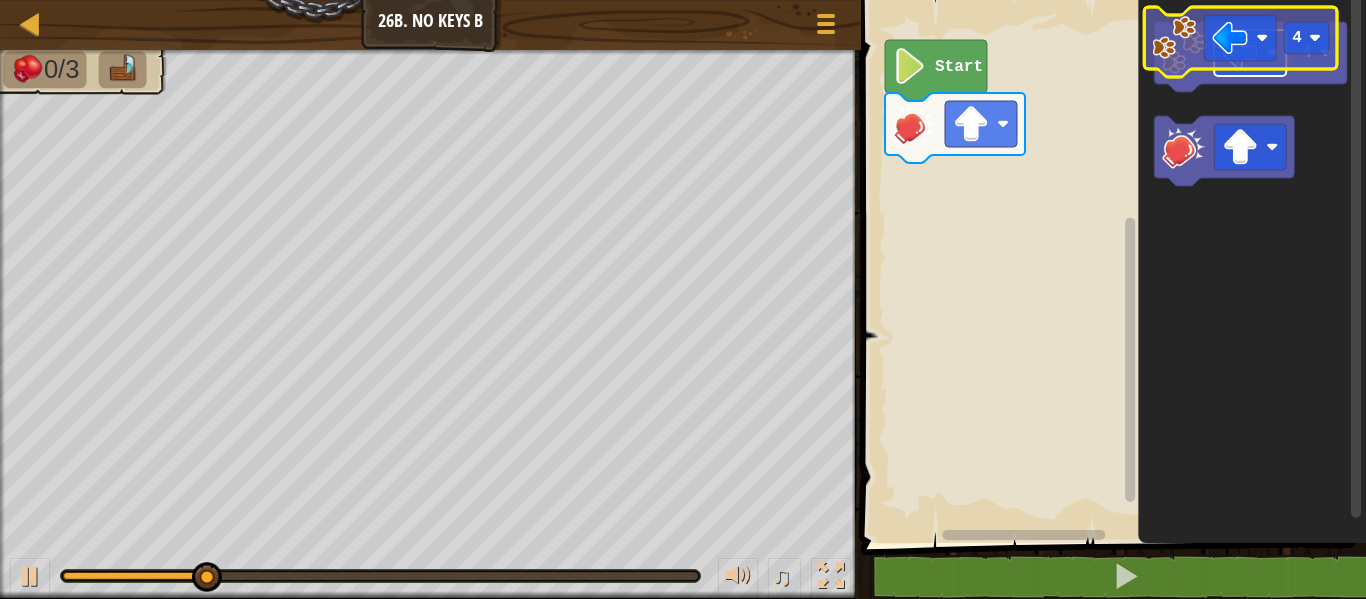click 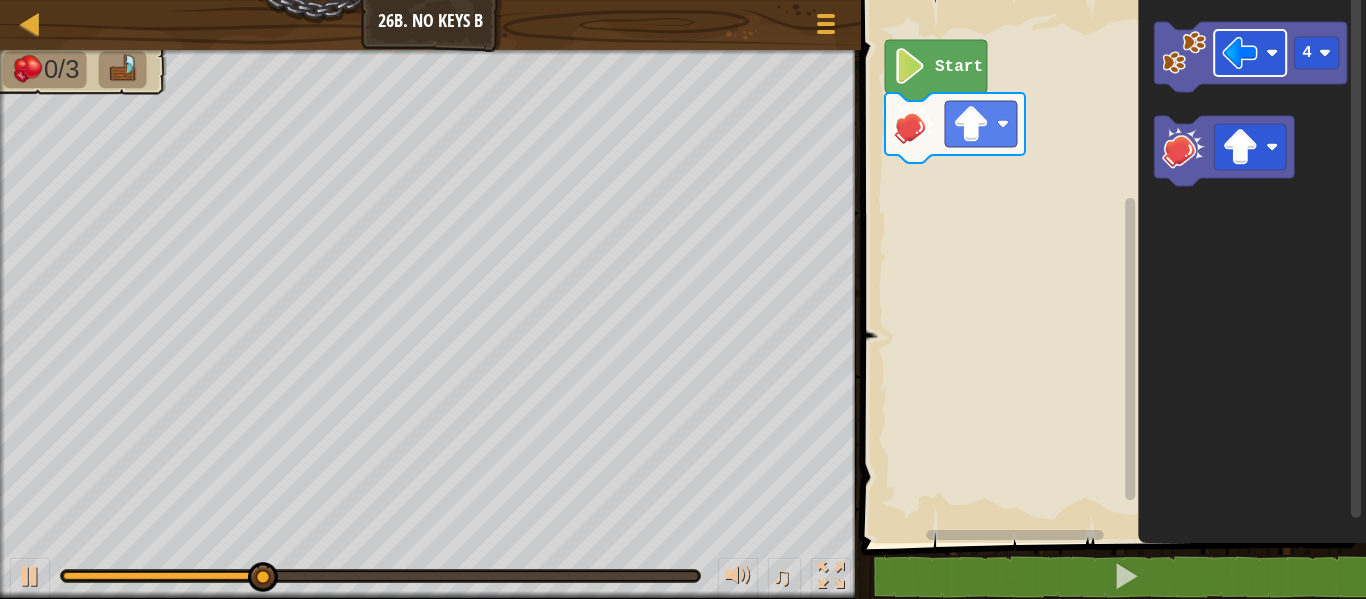 click 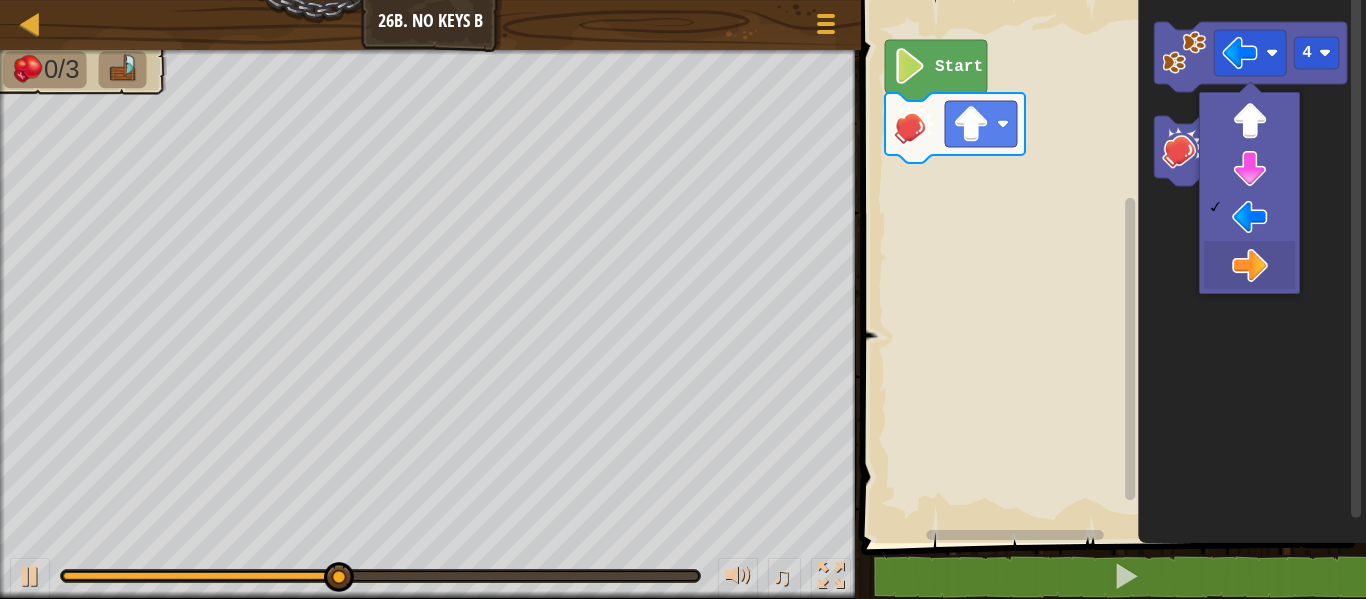 drag, startPoint x: 1257, startPoint y: 278, endPoint x: 1268, endPoint y: 253, distance: 27.313 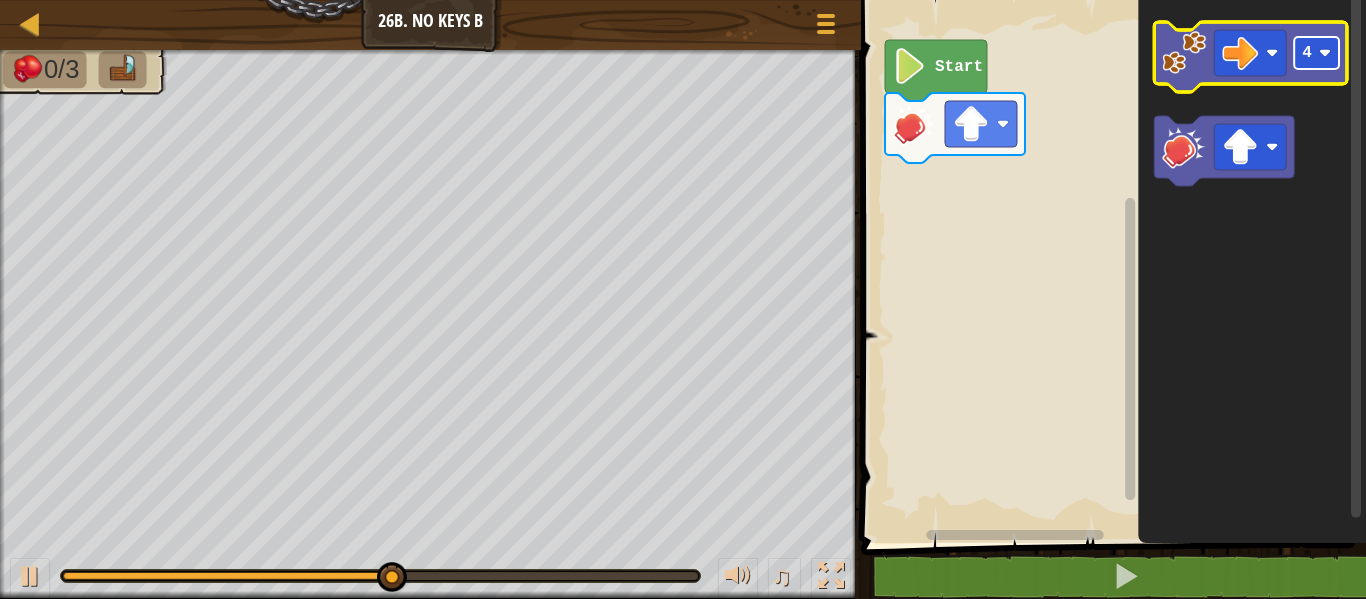 click 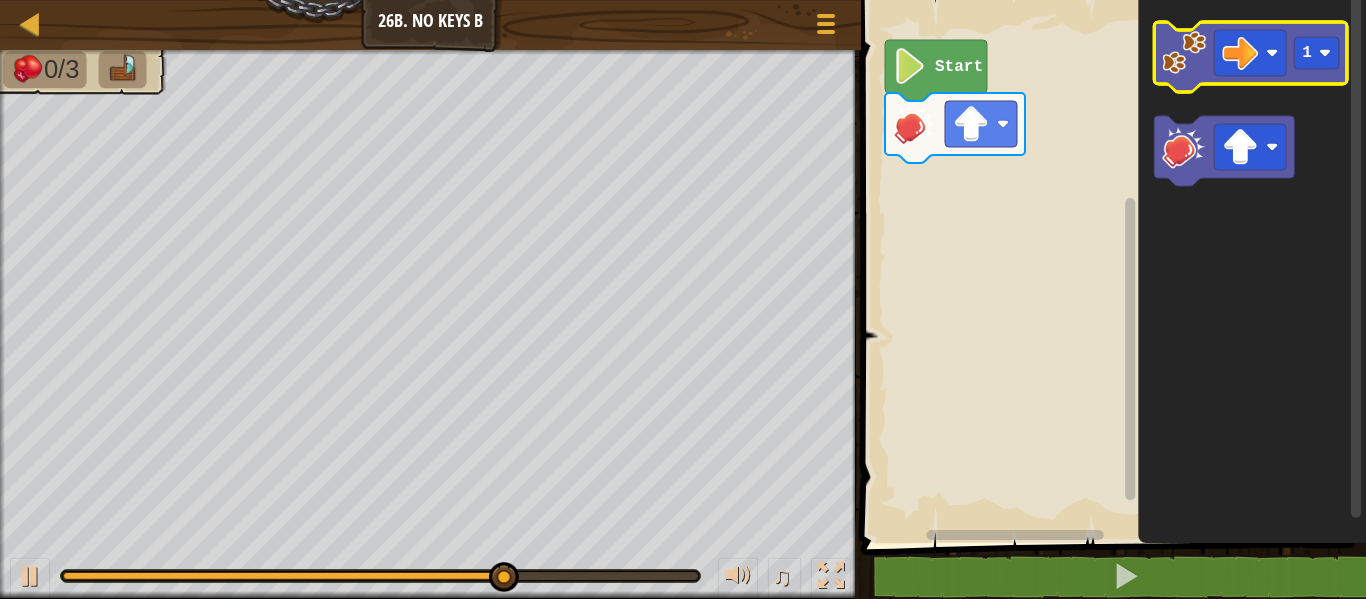 click 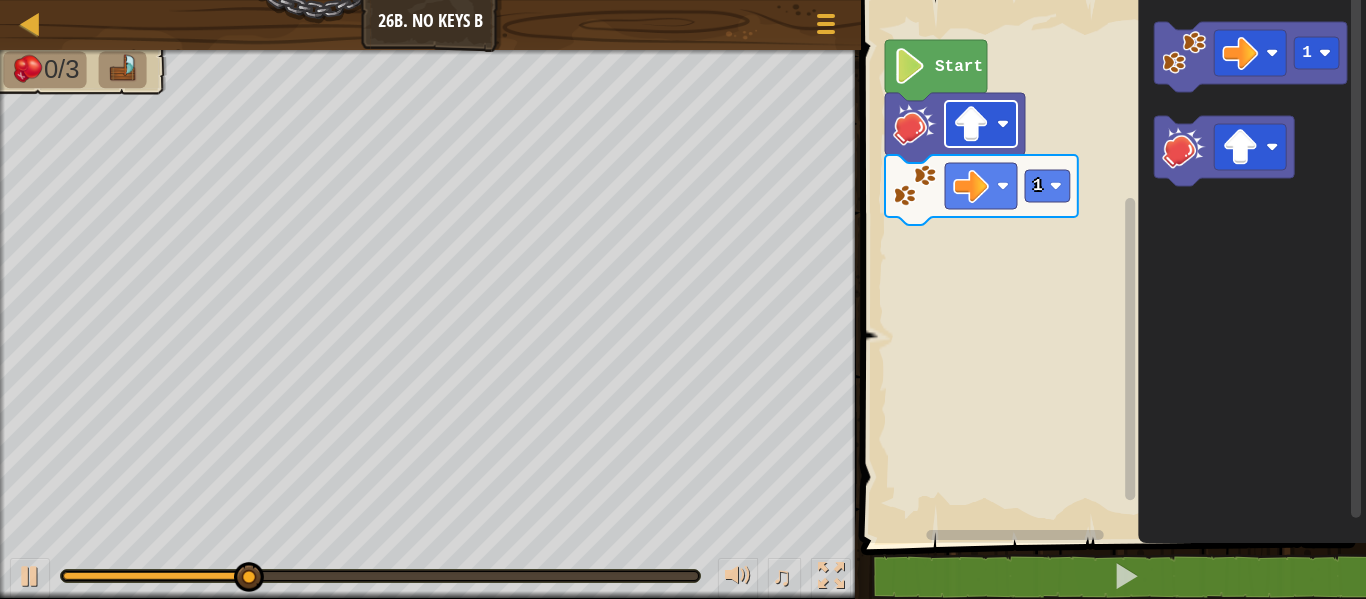 click 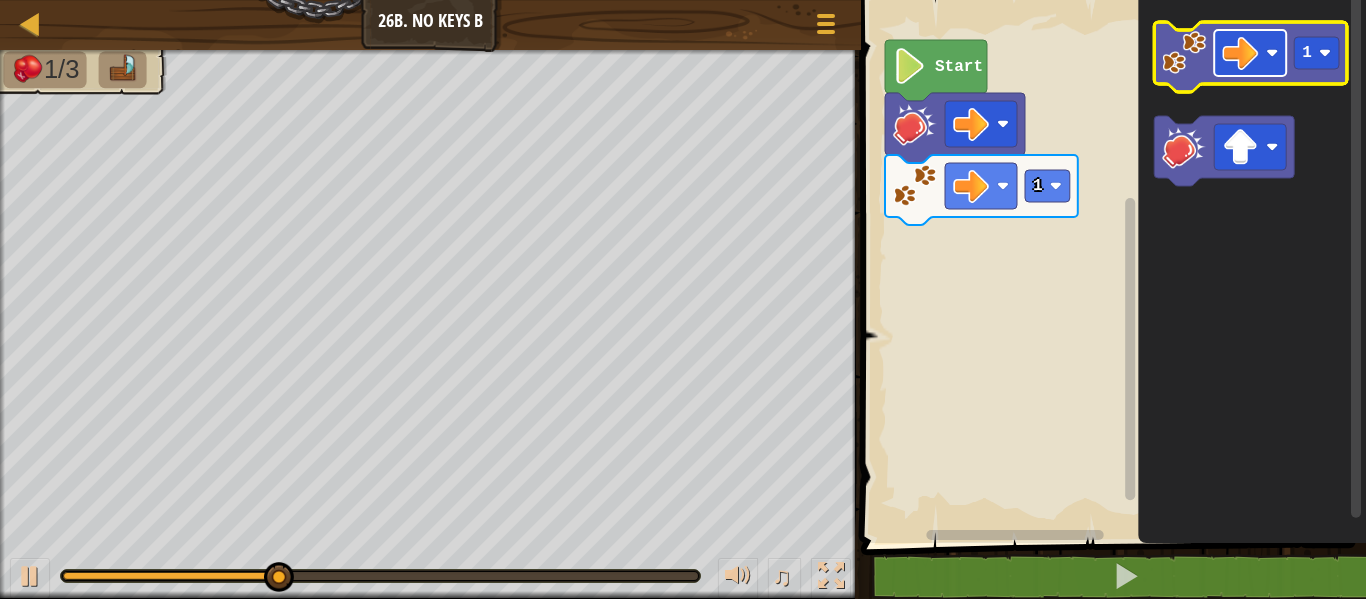 click 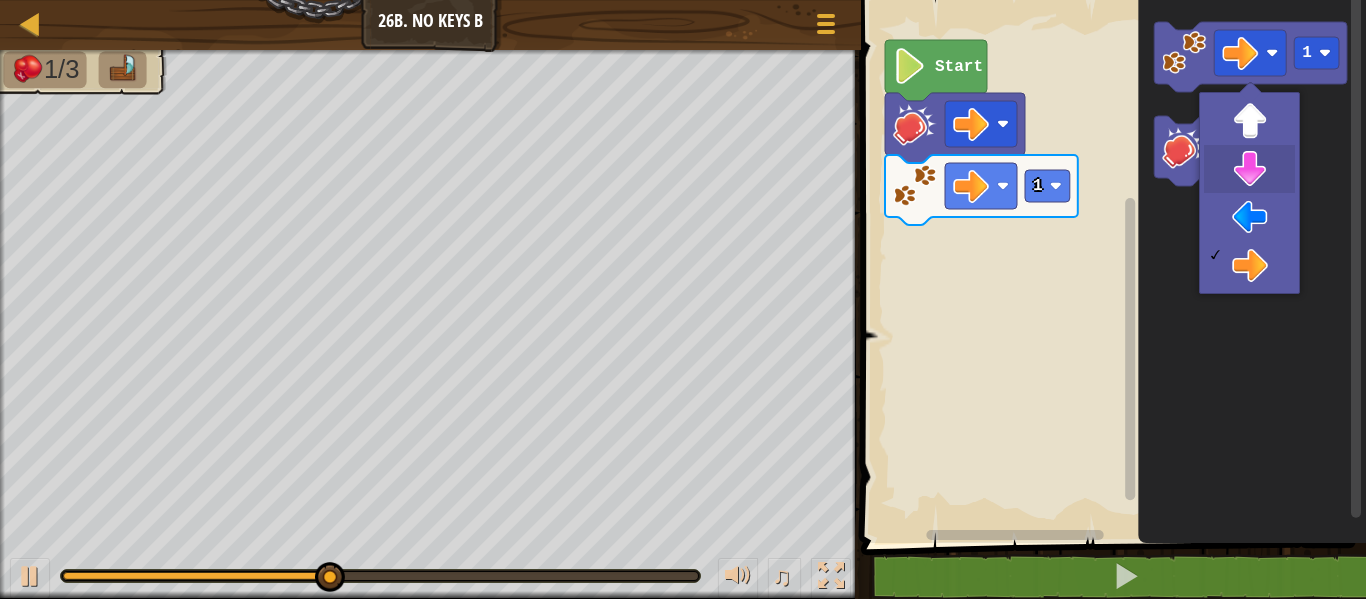 drag, startPoint x: 1228, startPoint y: 186, endPoint x: 1229, endPoint y: 212, distance: 26.019224 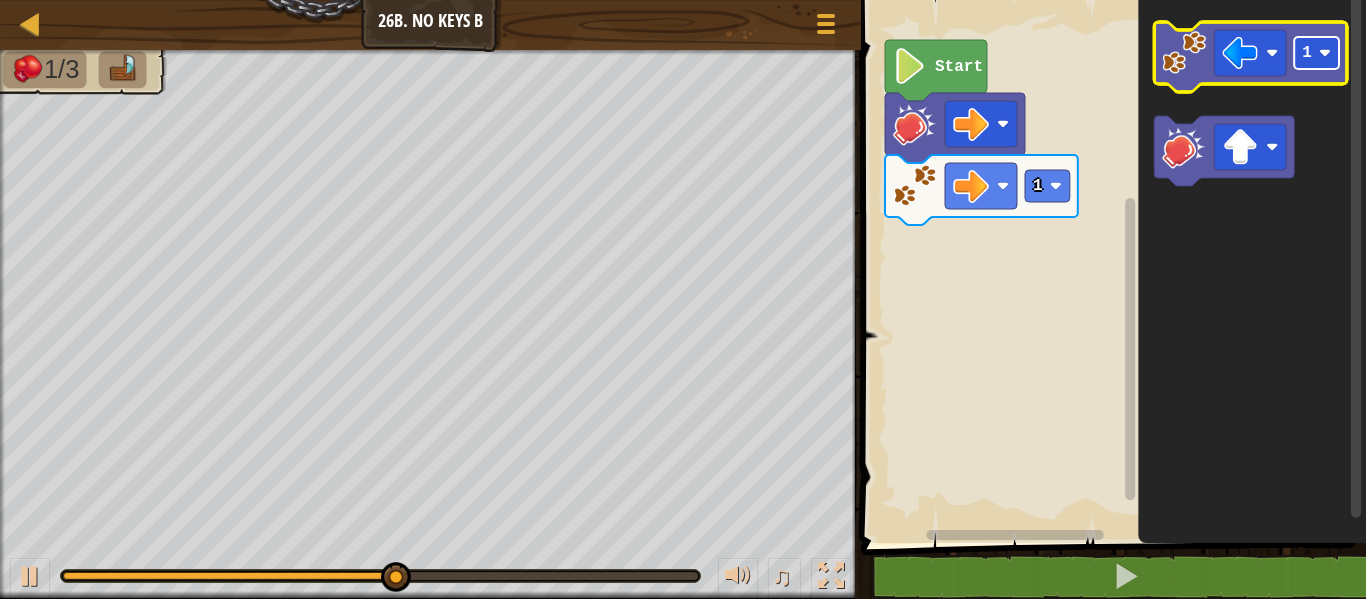 click 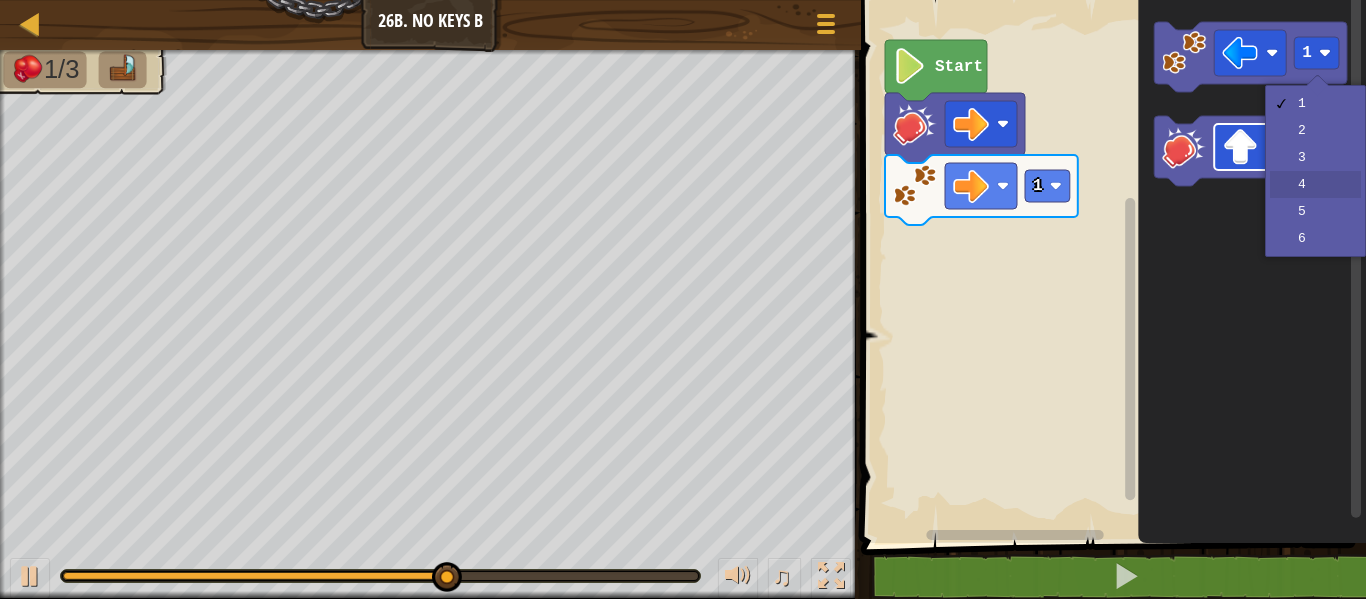 drag, startPoint x: 1305, startPoint y: 171, endPoint x: 1247, endPoint y: 153, distance: 60.728905 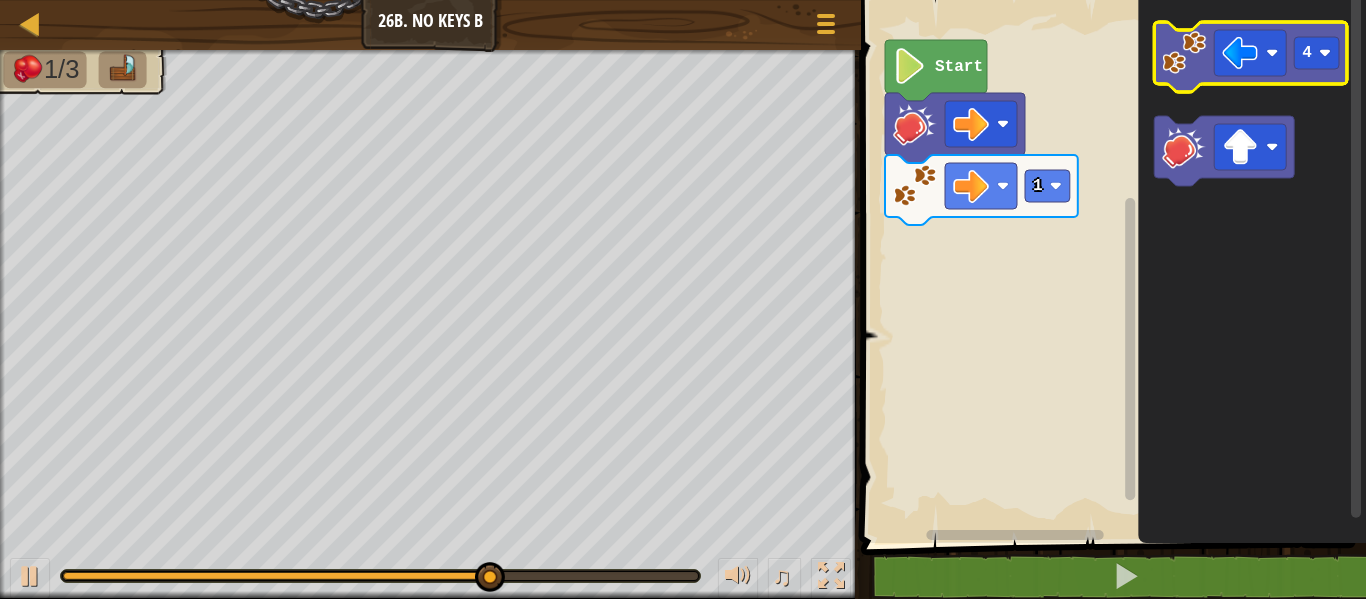 click 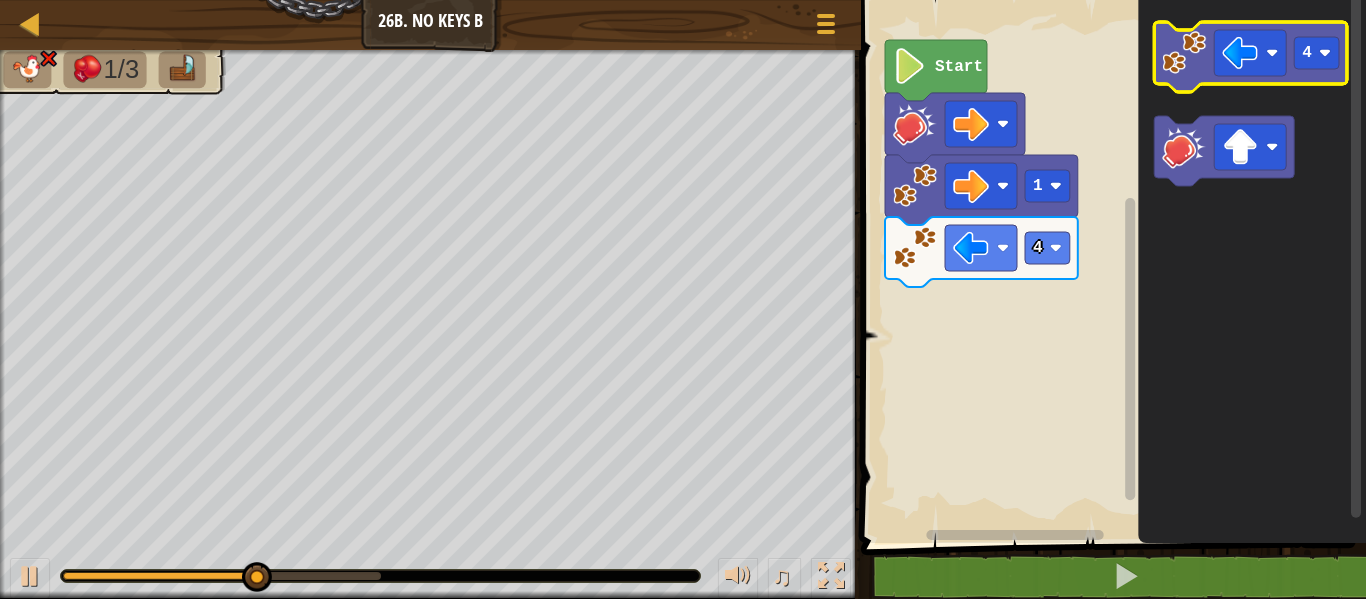 click on "4" 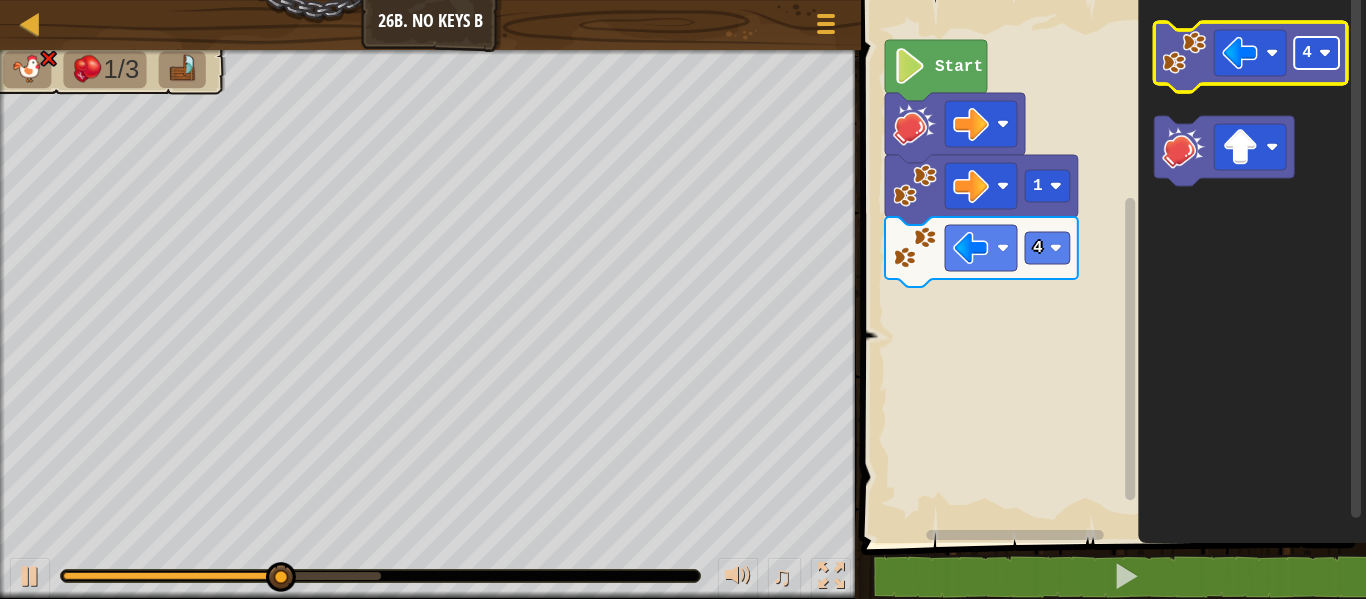 click 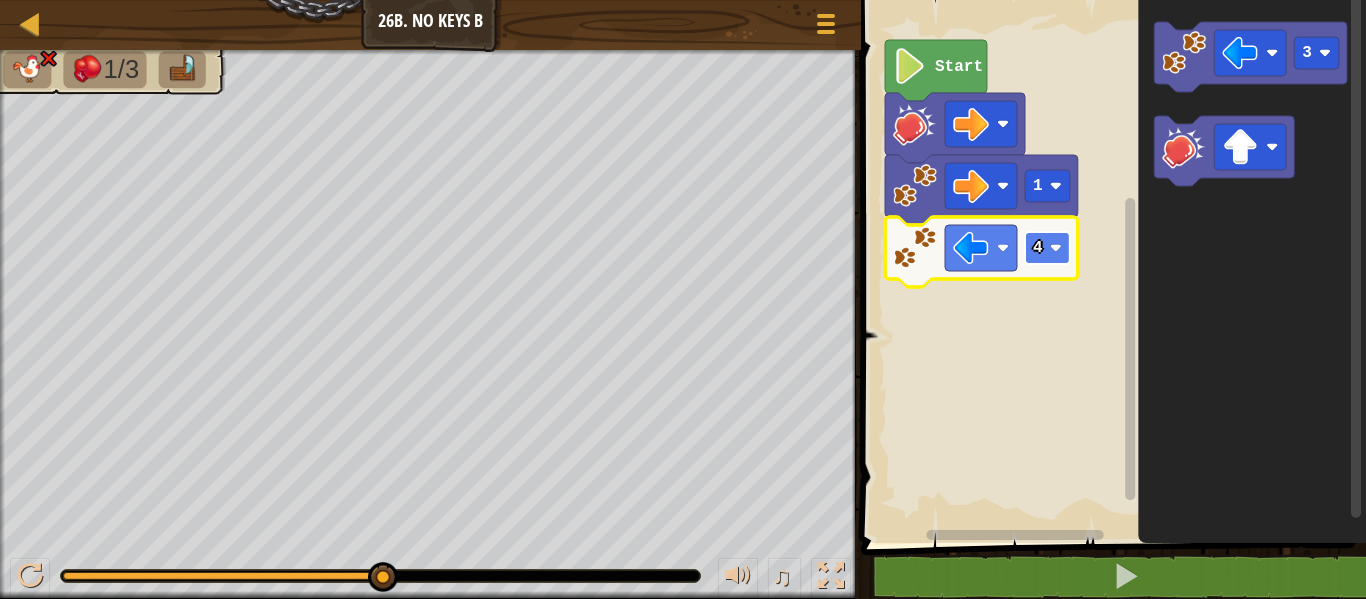 click 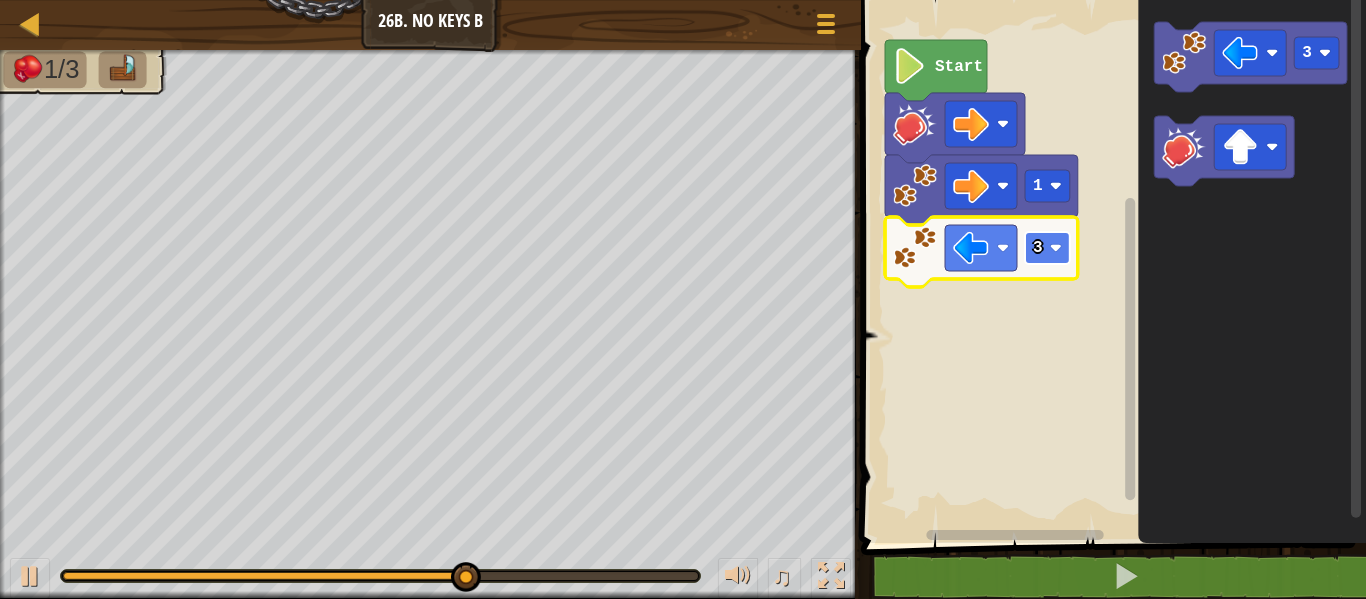 click 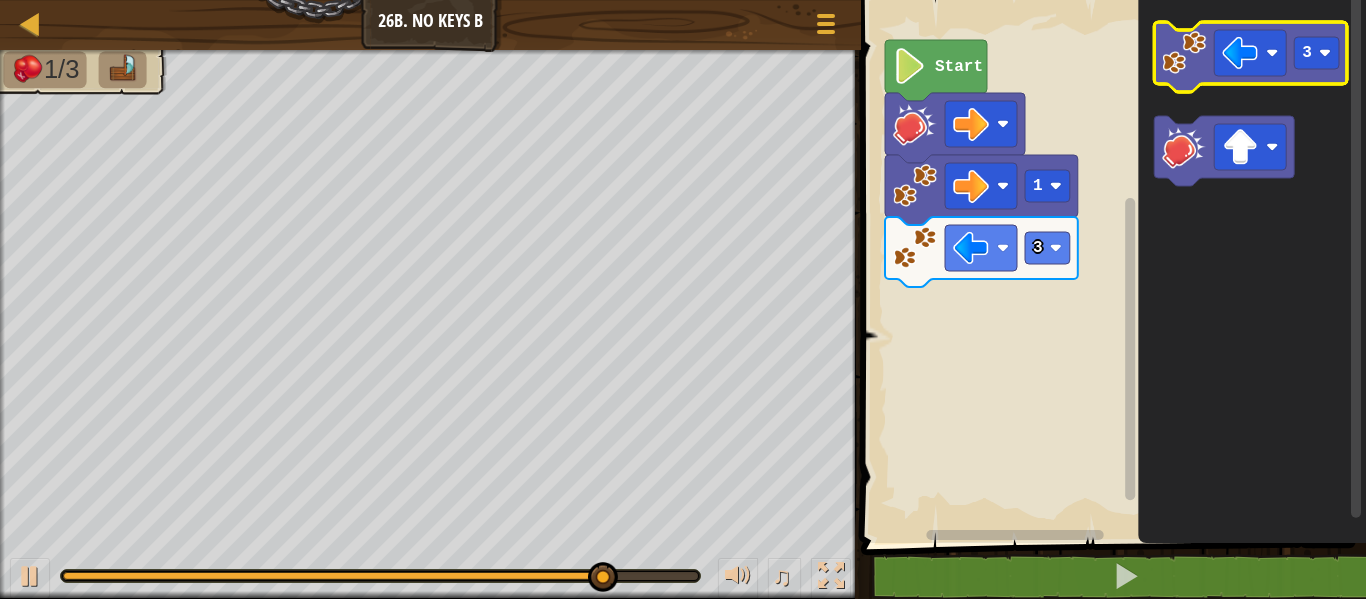 click 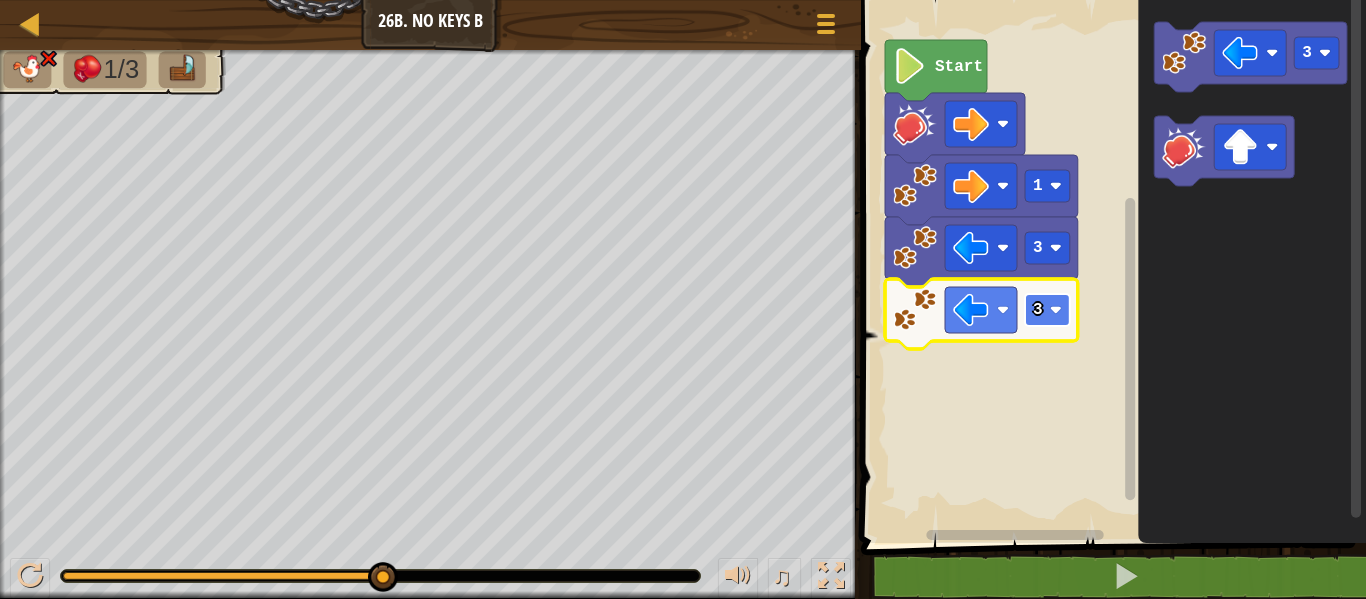 click 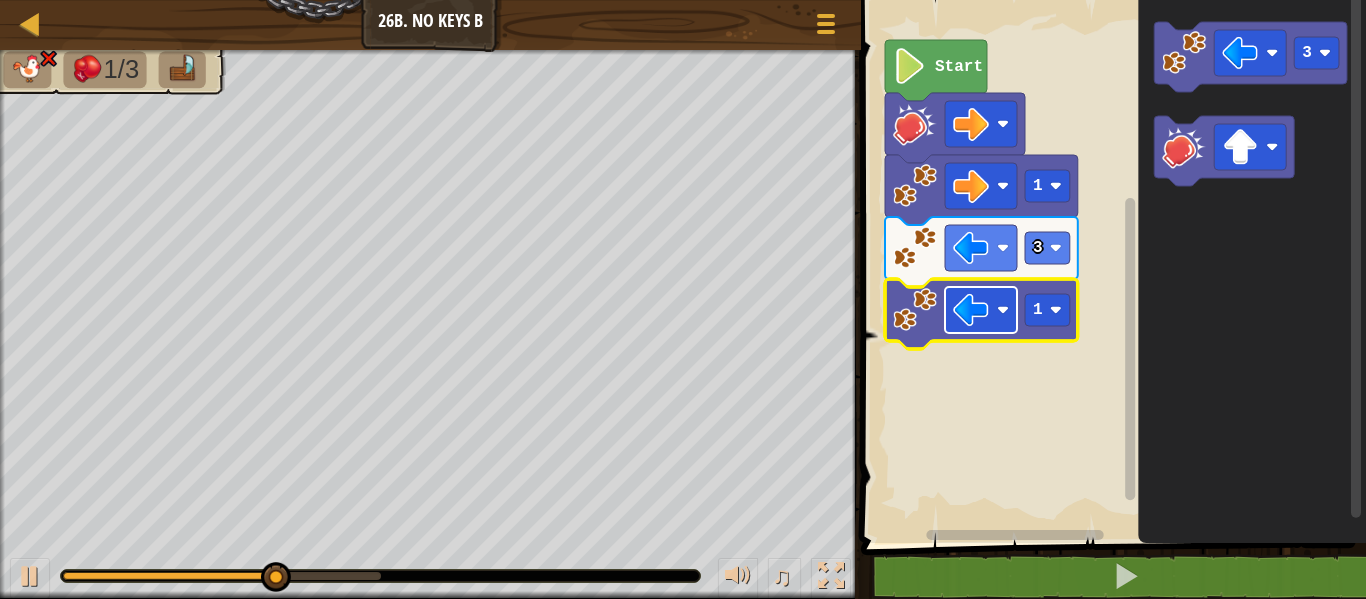 click 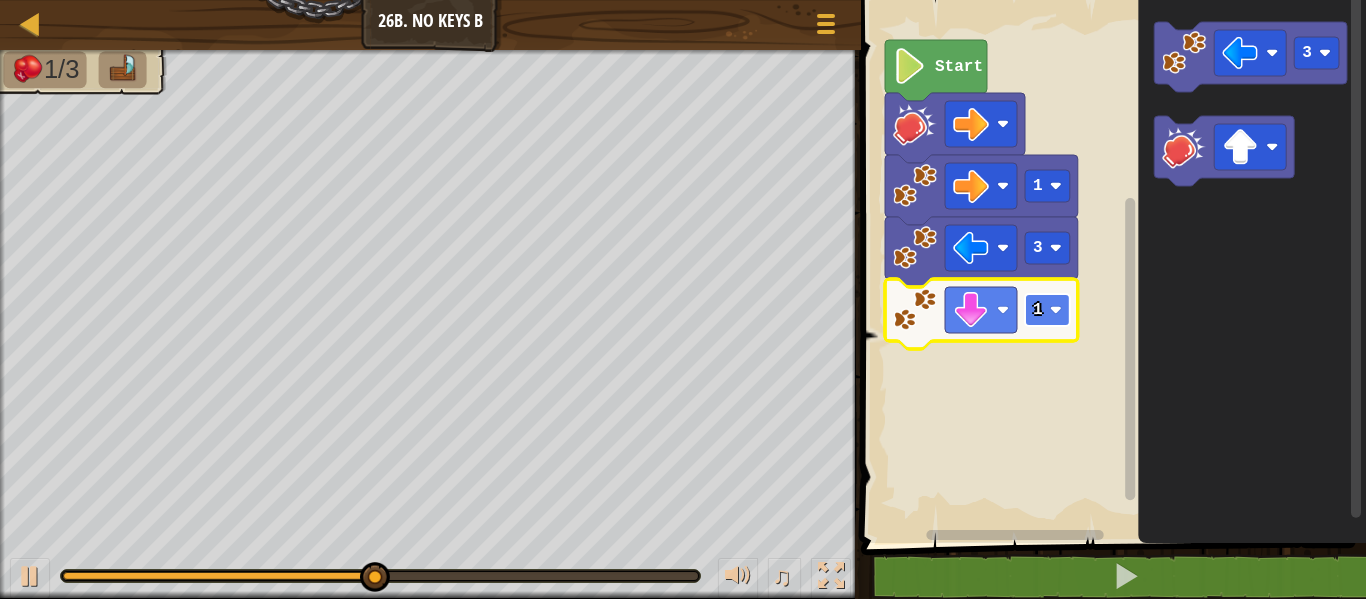 click 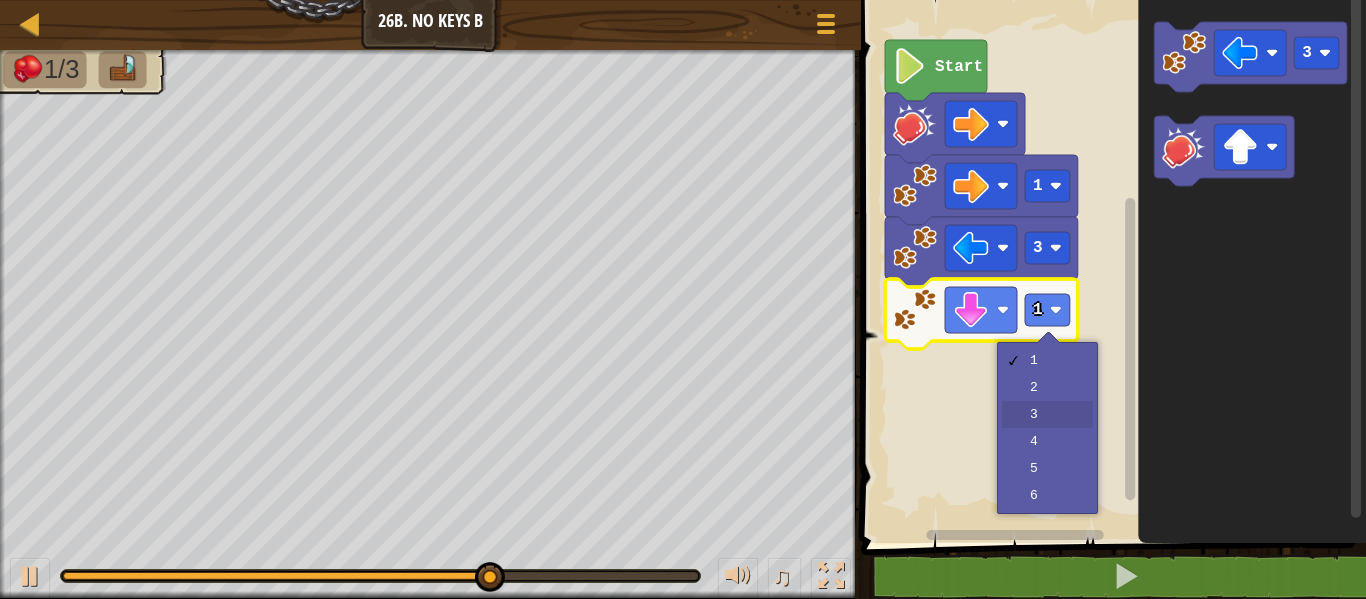 drag, startPoint x: 1057, startPoint y: 410, endPoint x: 1068, endPoint y: 416, distance: 12.529964 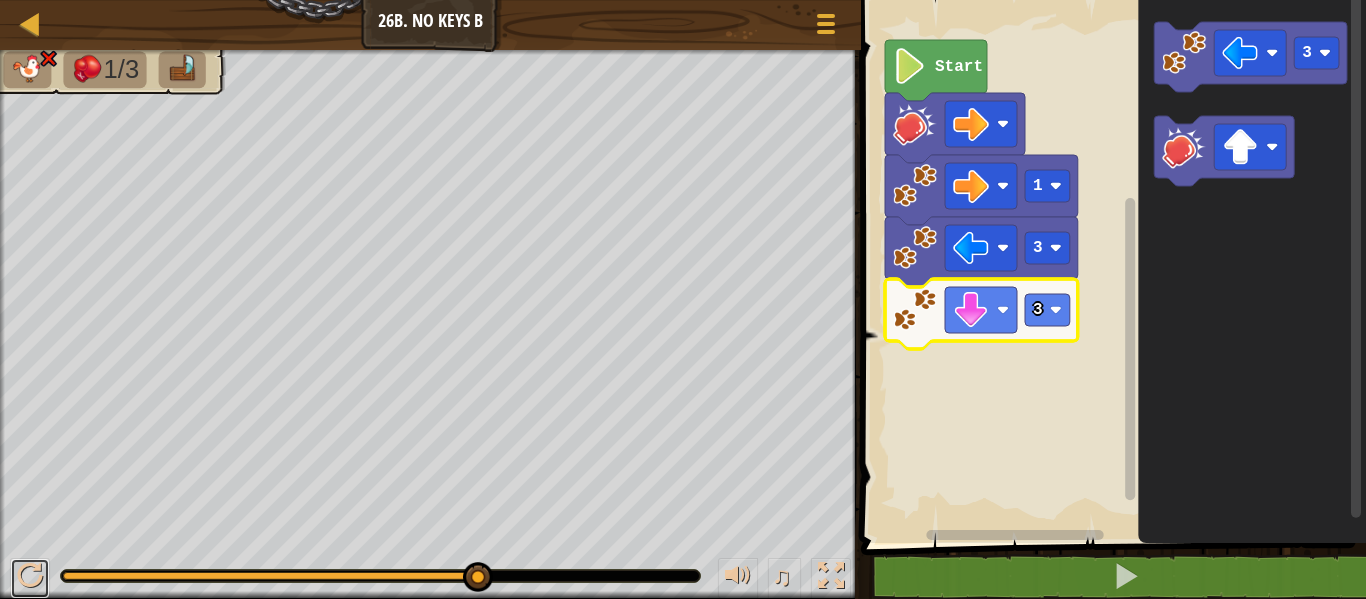 drag, startPoint x: 43, startPoint y: 568, endPoint x: 47, endPoint y: 549, distance: 19.416489 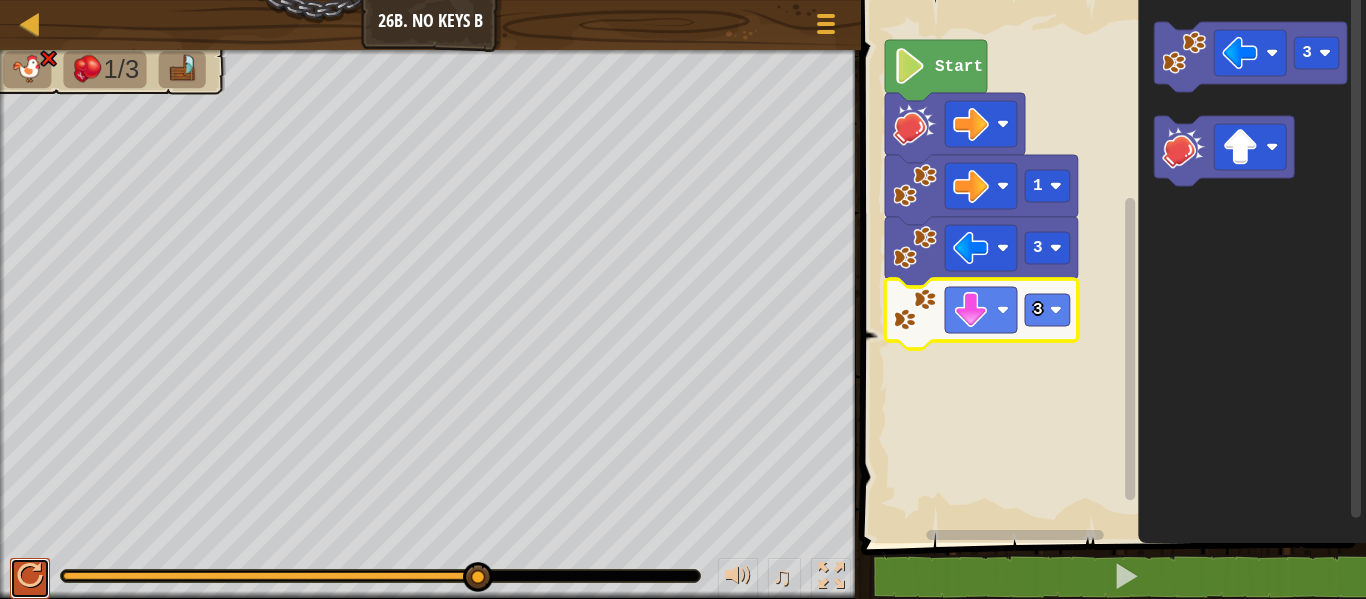 drag, startPoint x: 17, startPoint y: 595, endPoint x: 25, endPoint y: 579, distance: 17.888544 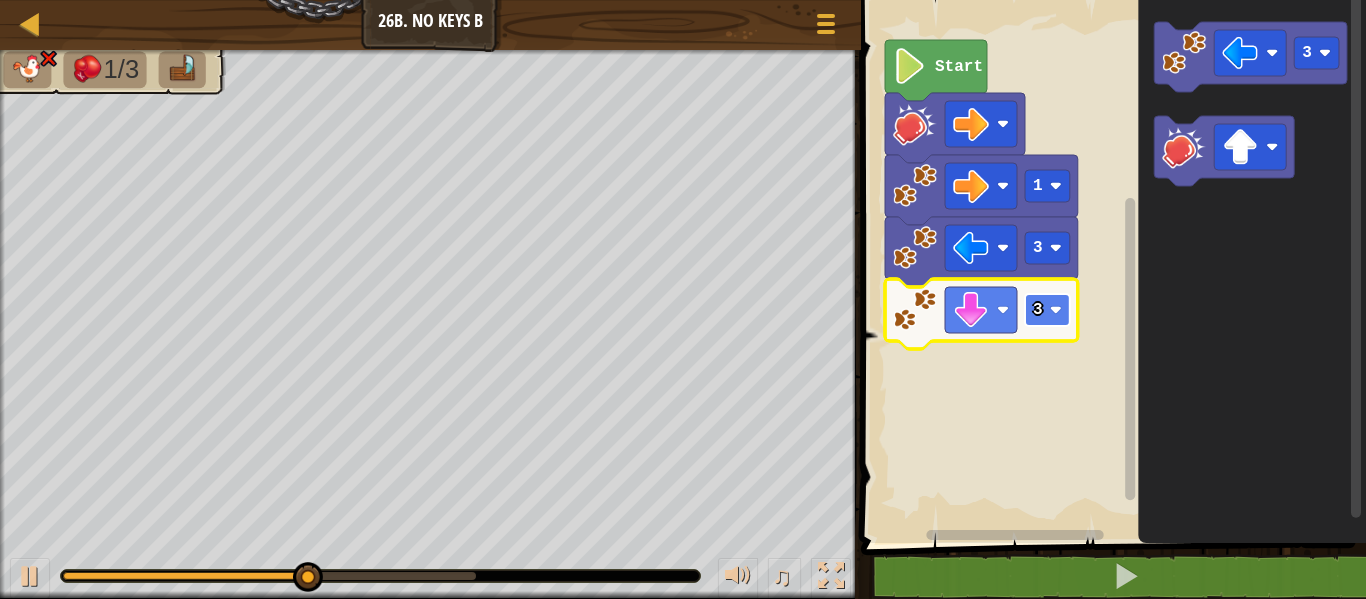 click 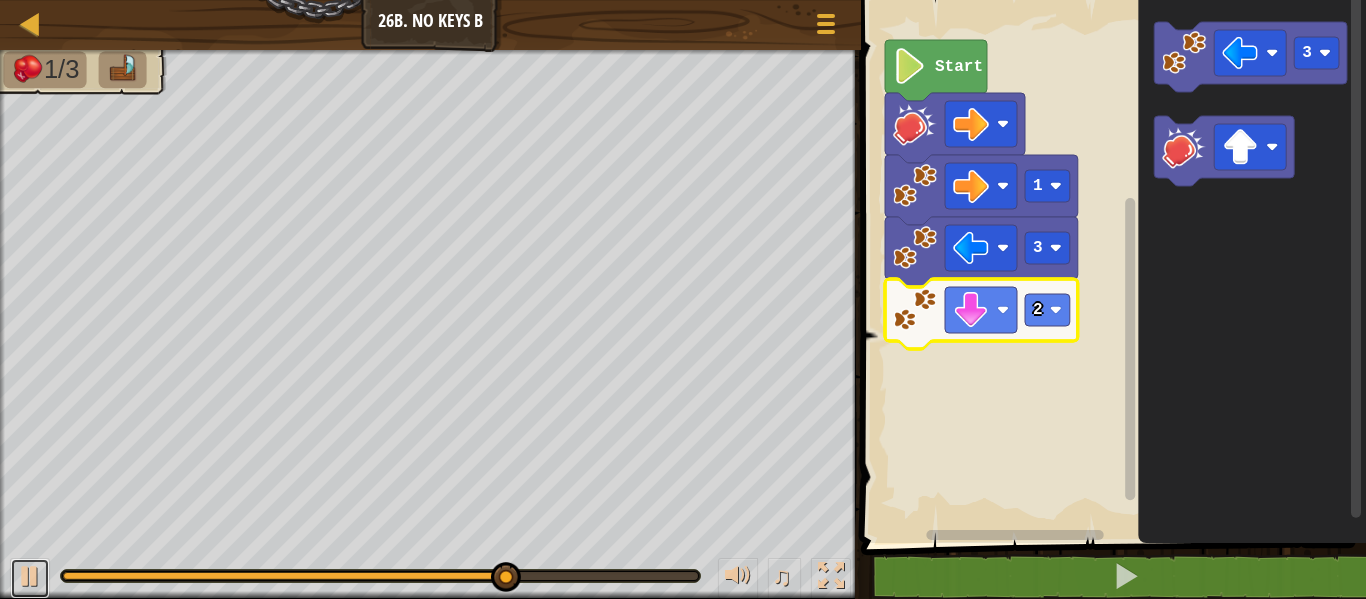 drag, startPoint x: 42, startPoint y: 563, endPoint x: 46, endPoint y: 553, distance: 10.770329 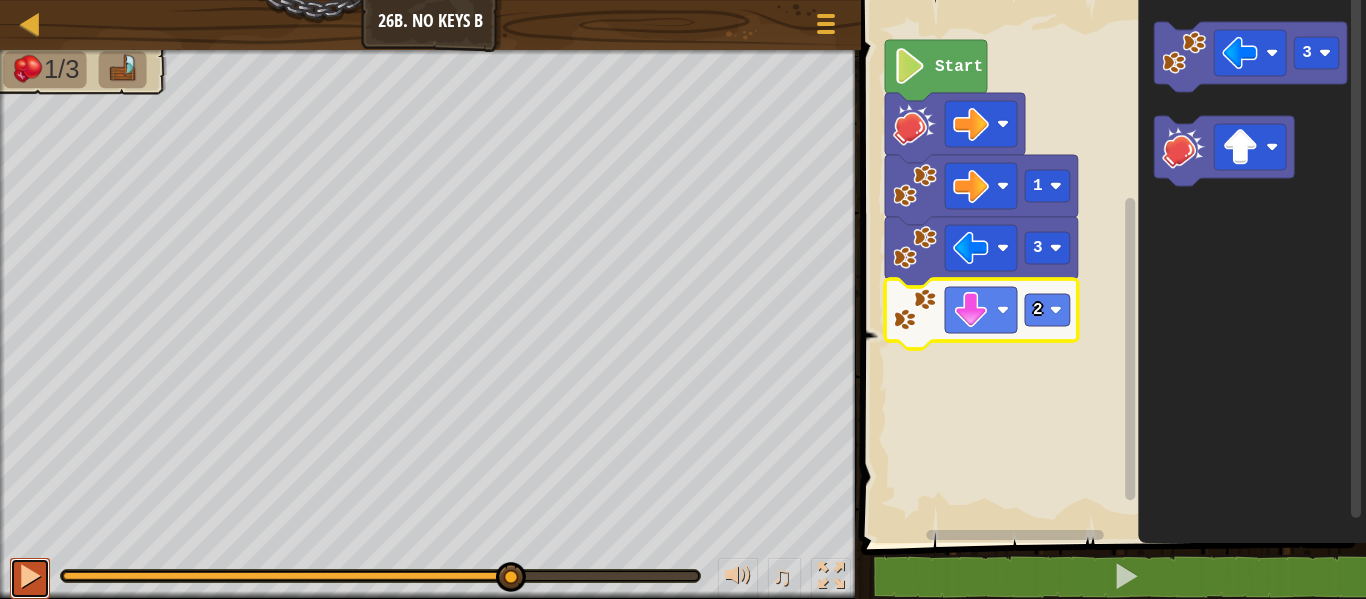 click at bounding box center [30, 576] 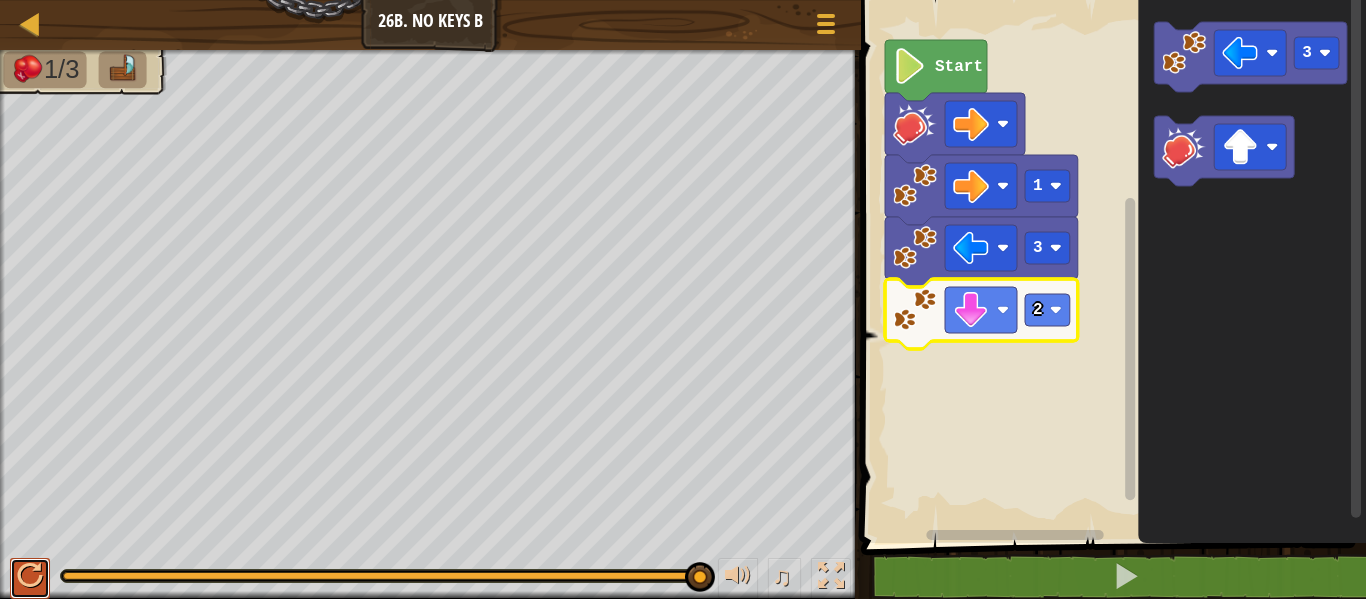 click at bounding box center (30, 576) 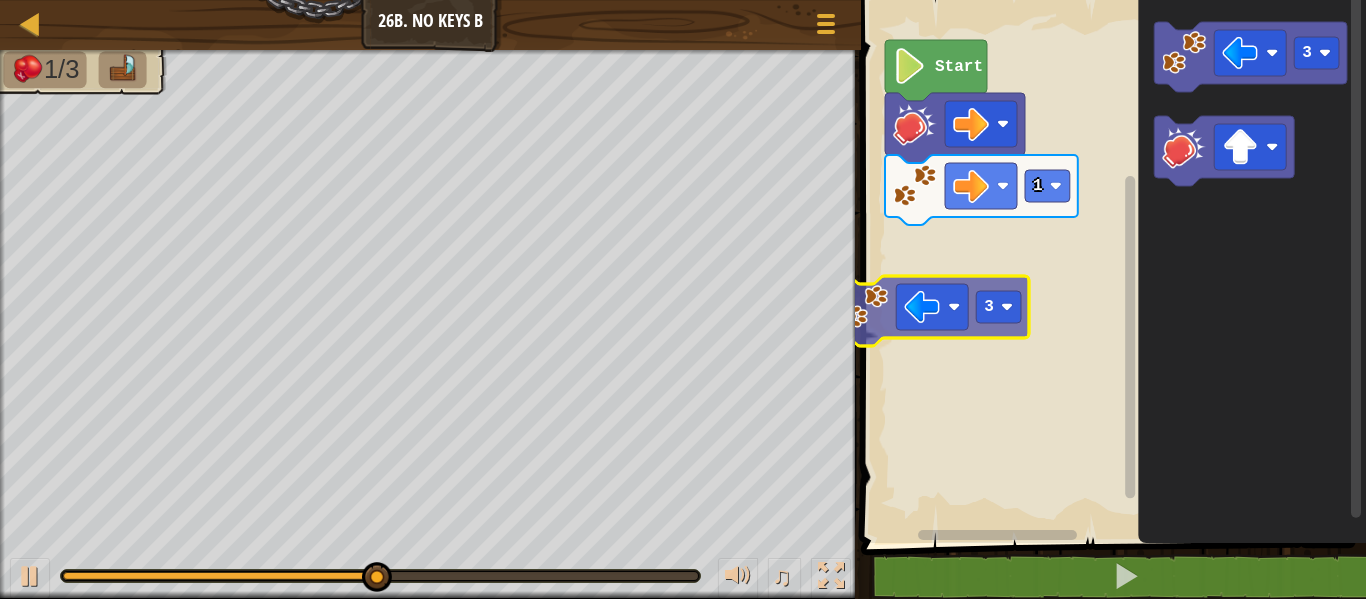 click on "Start 1 3 3 3" at bounding box center [1110, 266] 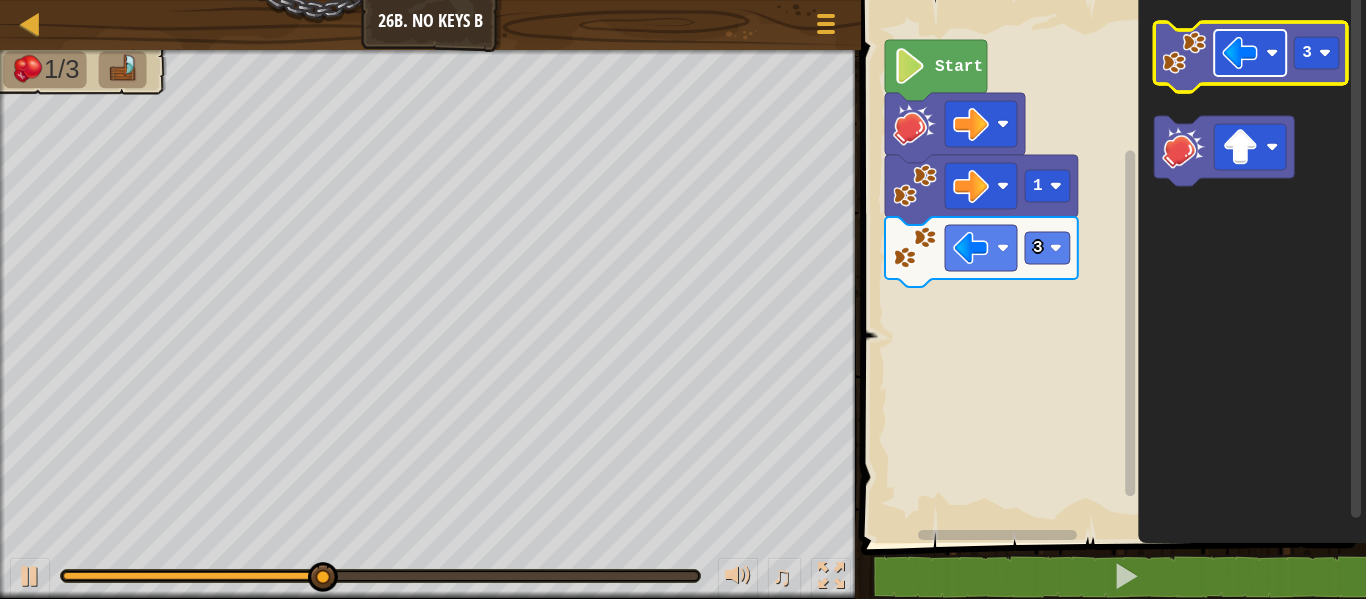 click 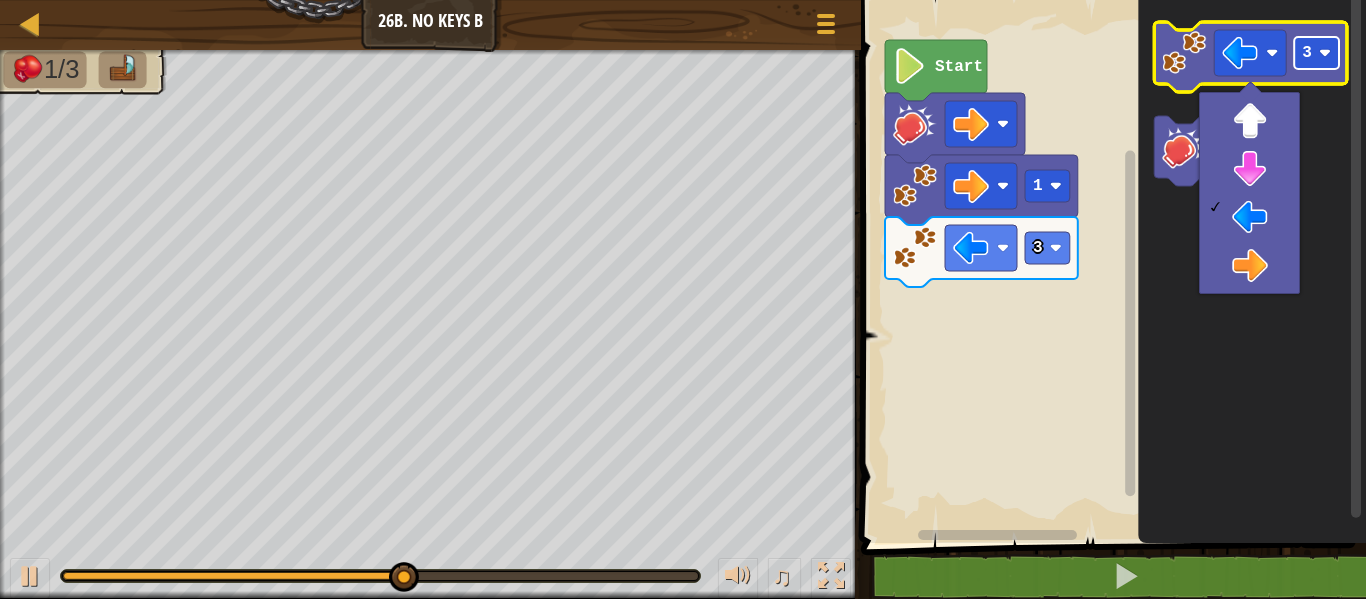 click 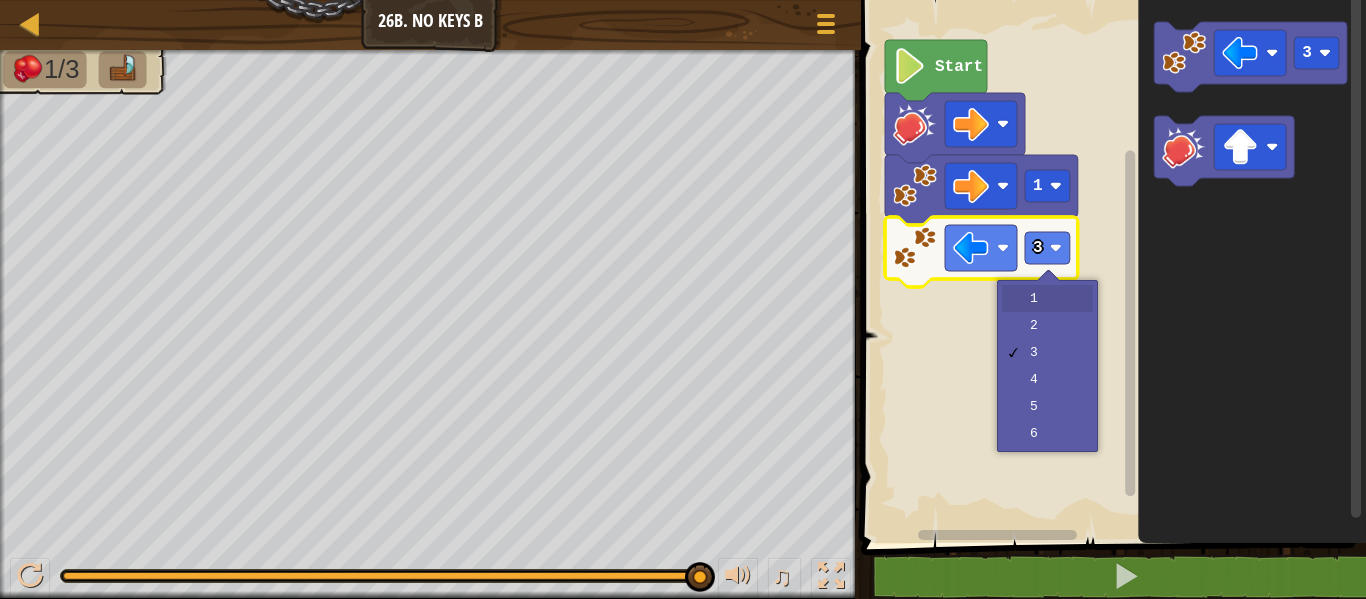 drag, startPoint x: 1044, startPoint y: 290, endPoint x: 1053, endPoint y: 299, distance: 12.727922 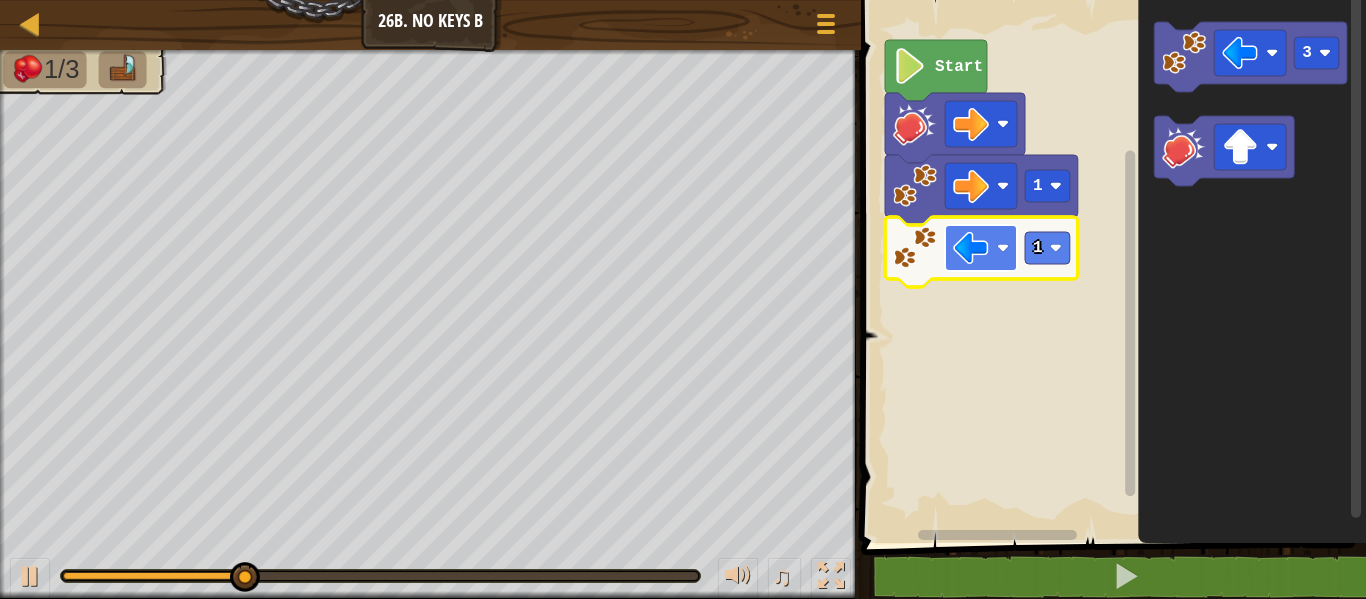 click 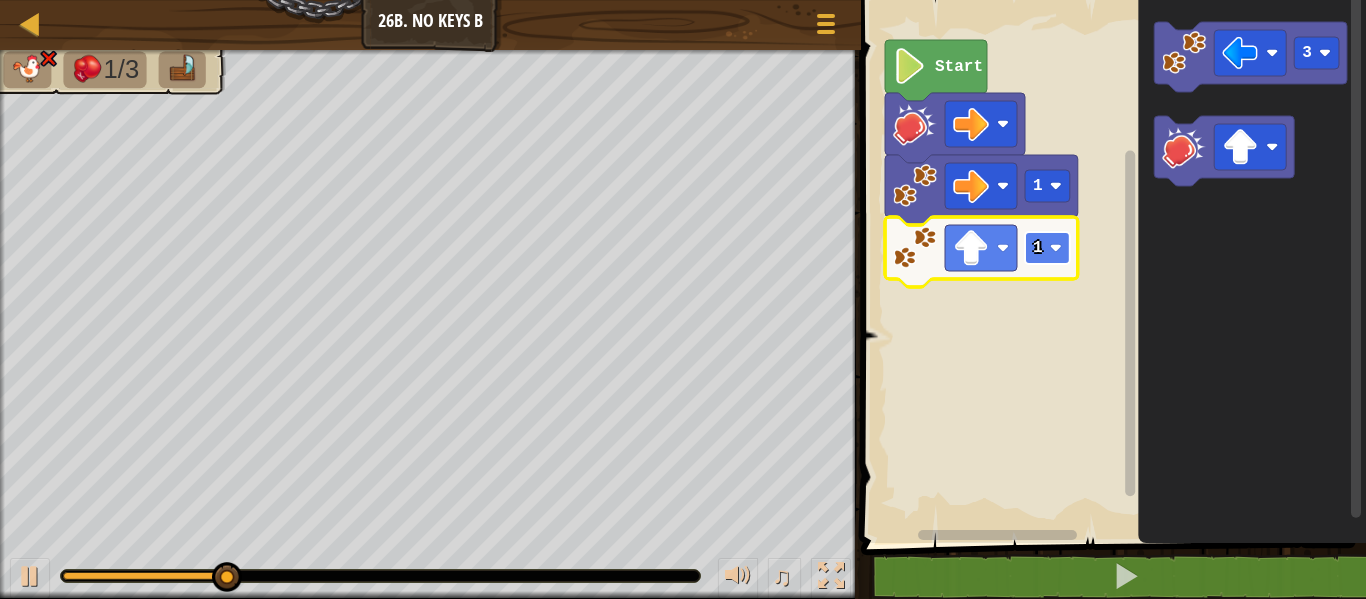 click 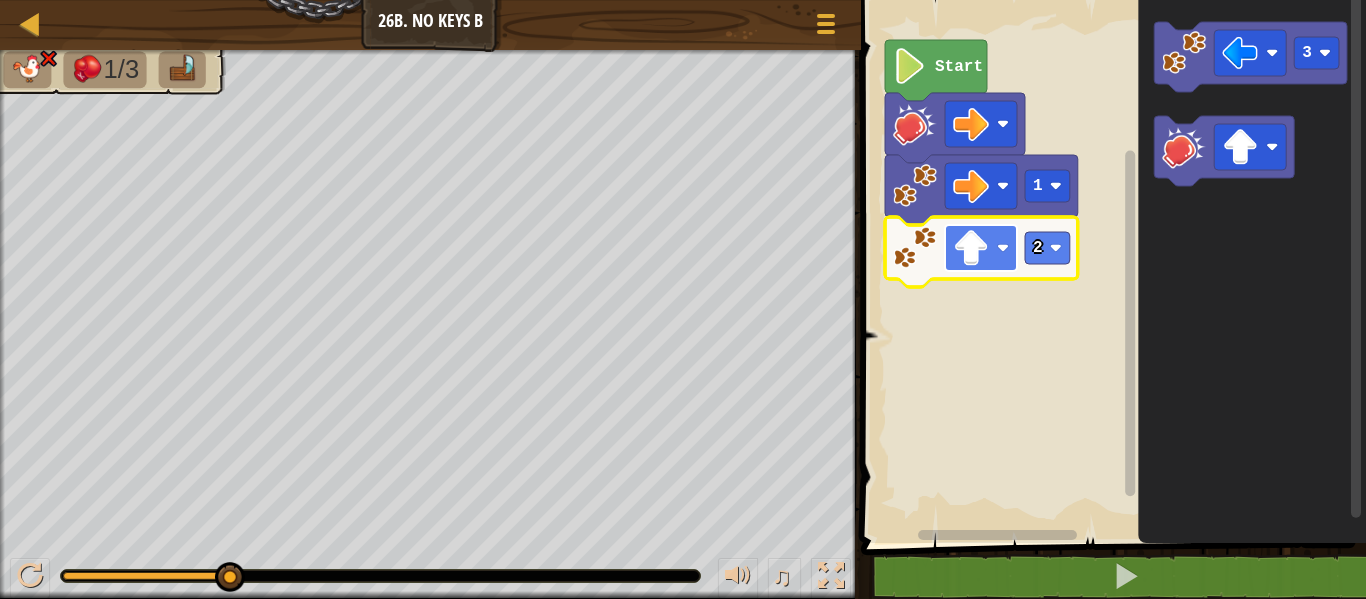 click 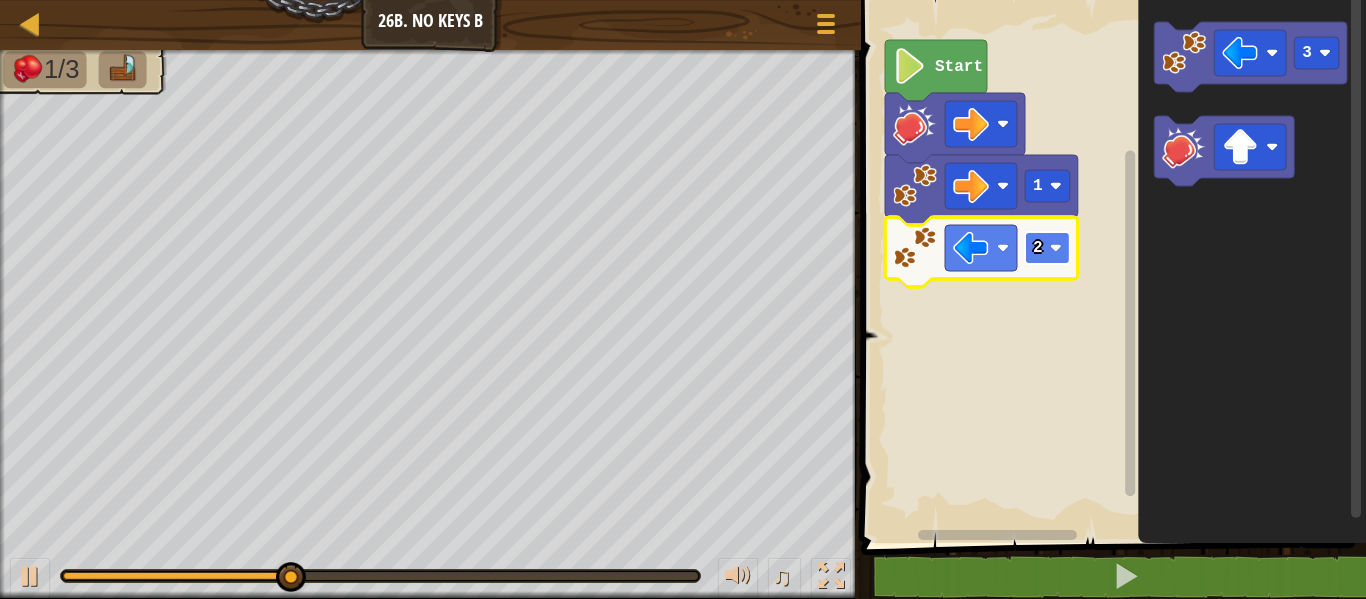 click 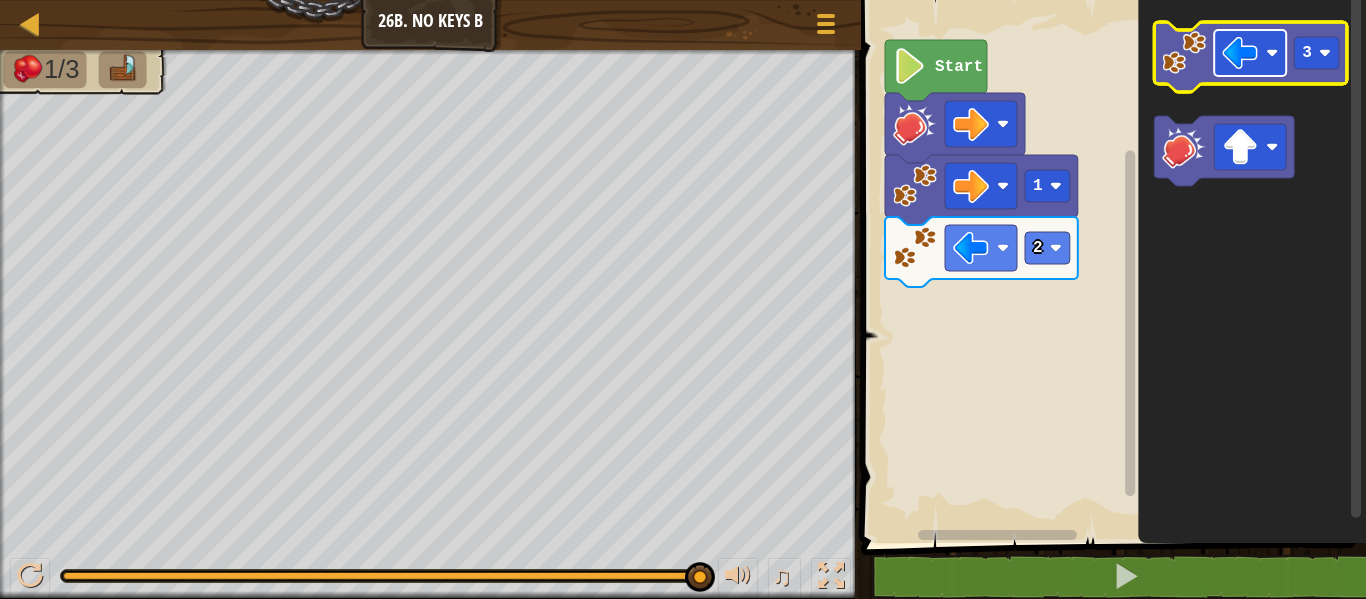 click 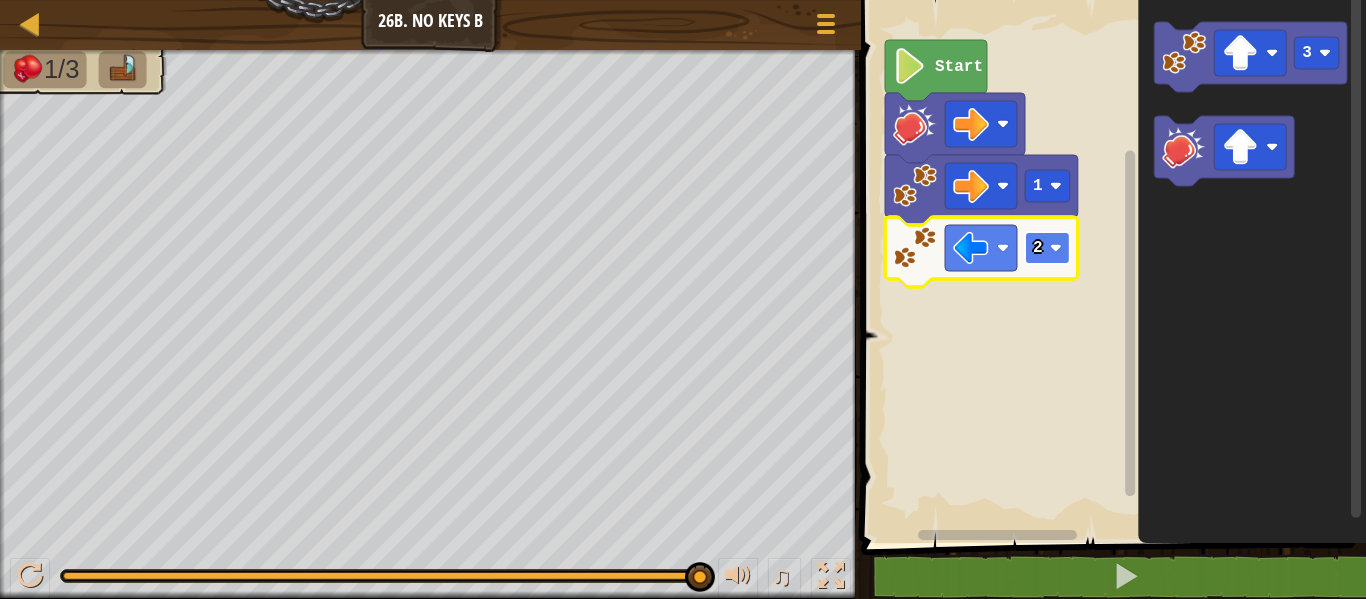 click 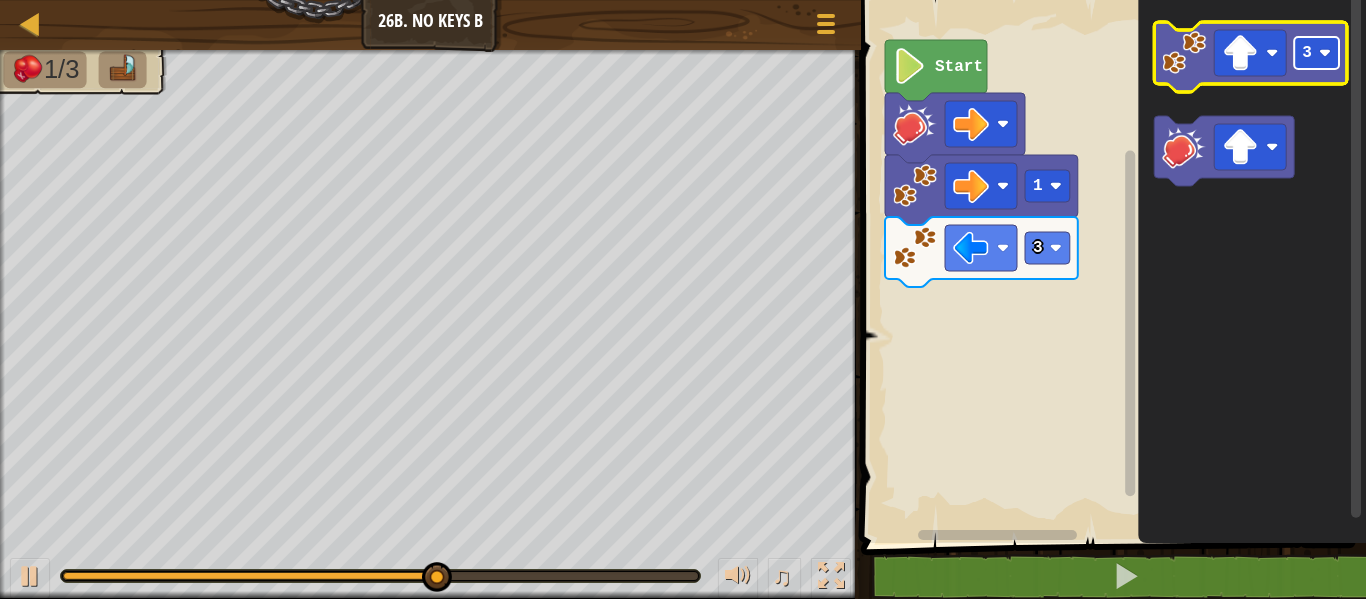 click 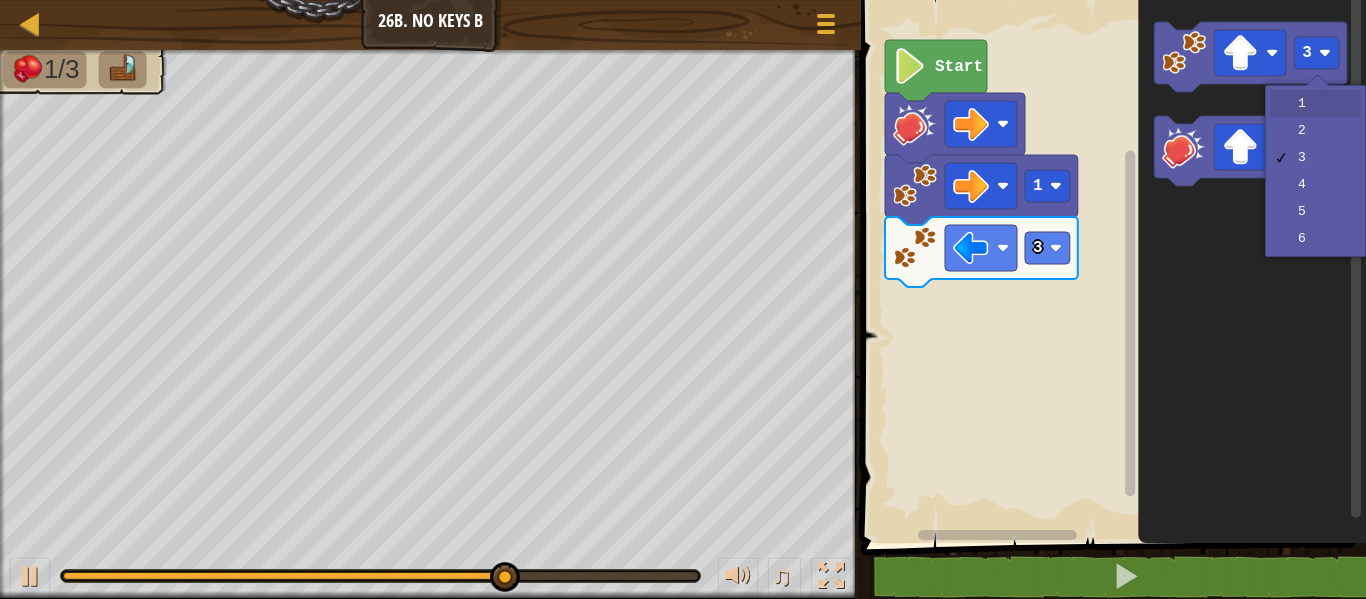 drag, startPoint x: 1343, startPoint y: 91, endPoint x: 1276, endPoint y: 107, distance: 68.88396 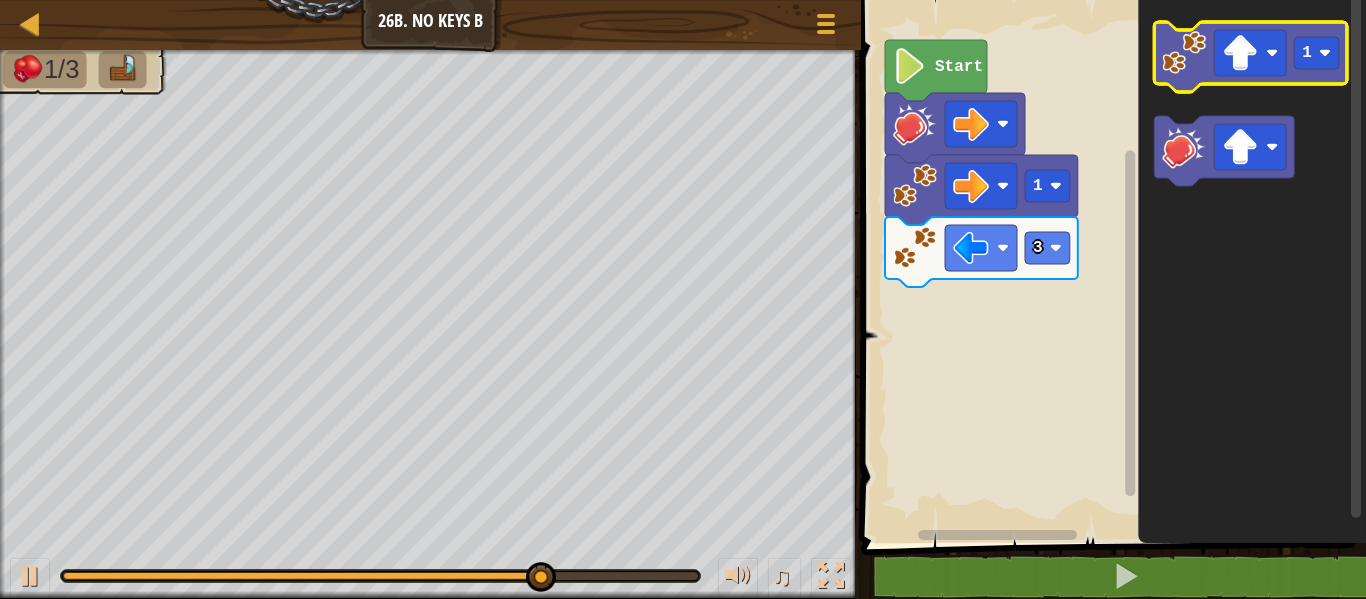 click 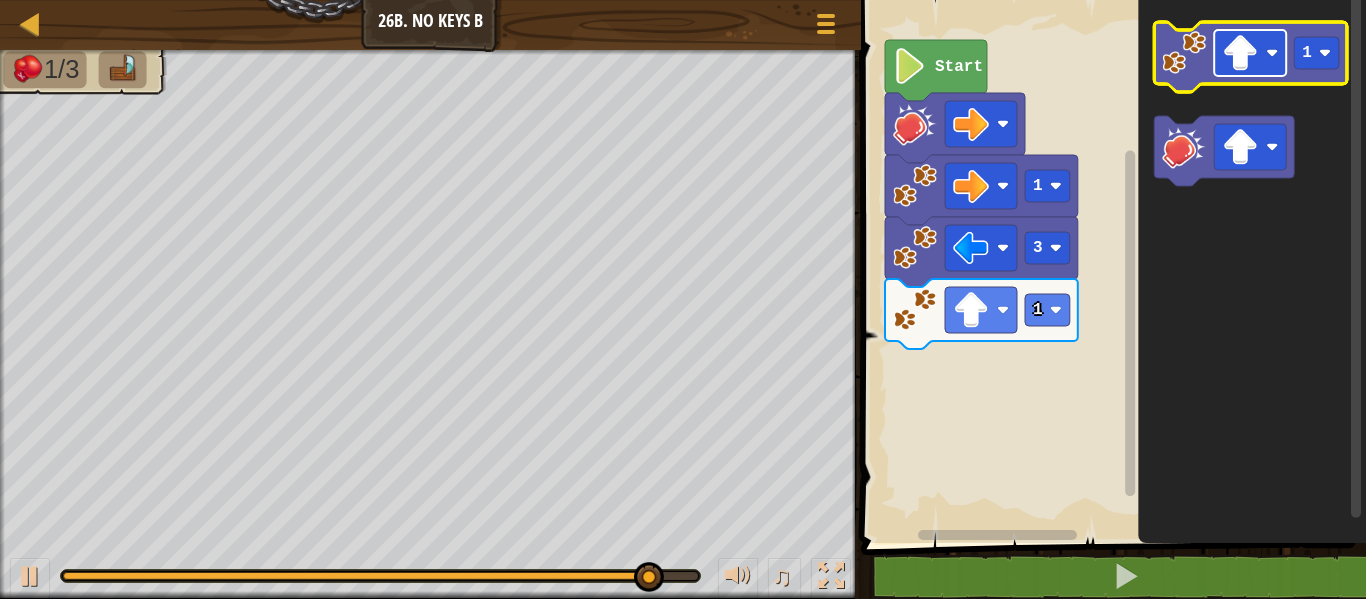 click 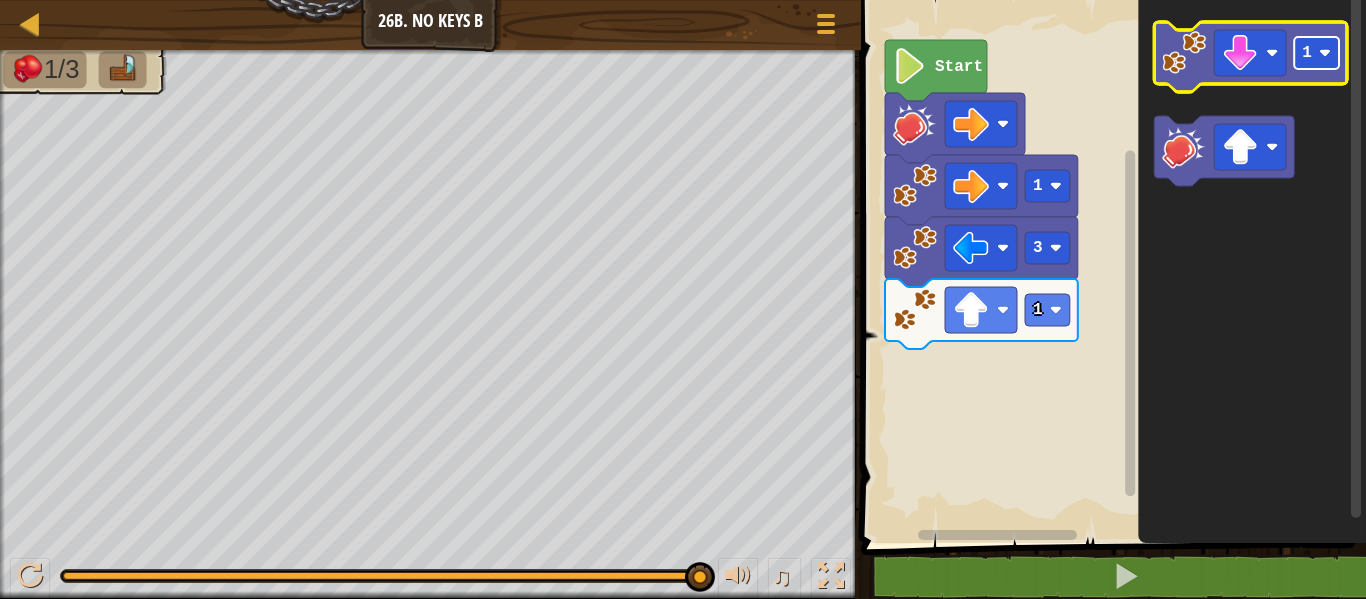 click 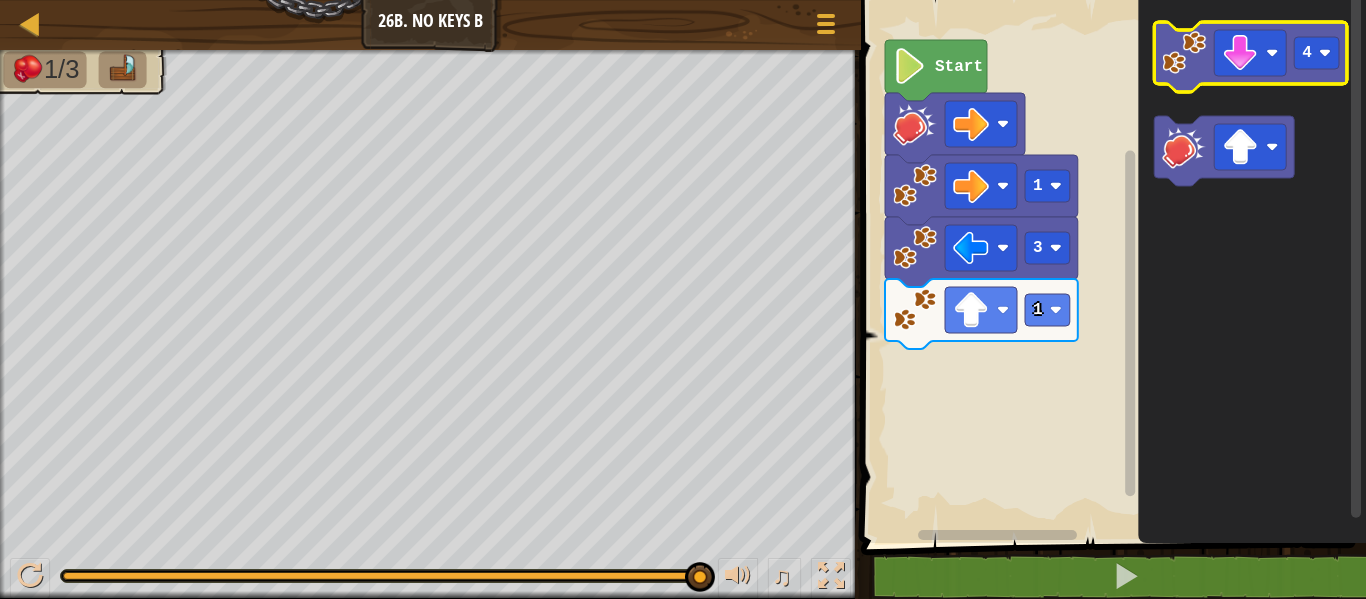 click 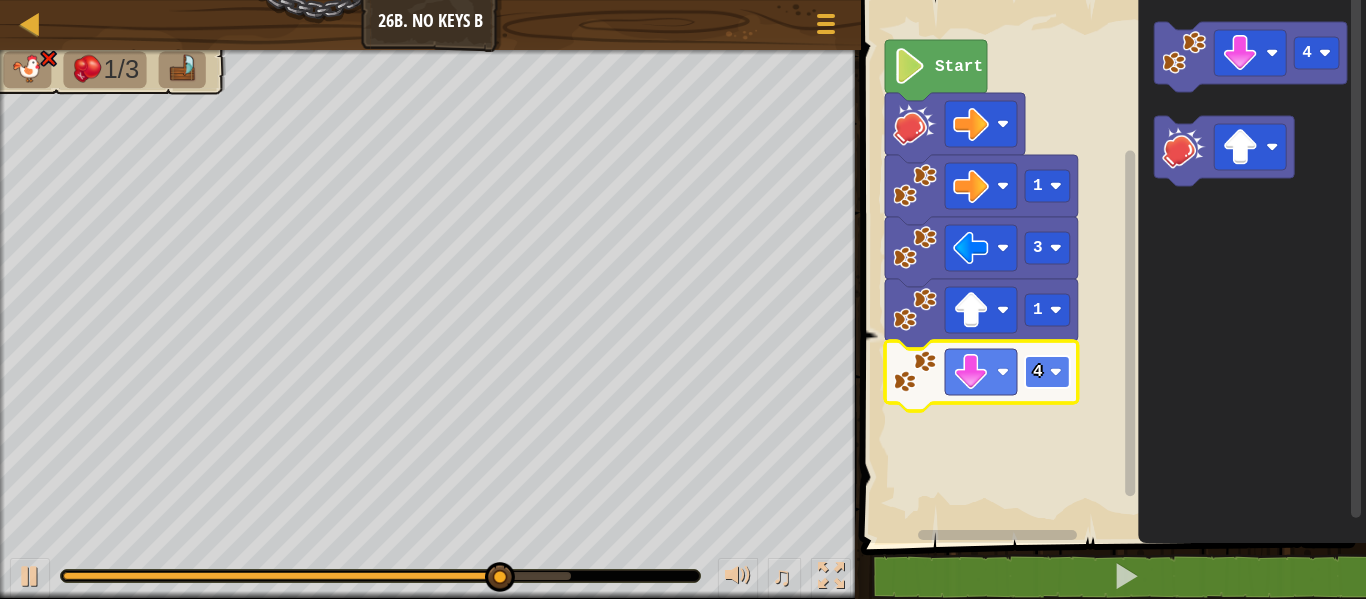 click on "4" 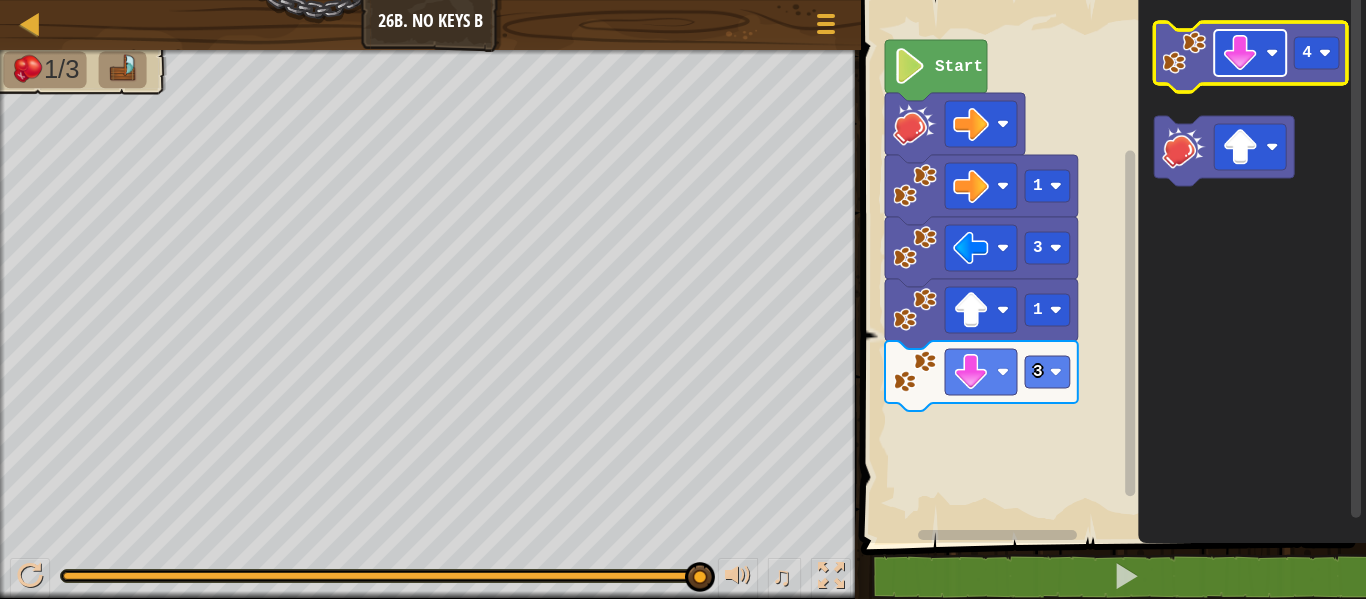 click 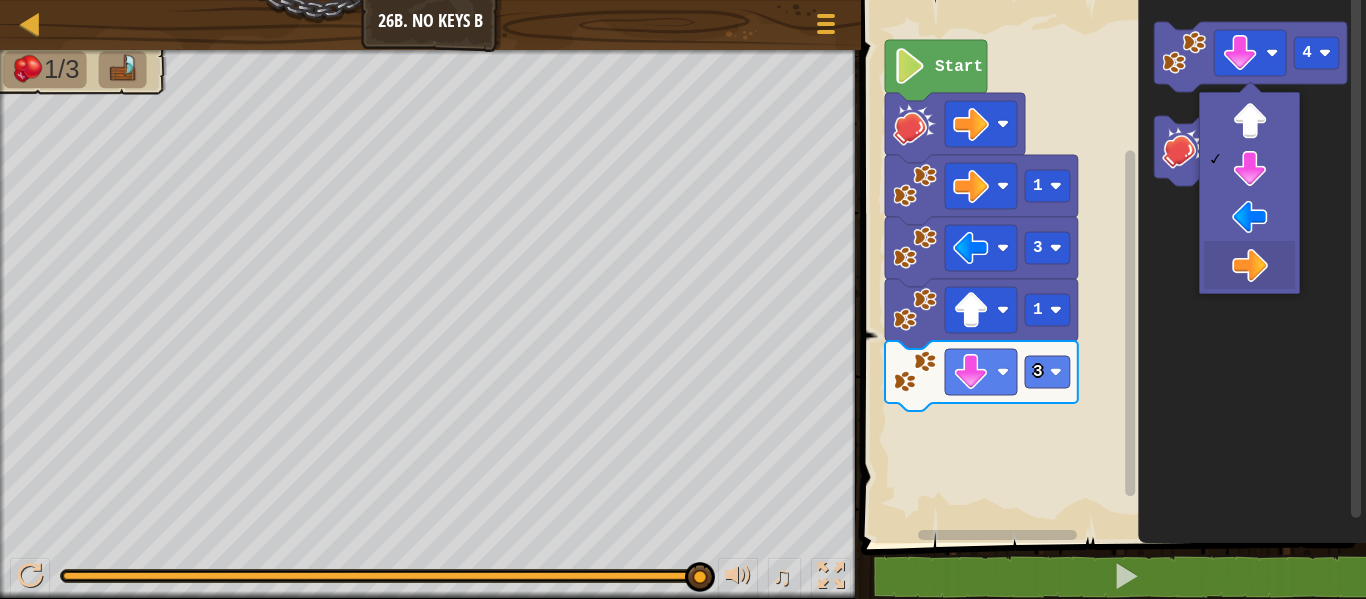 drag, startPoint x: 1239, startPoint y: 254, endPoint x: 1245, endPoint y: 266, distance: 13.416408 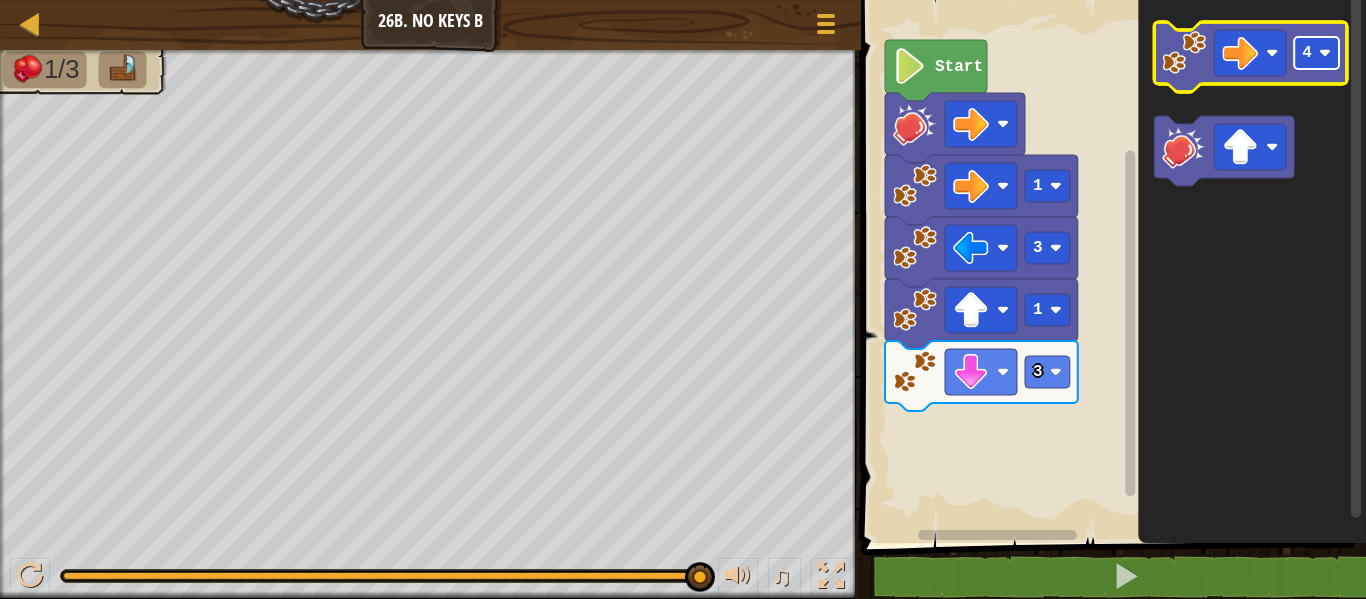 click 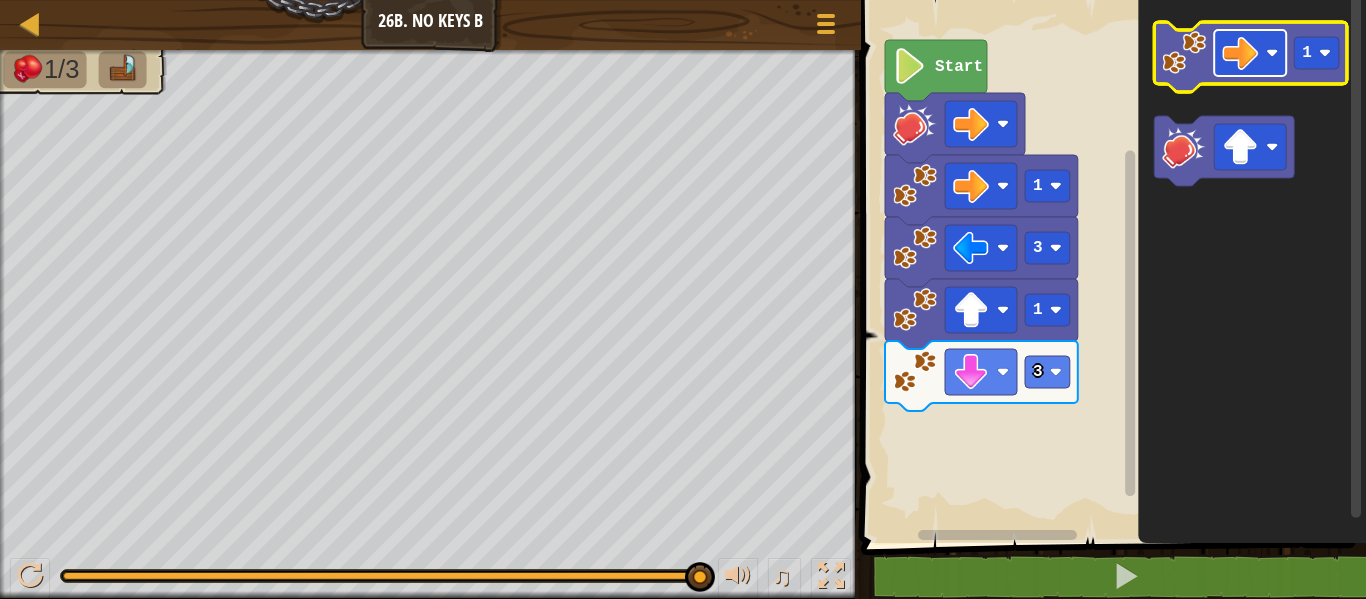 click 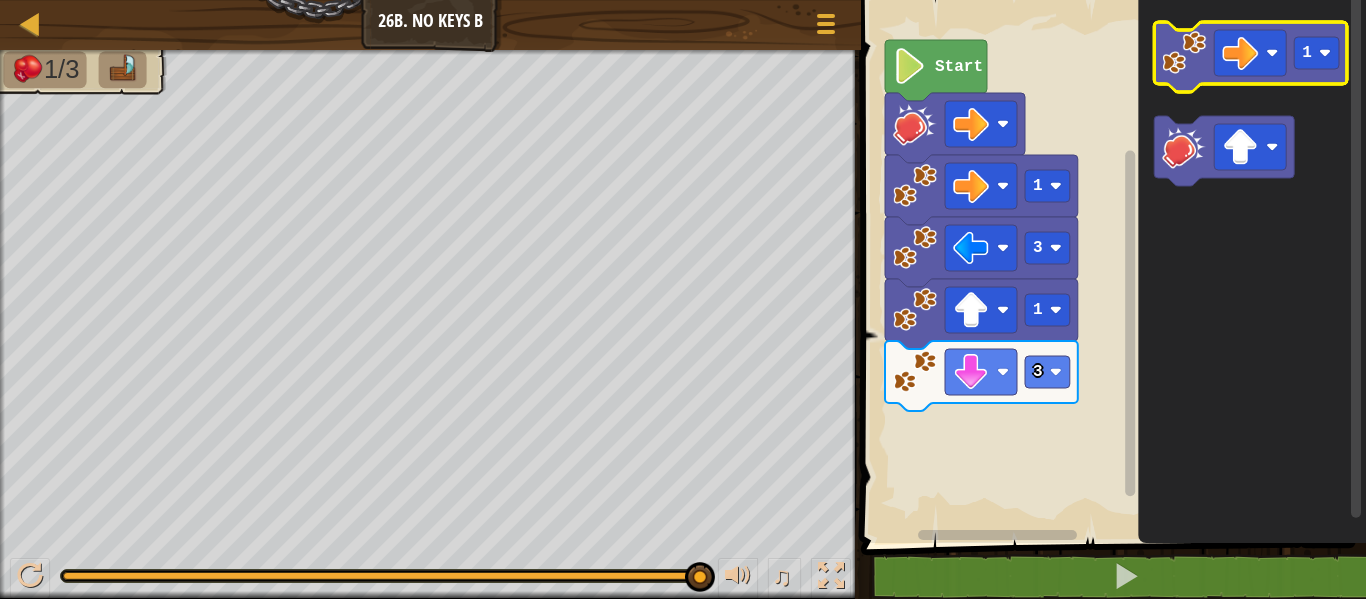 click 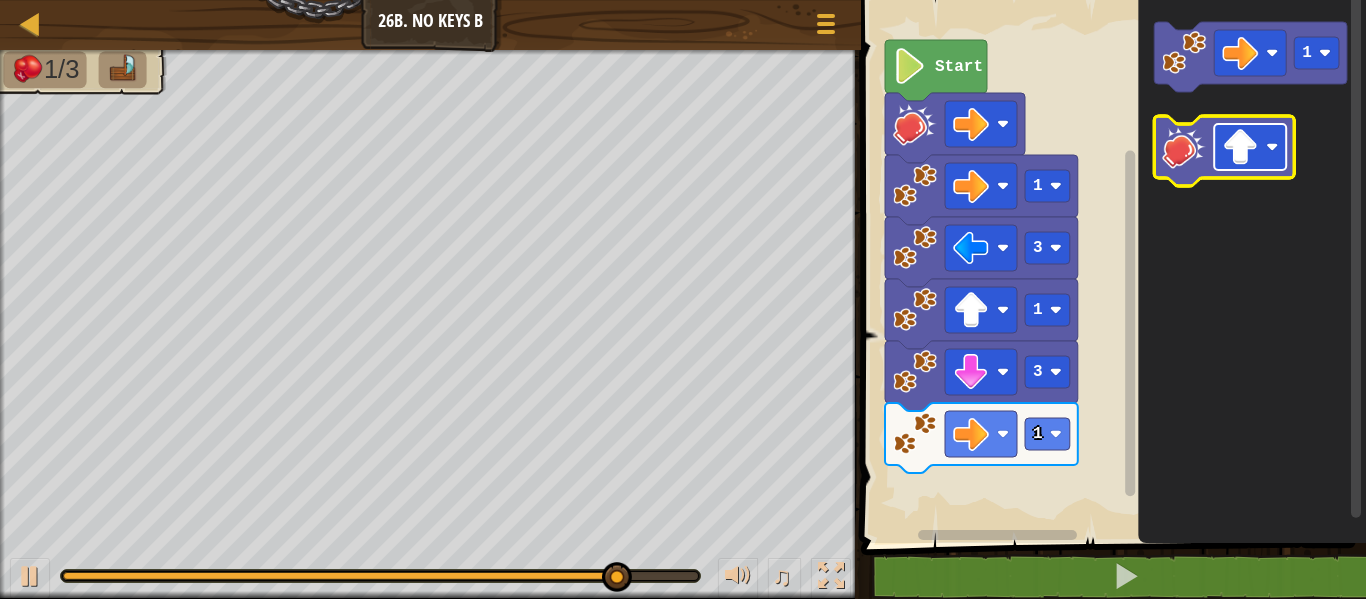 click 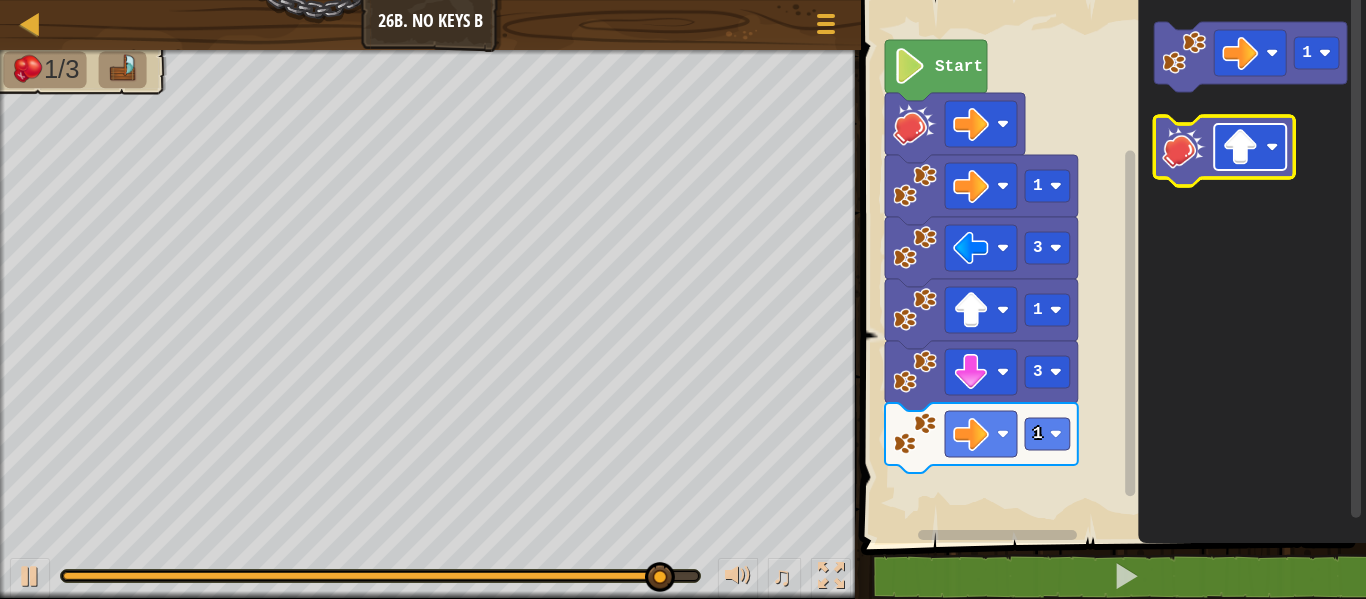 click 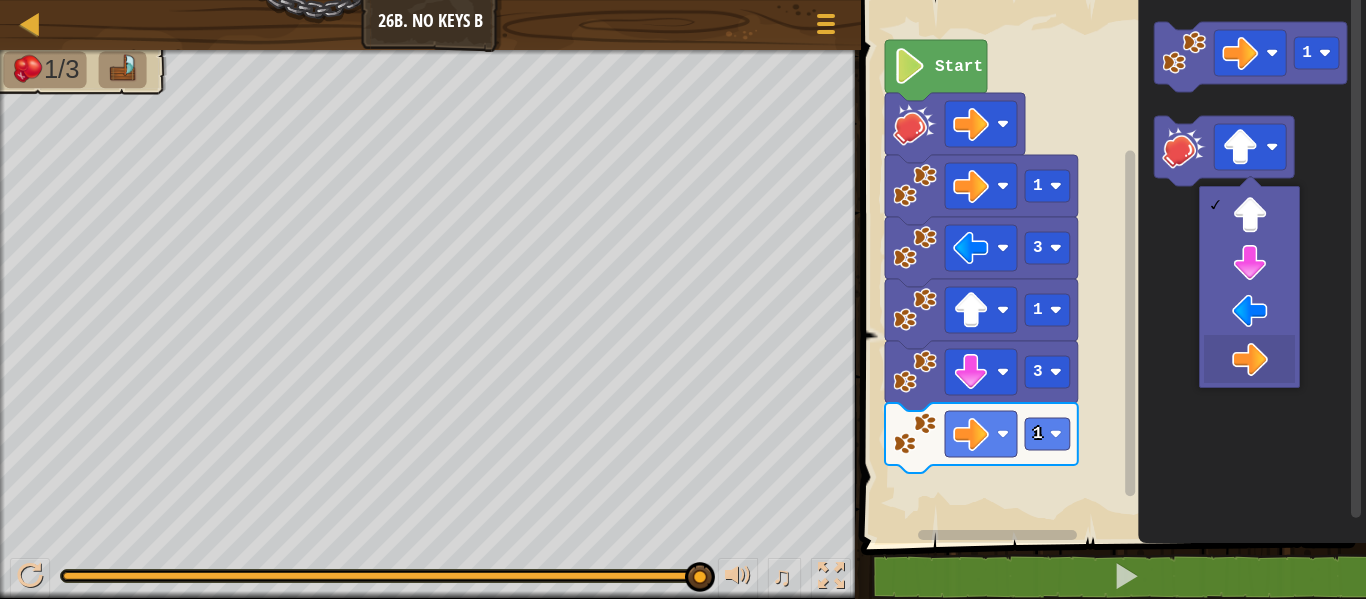 drag, startPoint x: 1268, startPoint y: 357, endPoint x: 1272, endPoint y: 345, distance: 12.649111 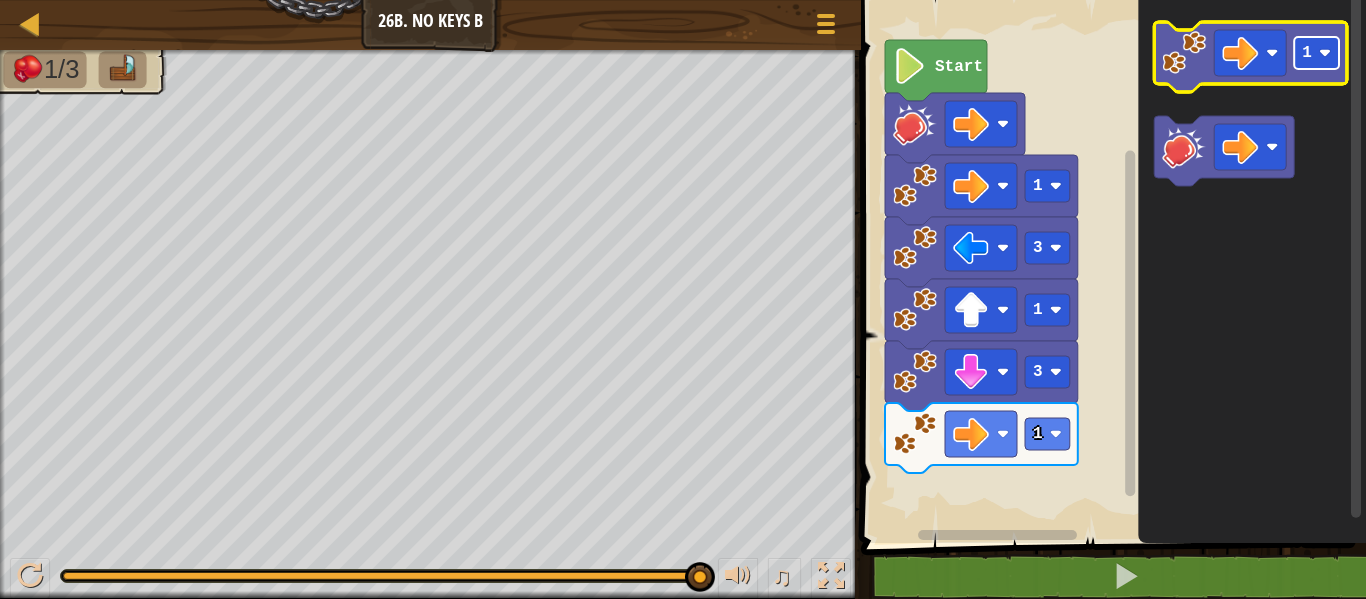 click 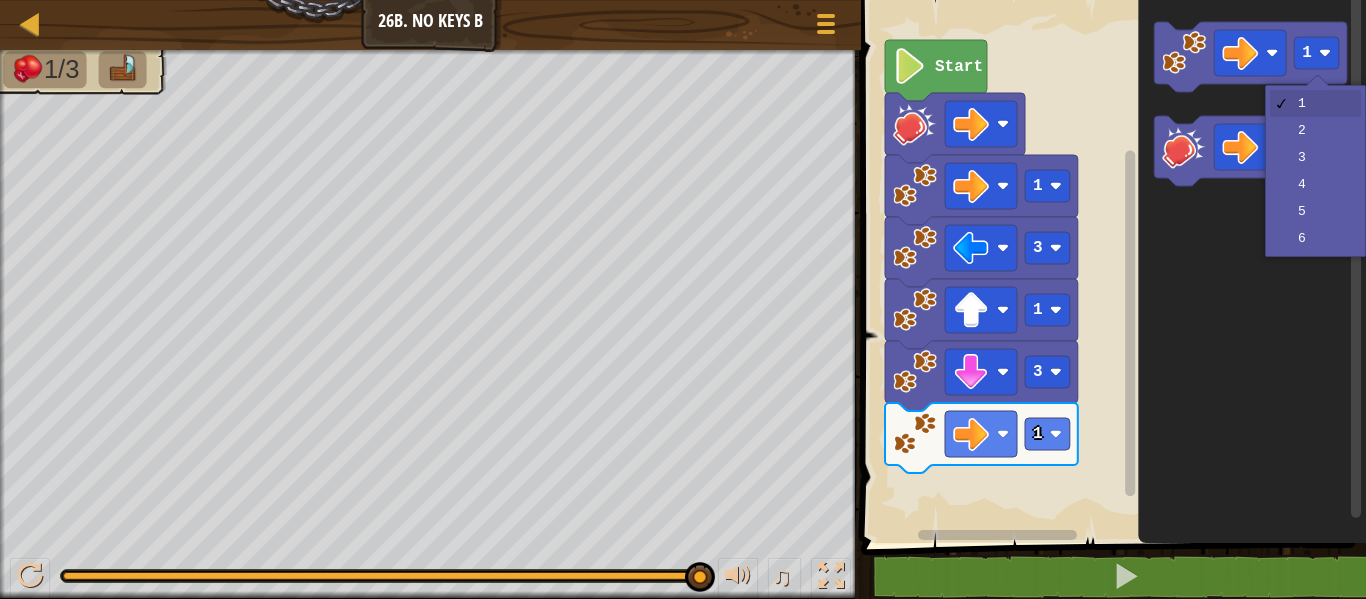 click 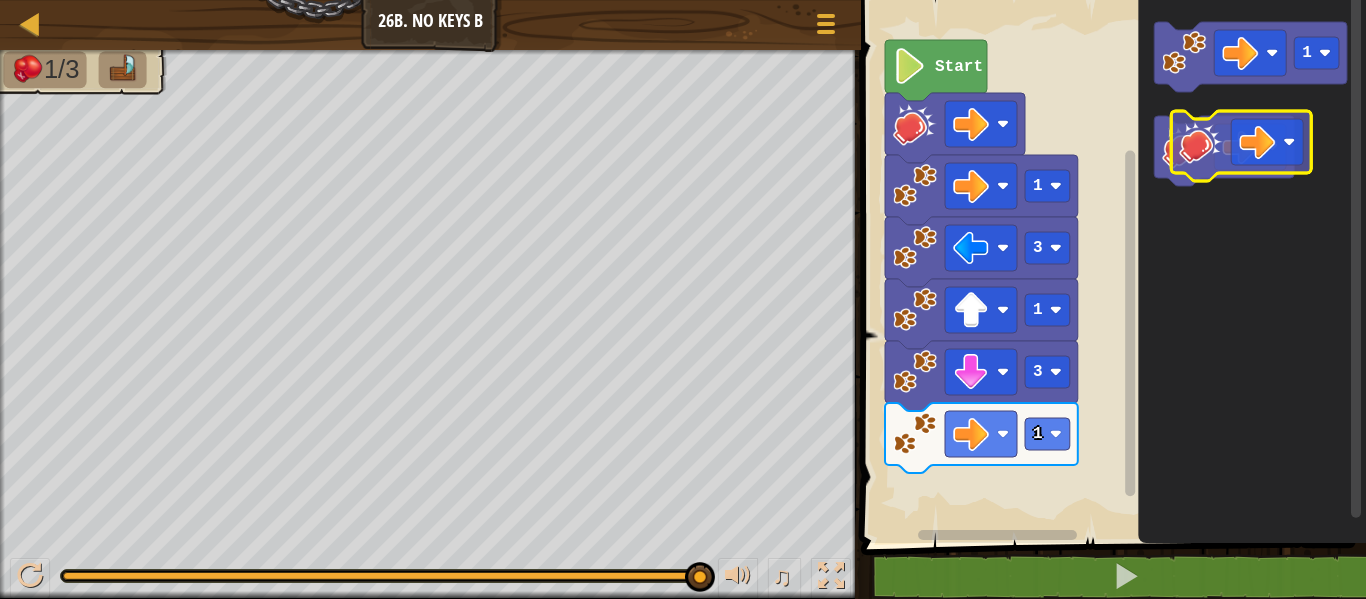click 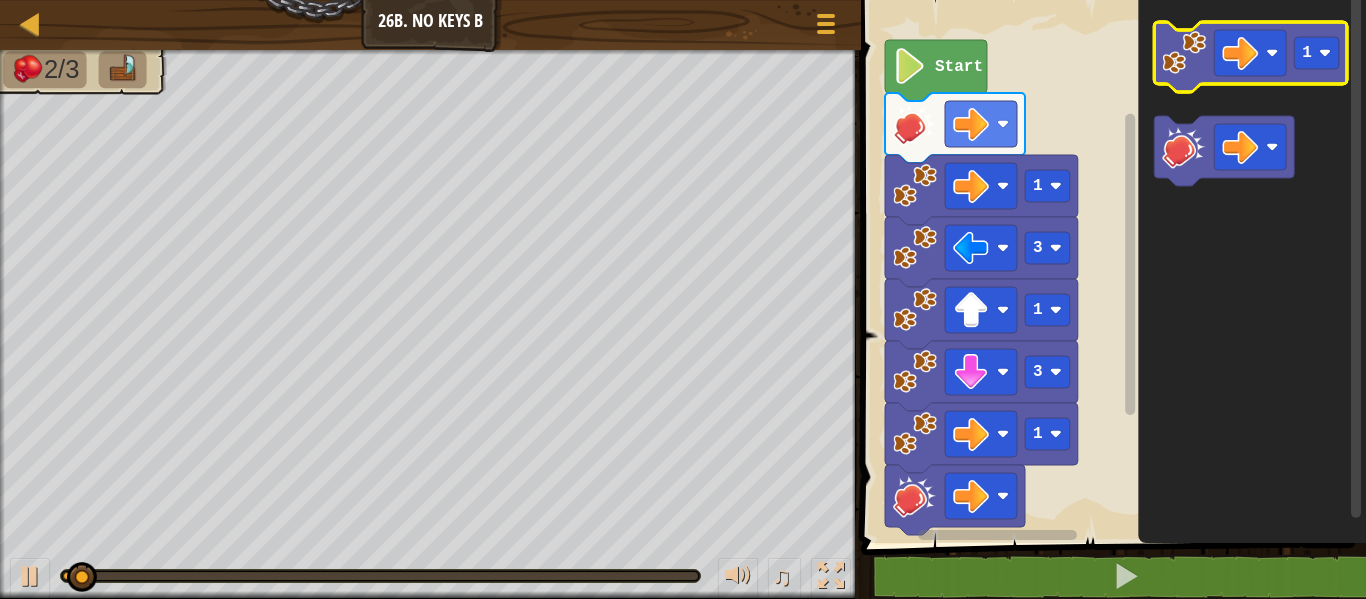 click 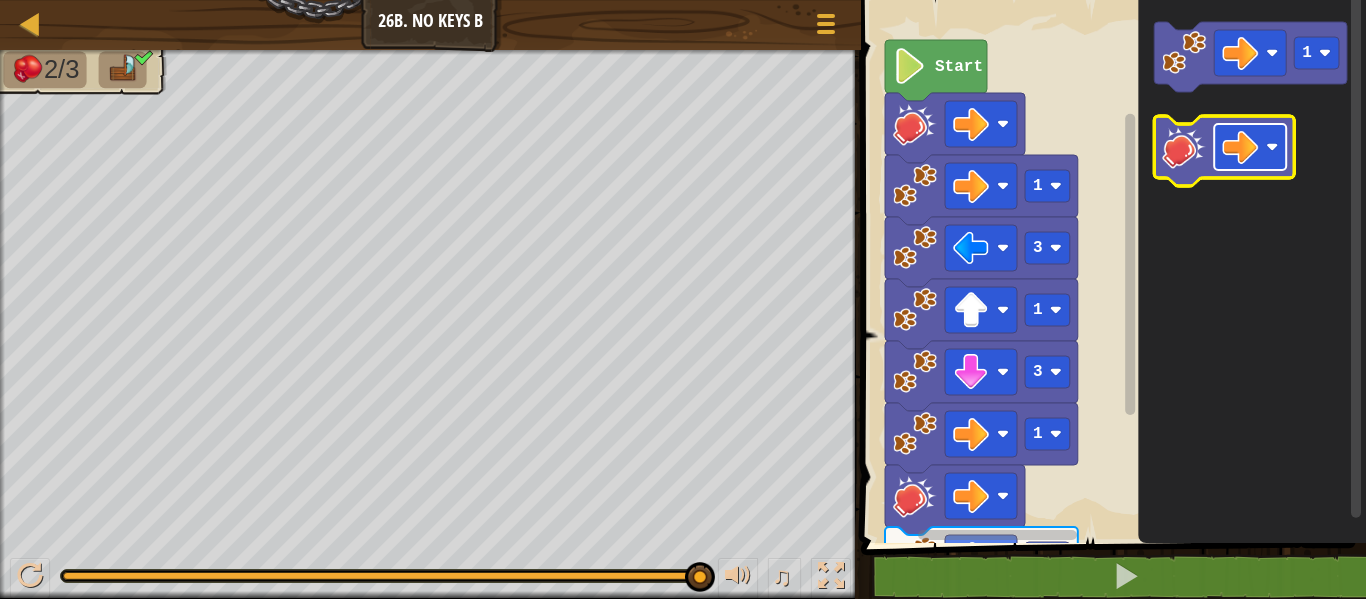 click 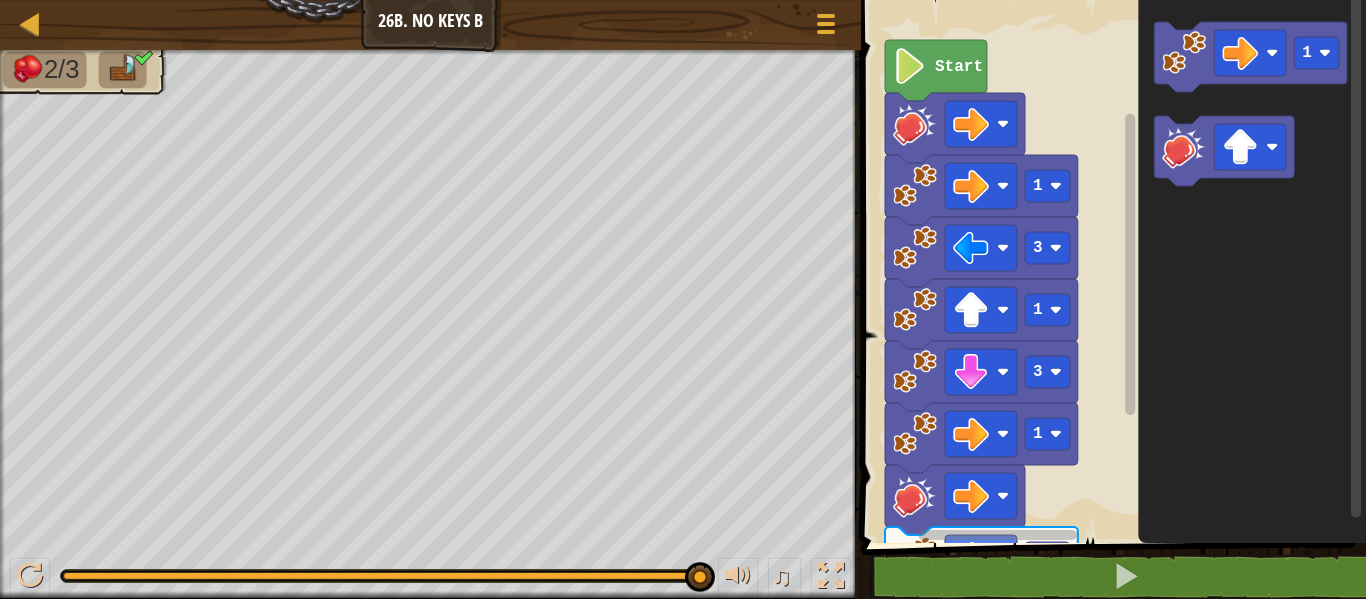 click 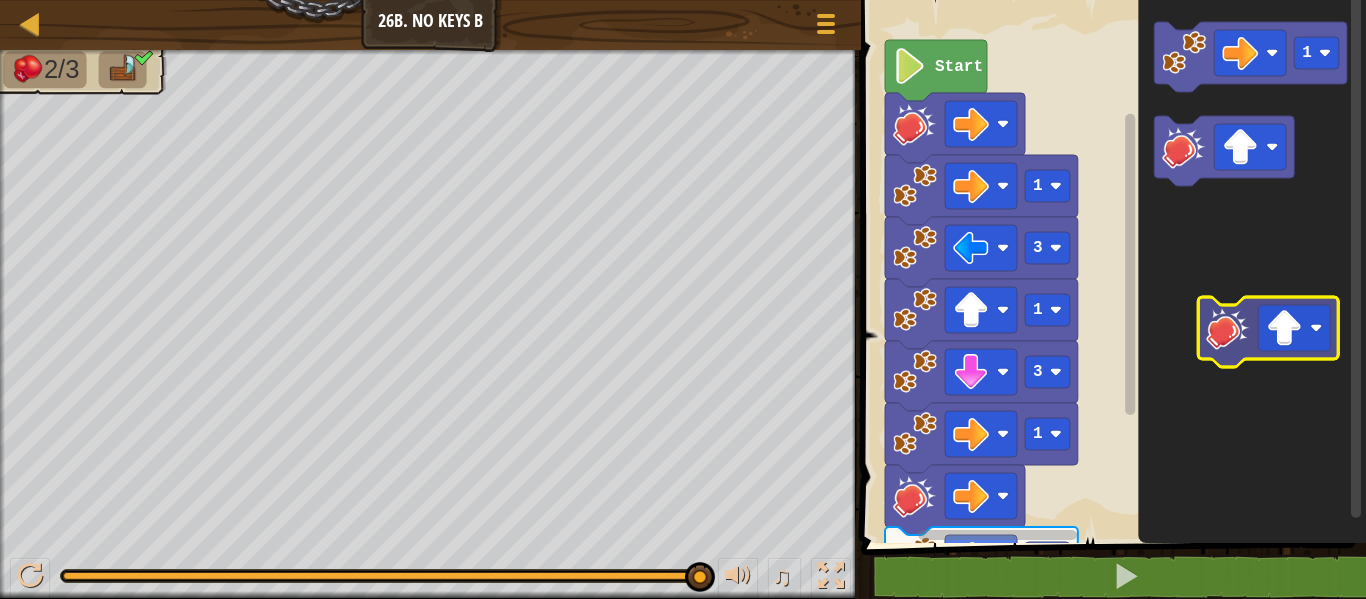 click on "1" 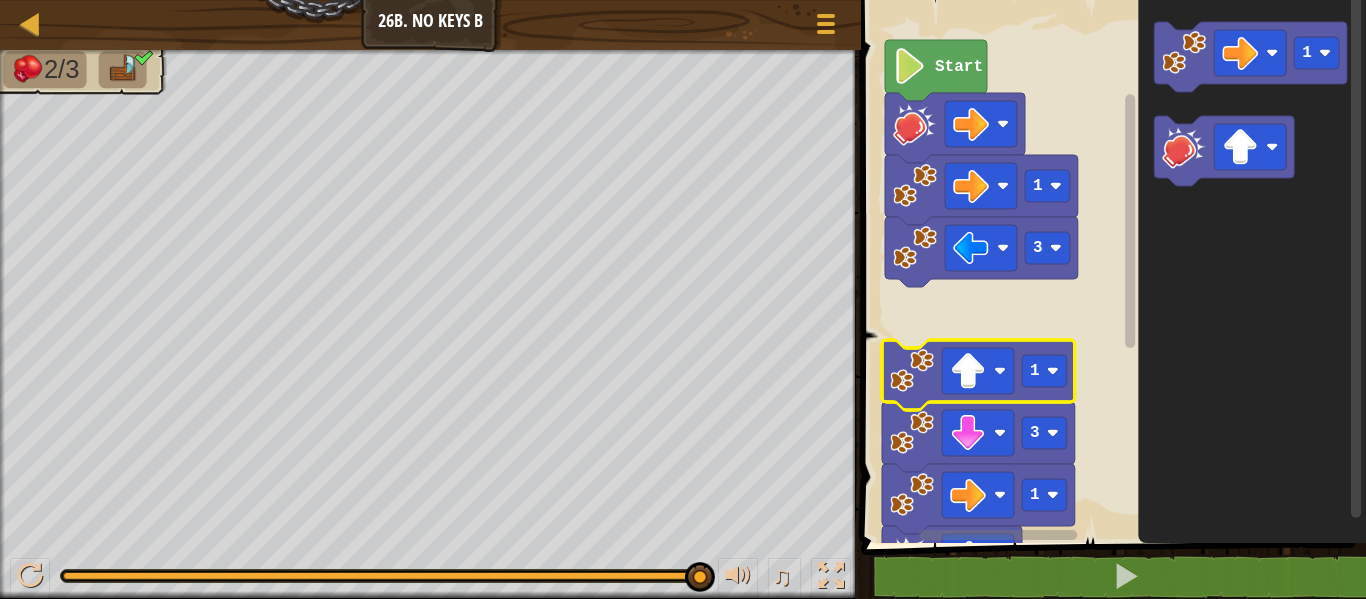 click 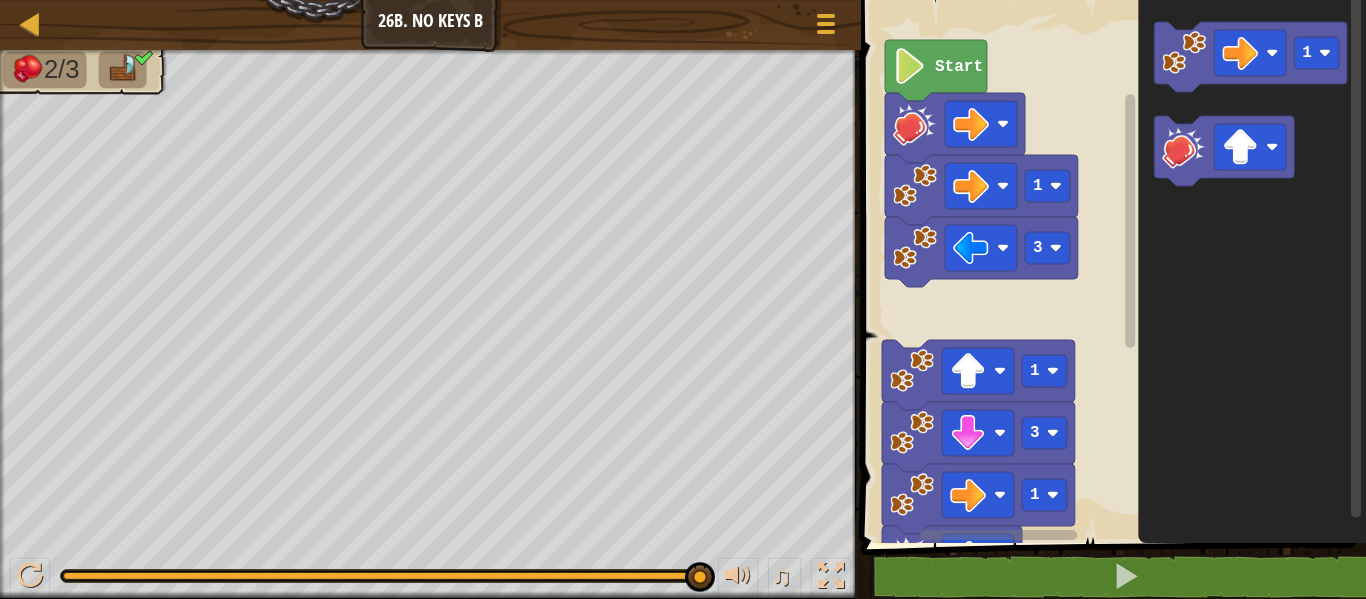 click on "1" 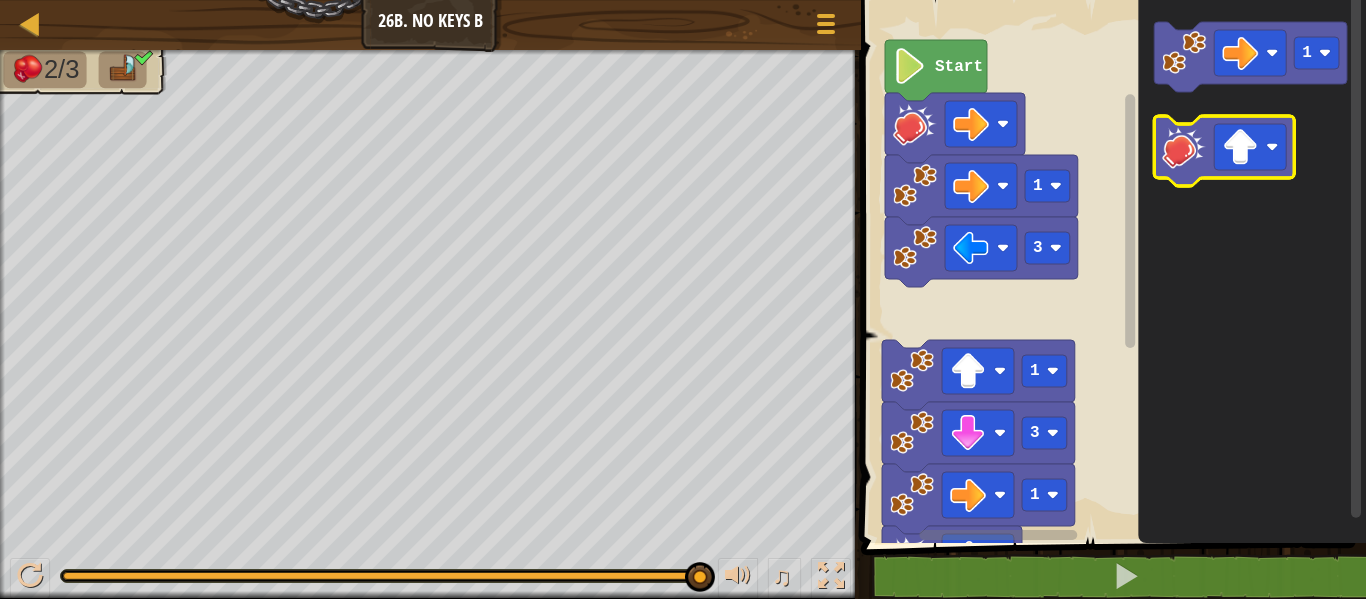click on "1" 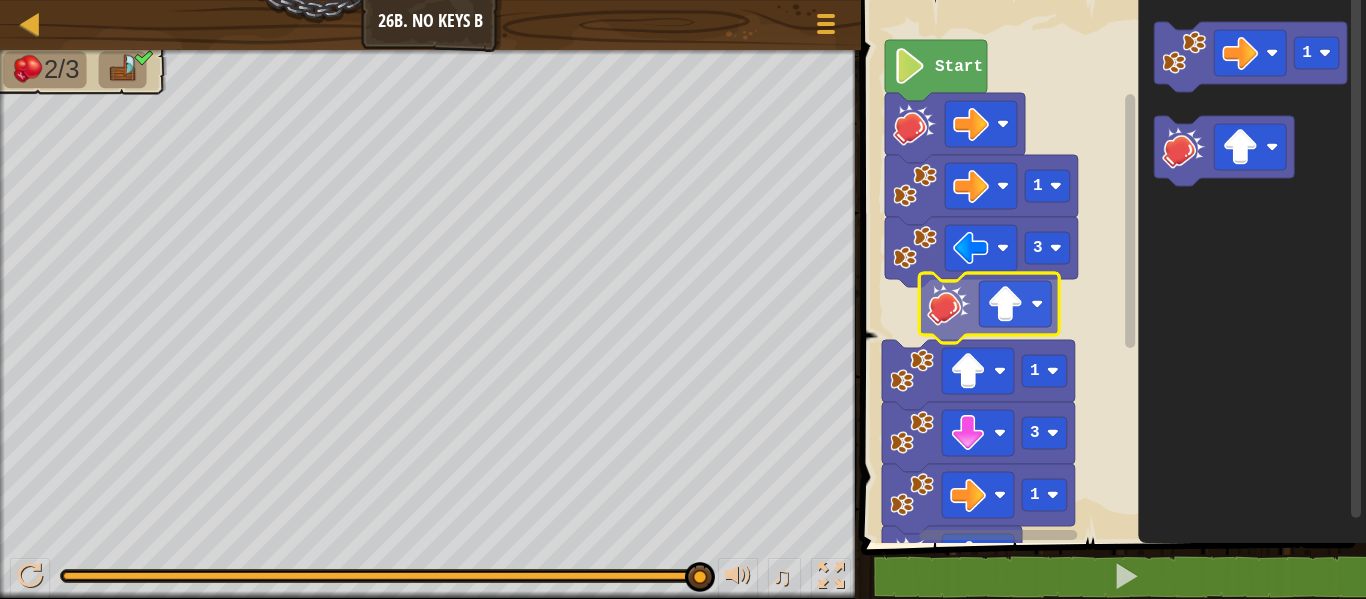 click on "Start 1 3 1 3 1 1 1" at bounding box center [1110, 266] 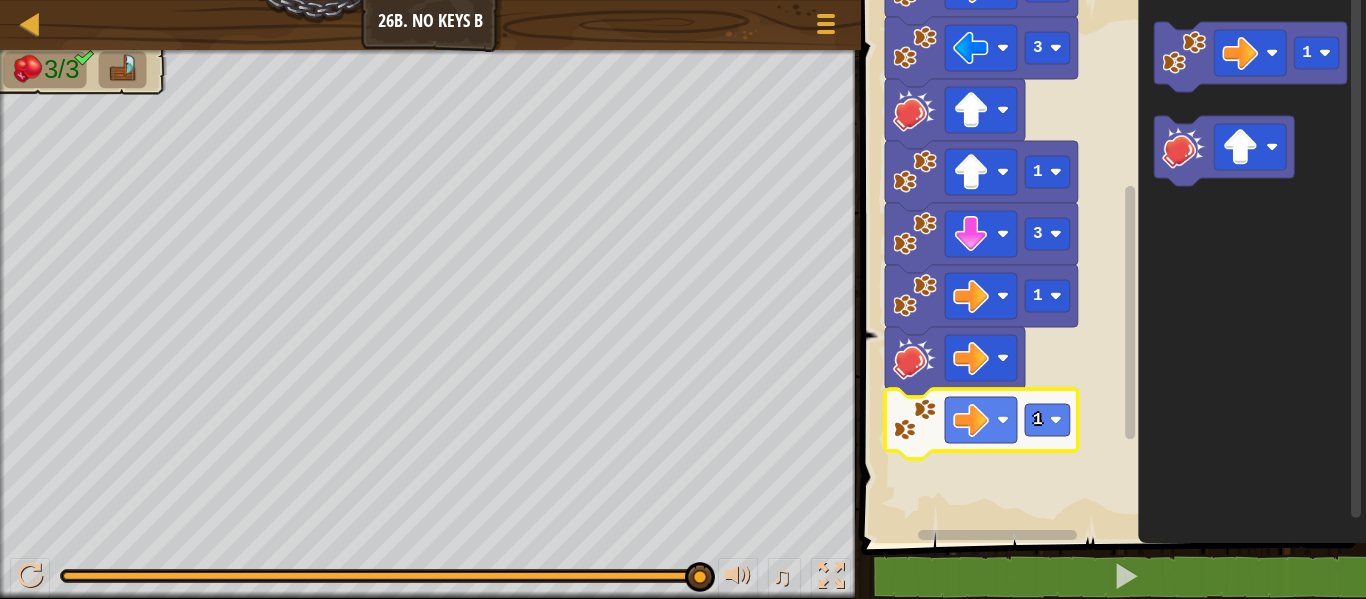 click 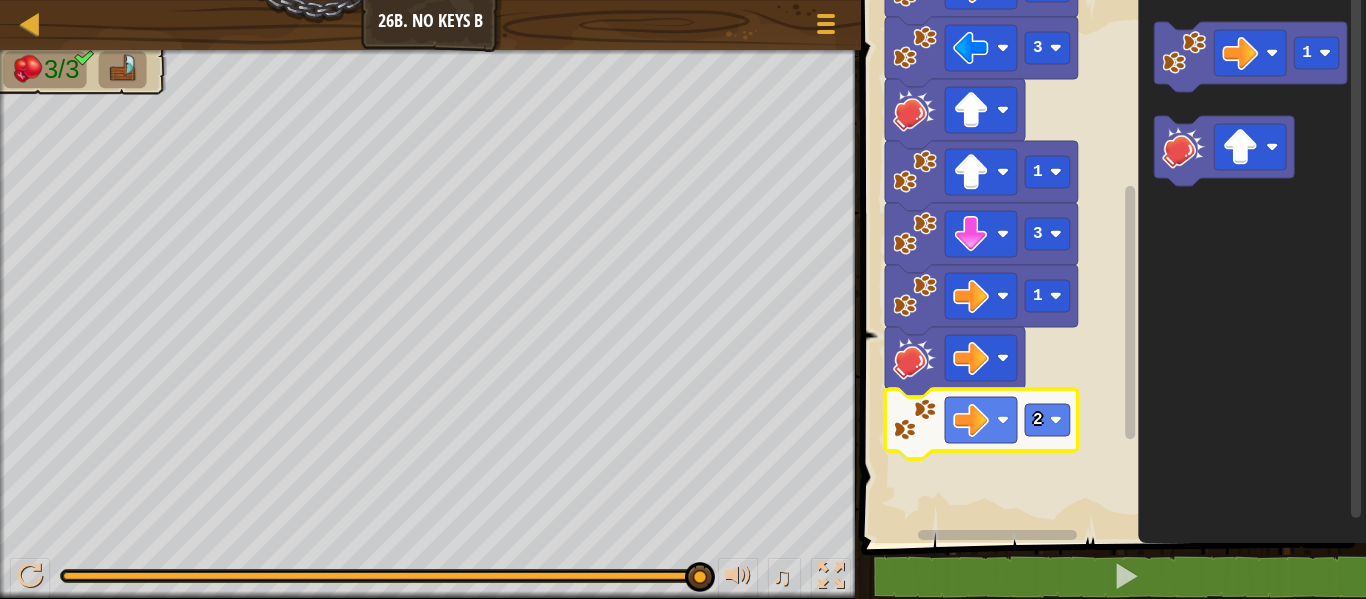 drag, startPoint x: 57, startPoint y: 562, endPoint x: 25, endPoint y: 553, distance: 33.24154 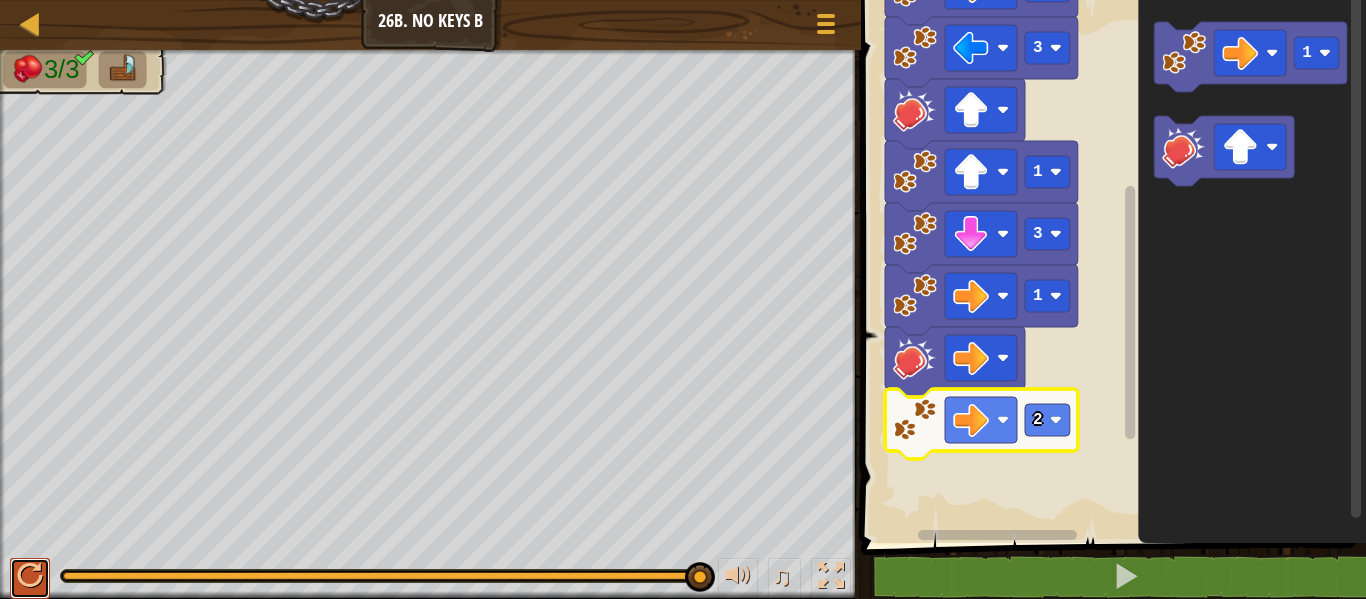 drag, startPoint x: 27, startPoint y: 573, endPoint x: 16, endPoint y: 569, distance: 11.7046995 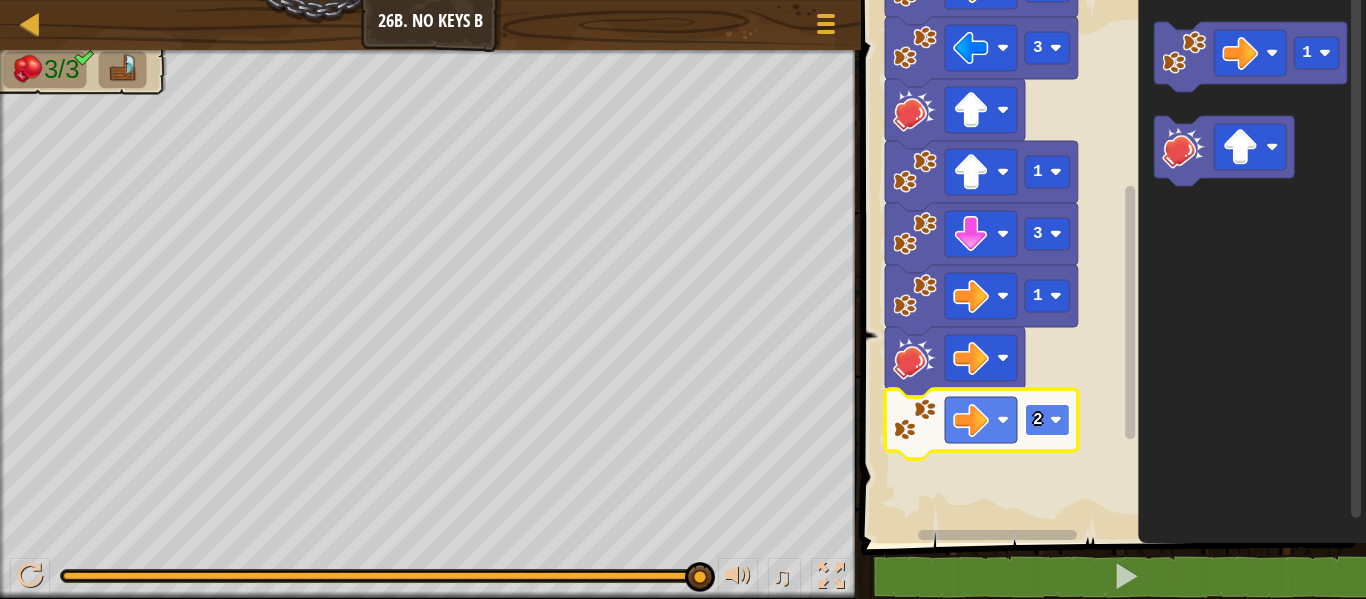 click 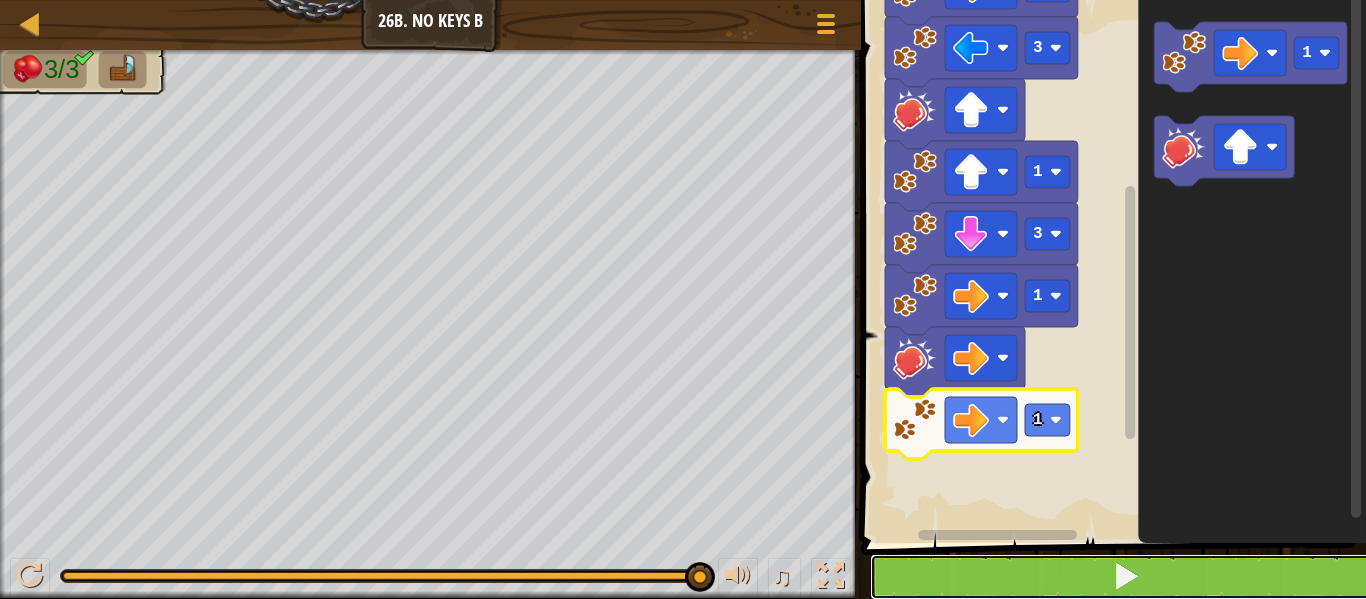 click at bounding box center (1125, 577) 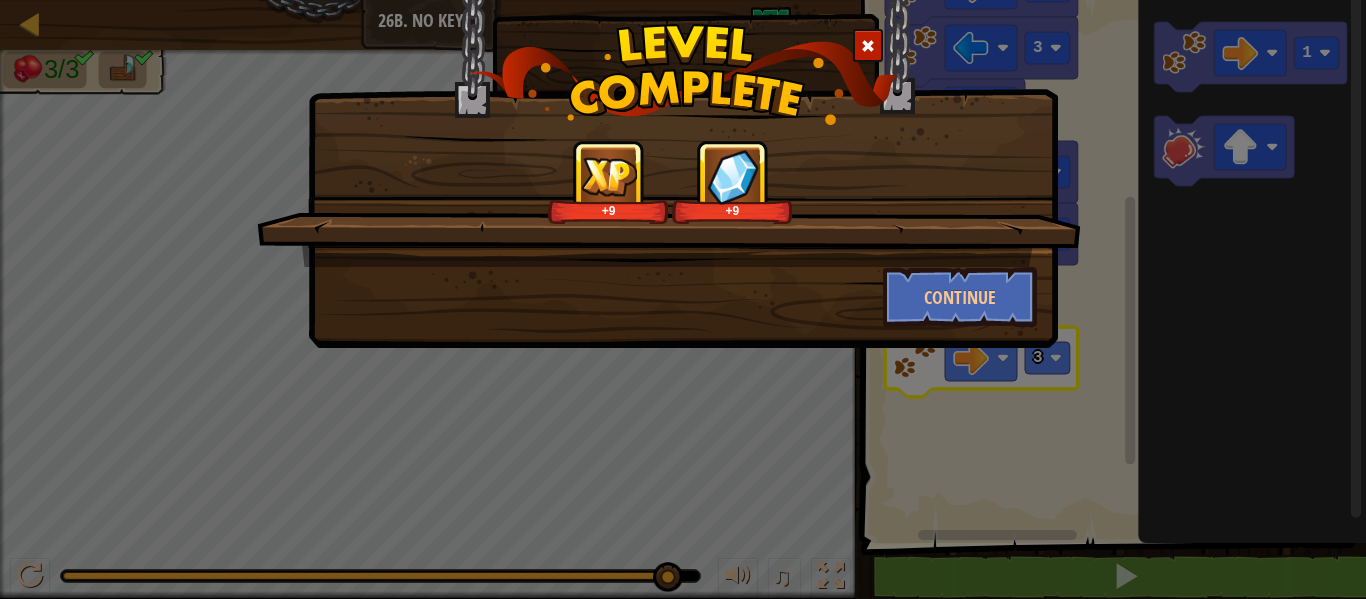 click on "+9 +9 Continue" at bounding box center (683, 149) 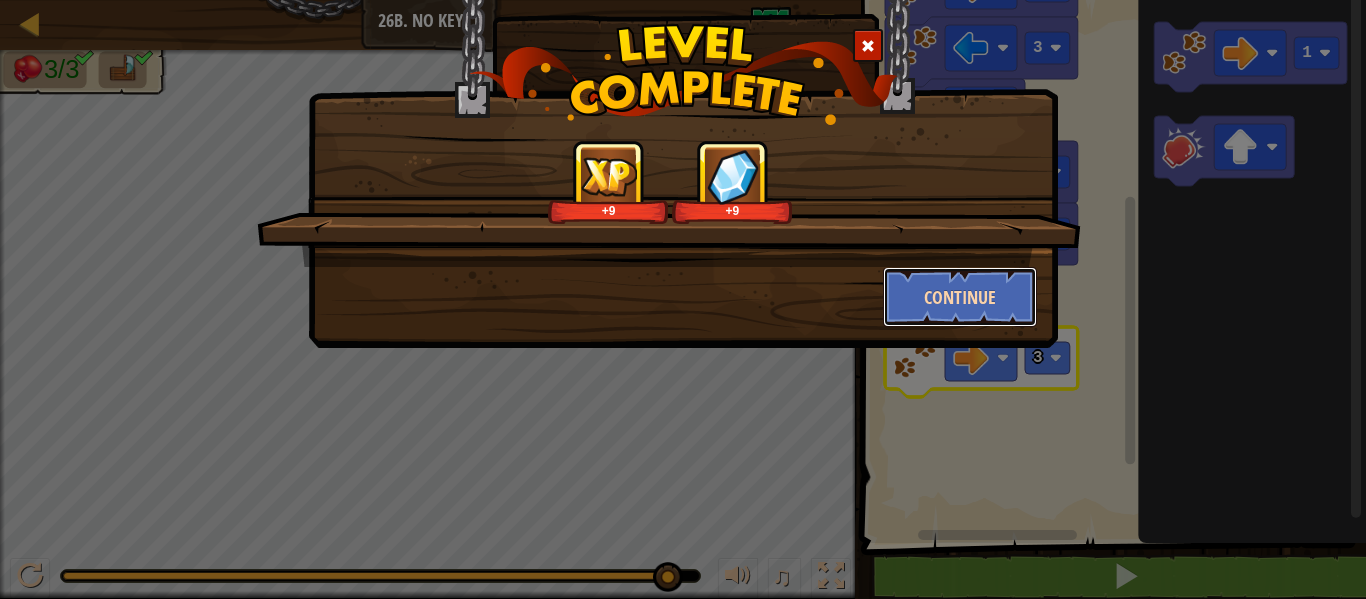 drag, startPoint x: 957, startPoint y: 239, endPoint x: 941, endPoint y: 289, distance: 52.49762 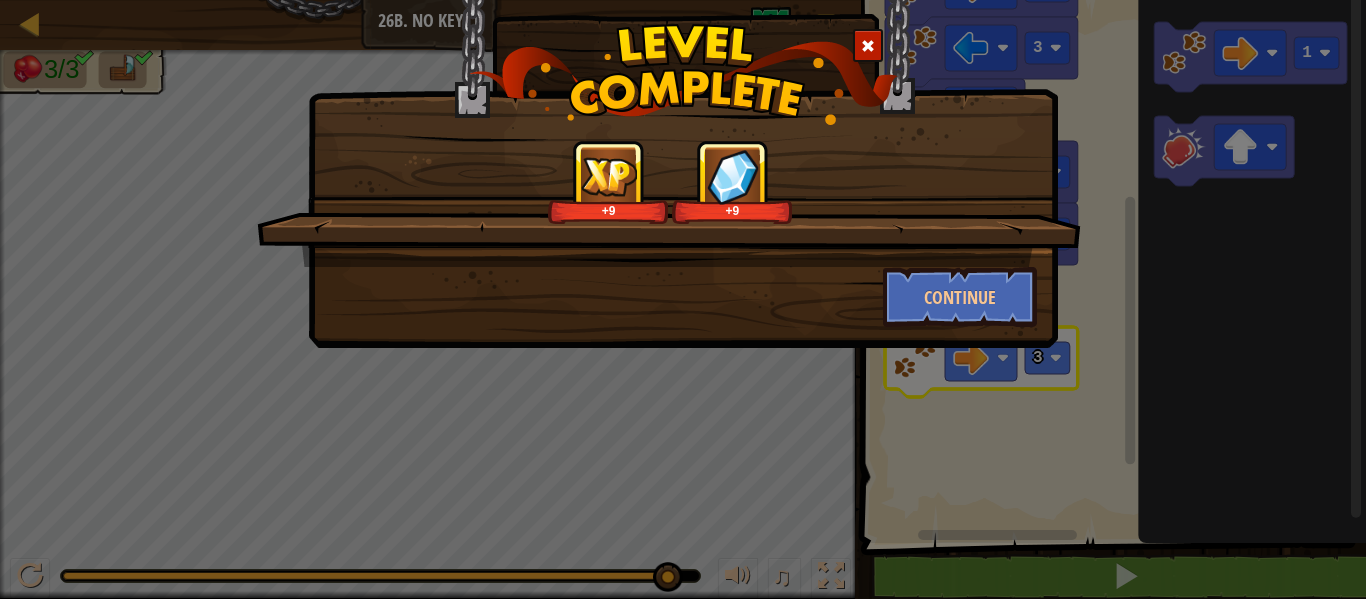 drag, startPoint x: 941, startPoint y: 289, endPoint x: 860, endPoint y: 264, distance: 84.77028 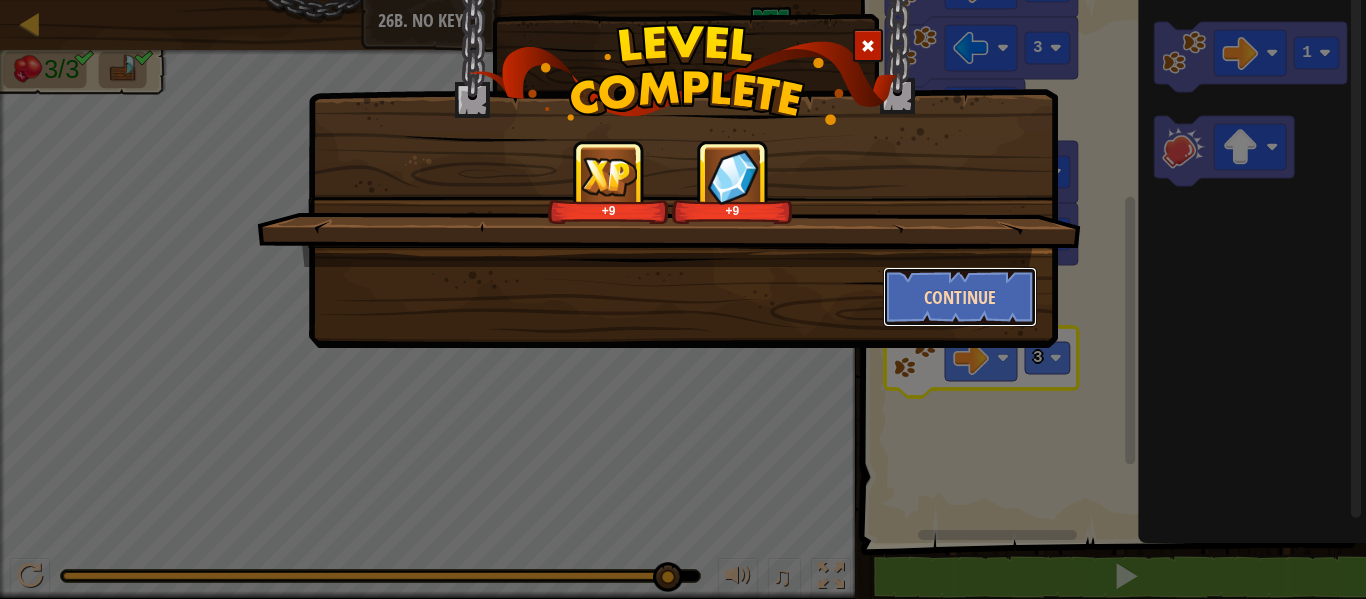 click on "Continue" at bounding box center (960, 297) 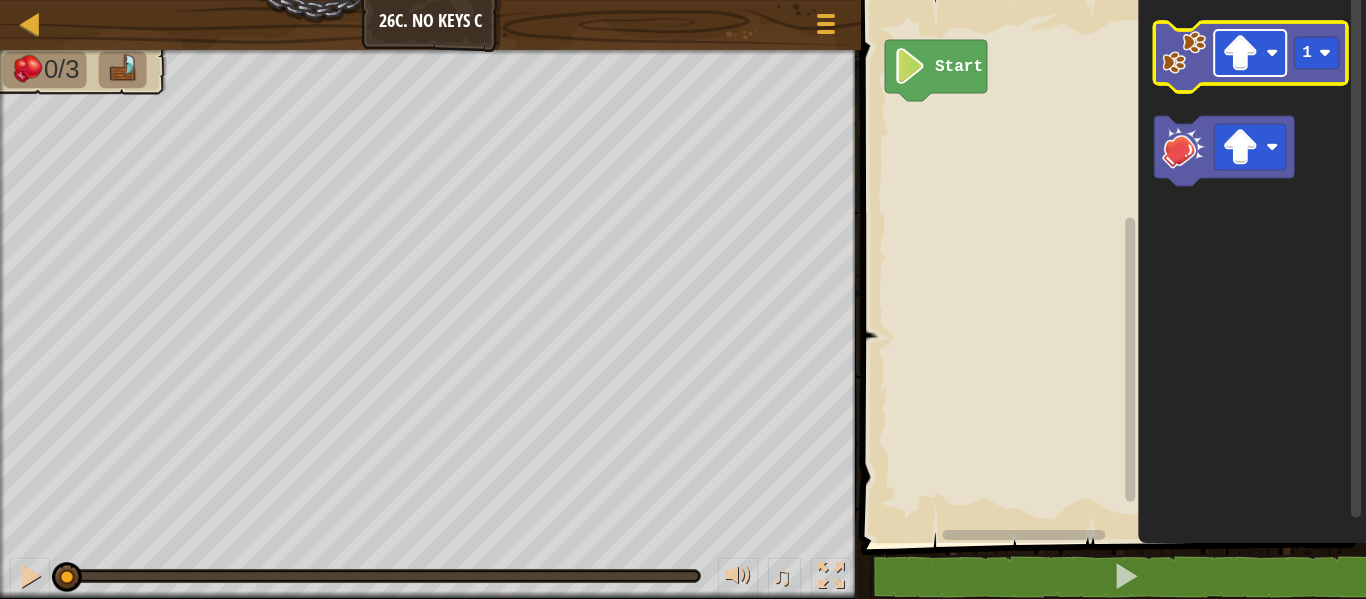 click 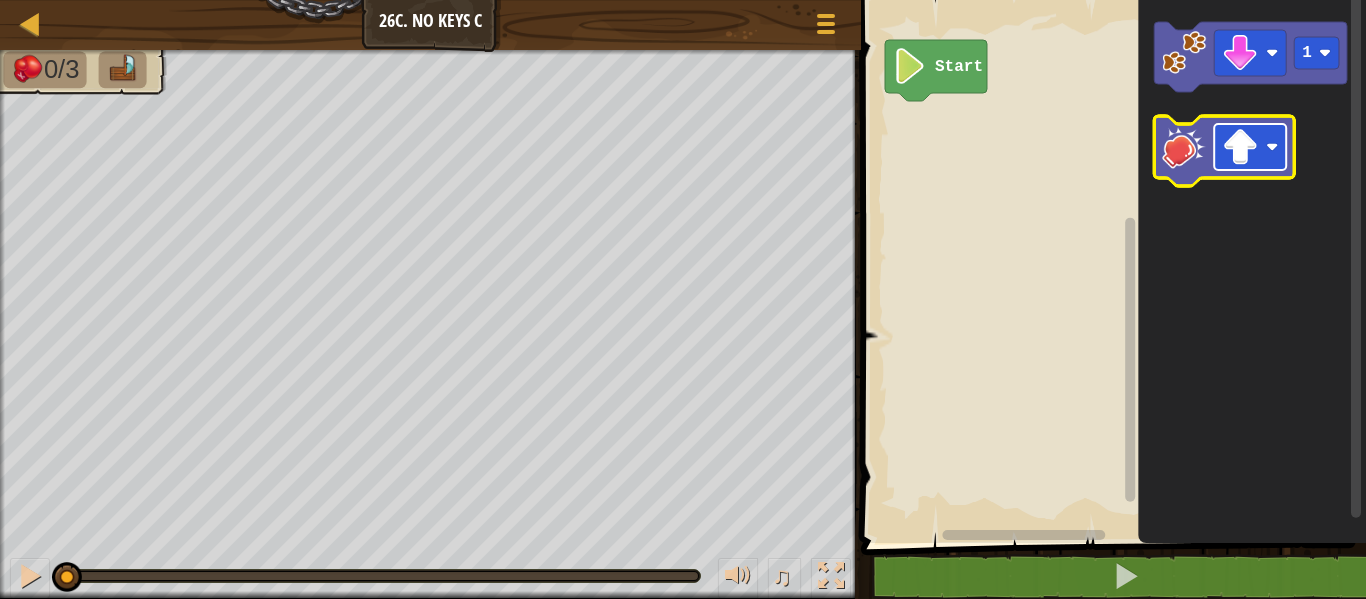 click 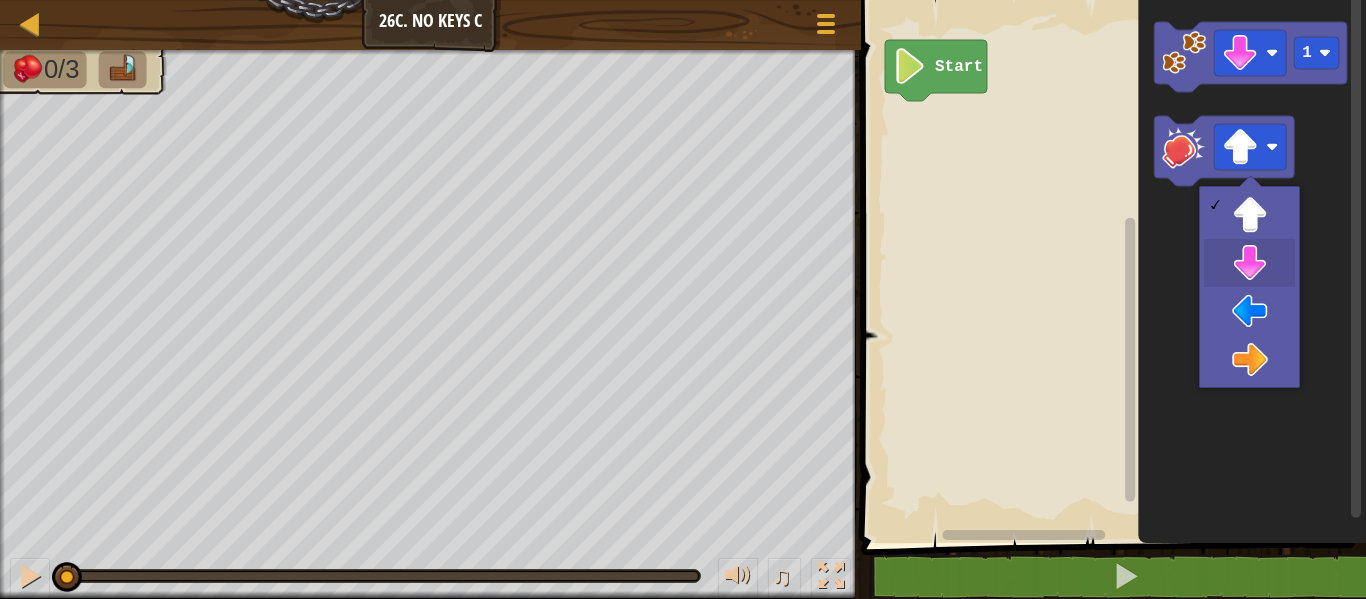 drag, startPoint x: 1235, startPoint y: 259, endPoint x: 1222, endPoint y: 267, distance: 15.264338 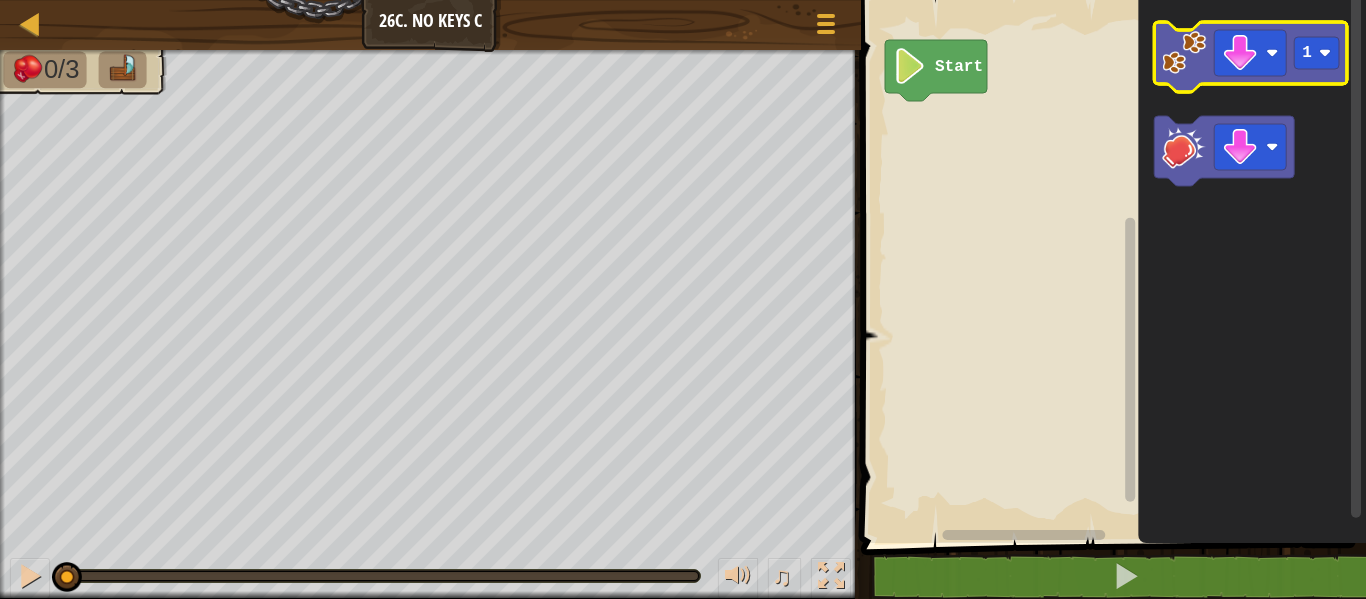 click 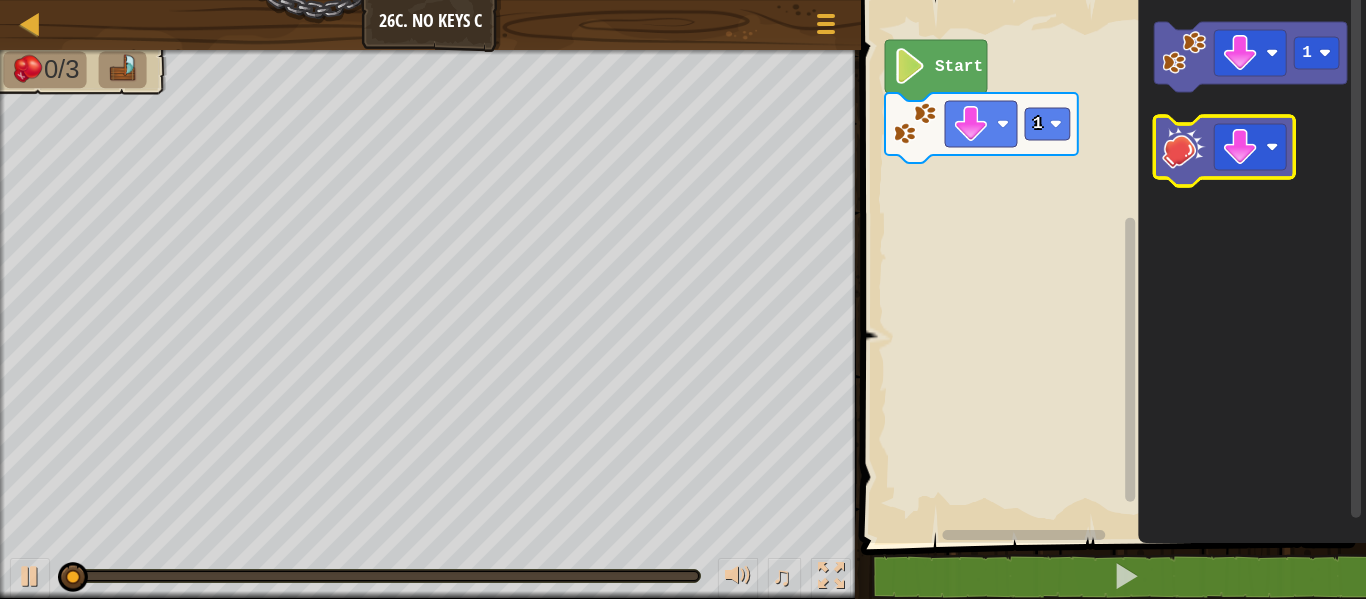 click 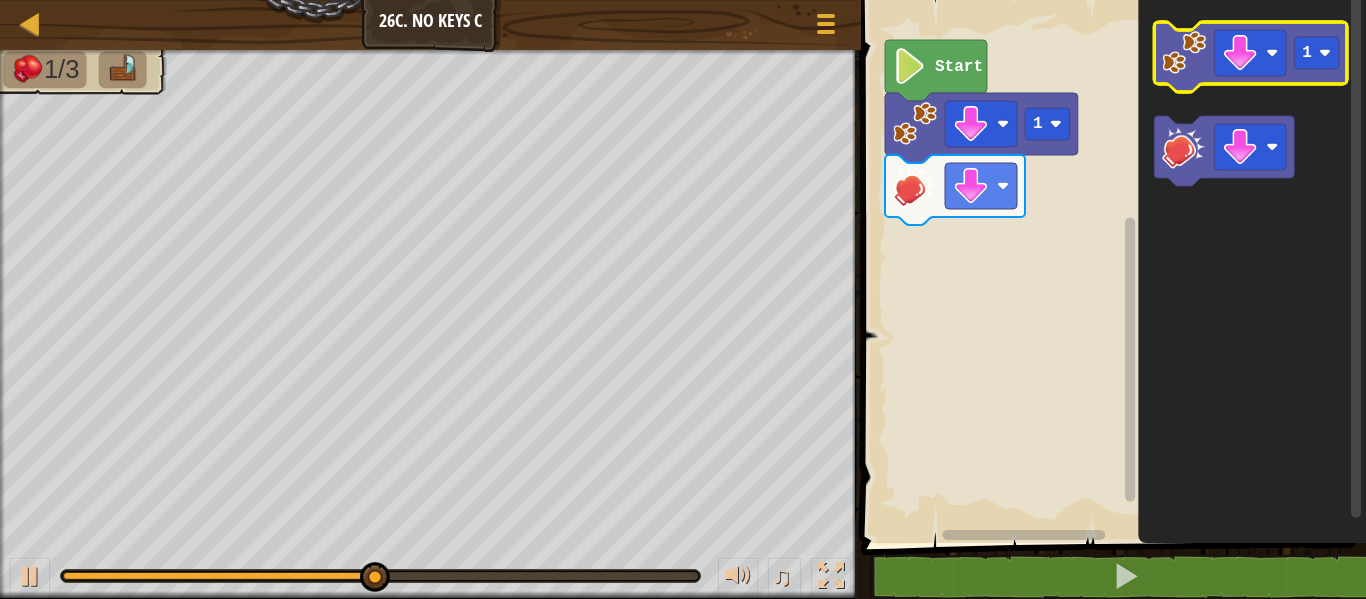 click 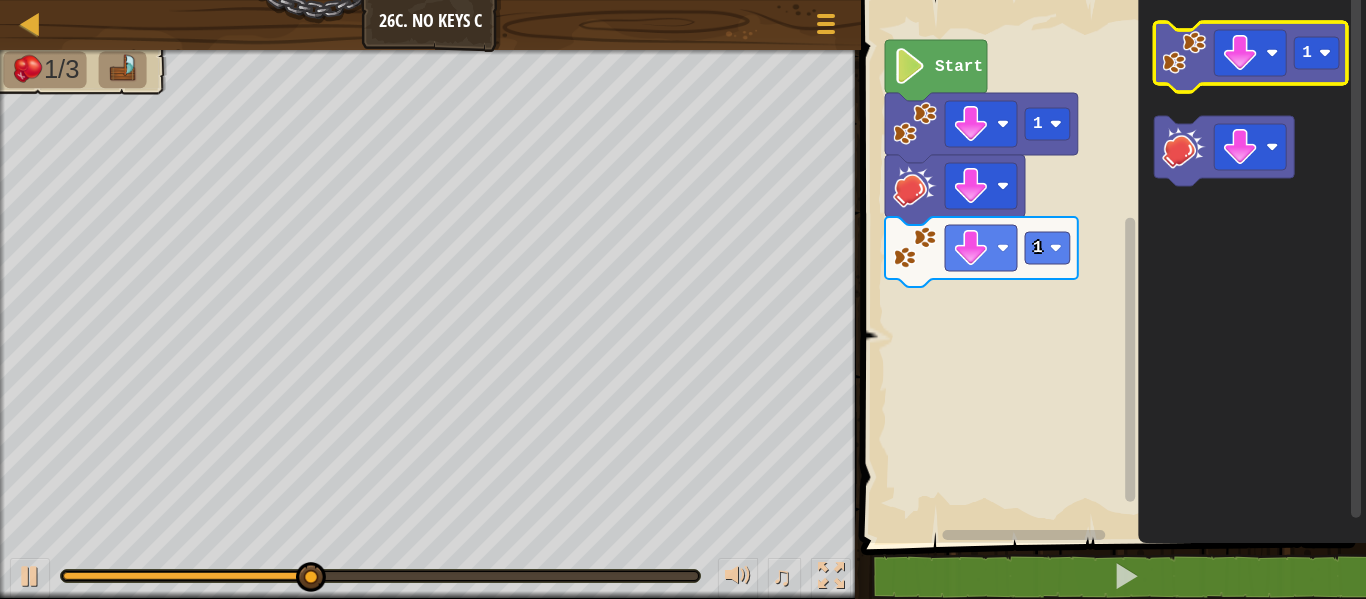 click 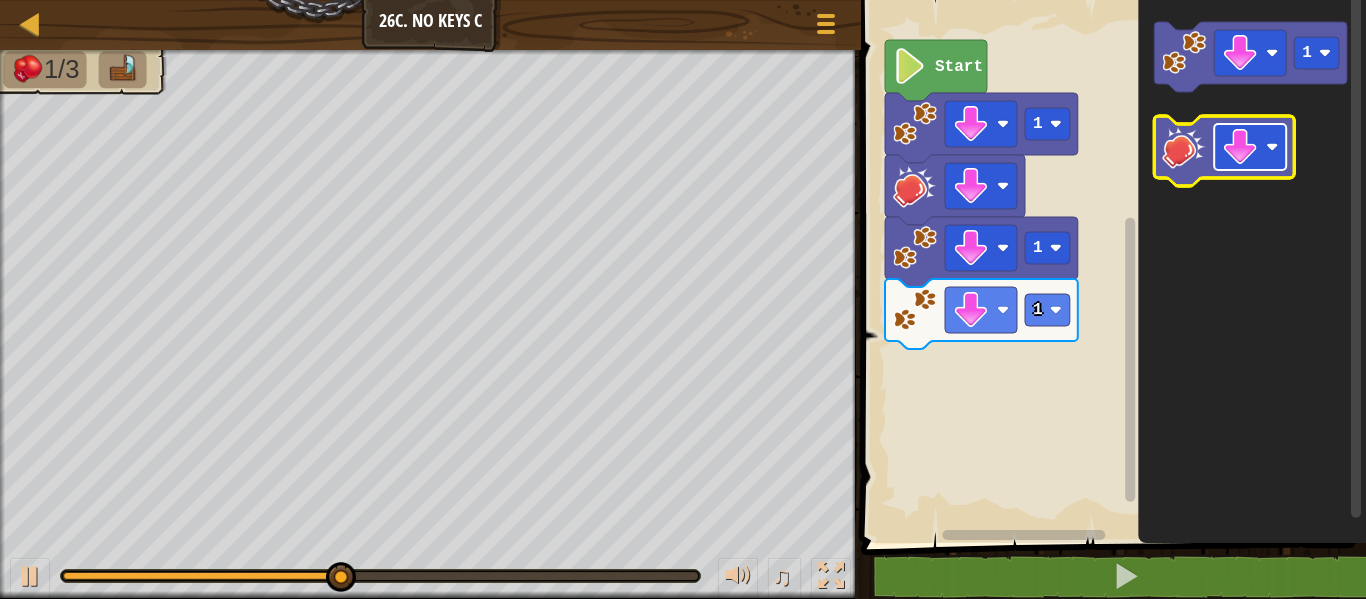 click 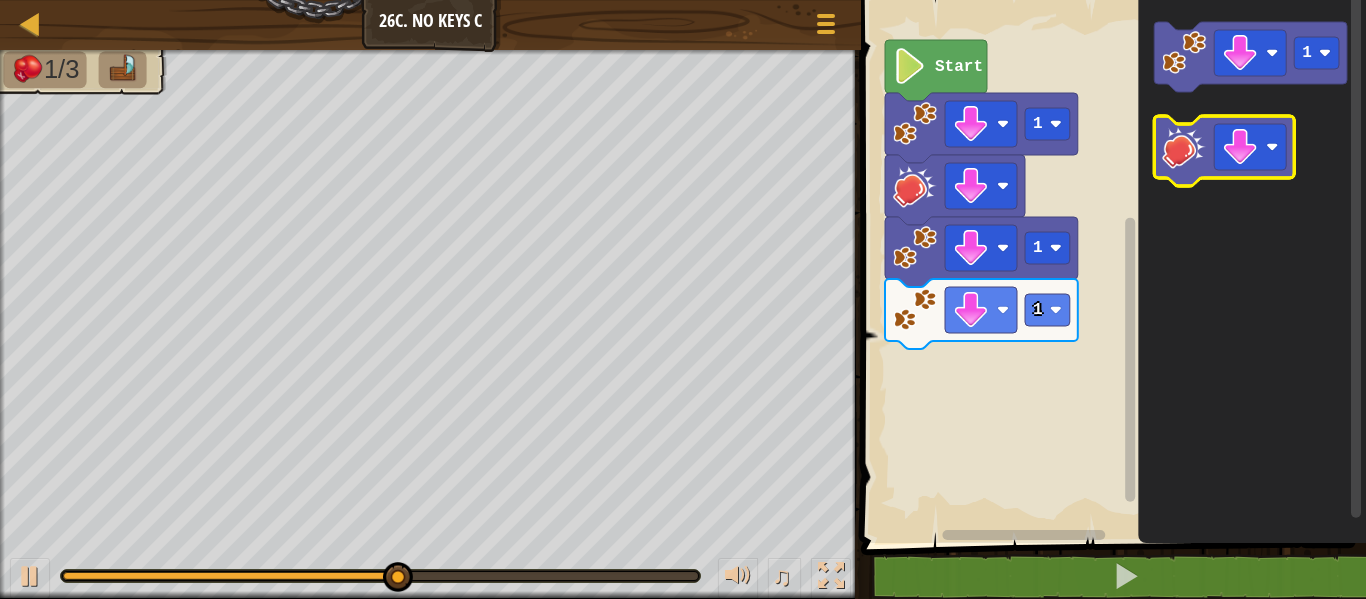 click 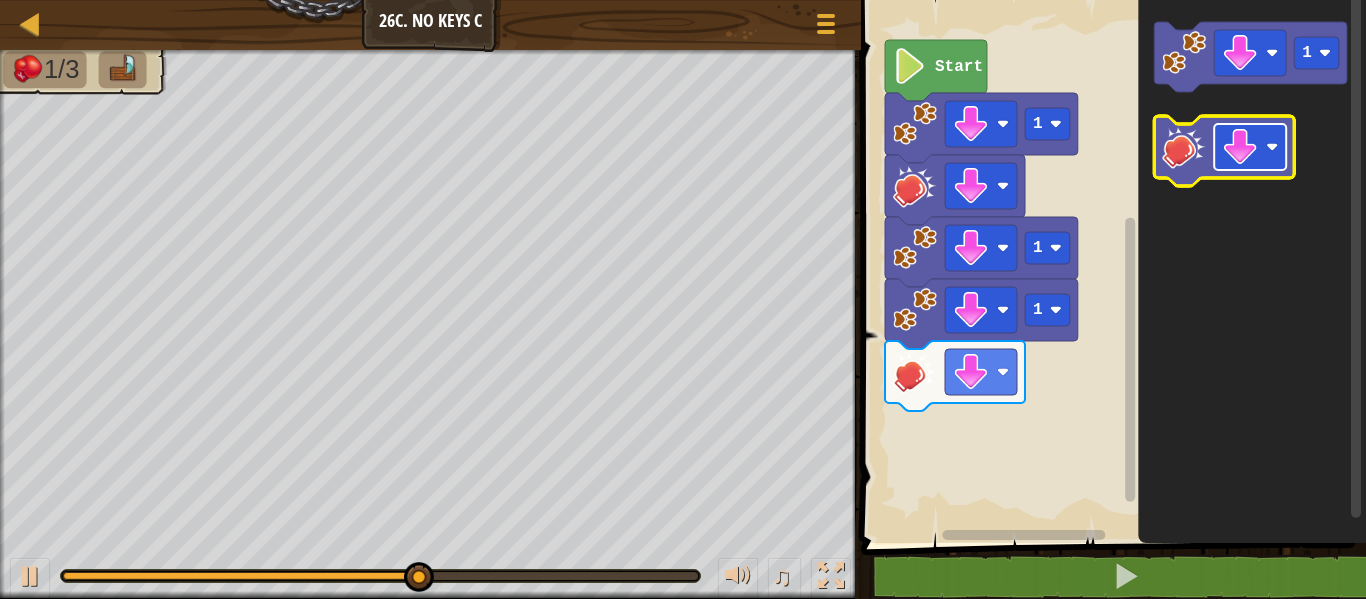 click 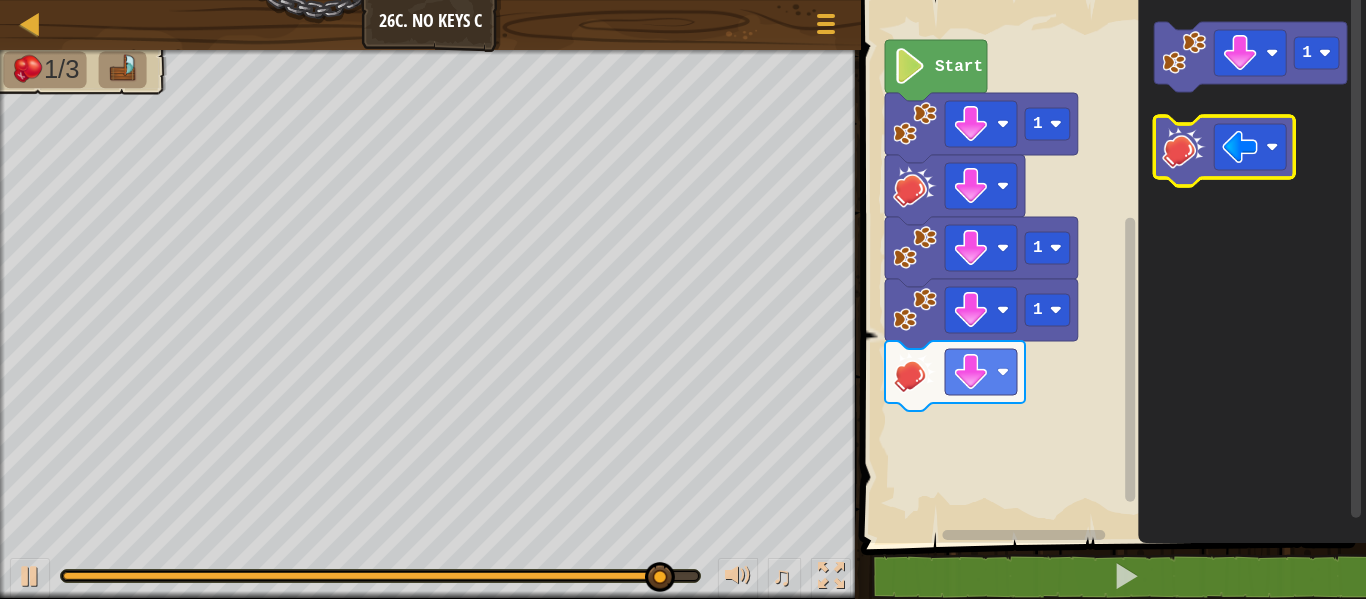 click 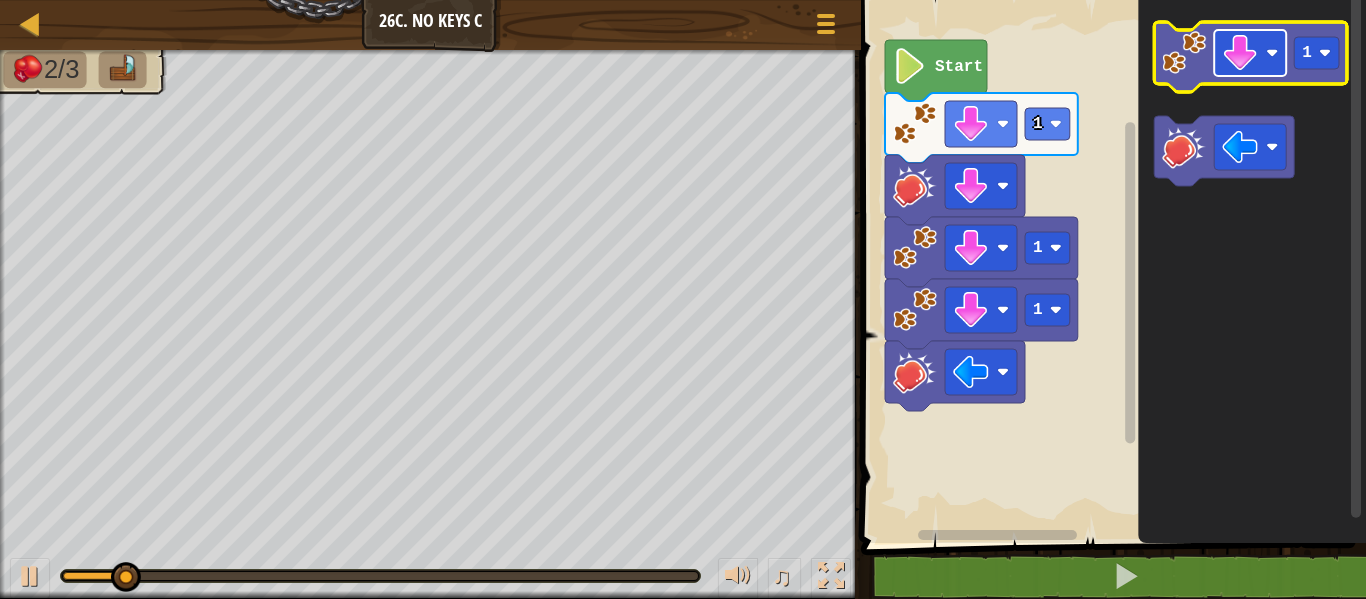 click 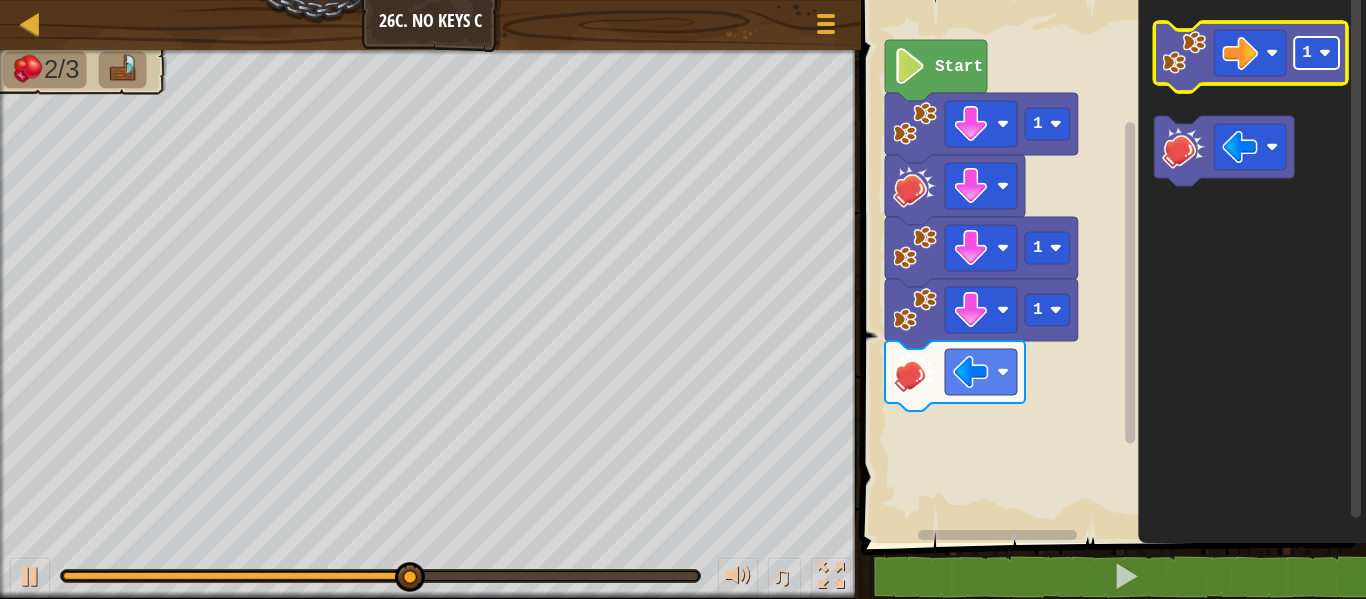 click on "1" 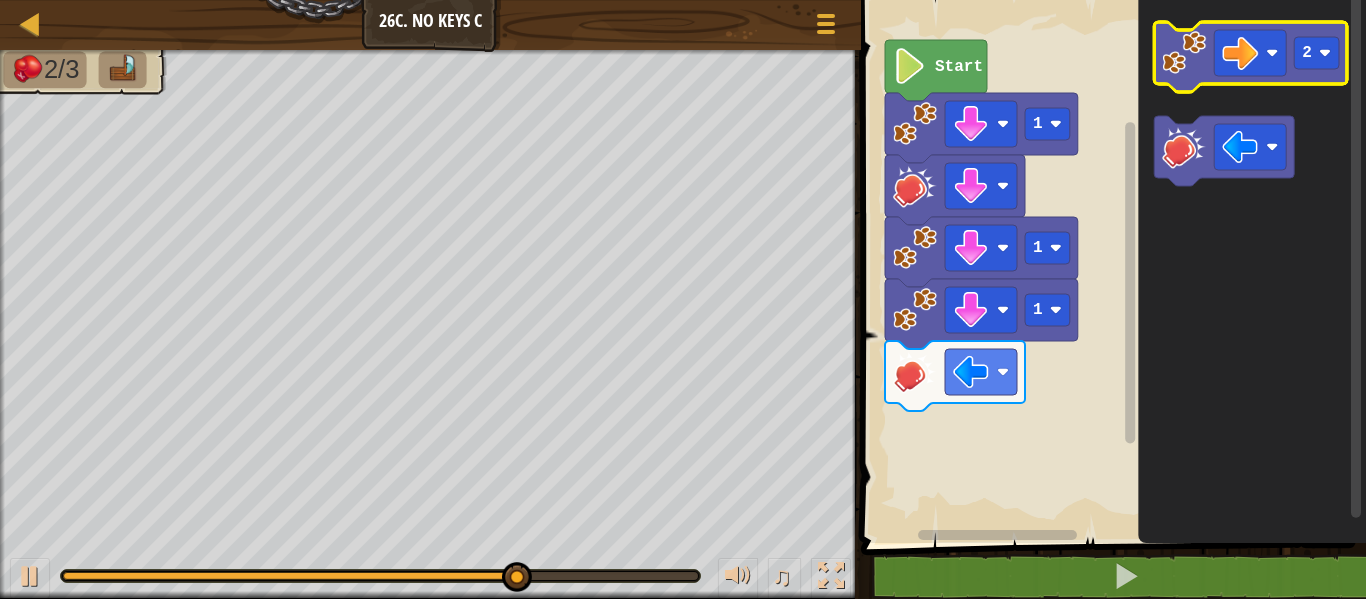 click 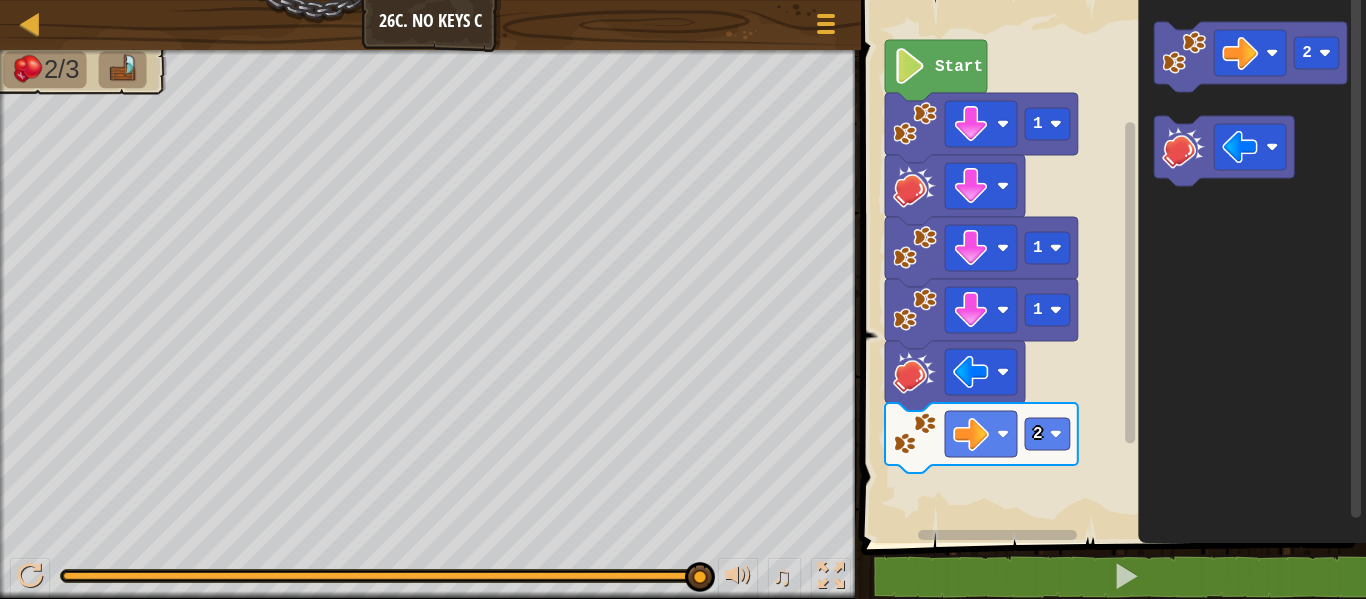 click on "♫" at bounding box center [430, 571] 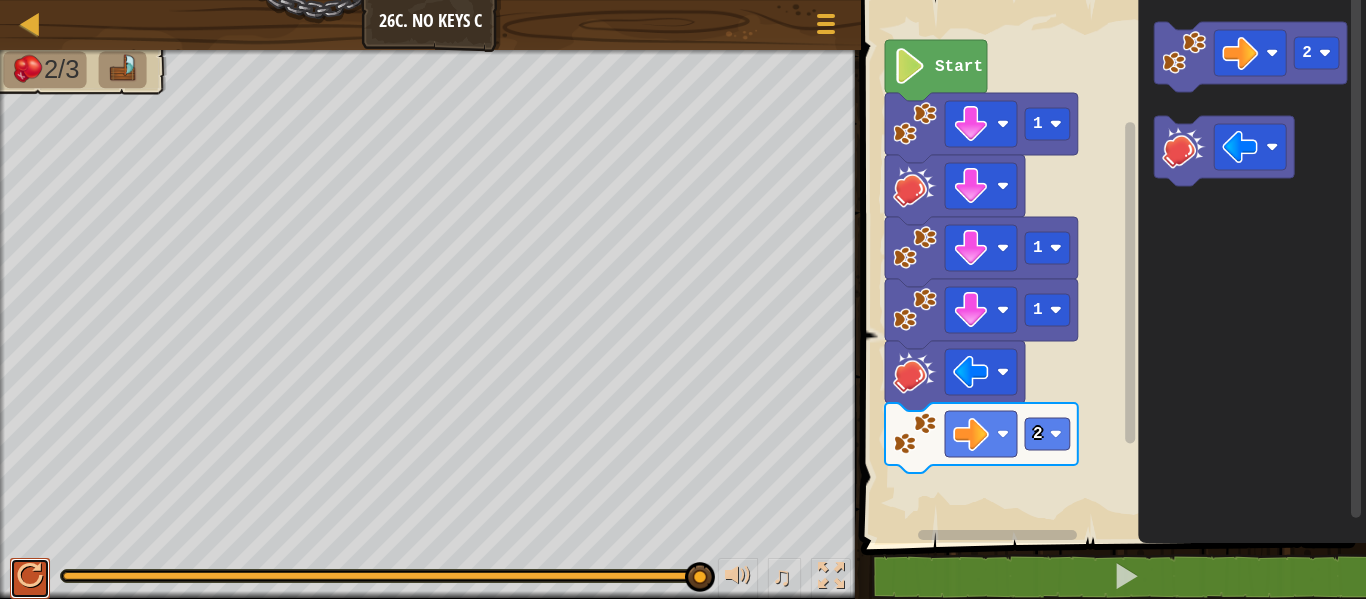 click at bounding box center (30, 576) 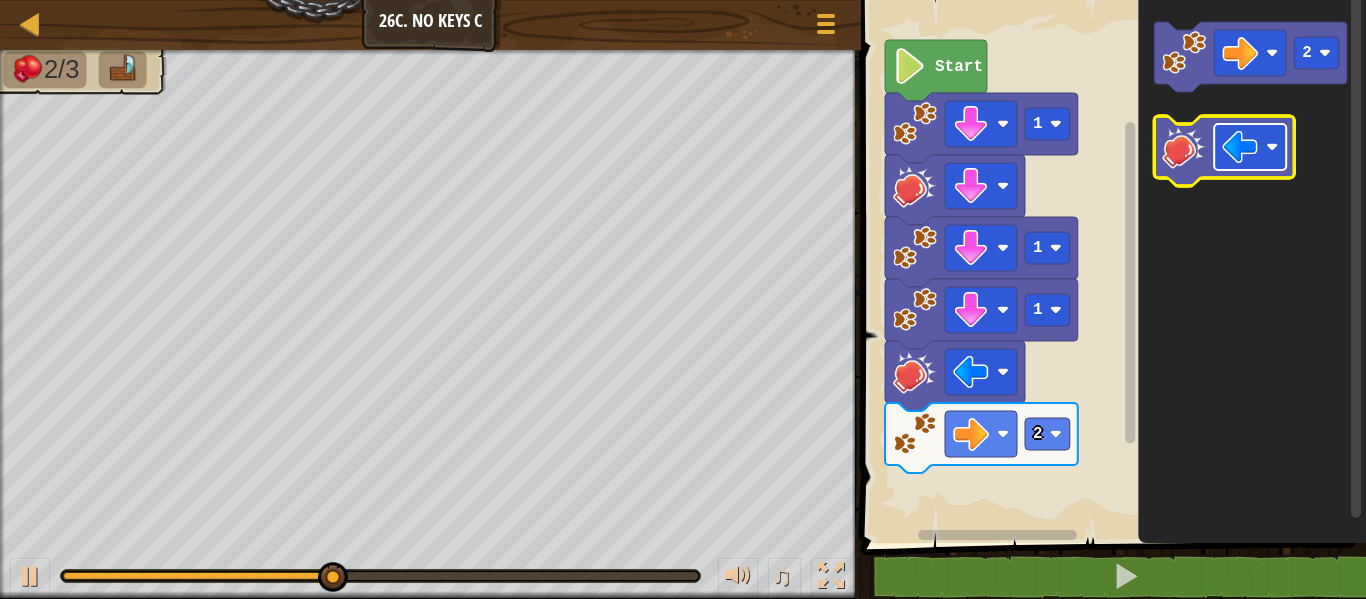 click 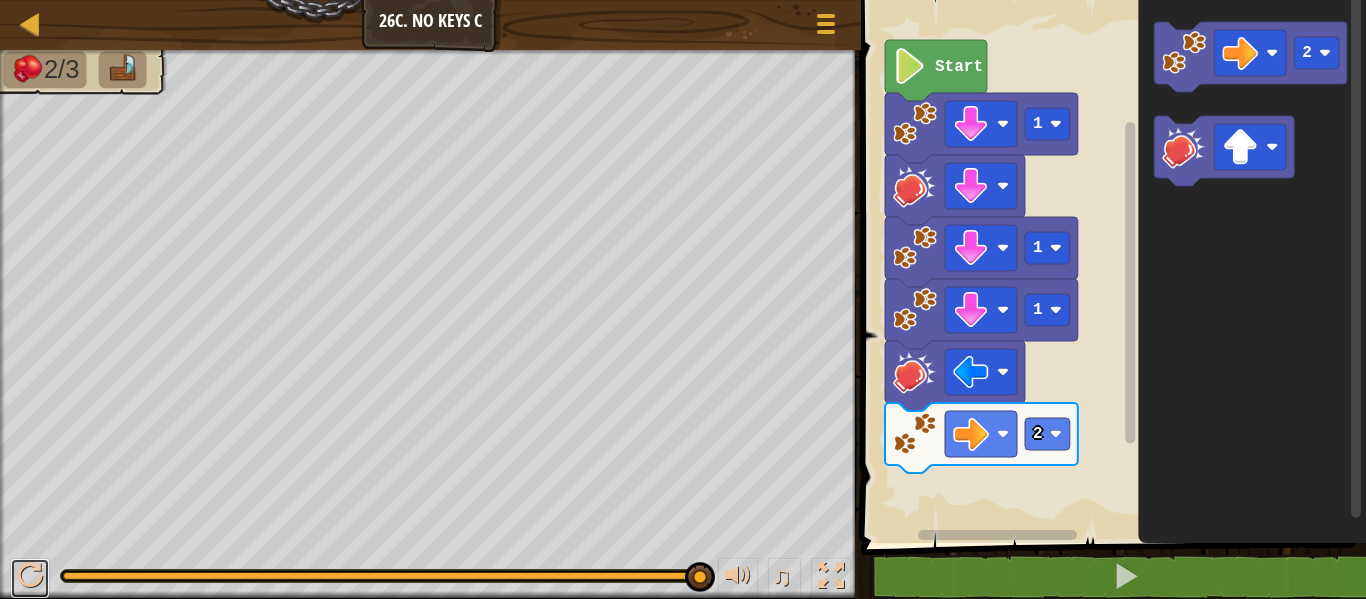 drag, startPoint x: 15, startPoint y: 559, endPoint x: 15, endPoint y: 544, distance: 15 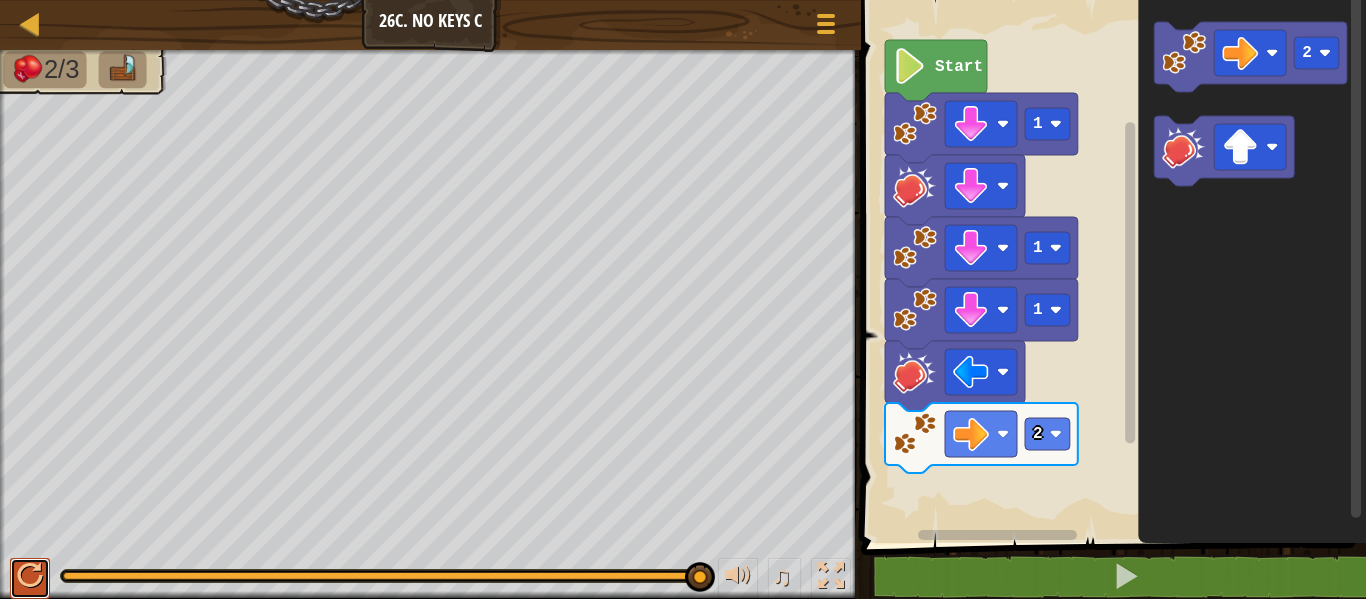 click at bounding box center [30, 578] 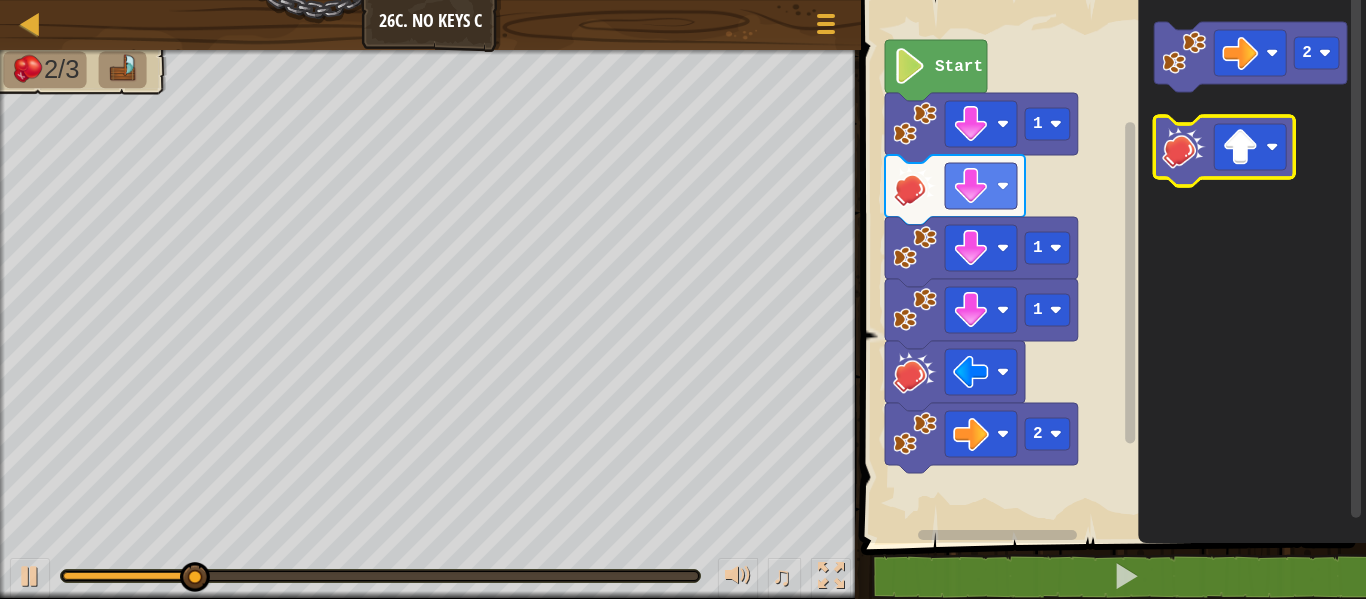 click 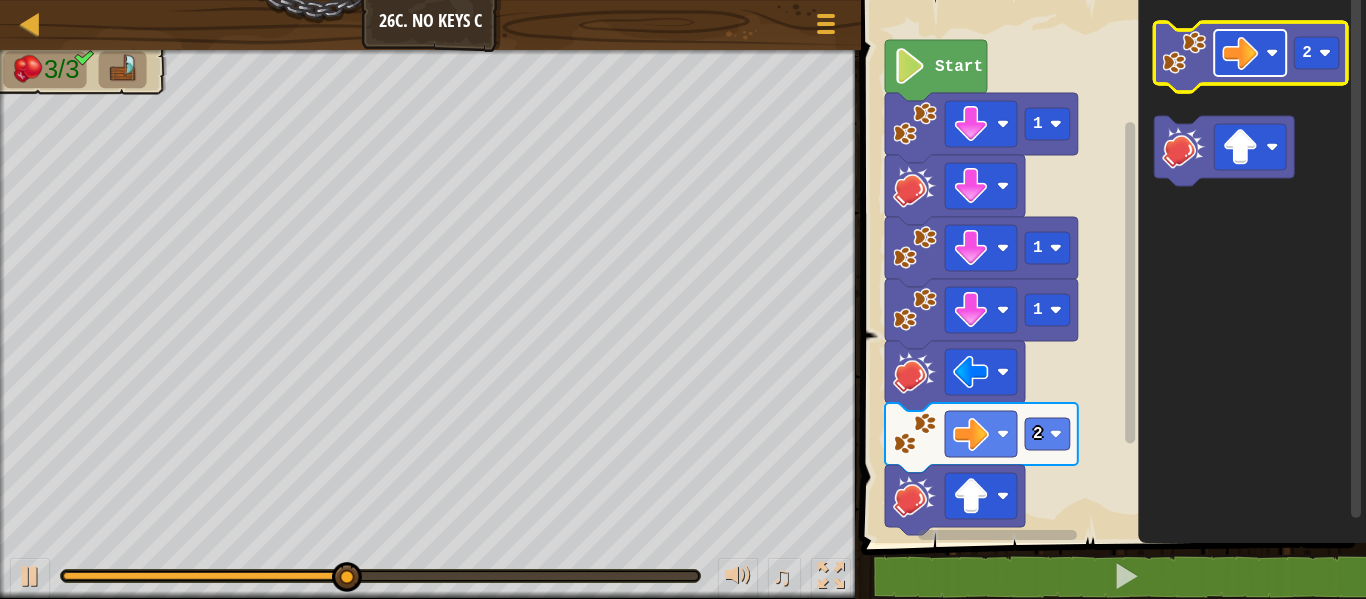 click 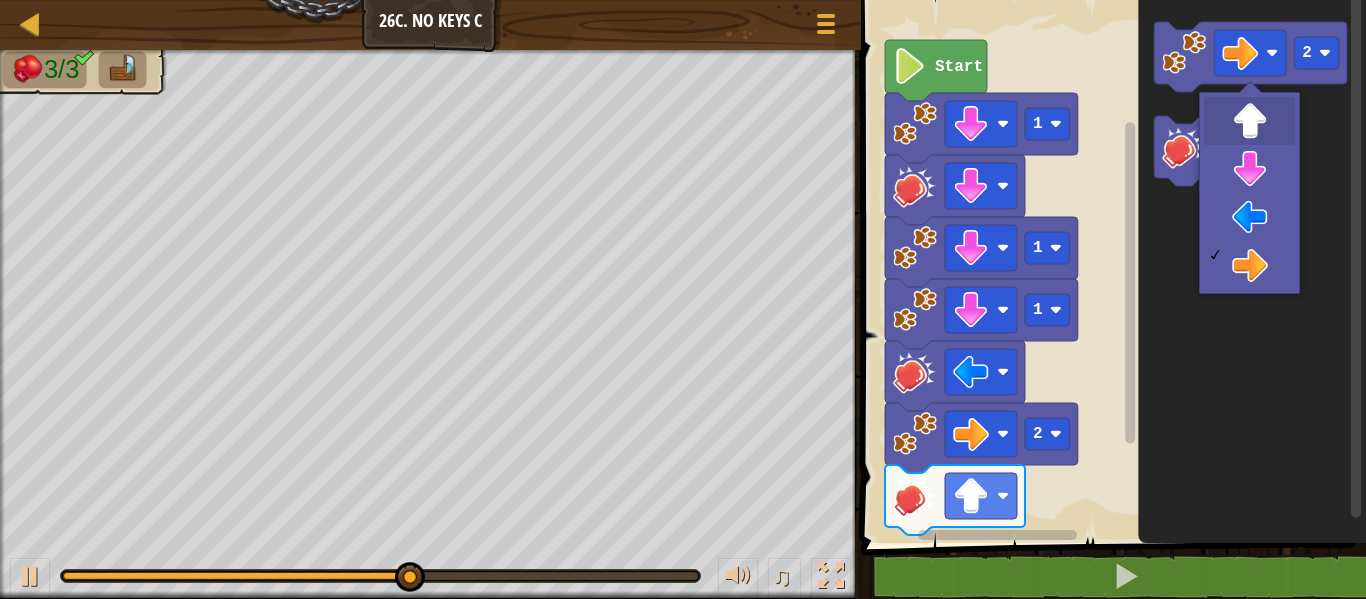 drag, startPoint x: 1242, startPoint y: 125, endPoint x: 1220, endPoint y: 105, distance: 29.732138 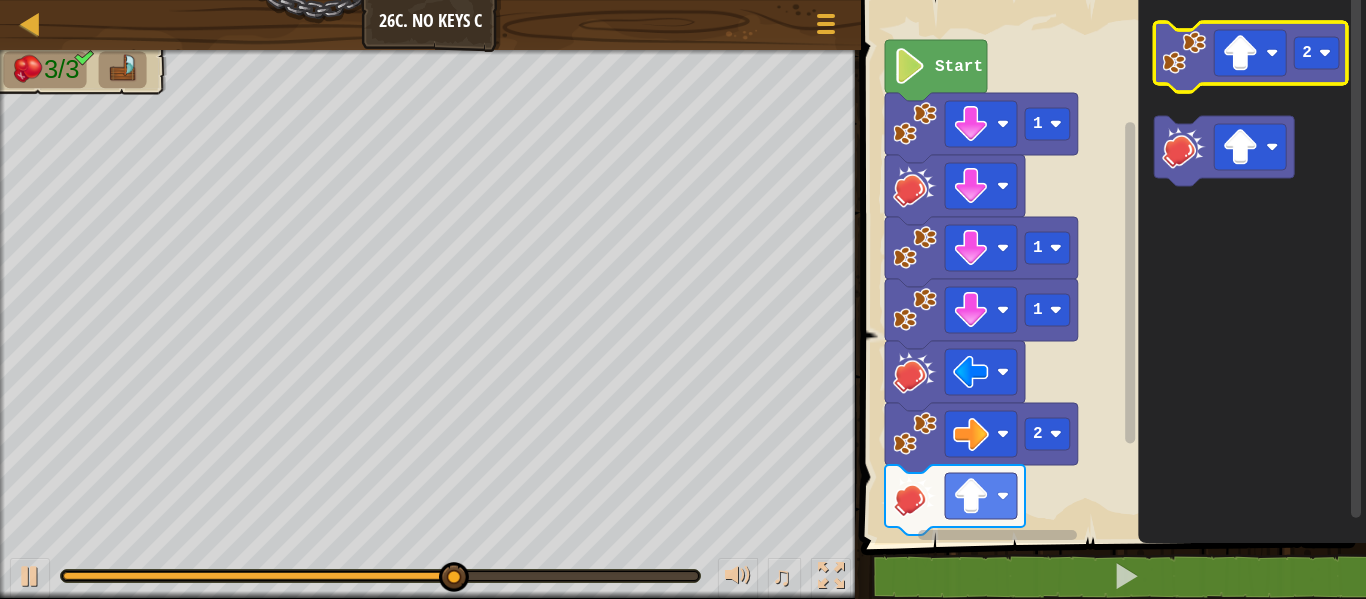 click 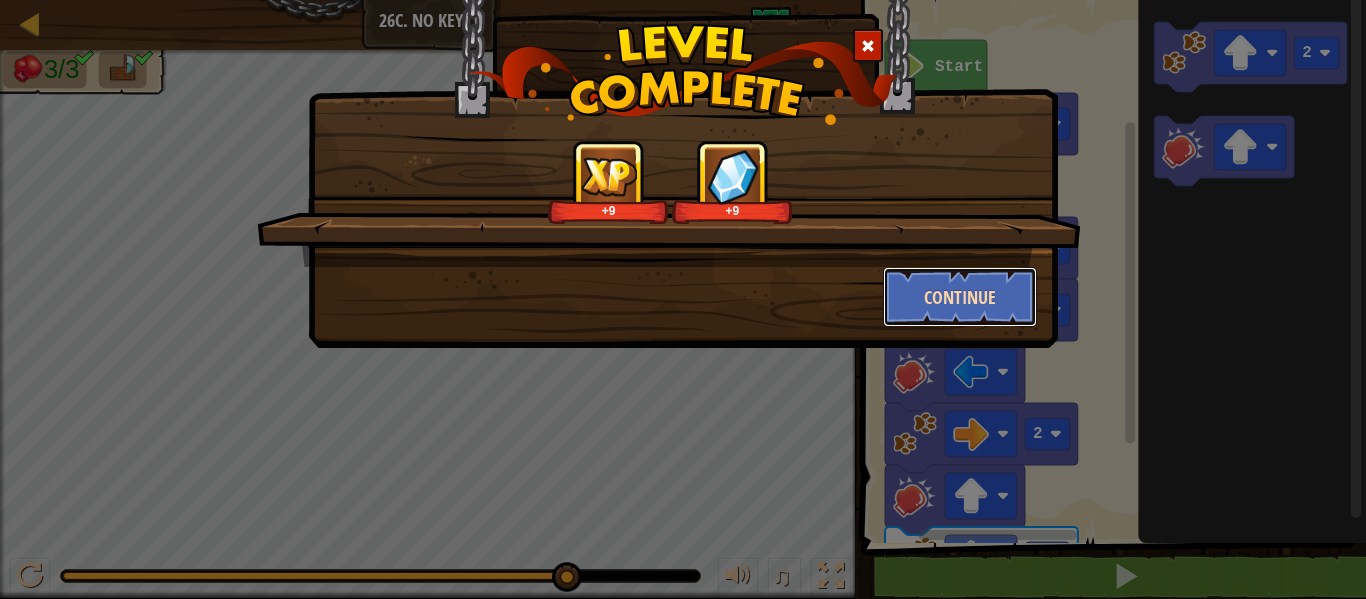drag, startPoint x: 982, startPoint y: 310, endPoint x: 974, endPoint y: 317, distance: 10.630146 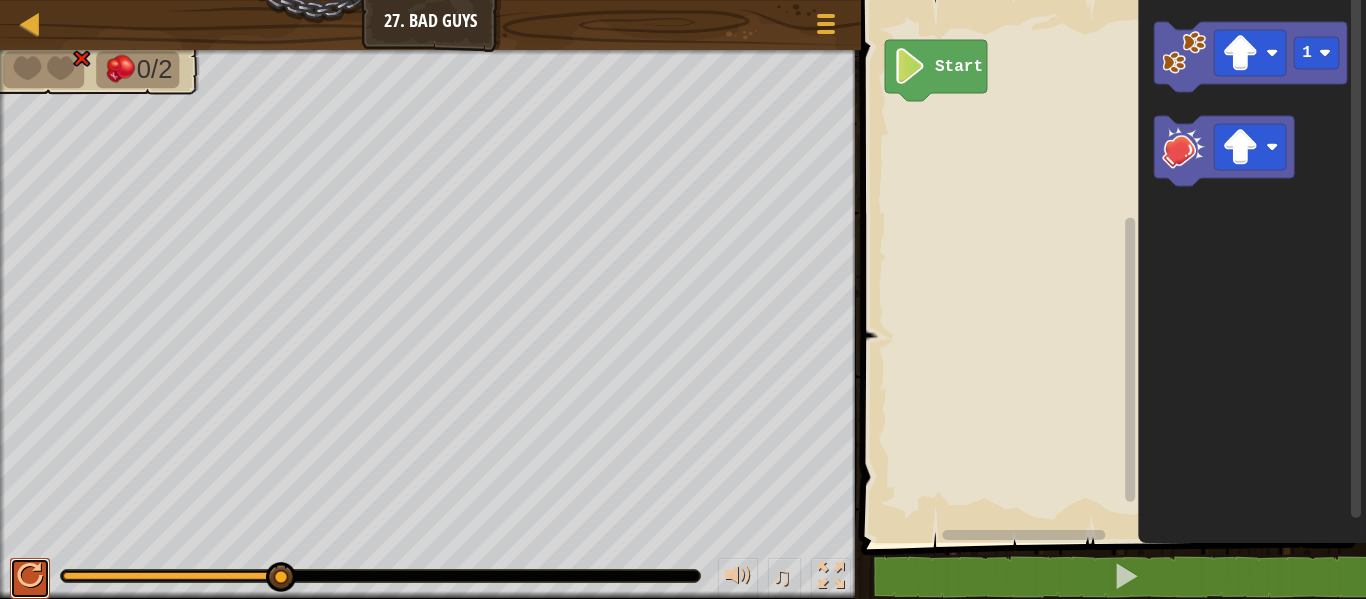 click at bounding box center (30, 576) 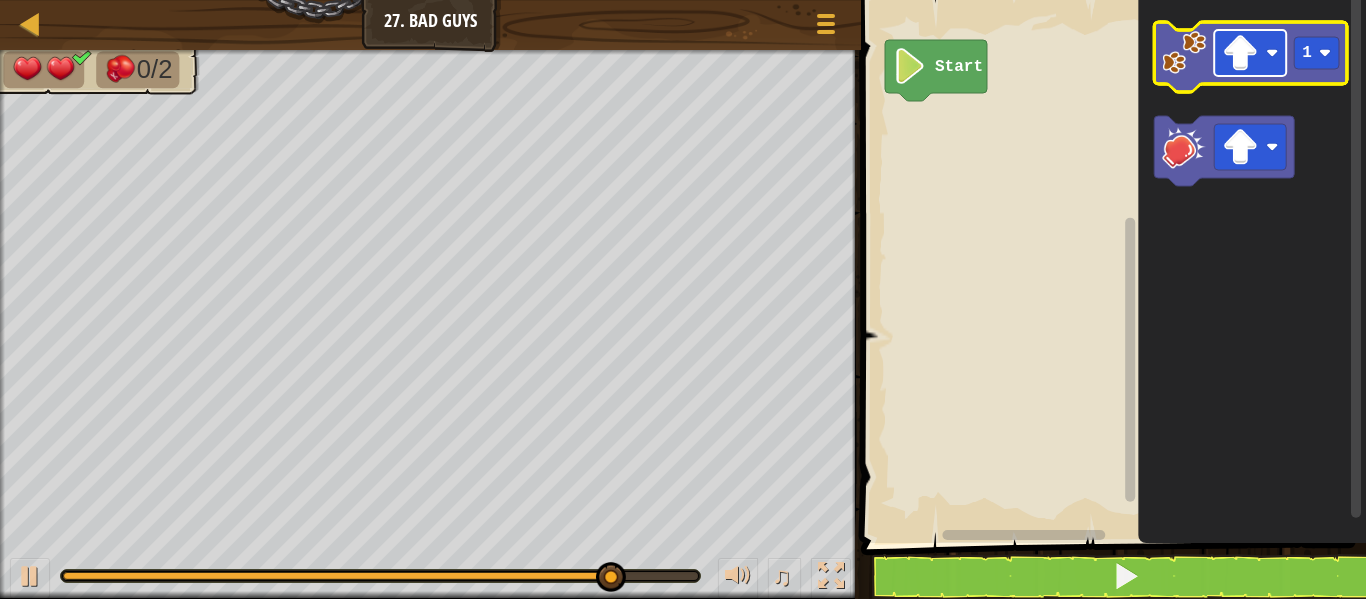 click 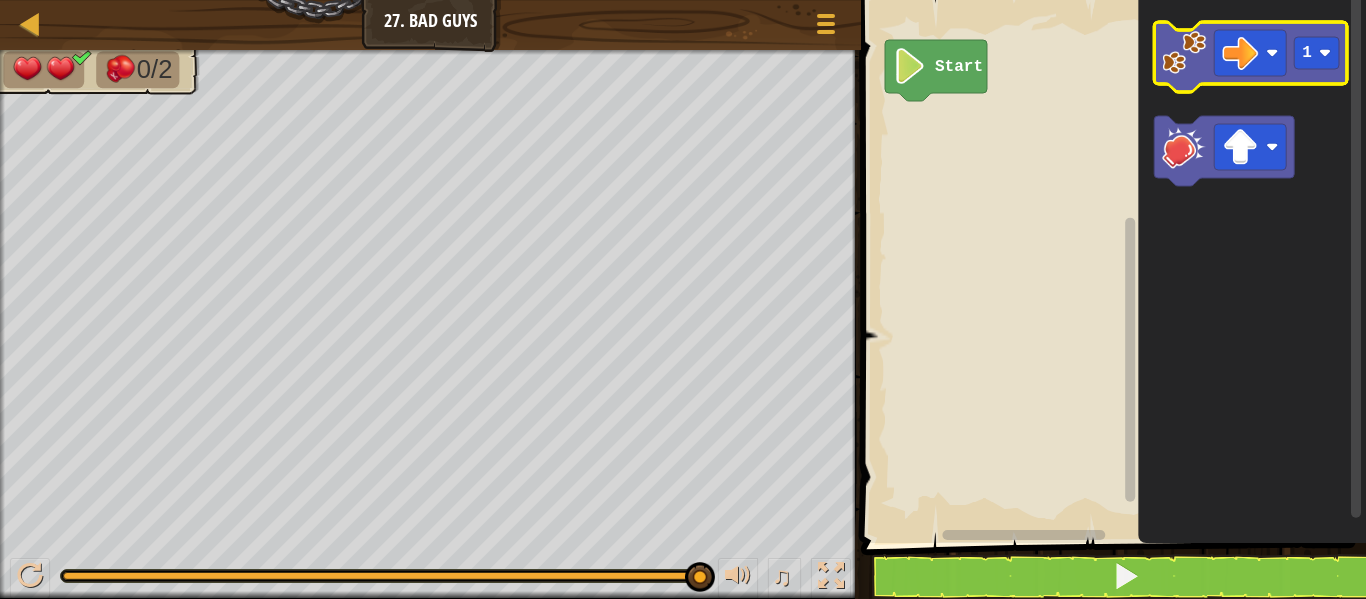 click 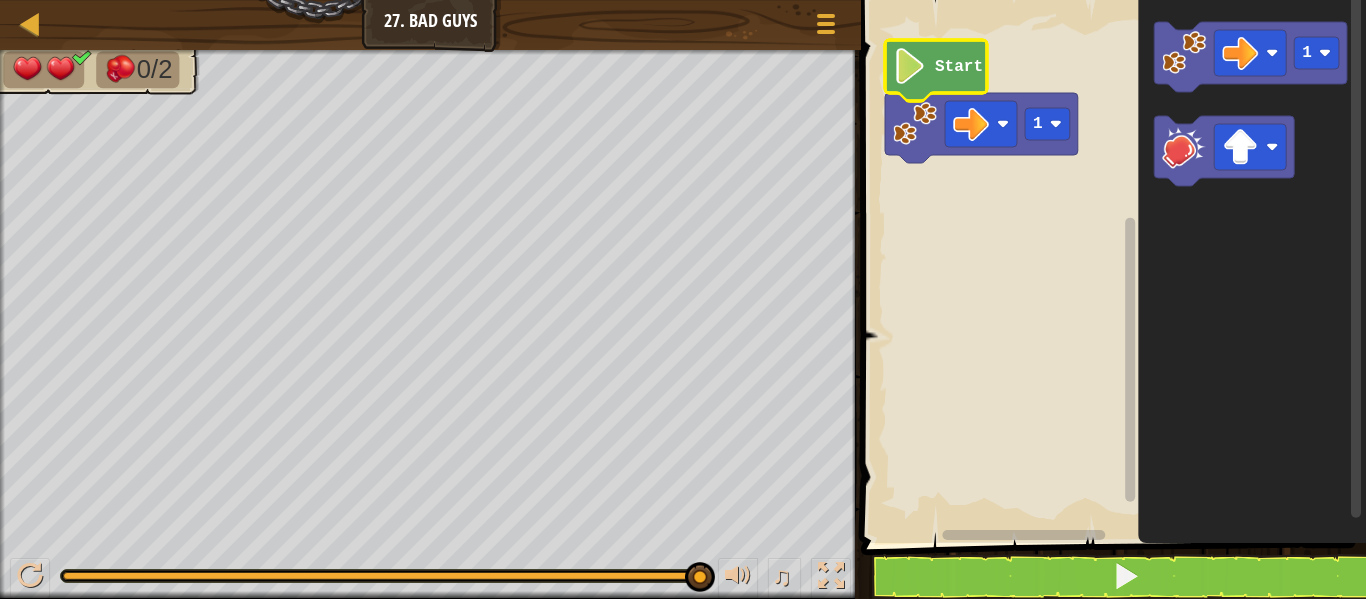 click on "Start" 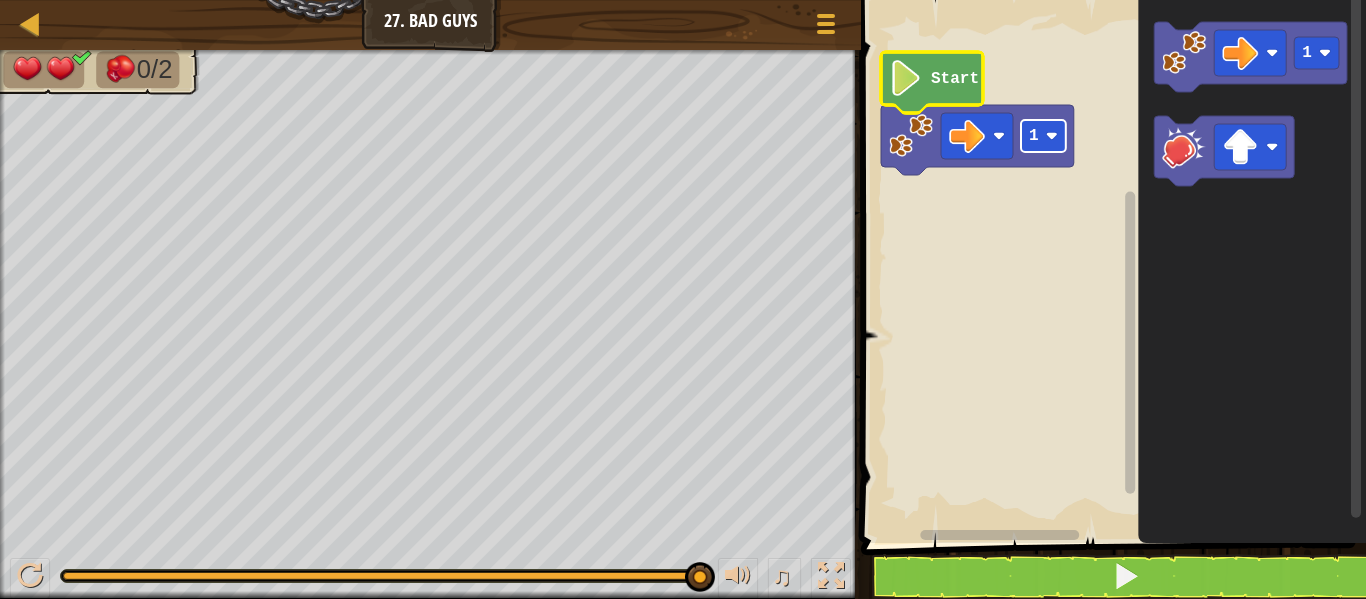click 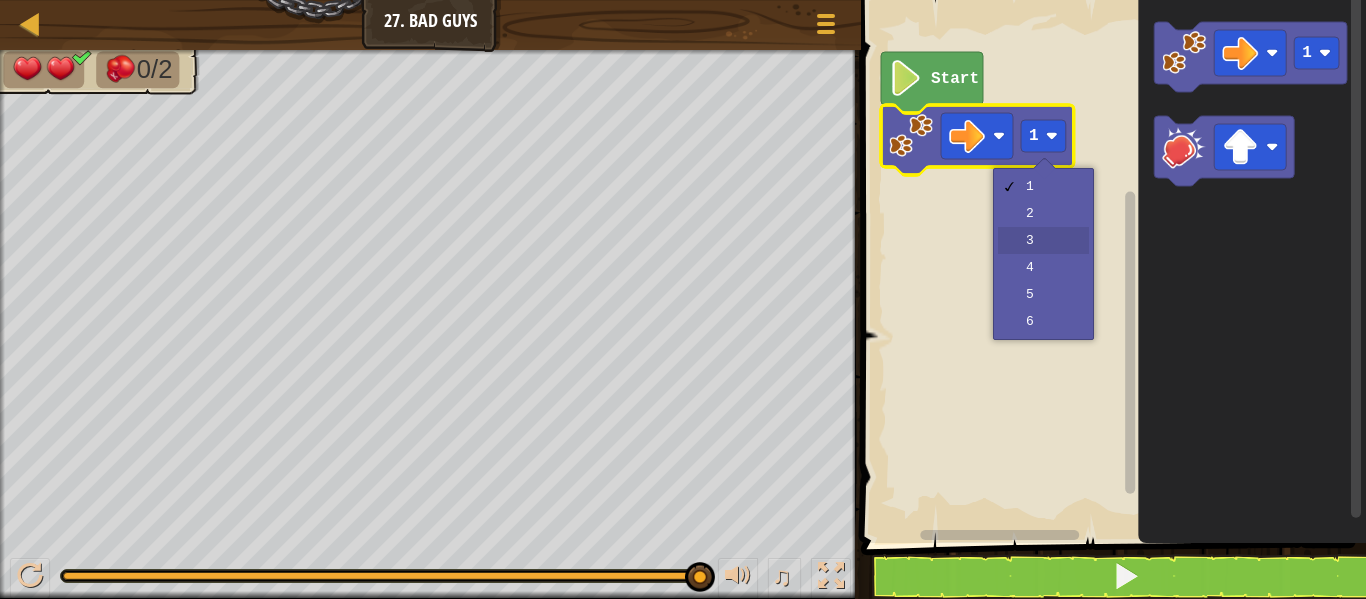 drag, startPoint x: 1035, startPoint y: 242, endPoint x: 1057, endPoint y: 243, distance: 22.022715 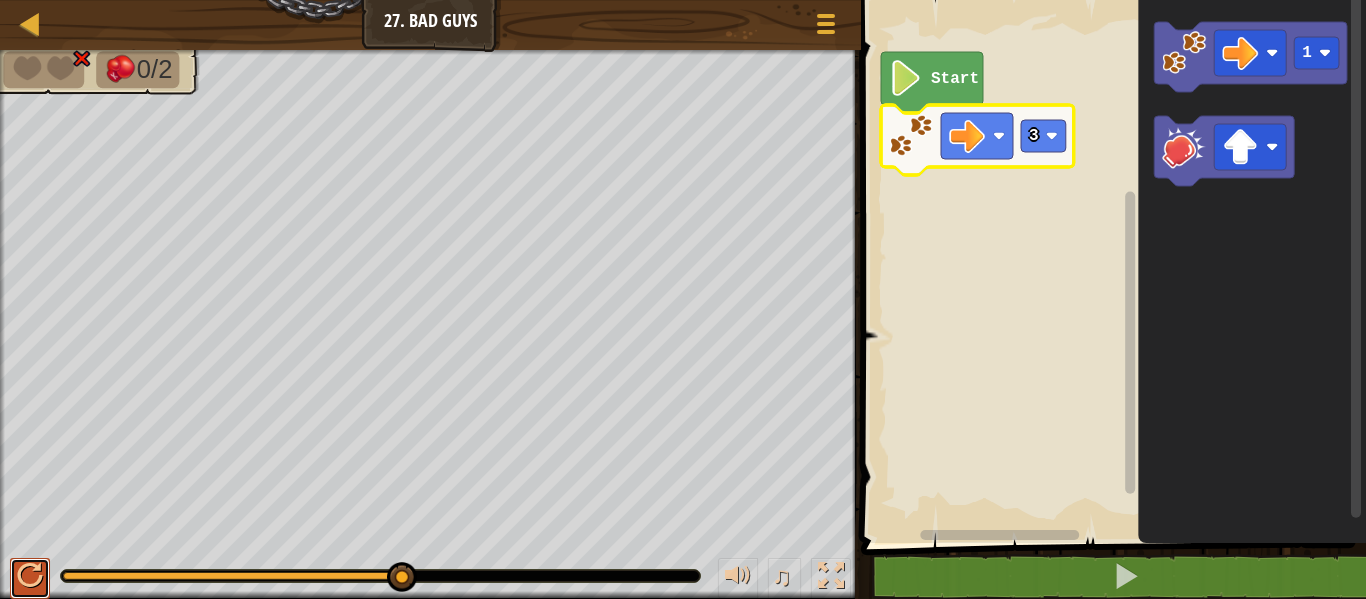 click at bounding box center [30, 576] 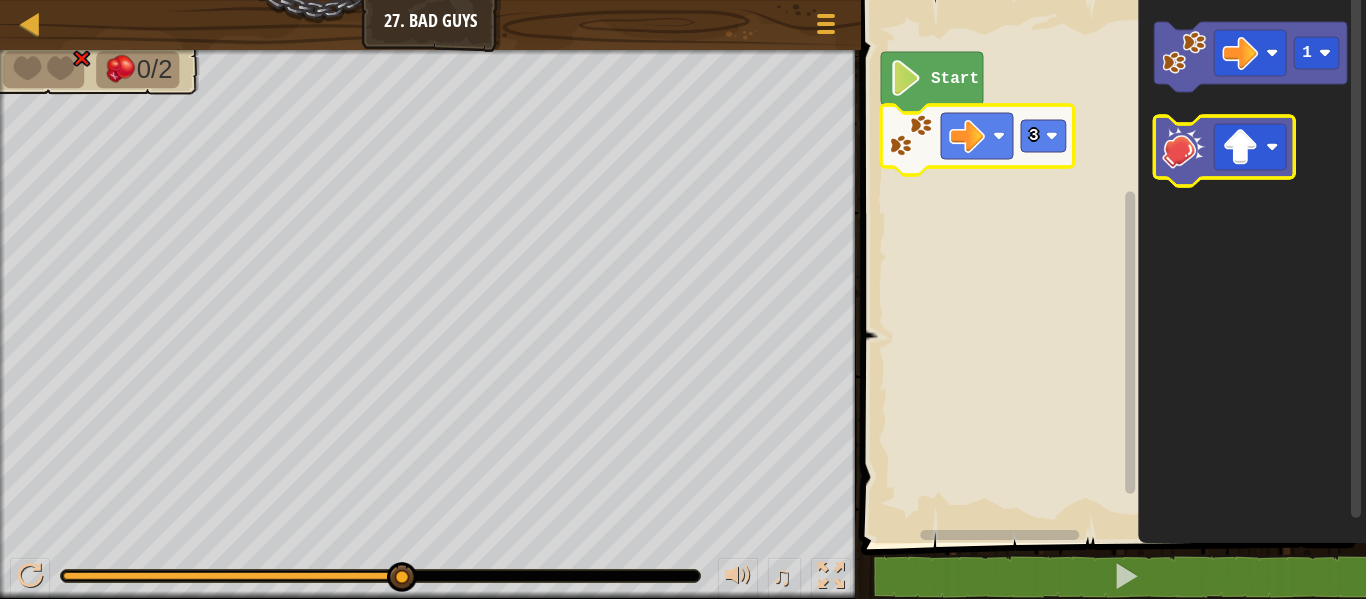 click 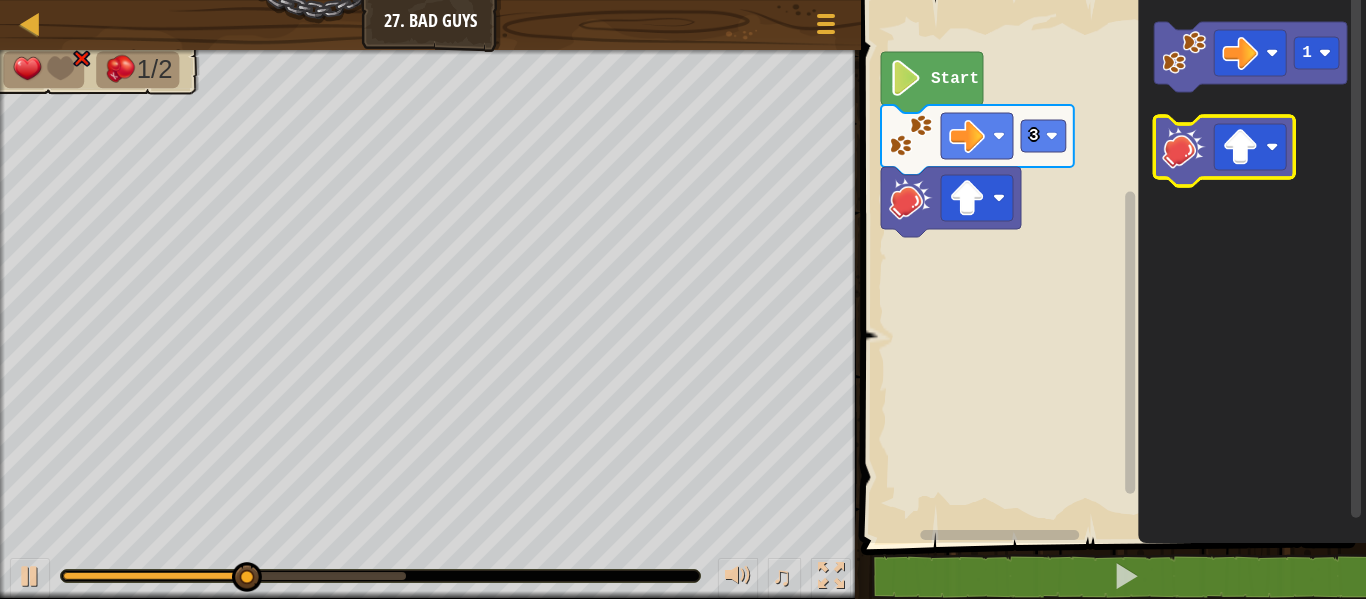 click 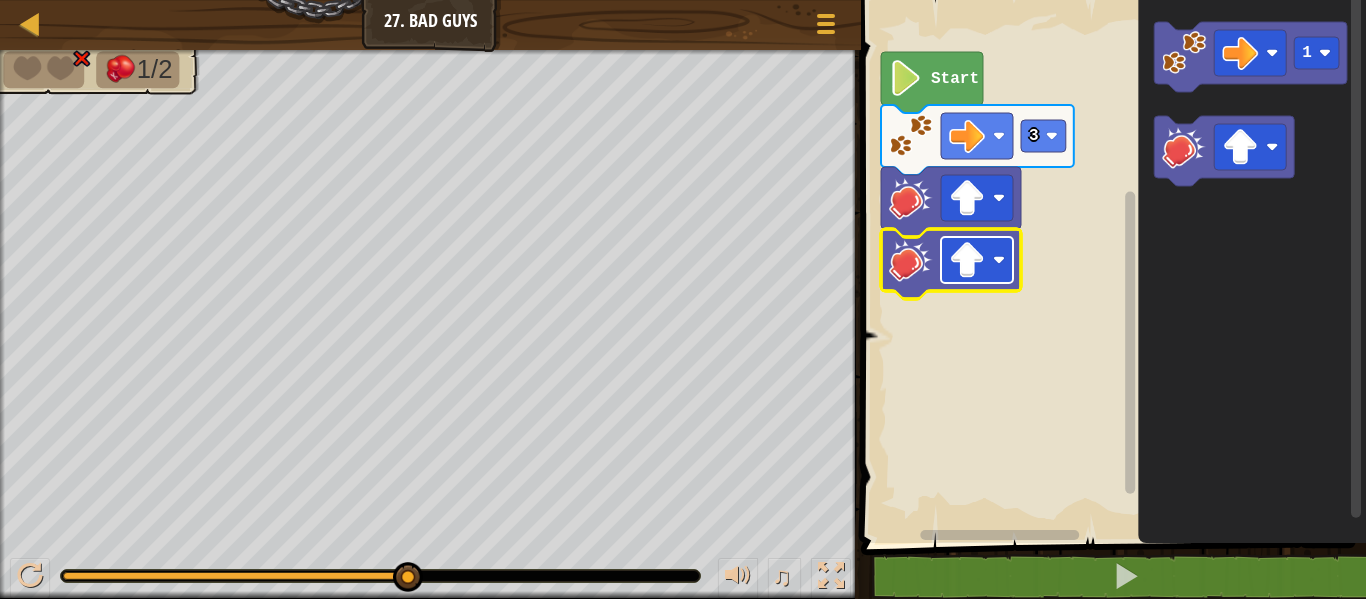 click 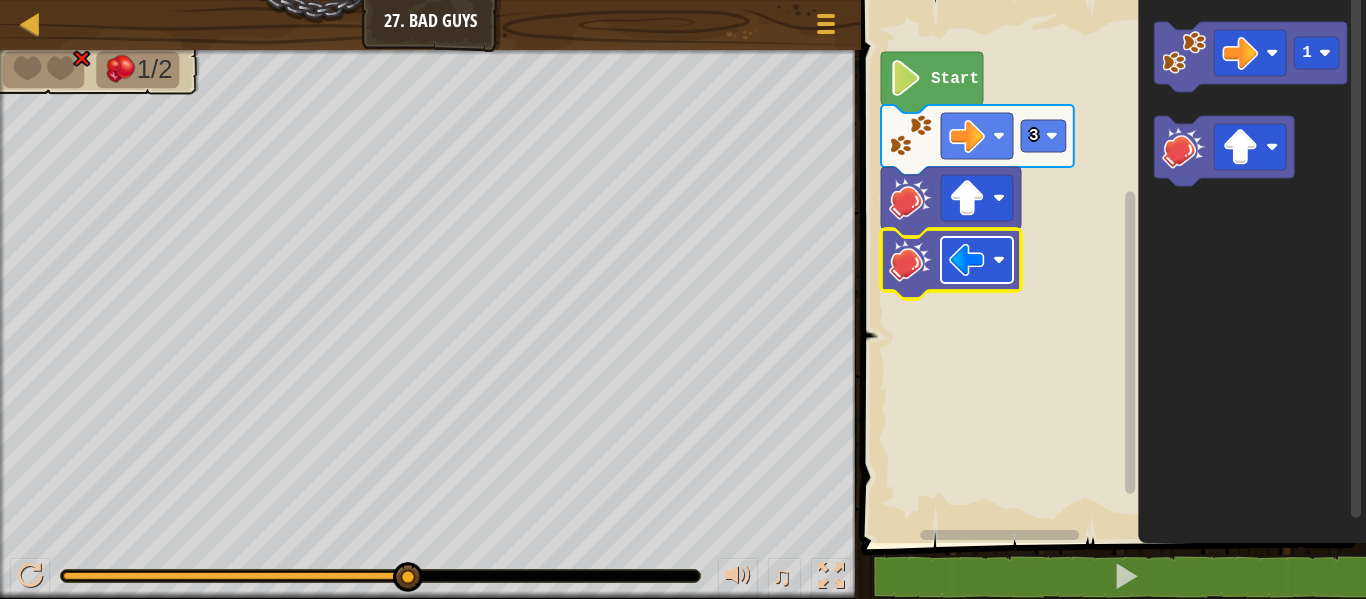 click 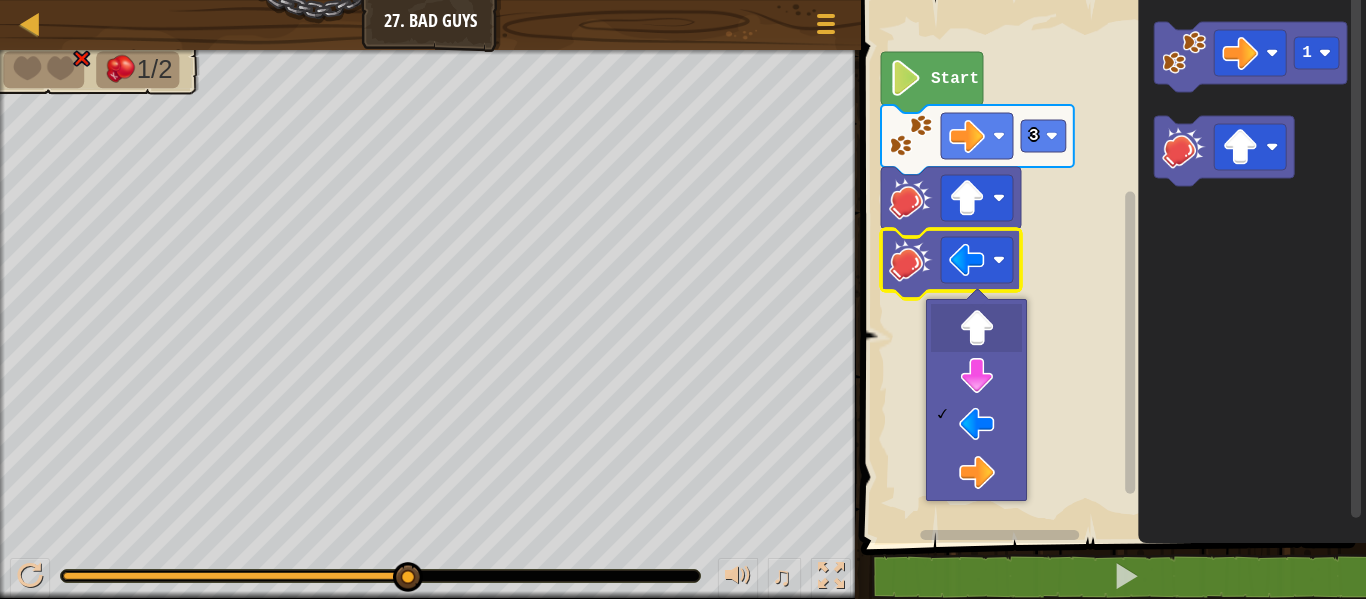 drag, startPoint x: 948, startPoint y: 320, endPoint x: 1184, endPoint y: 173, distance: 278.03778 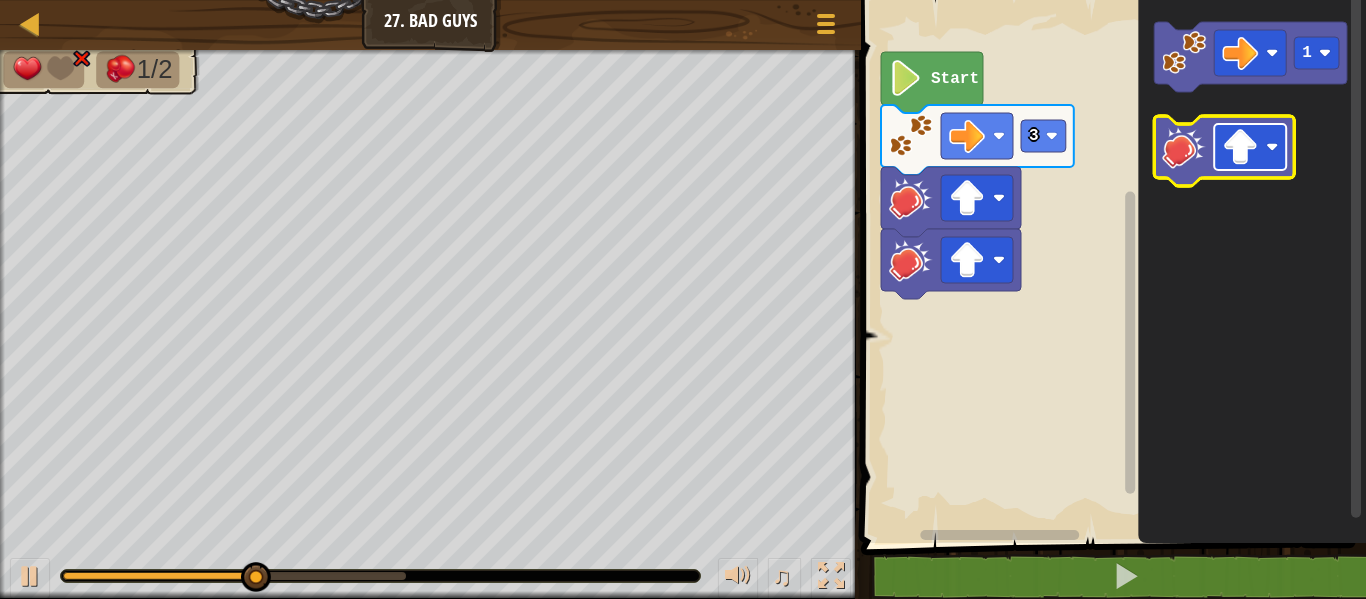 click 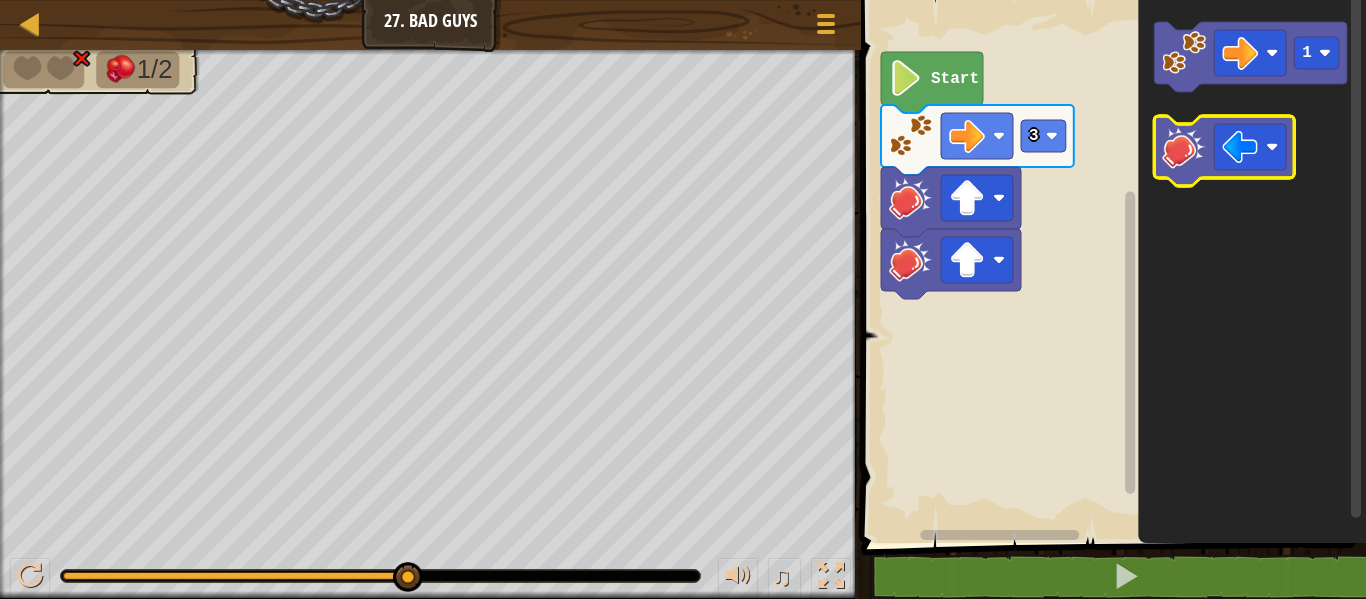 click 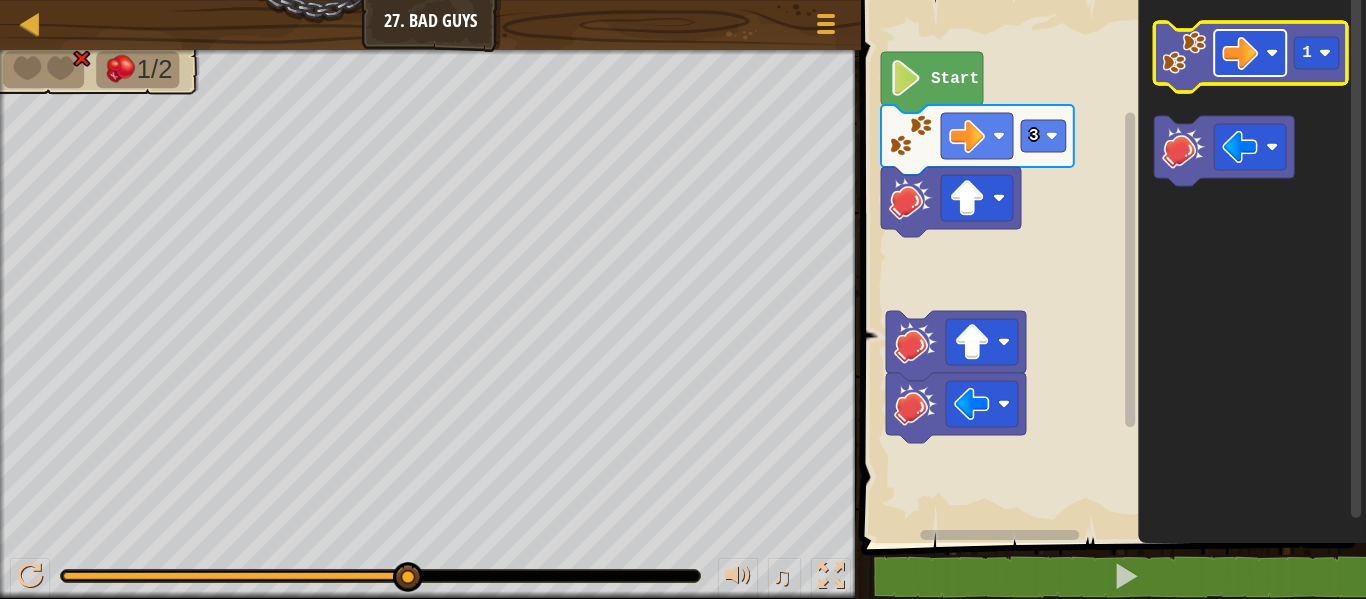 click on "1" 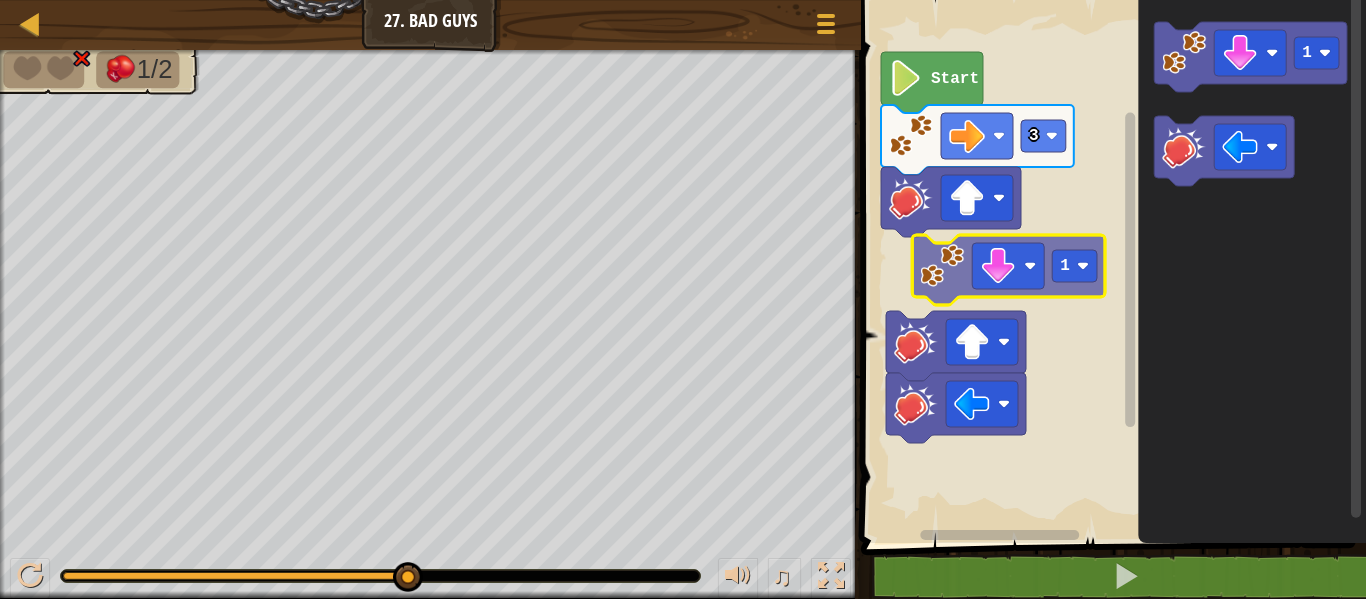 click on "Start 3 1 1 1" at bounding box center (1110, 266) 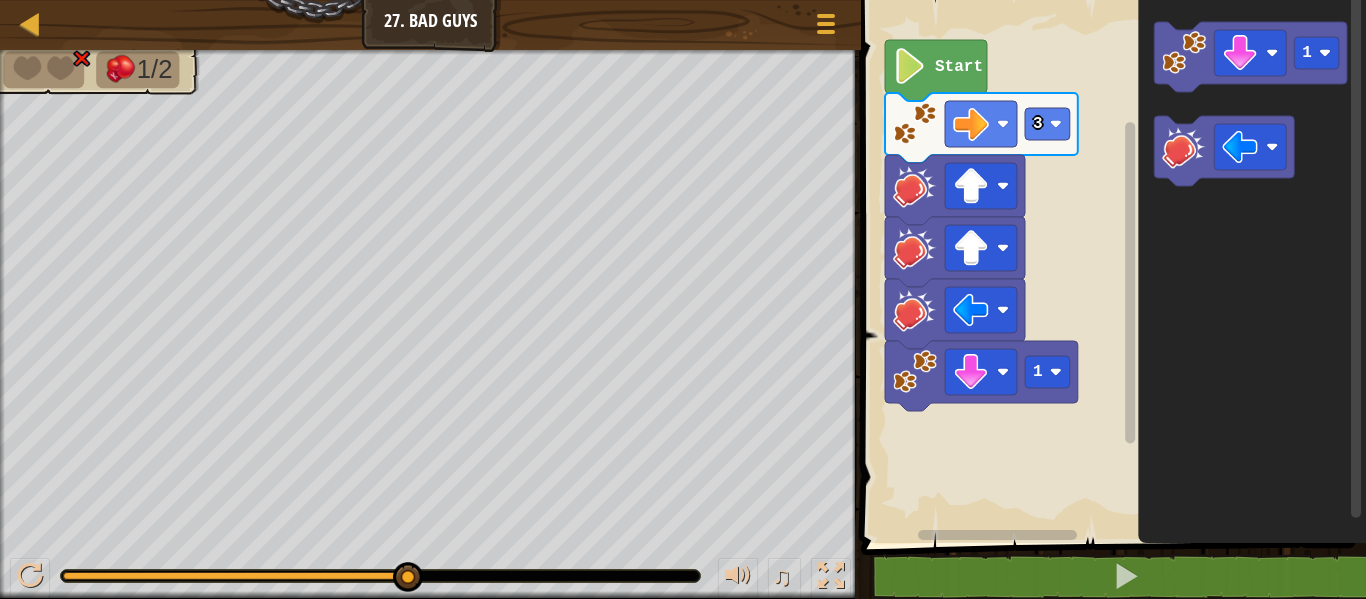 click on "Start" 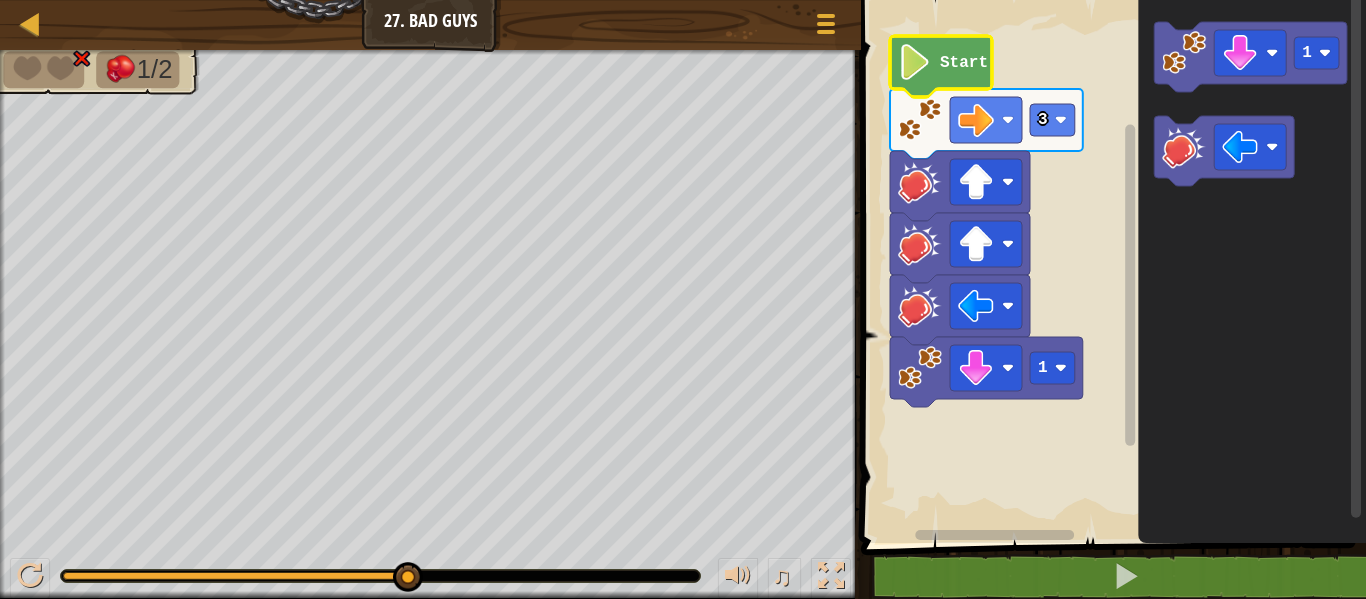 click 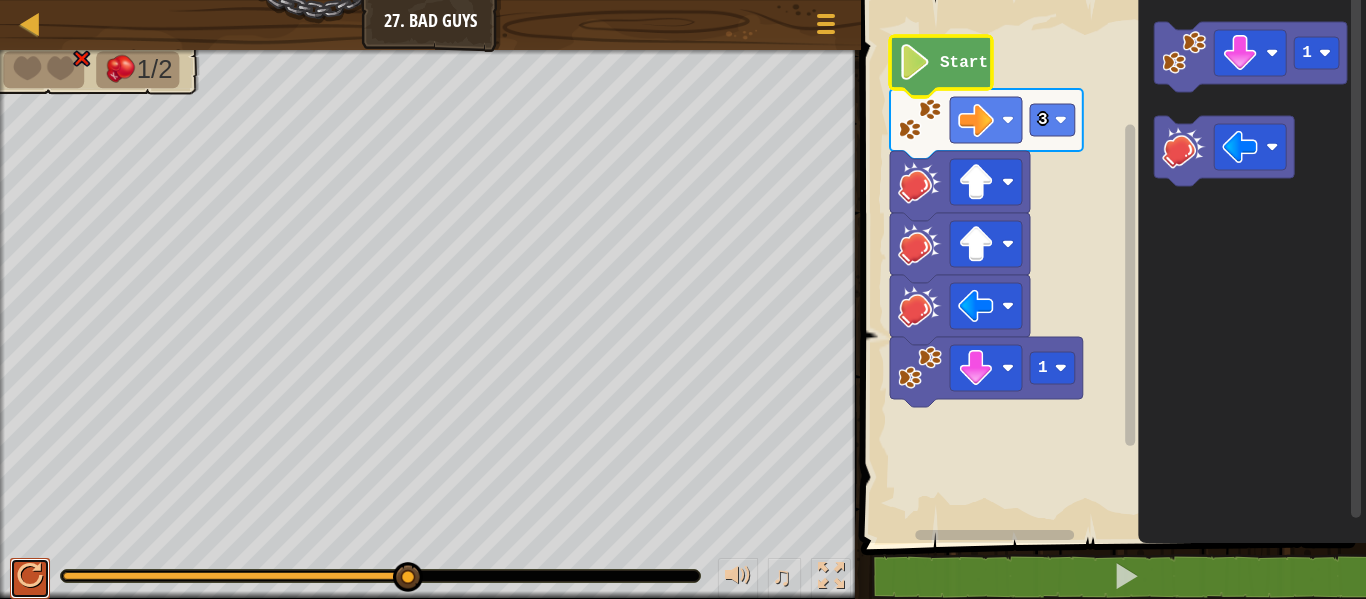click at bounding box center [30, 578] 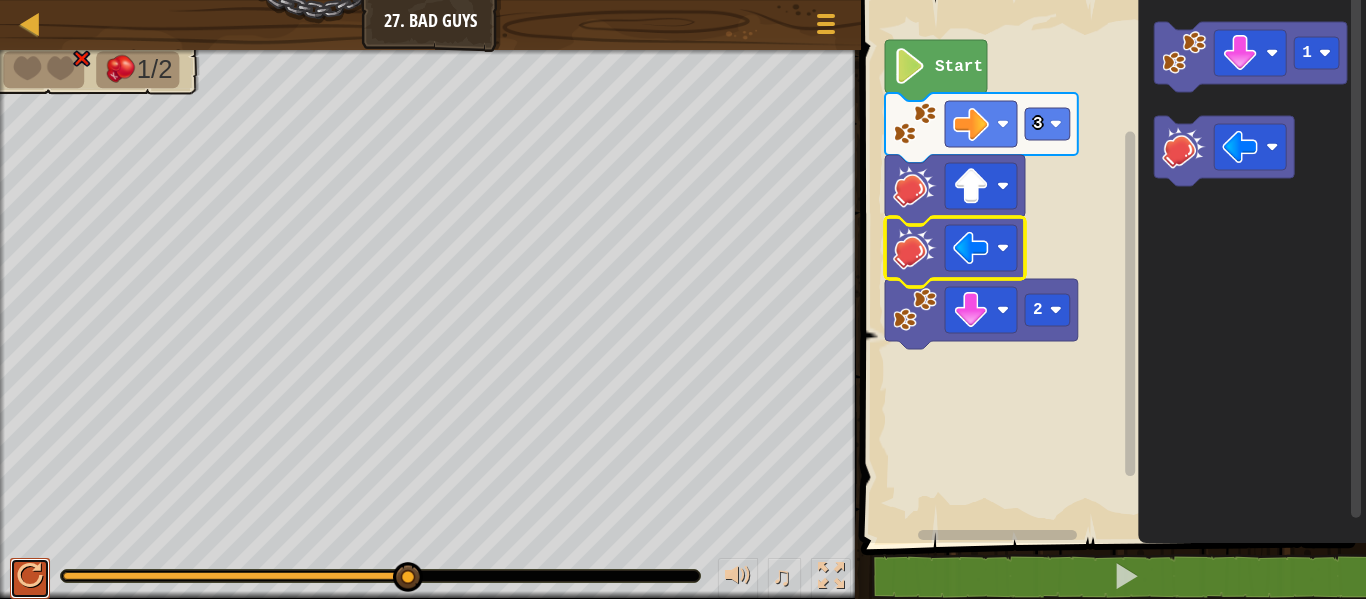 click at bounding box center [30, 576] 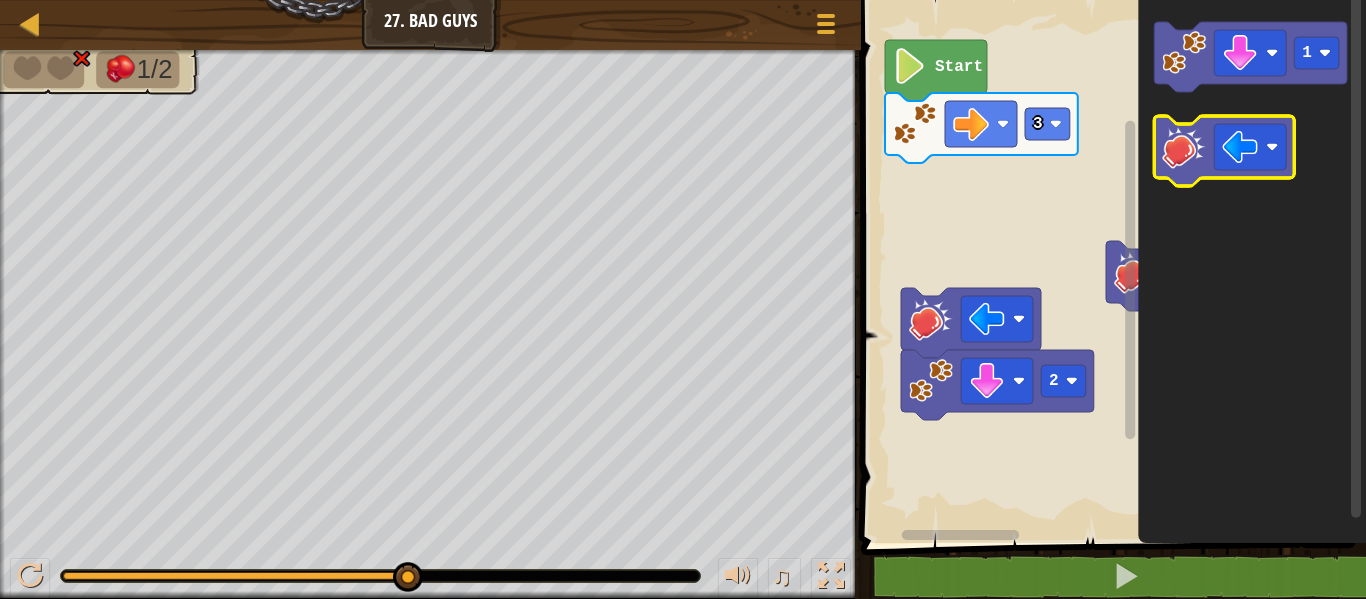 click on "1" 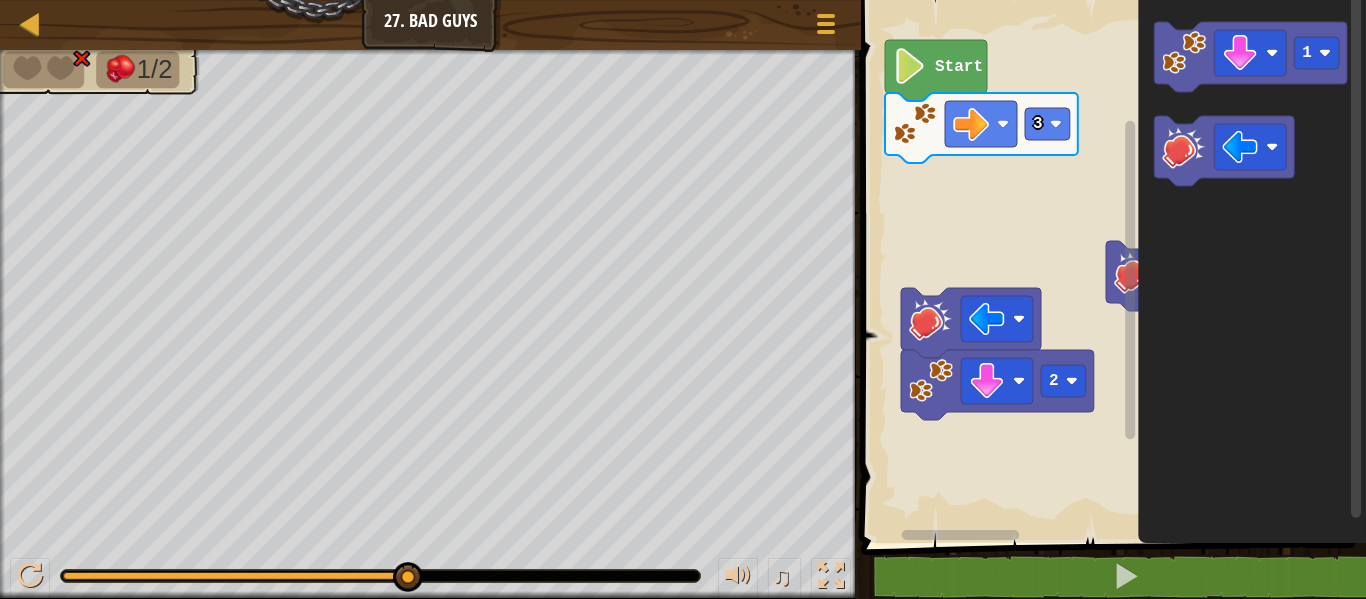 click on "1" 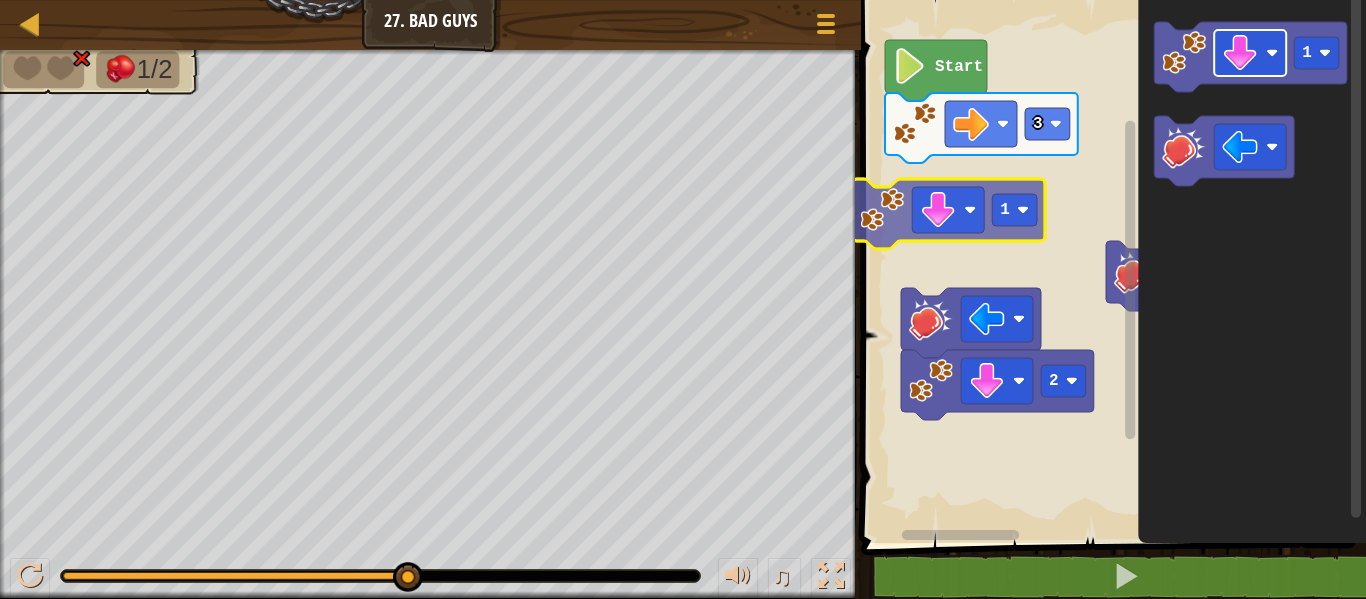 click on "Start 3 2 1 1 1" at bounding box center (1110, 266) 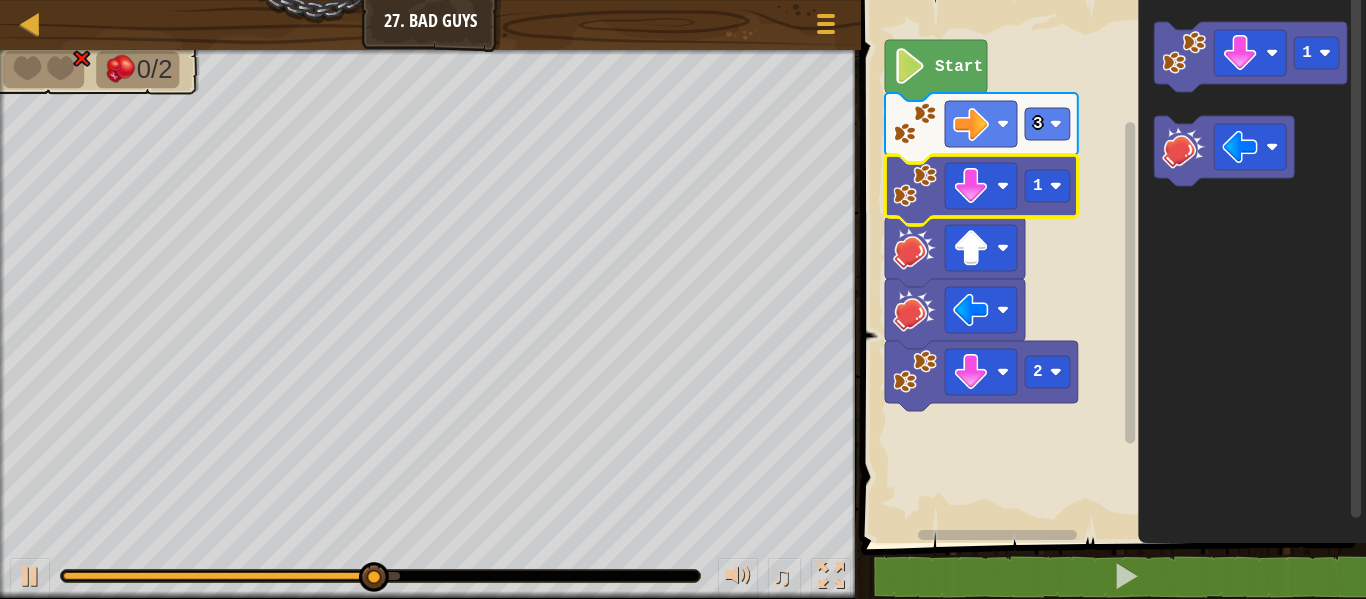click 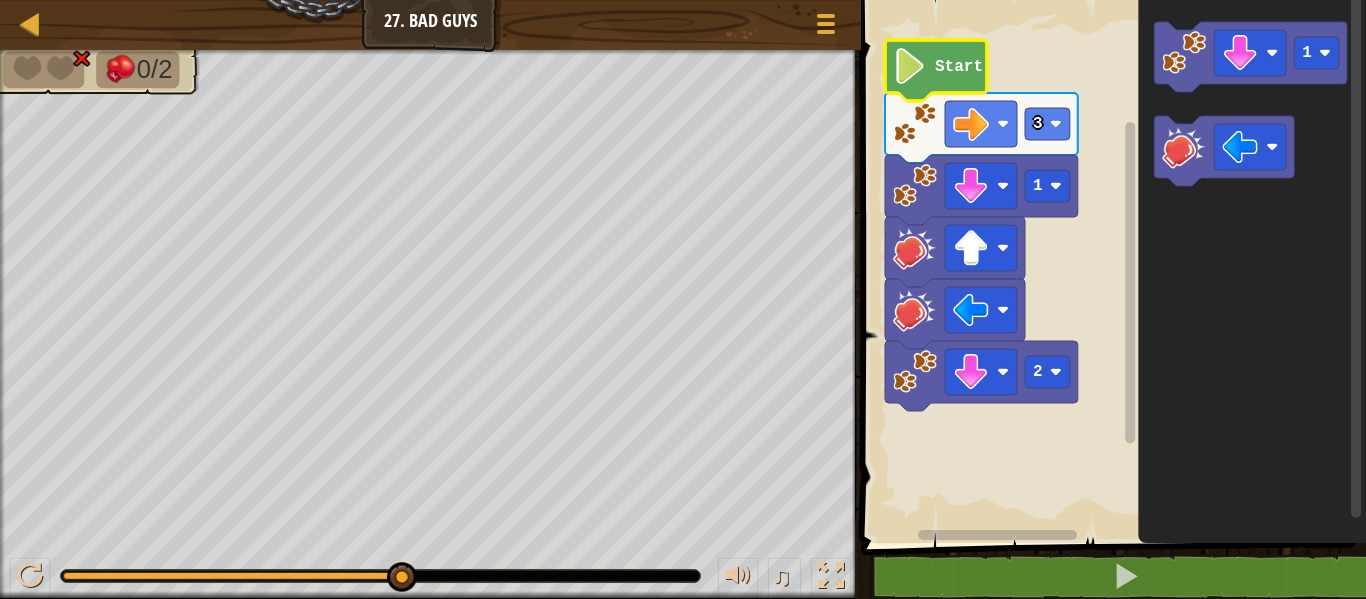 click on "Start" 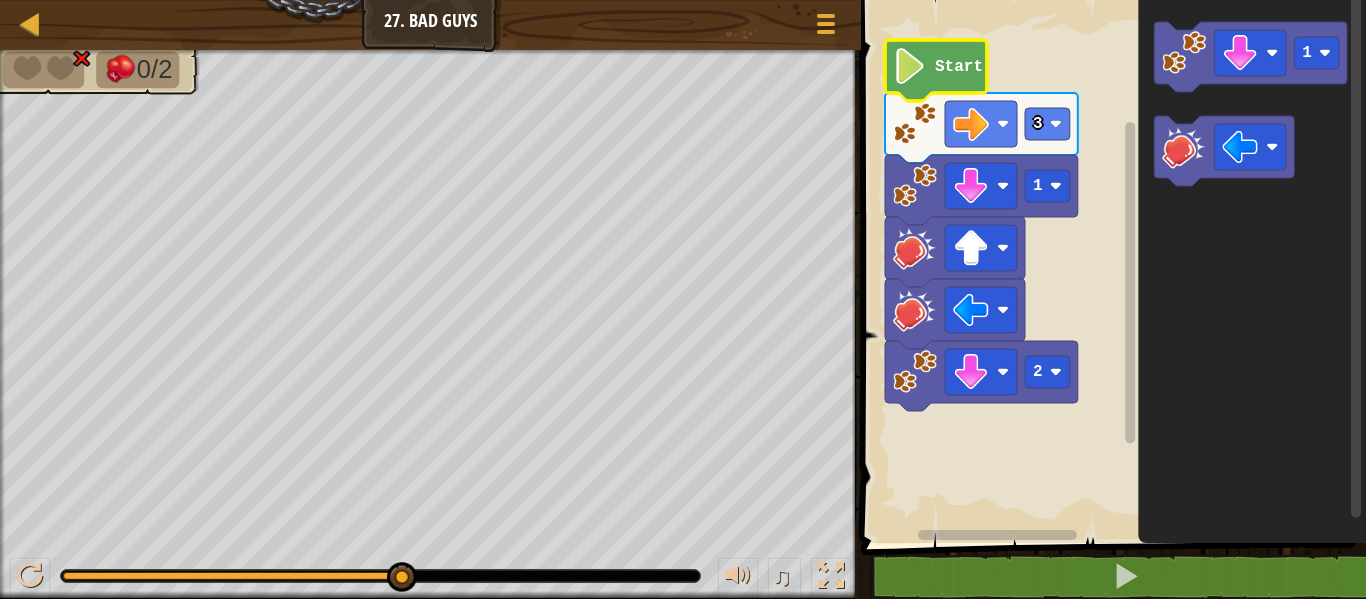 click 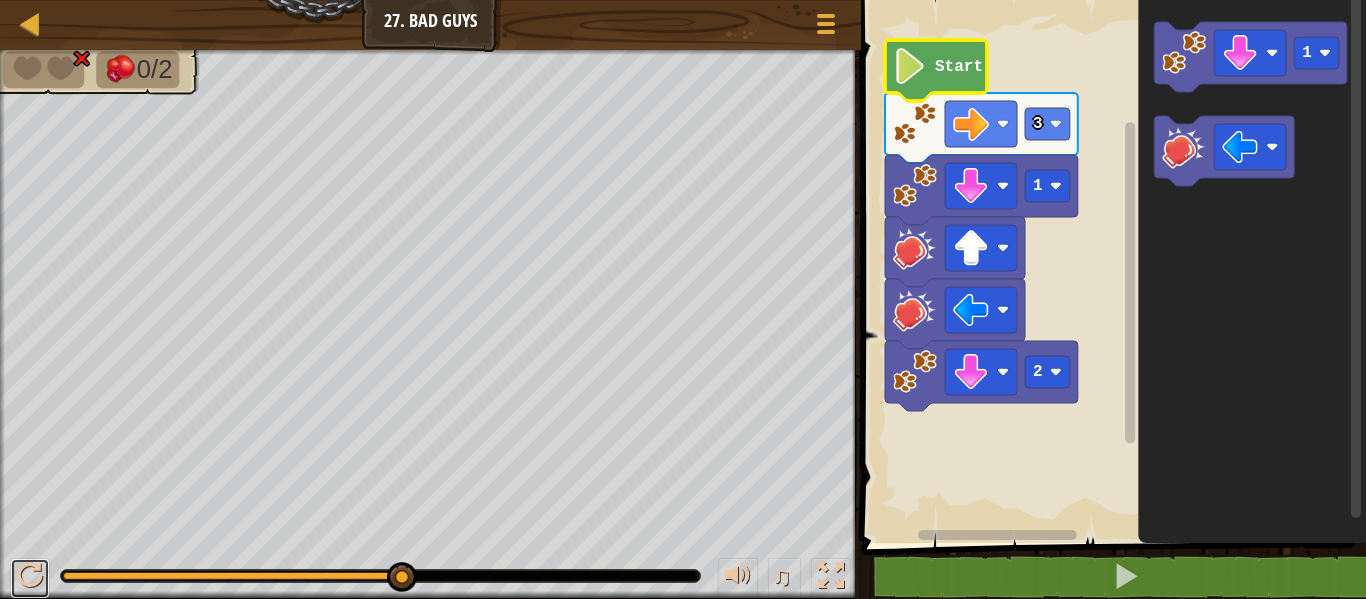 drag, startPoint x: 35, startPoint y: 570, endPoint x: 40, endPoint y: 548, distance: 22.561028 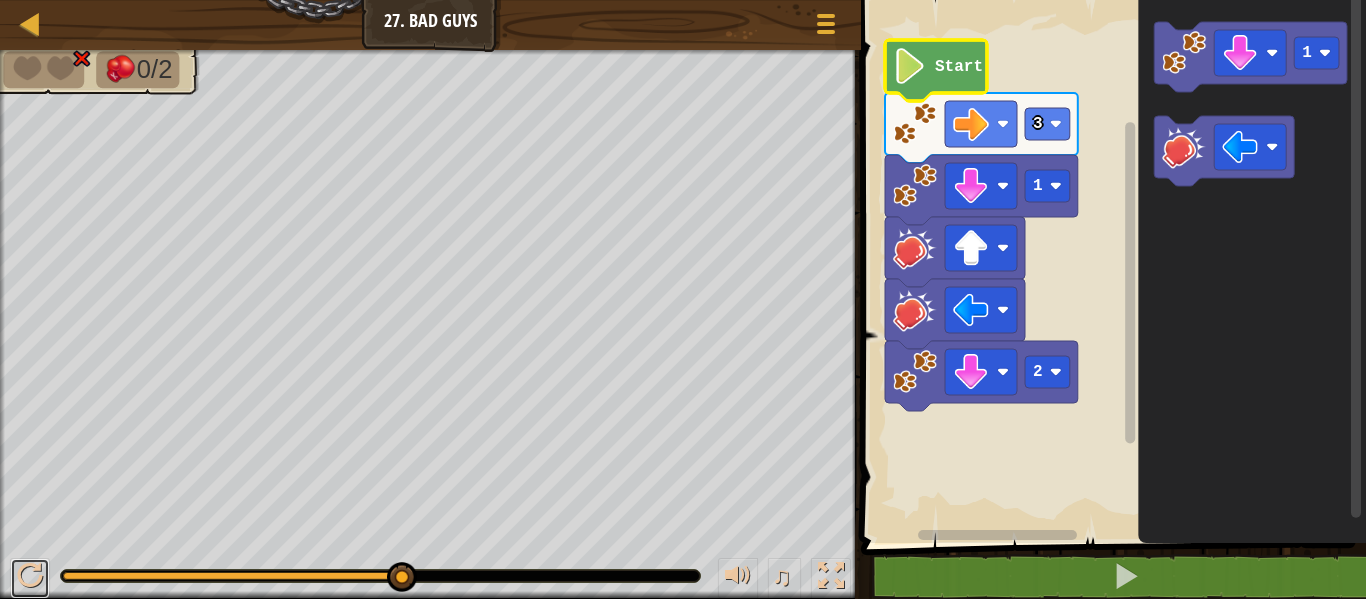 drag, startPoint x: 33, startPoint y: 564, endPoint x: 22, endPoint y: 542, distance: 24.596748 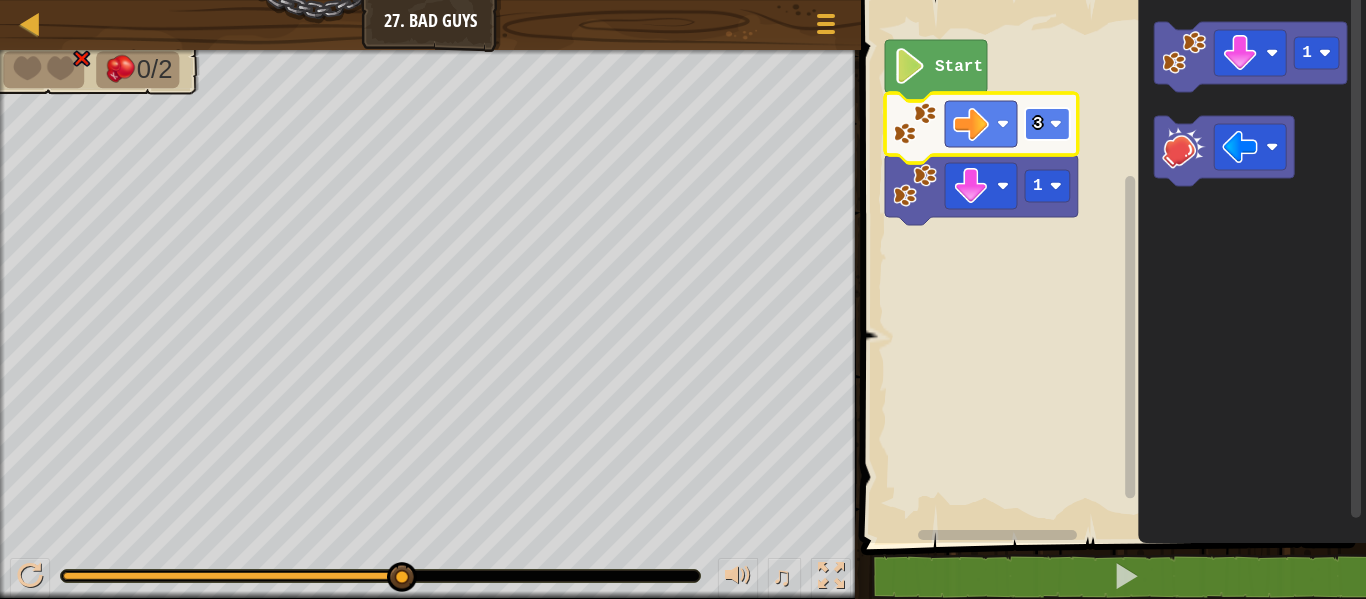 click 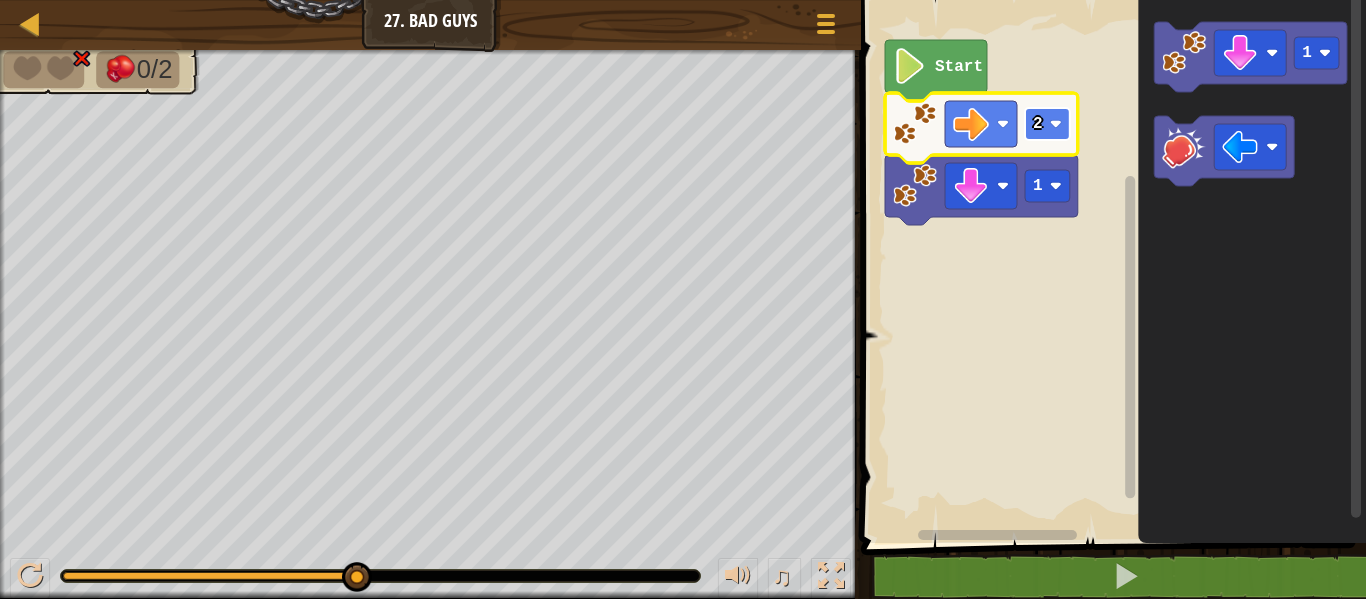 click 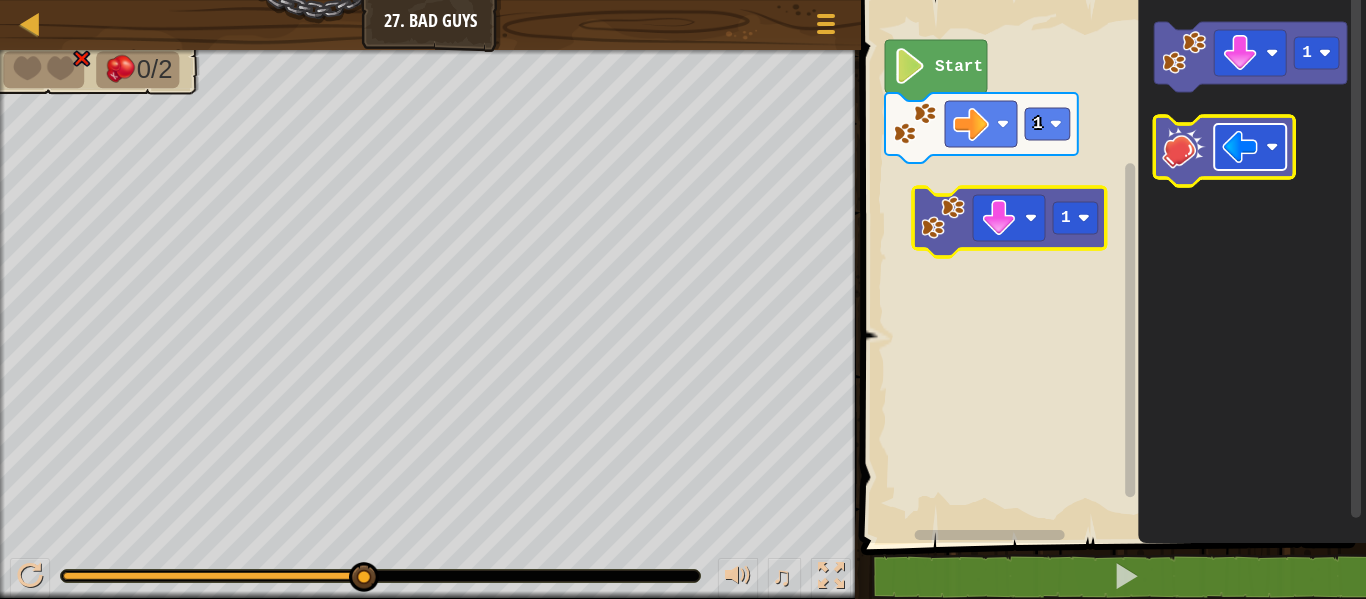 click 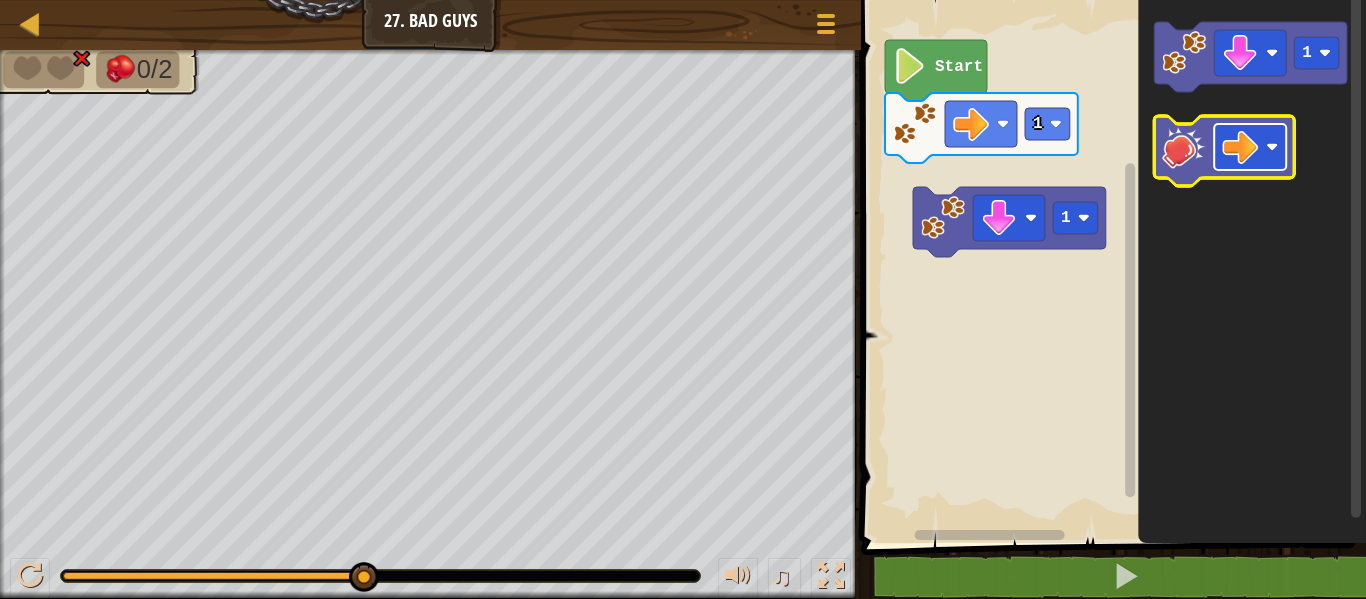 click 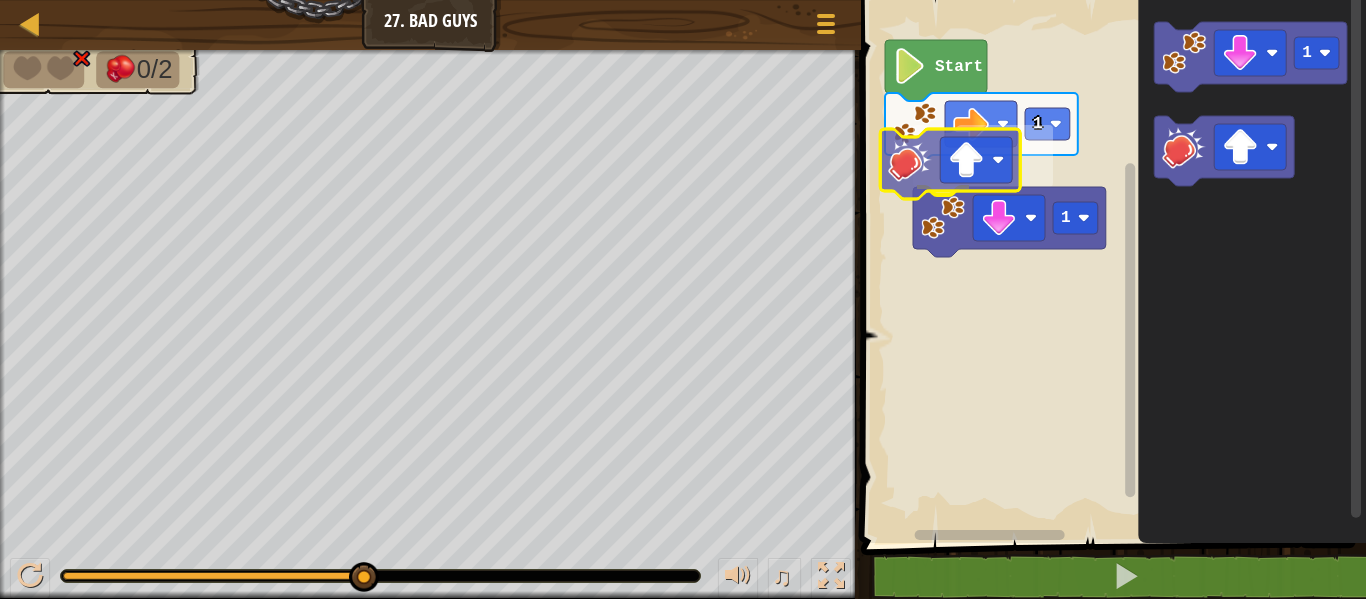 click on "Start 1 1 1" at bounding box center (1110, 266) 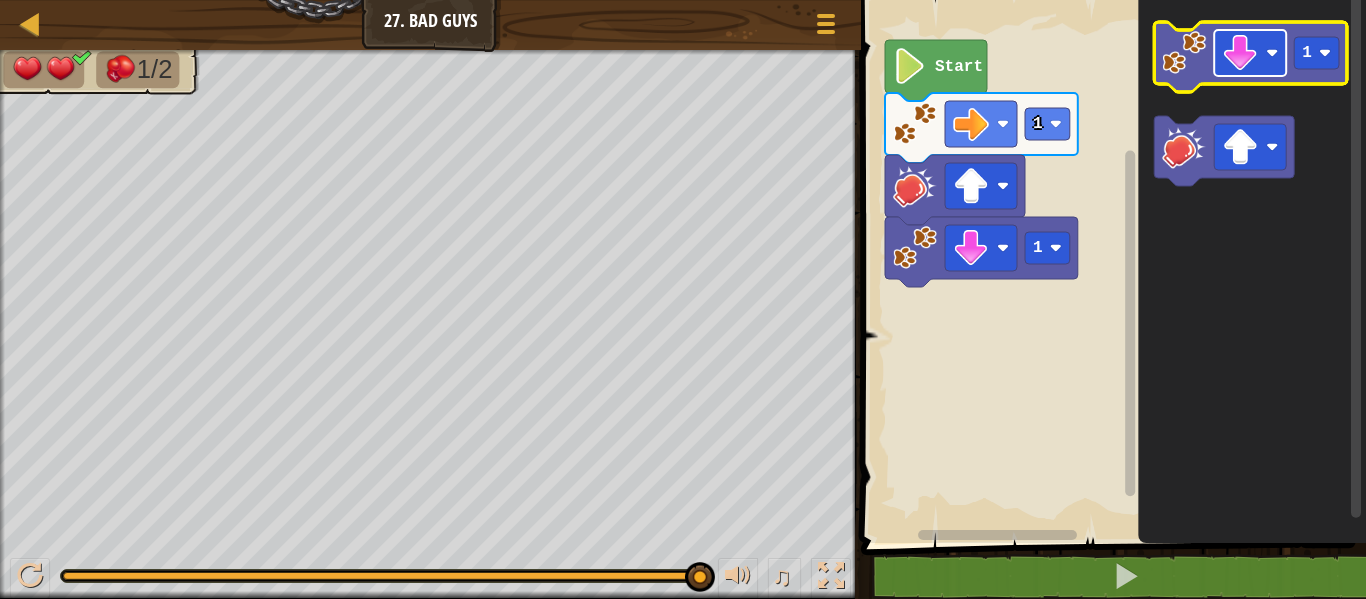 click 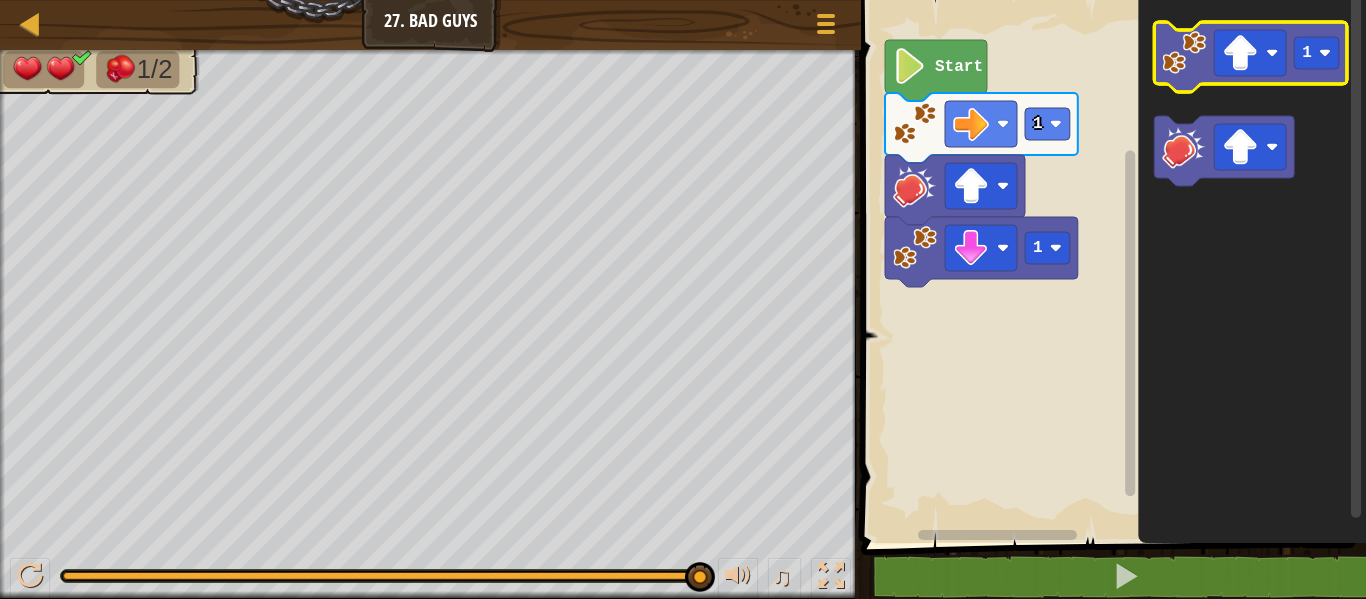 click 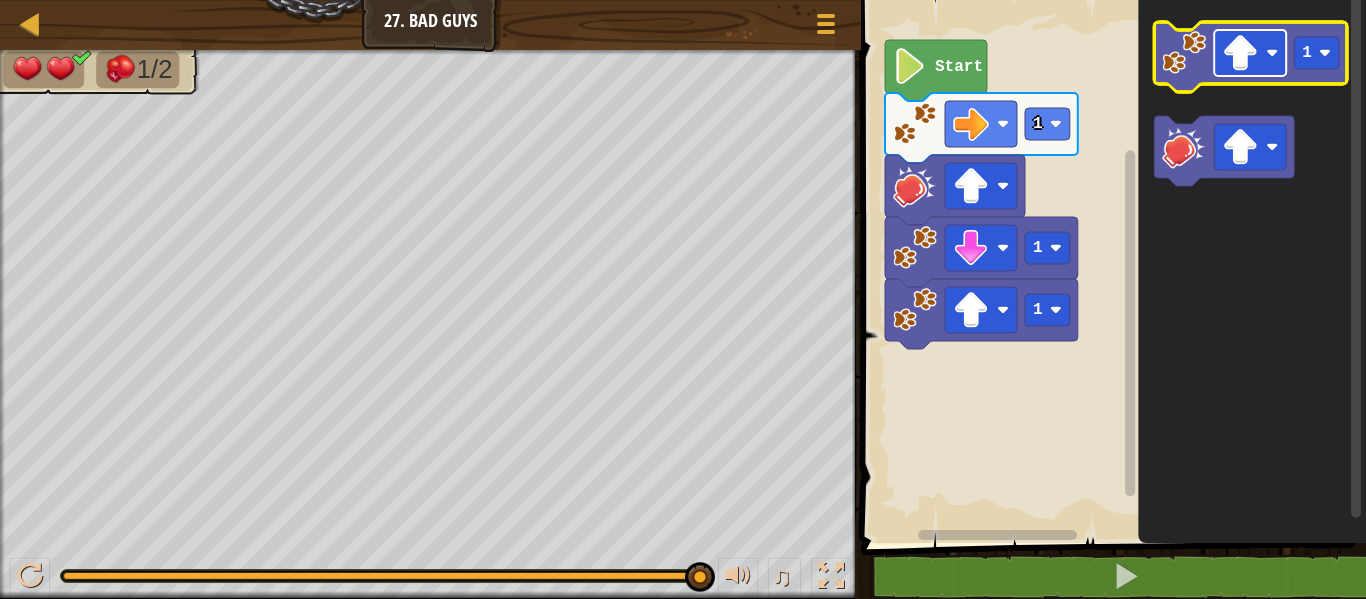 click 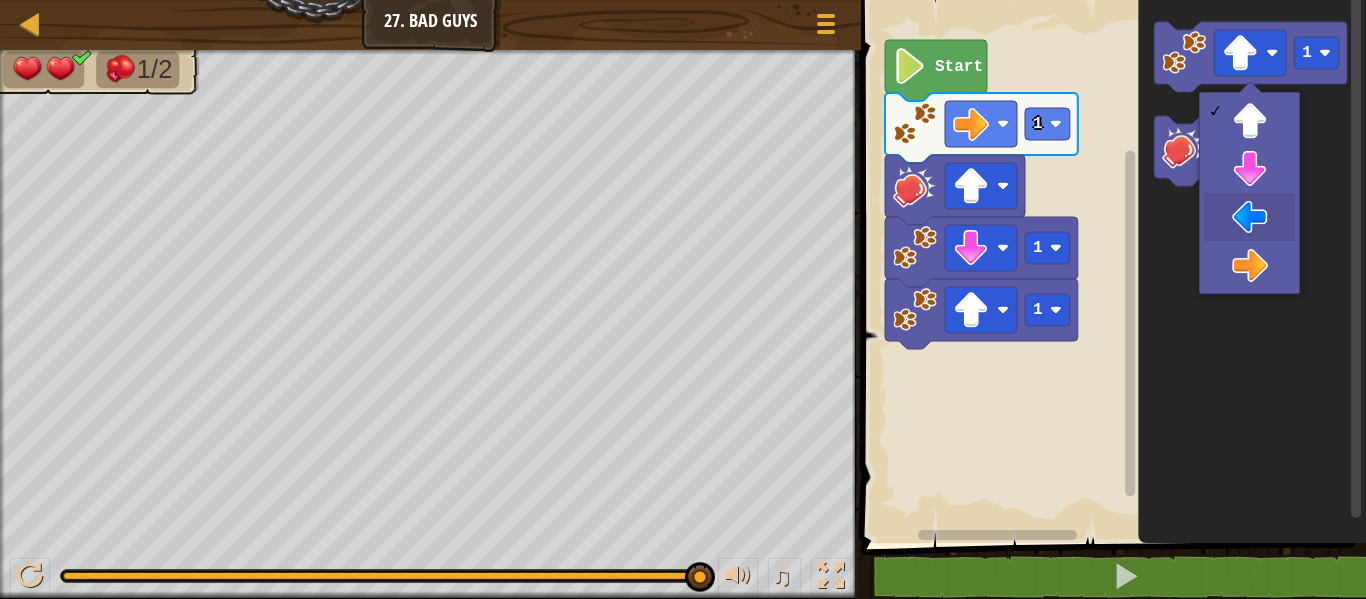 drag, startPoint x: 1254, startPoint y: 238, endPoint x: 1238, endPoint y: 271, distance: 36.67424 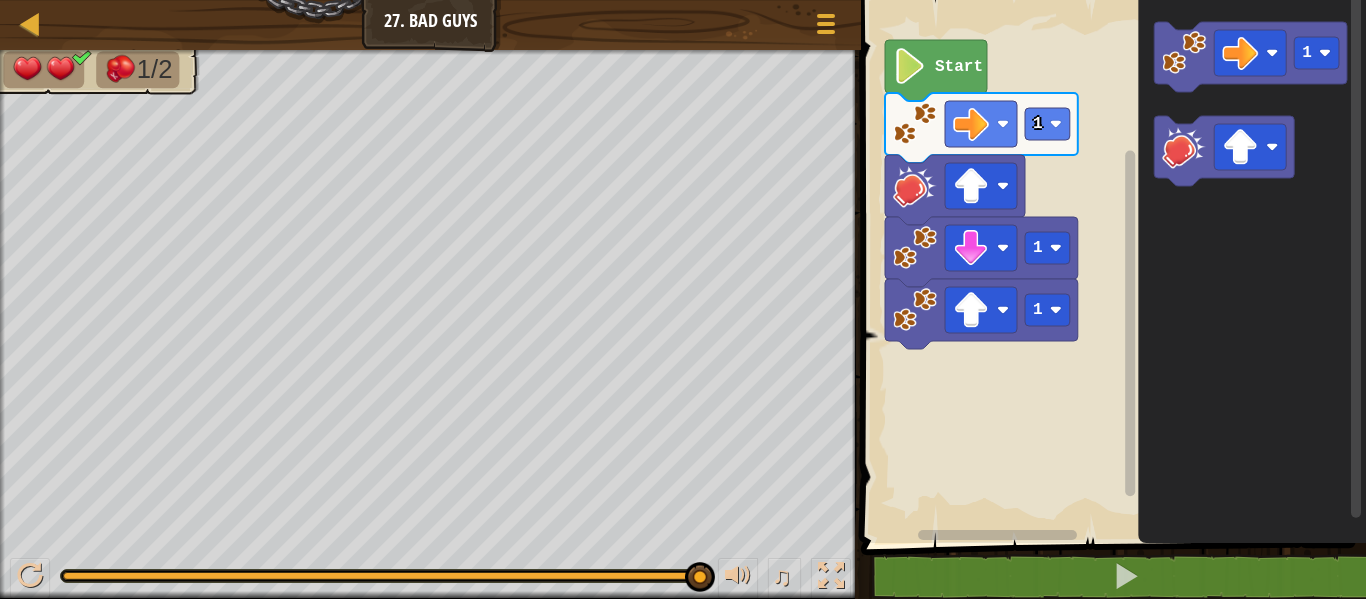 click 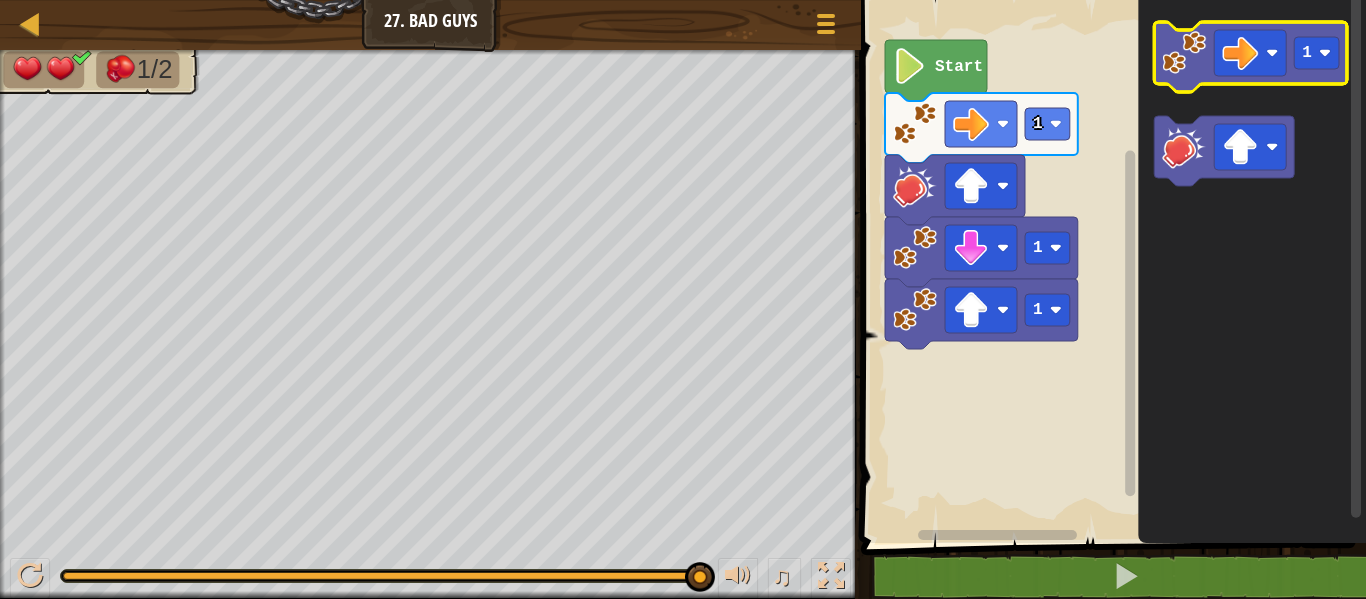 click 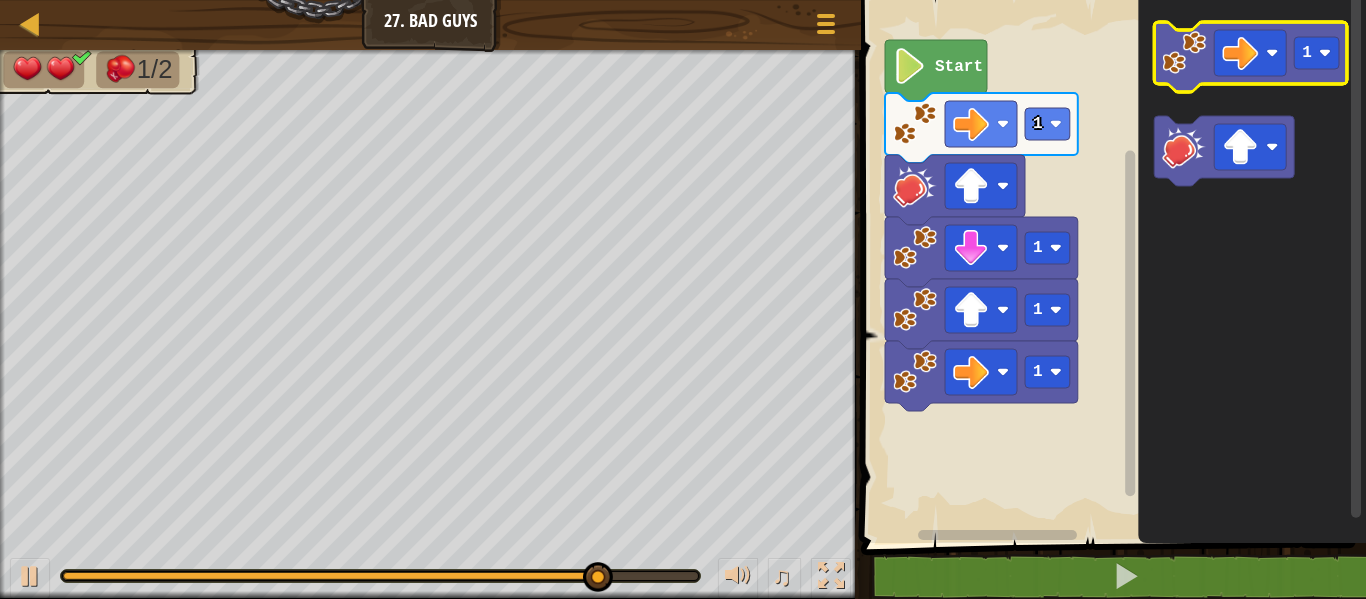click 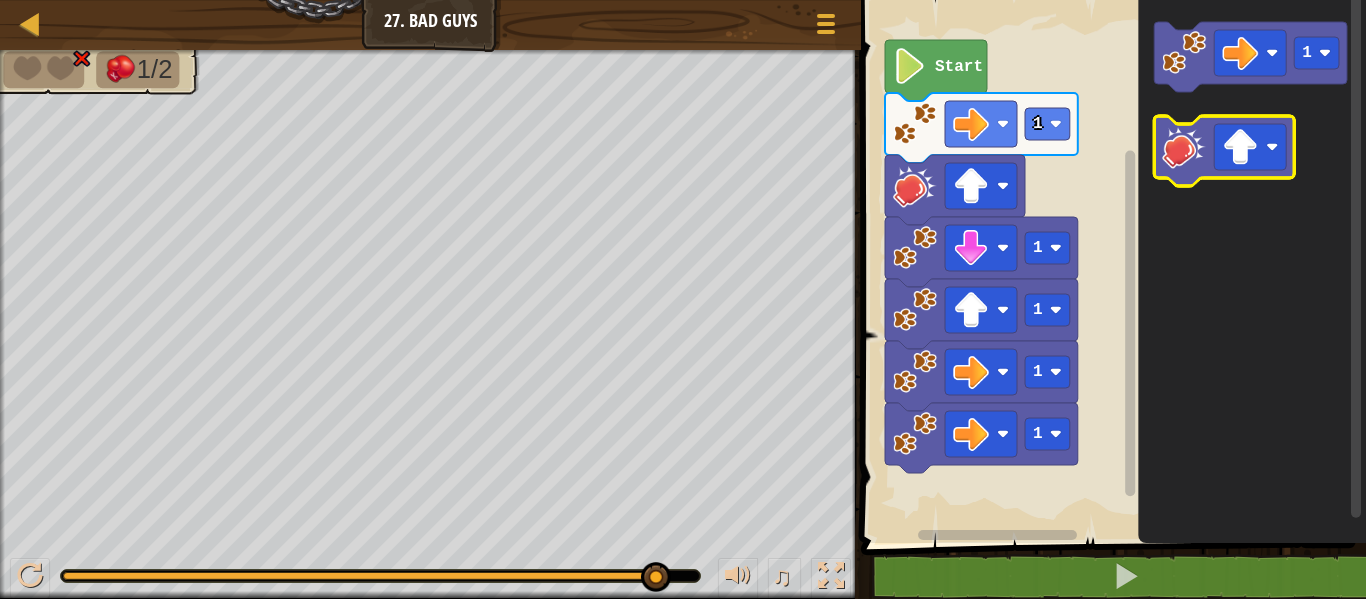 click 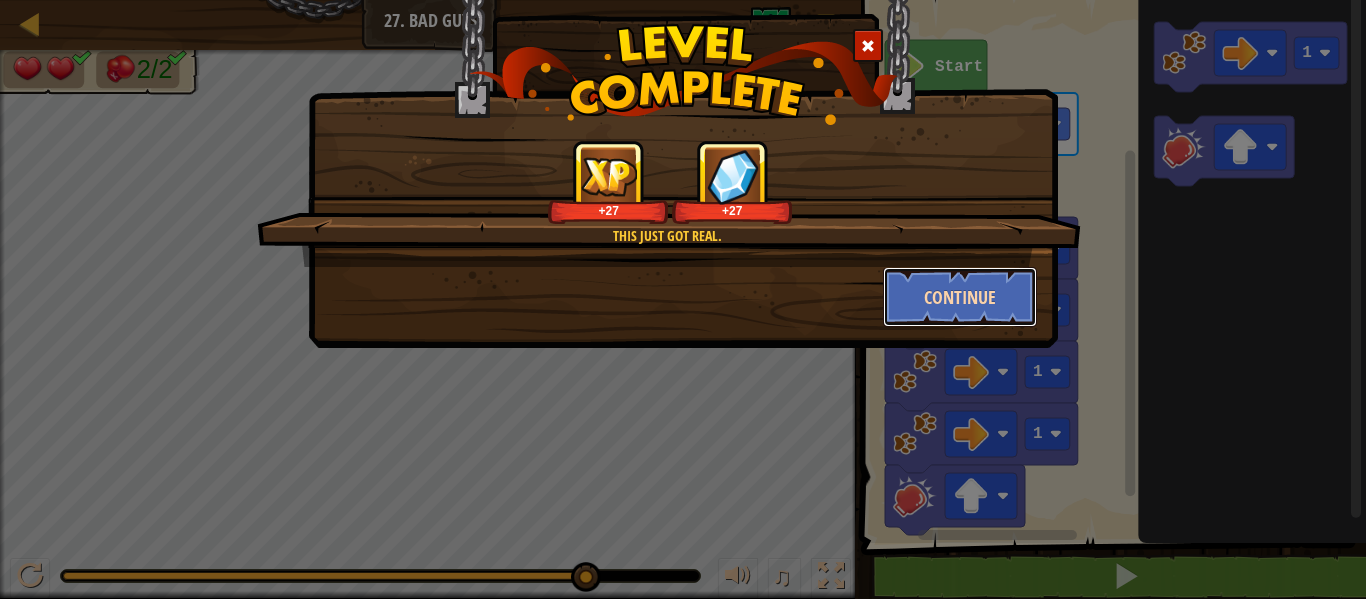 click on "Continue" at bounding box center [960, 297] 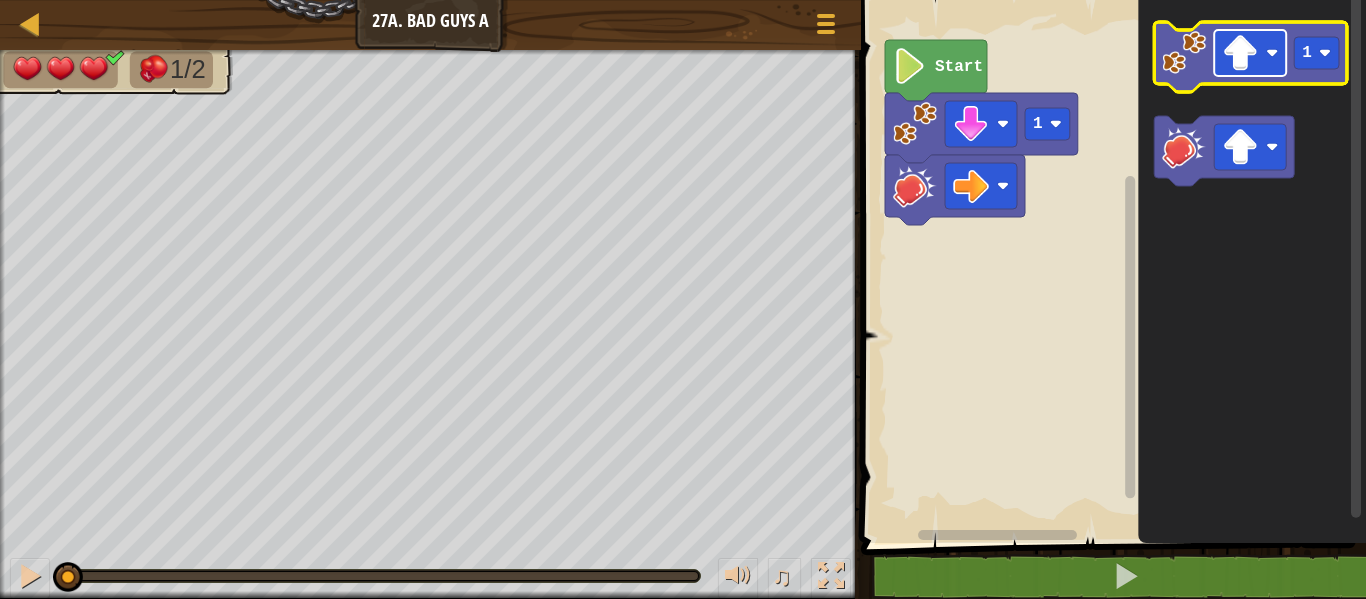 click 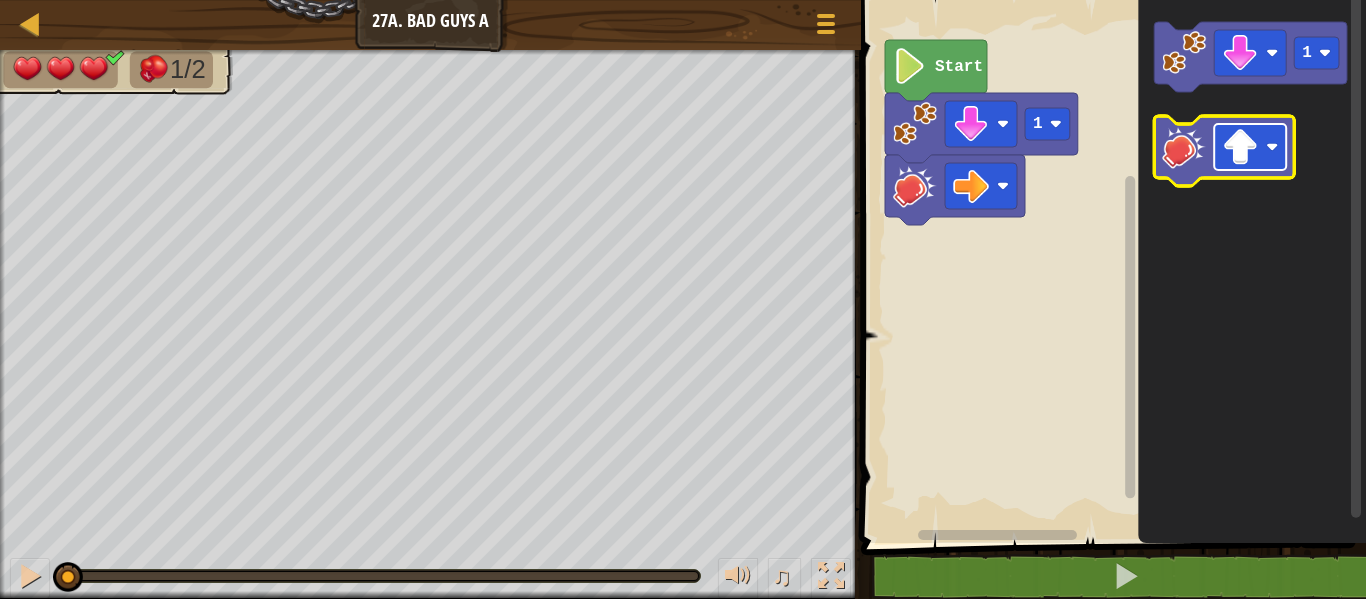click 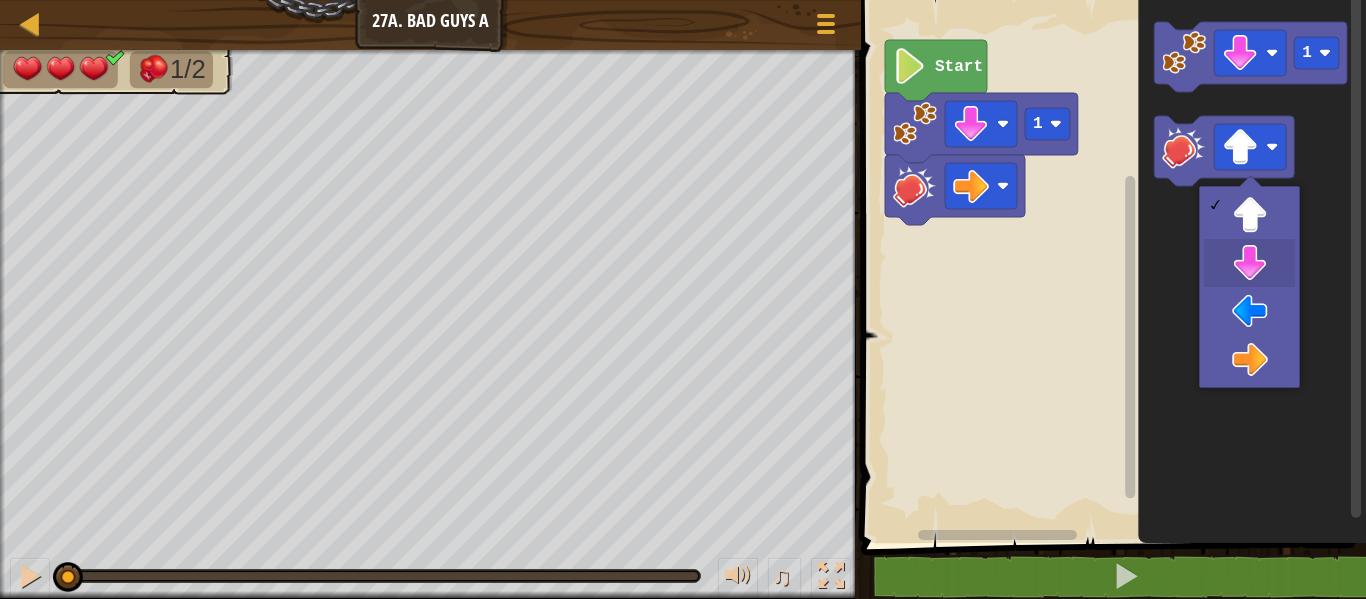 drag, startPoint x: 1287, startPoint y: 258, endPoint x: 1289, endPoint y: 268, distance: 10.198039 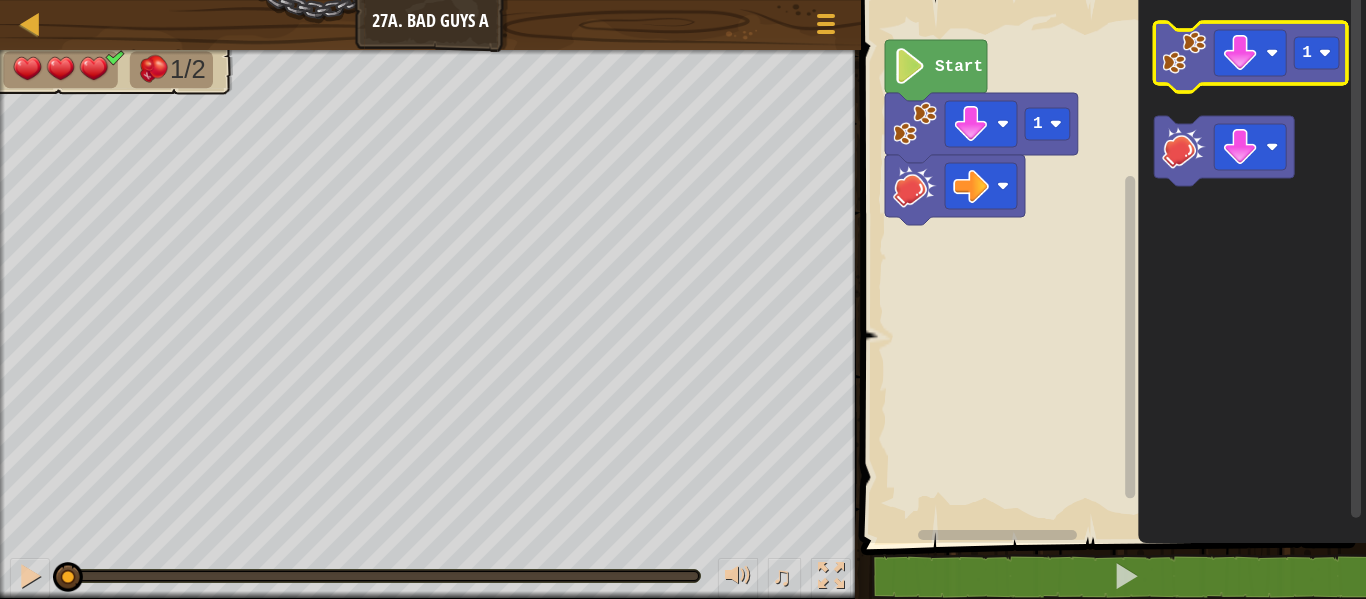 click on "1" 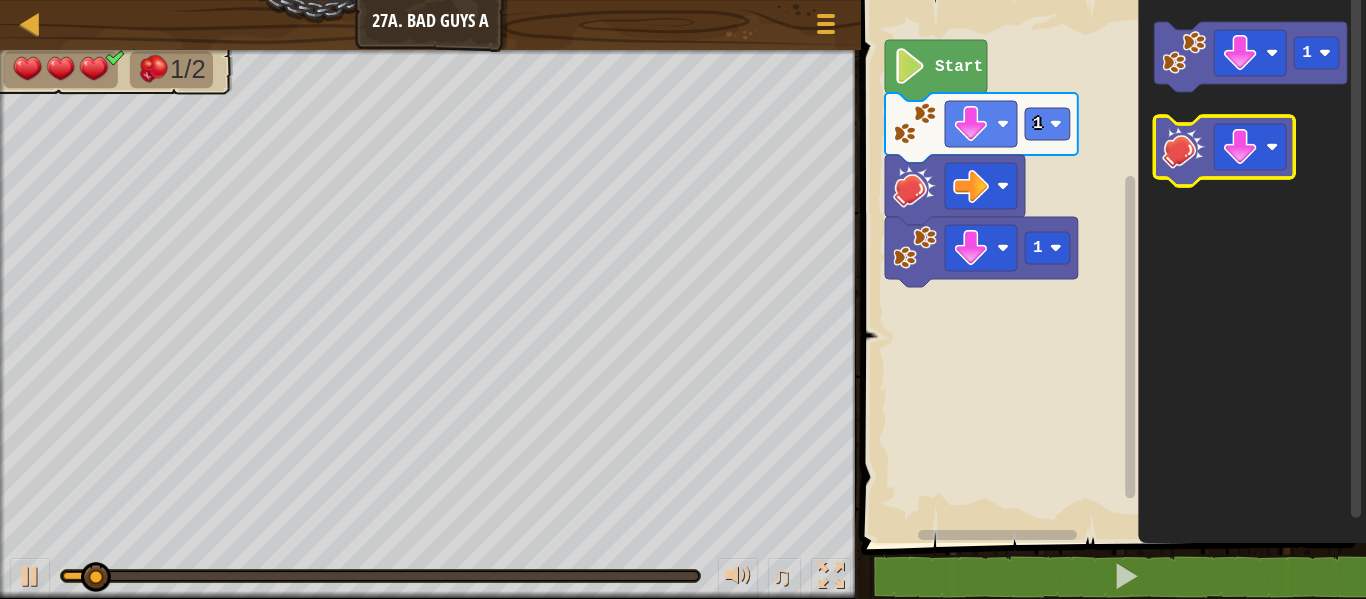 click 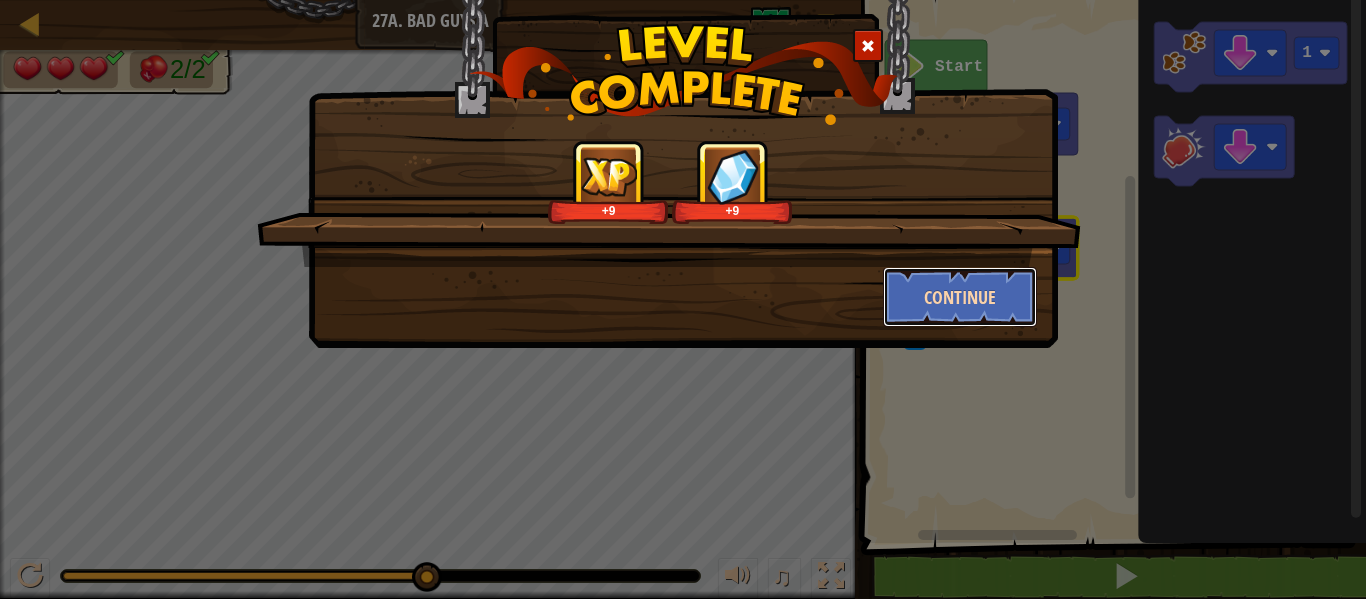 click on "Continue" at bounding box center (960, 297) 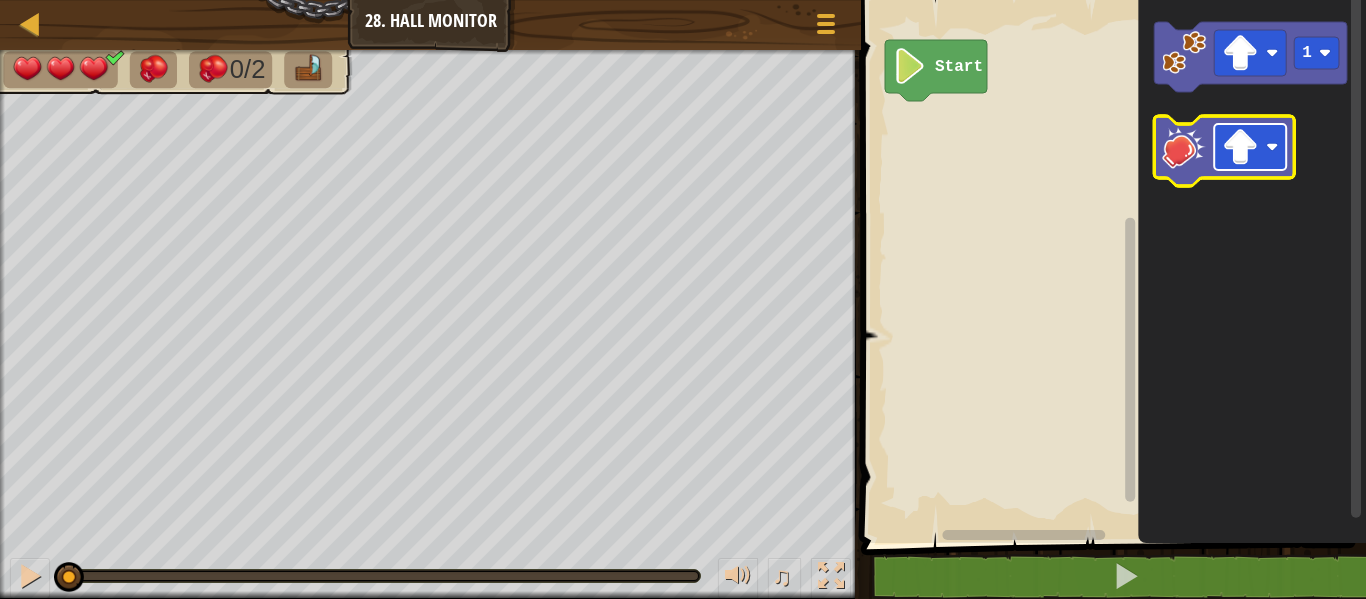 click 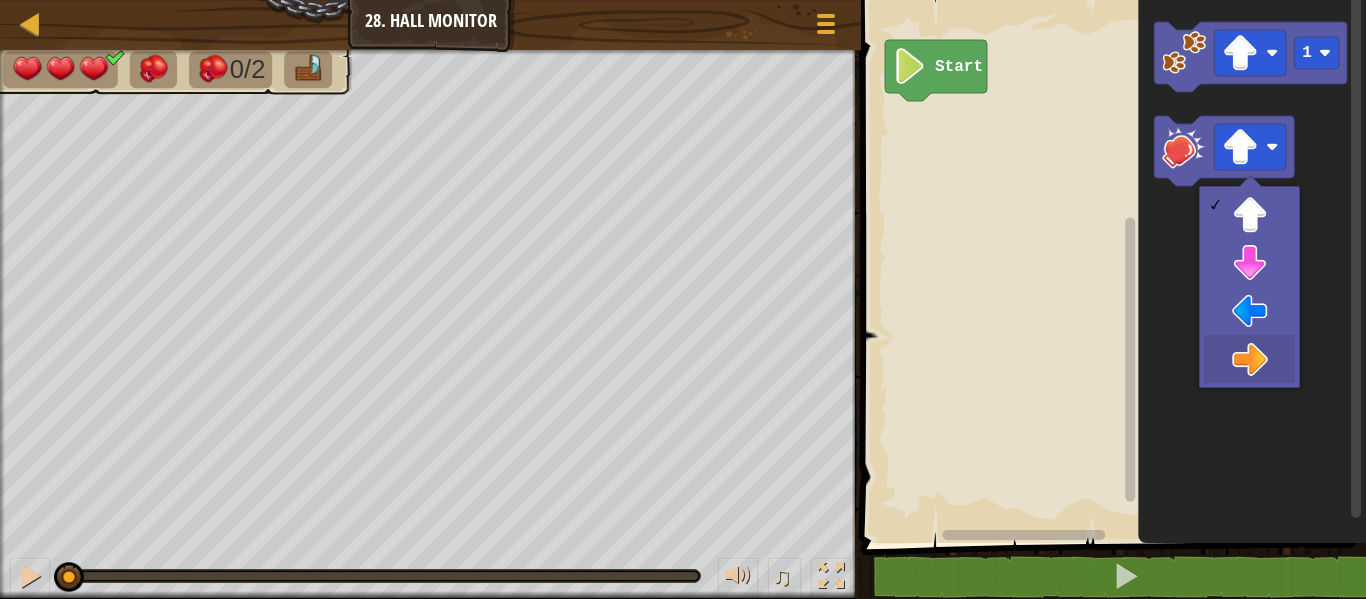 drag, startPoint x: 1244, startPoint y: 345, endPoint x: 1236, endPoint y: 359, distance: 16.124516 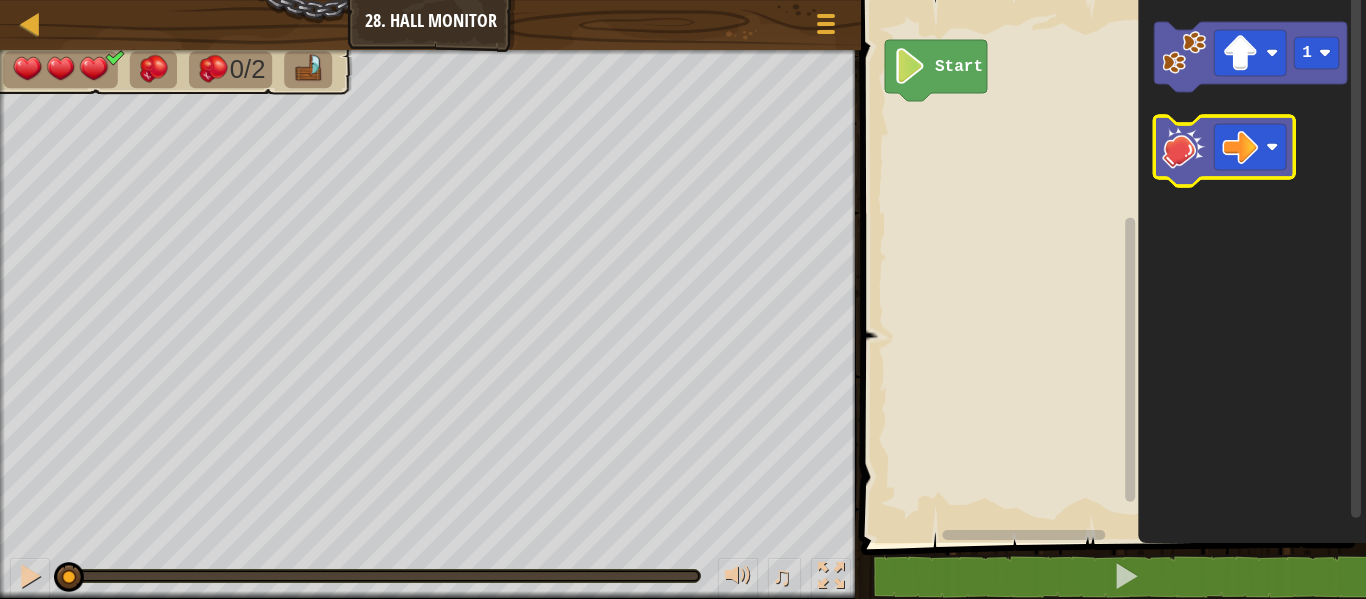 click 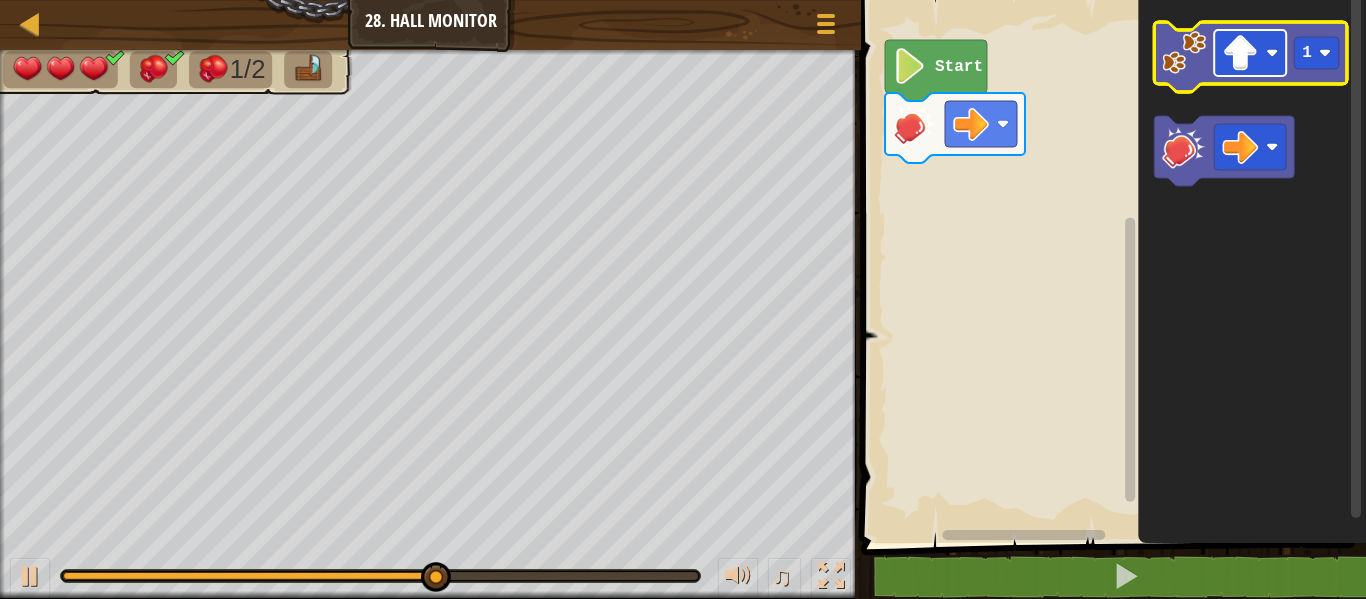 click 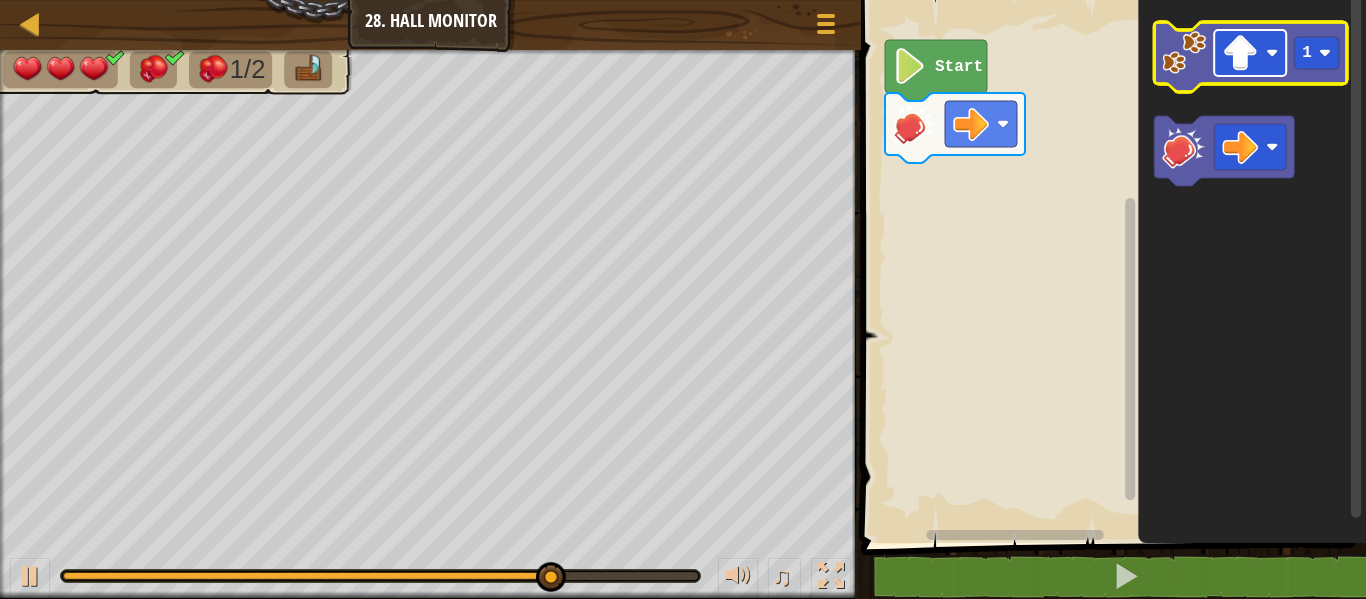 click 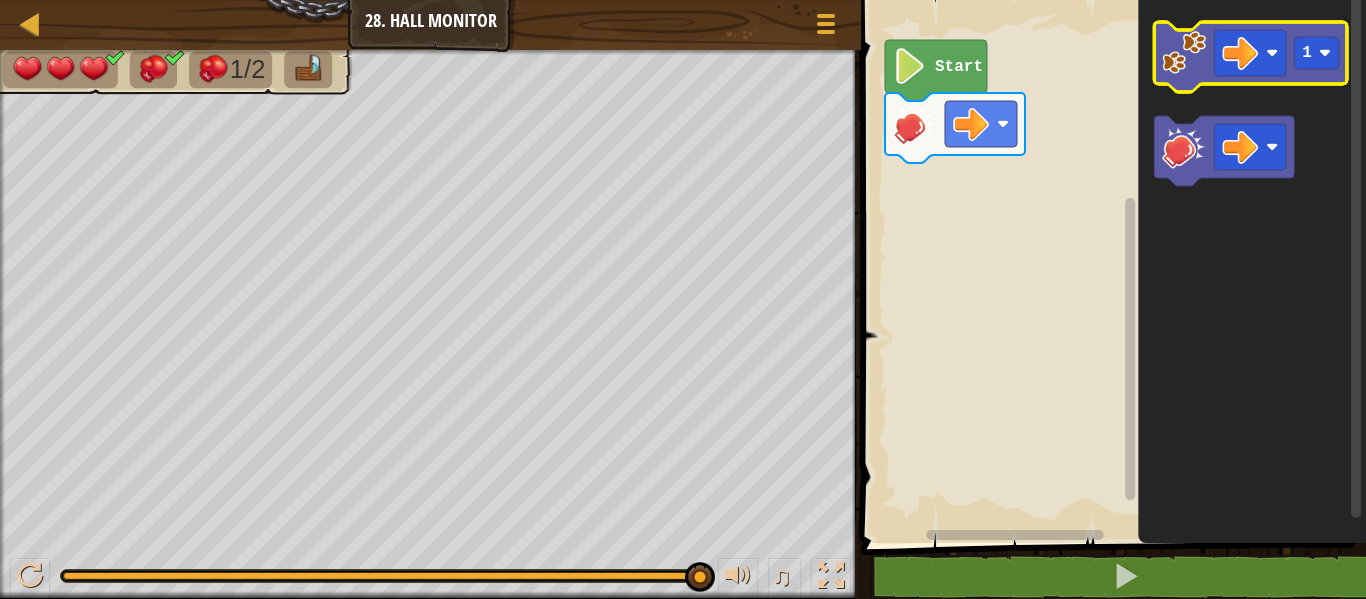 click 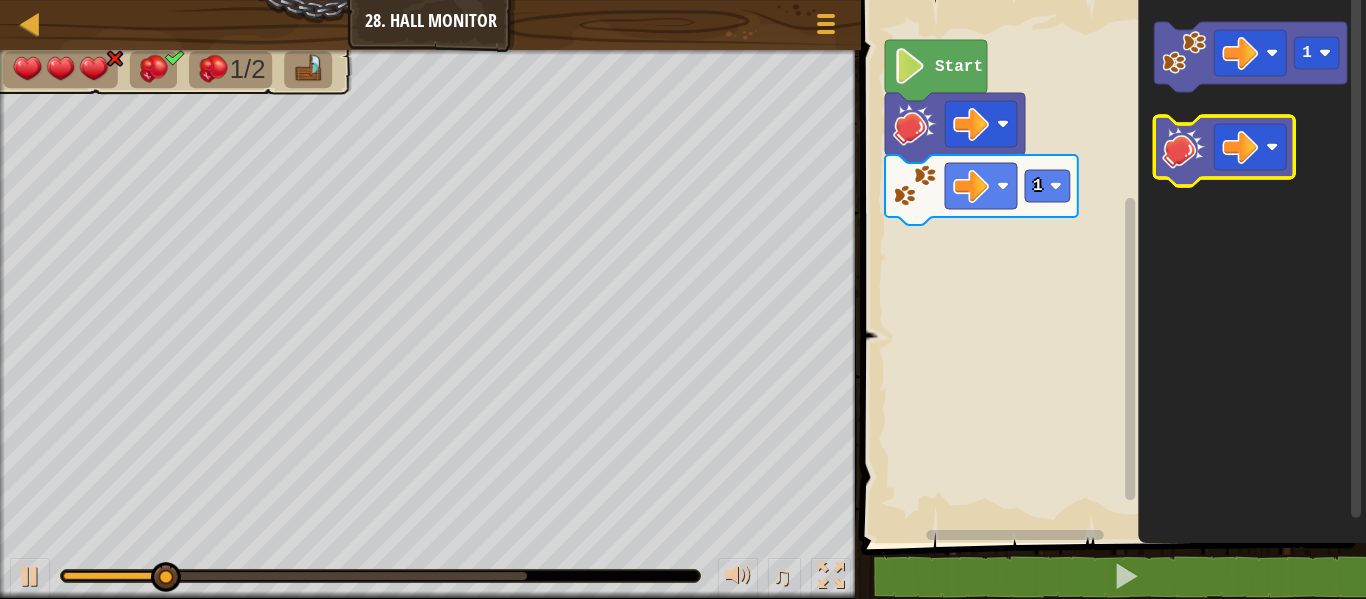 click 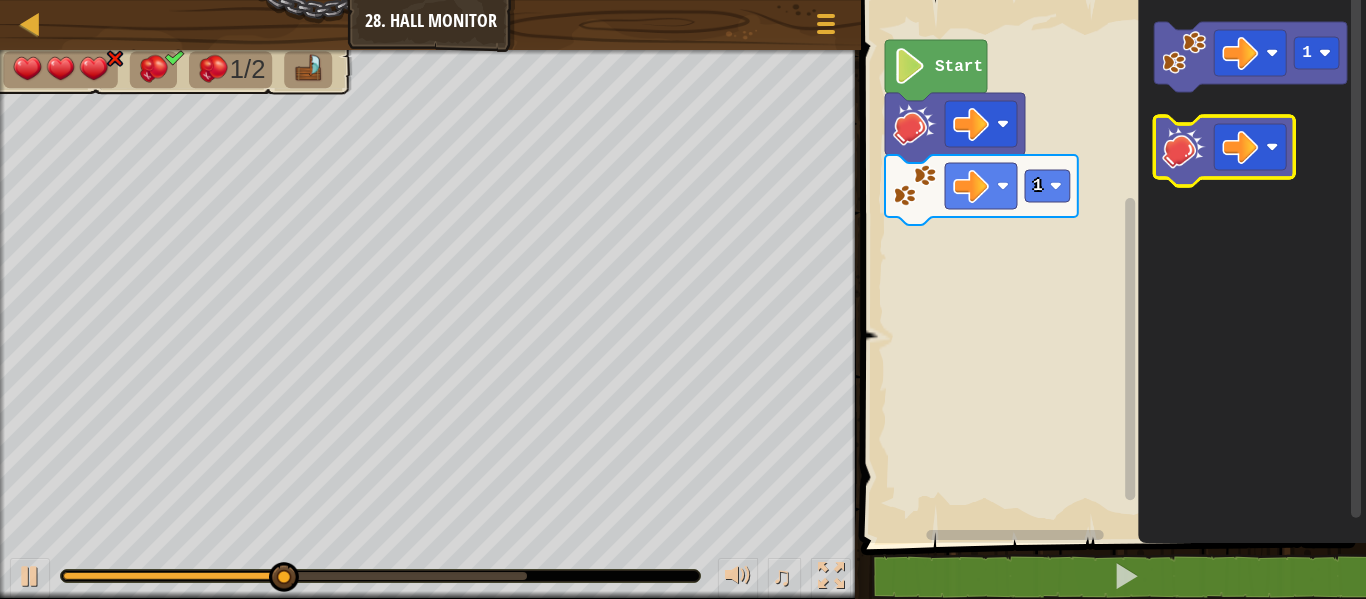 click 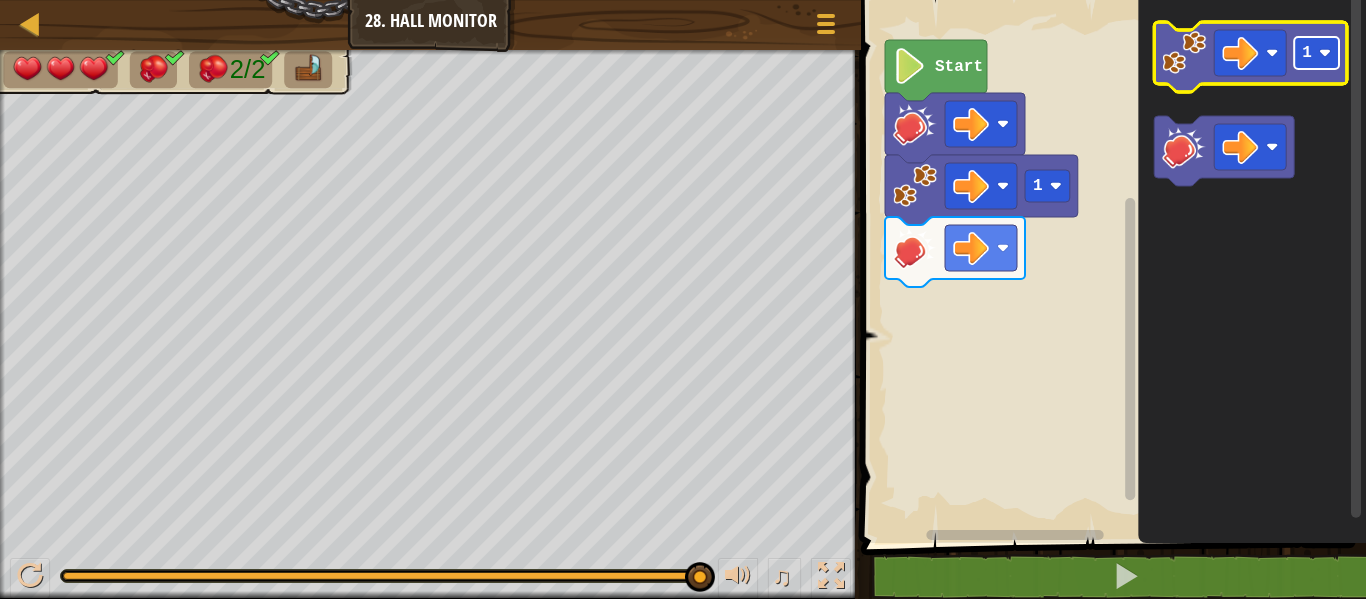 click on "1" 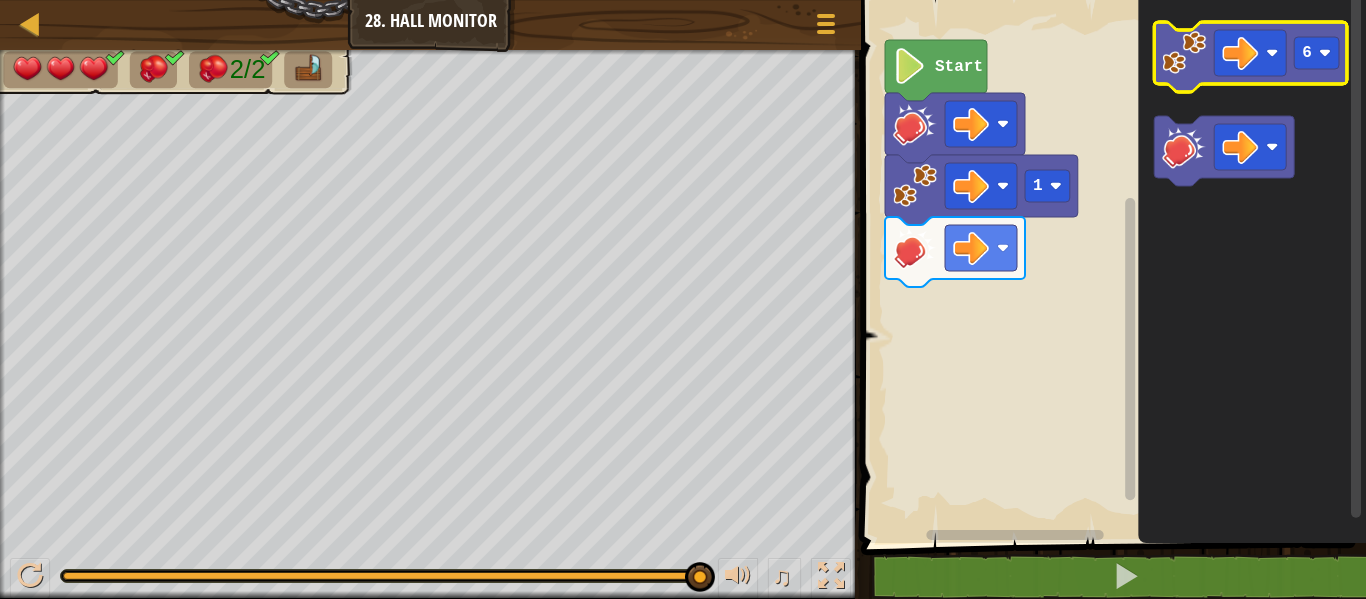 click 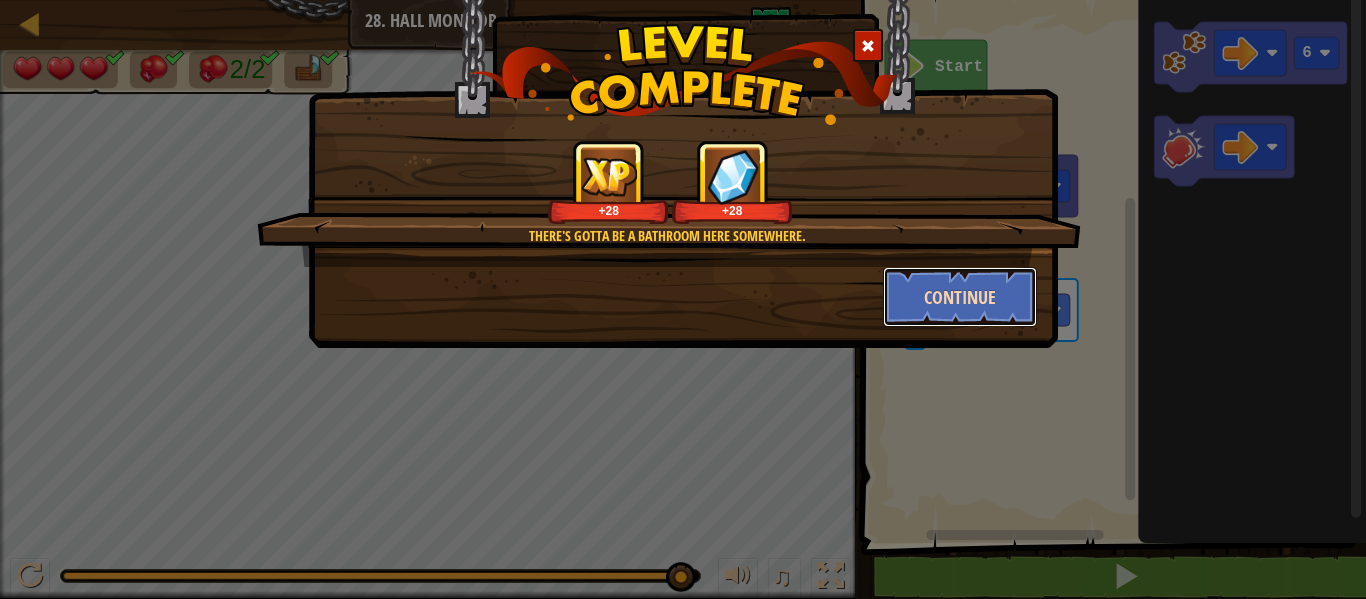 drag, startPoint x: 976, startPoint y: 294, endPoint x: 986, endPoint y: 273, distance: 23.259407 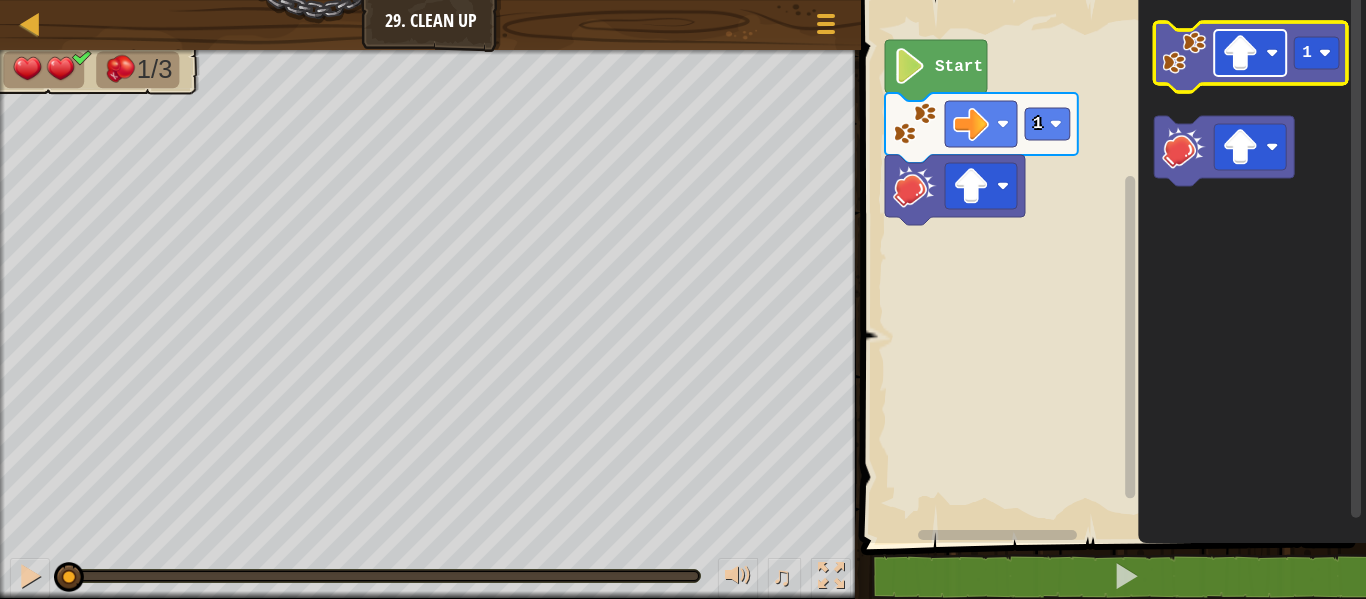 click 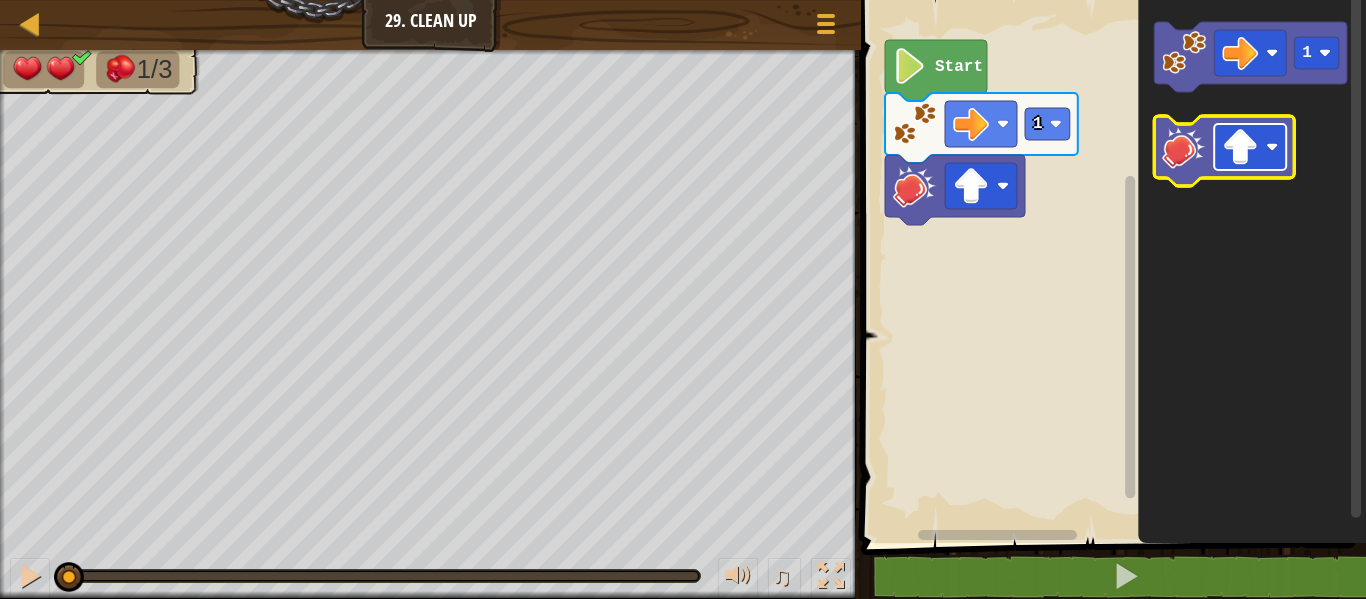 click 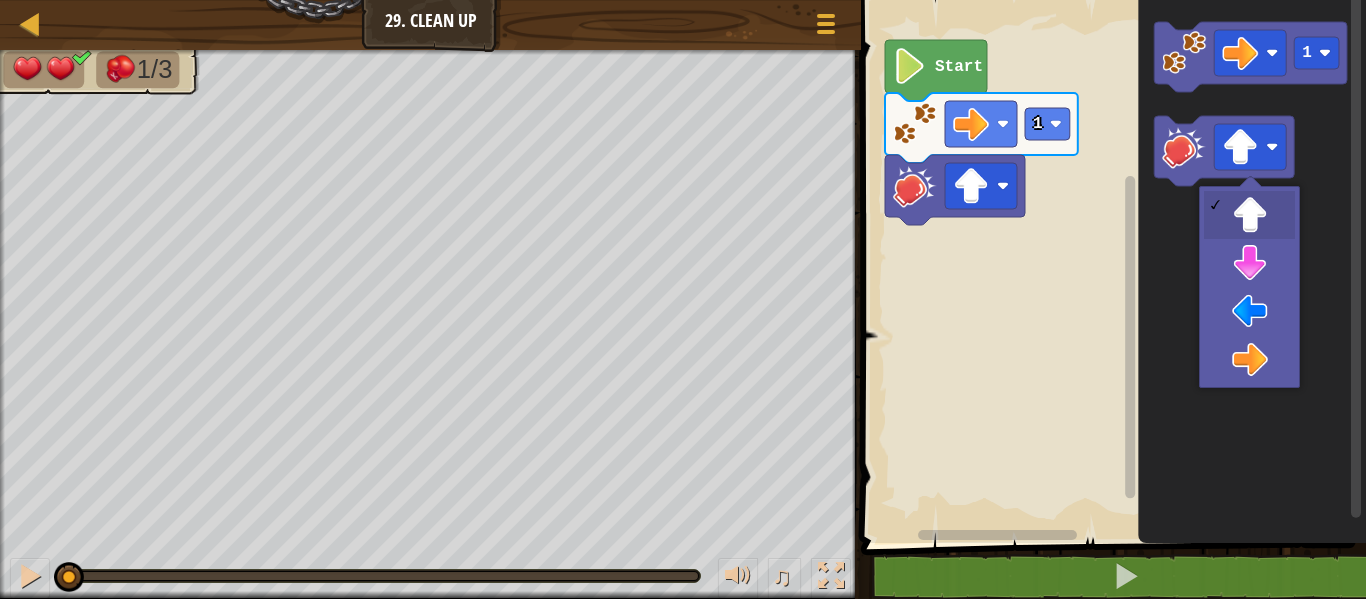 drag, startPoint x: 1261, startPoint y: 234, endPoint x: 1218, endPoint y: 211, distance: 48.76474 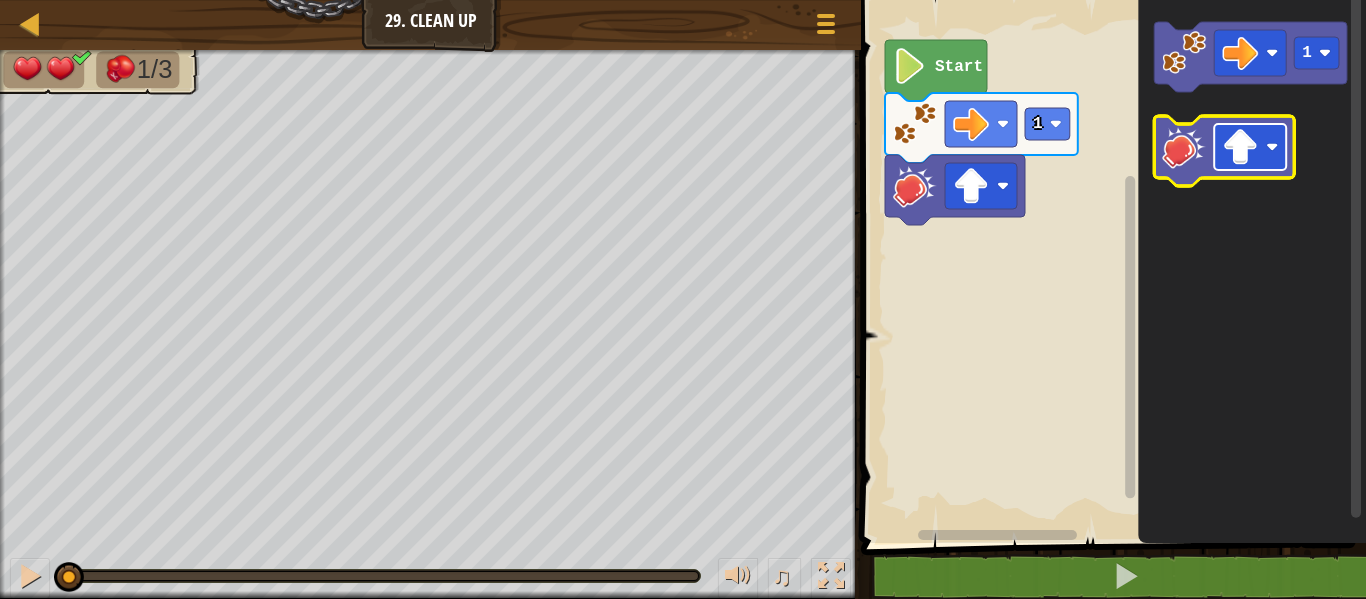 click 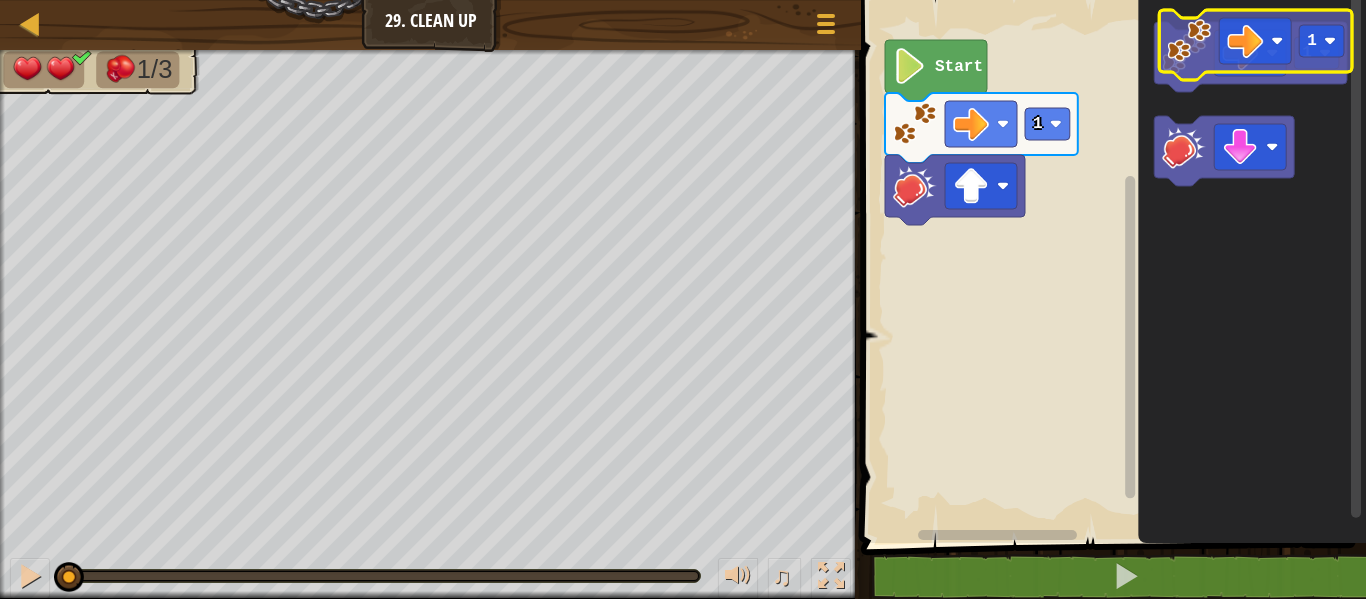 click 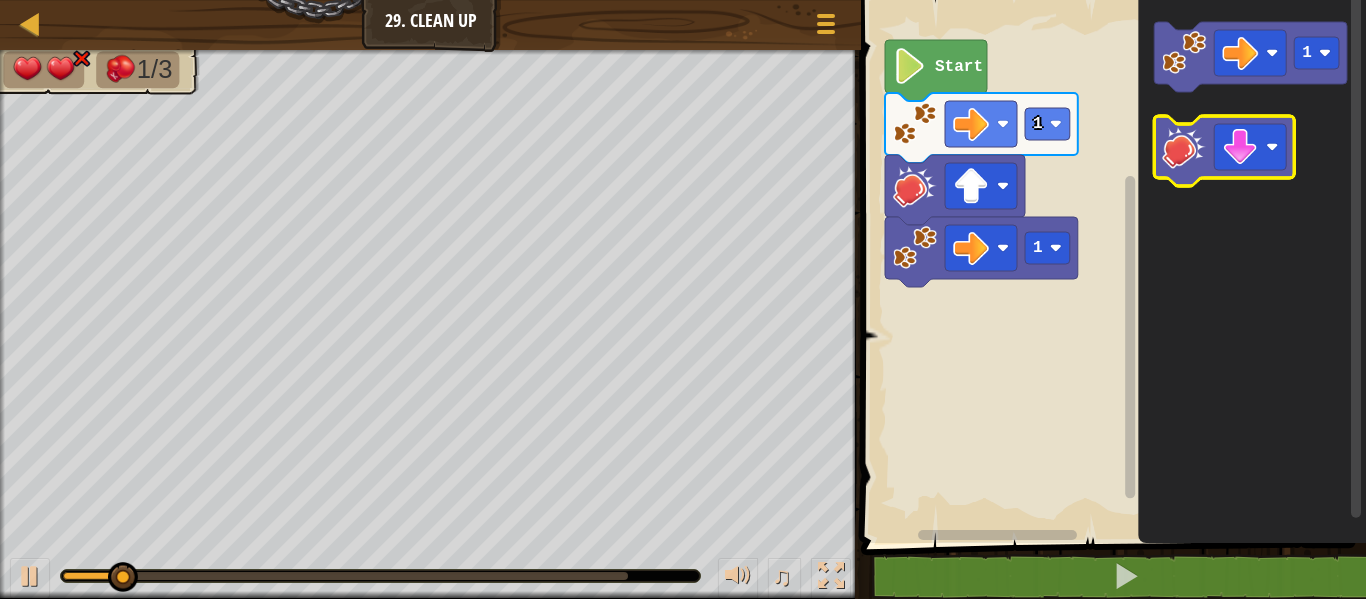 click 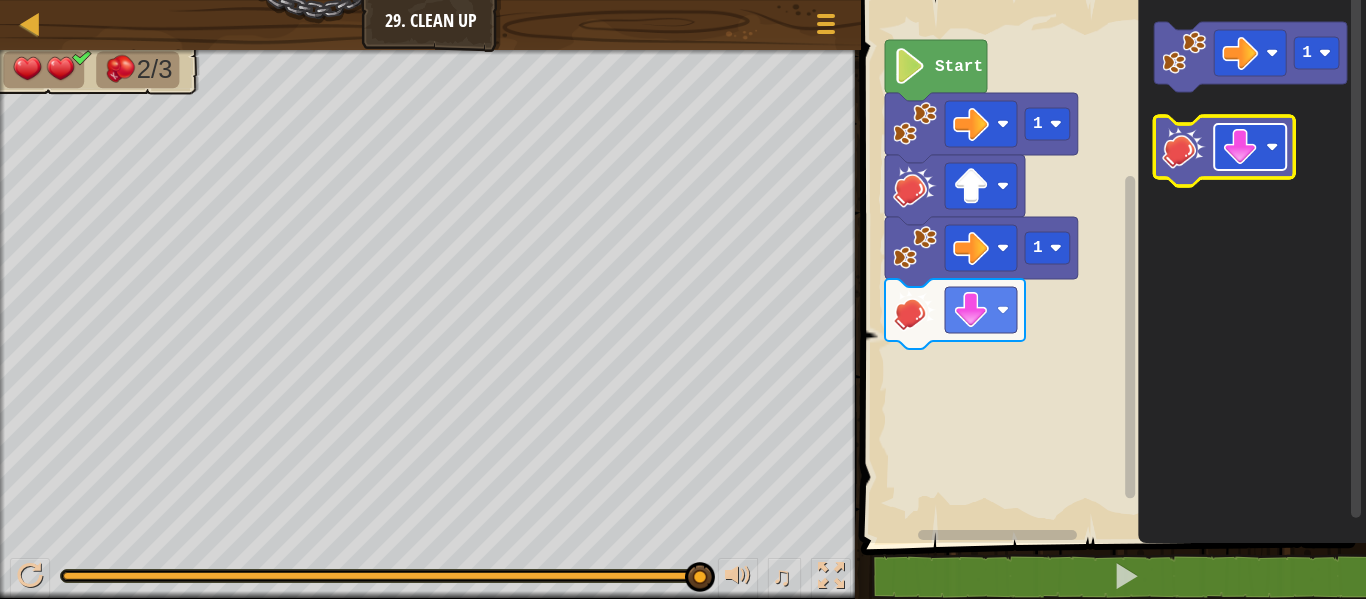 click 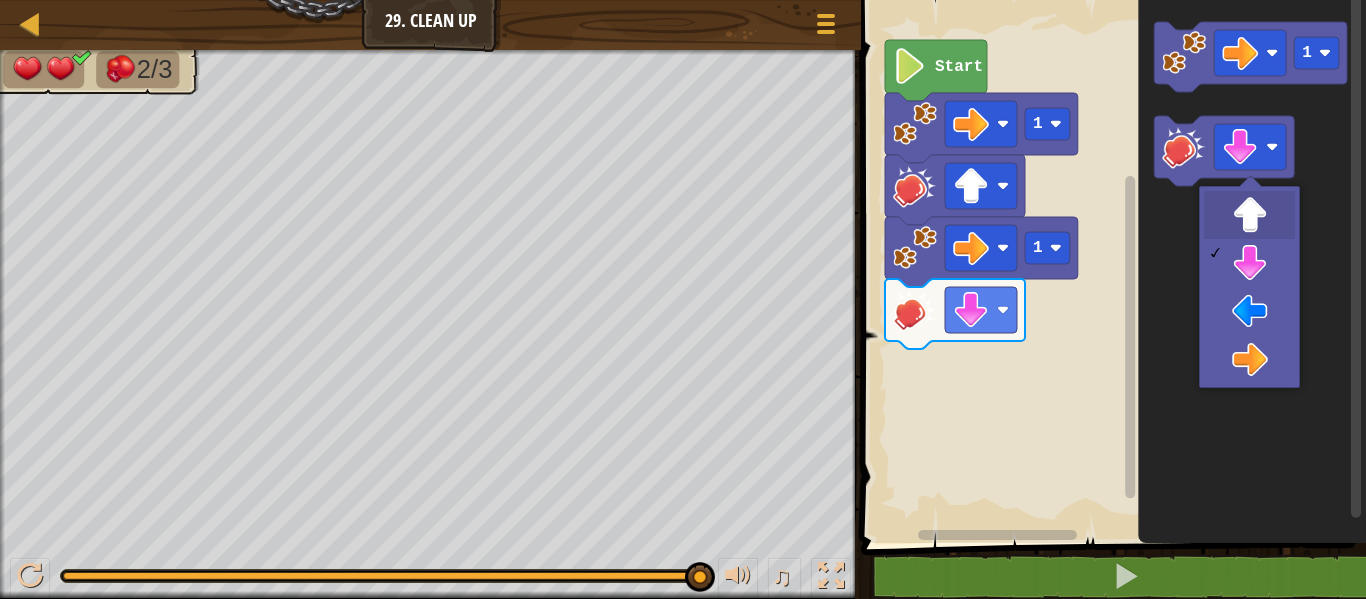 drag, startPoint x: 1231, startPoint y: 207, endPoint x: 1204, endPoint y: 180, distance: 38.183765 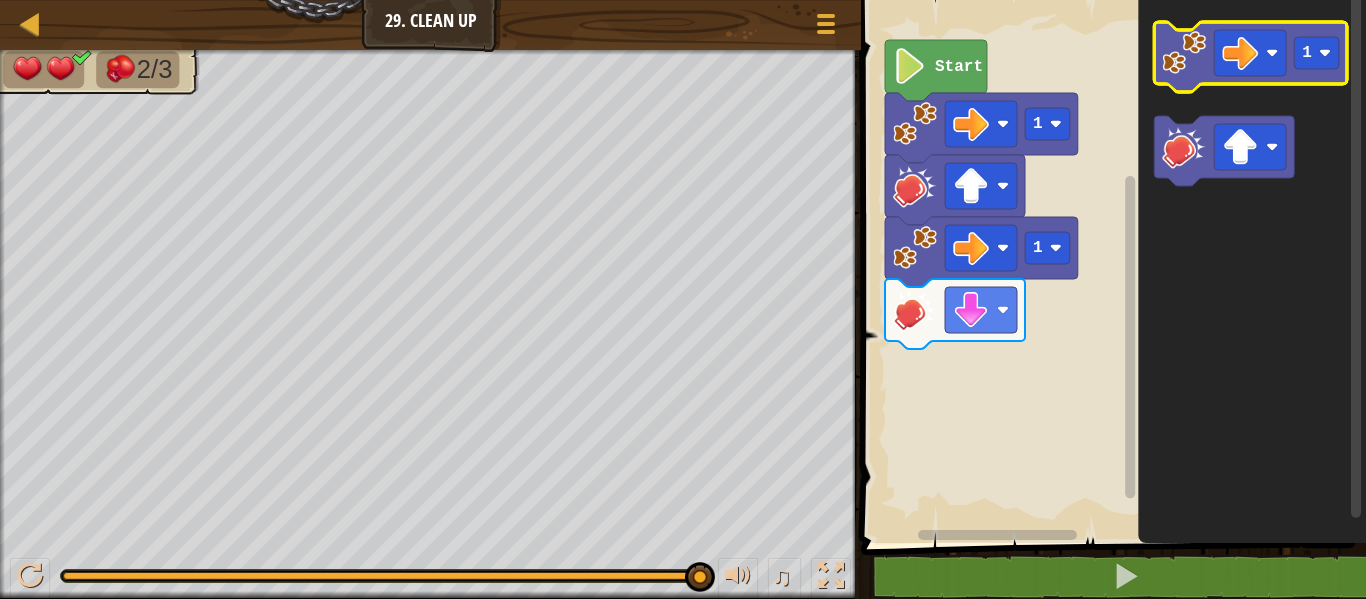 click 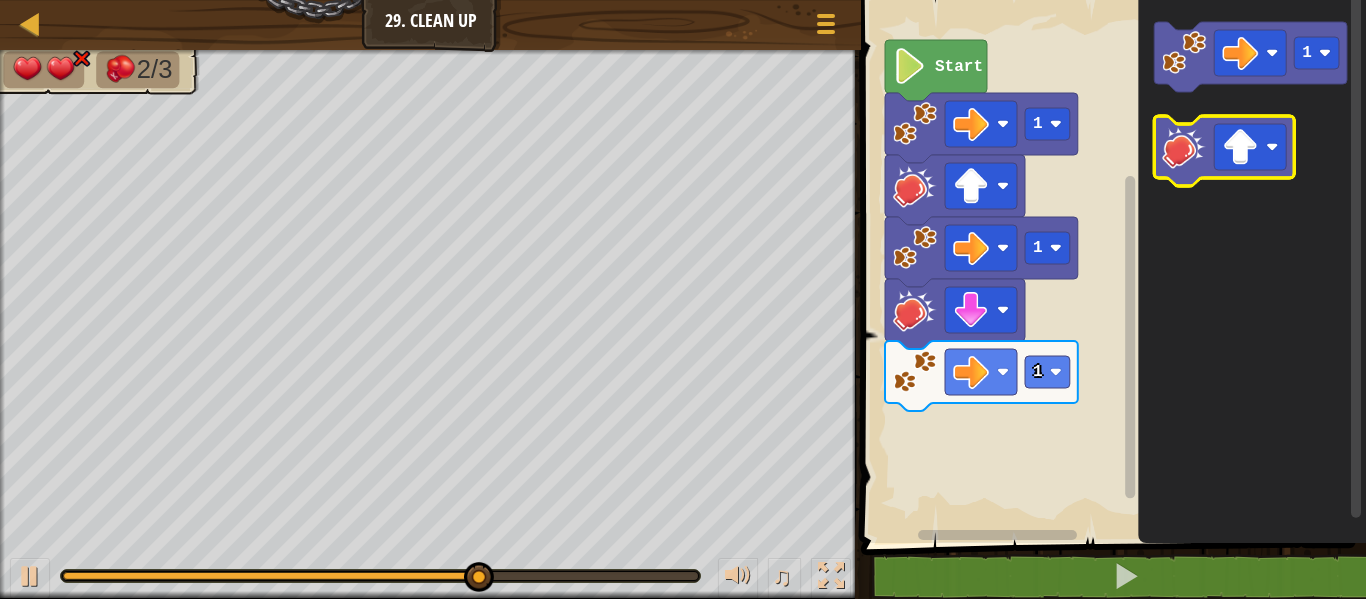 click 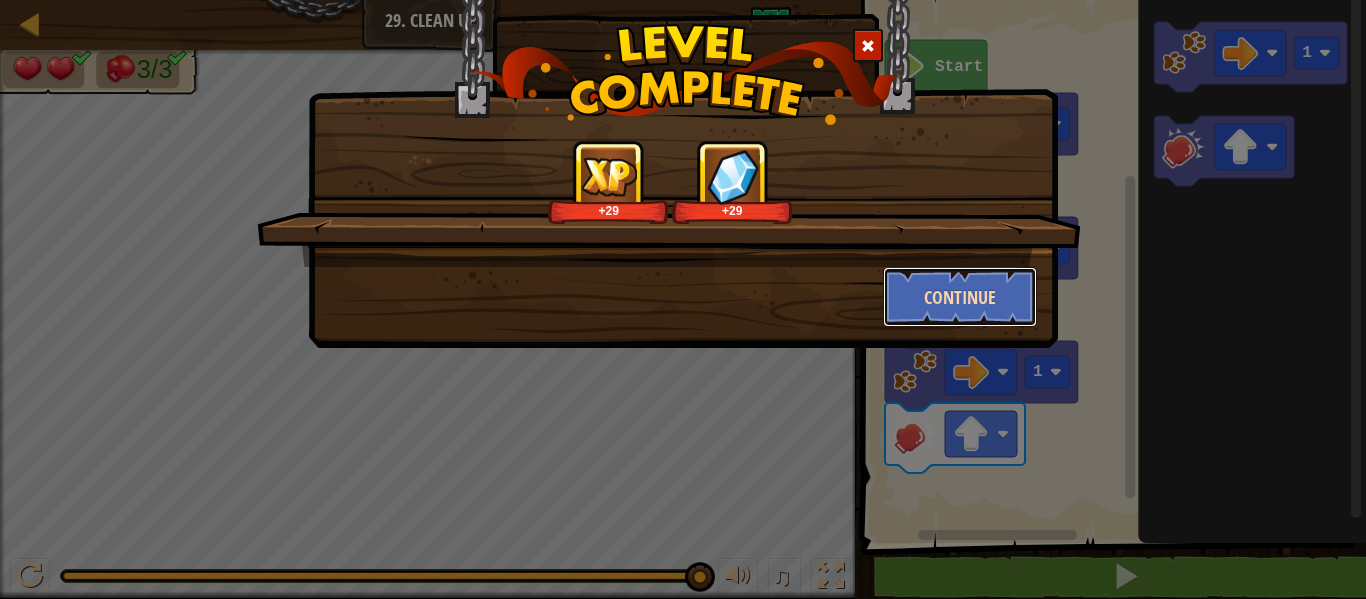 click on "Continue" at bounding box center (960, 297) 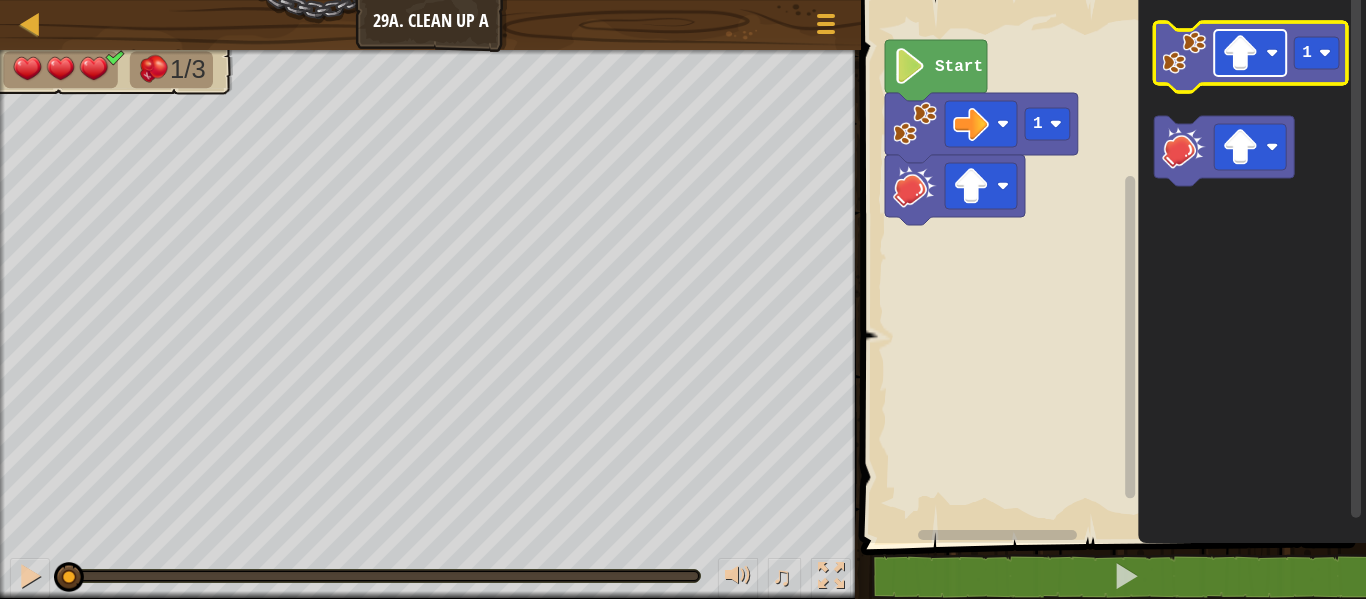 click 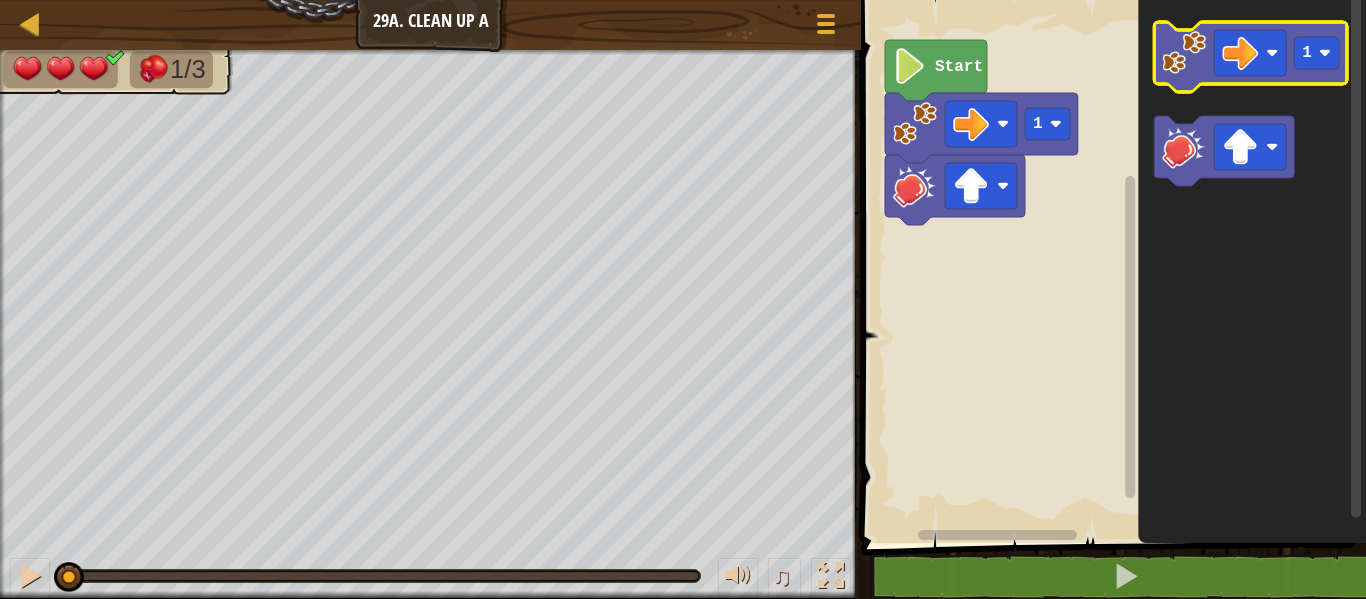 click 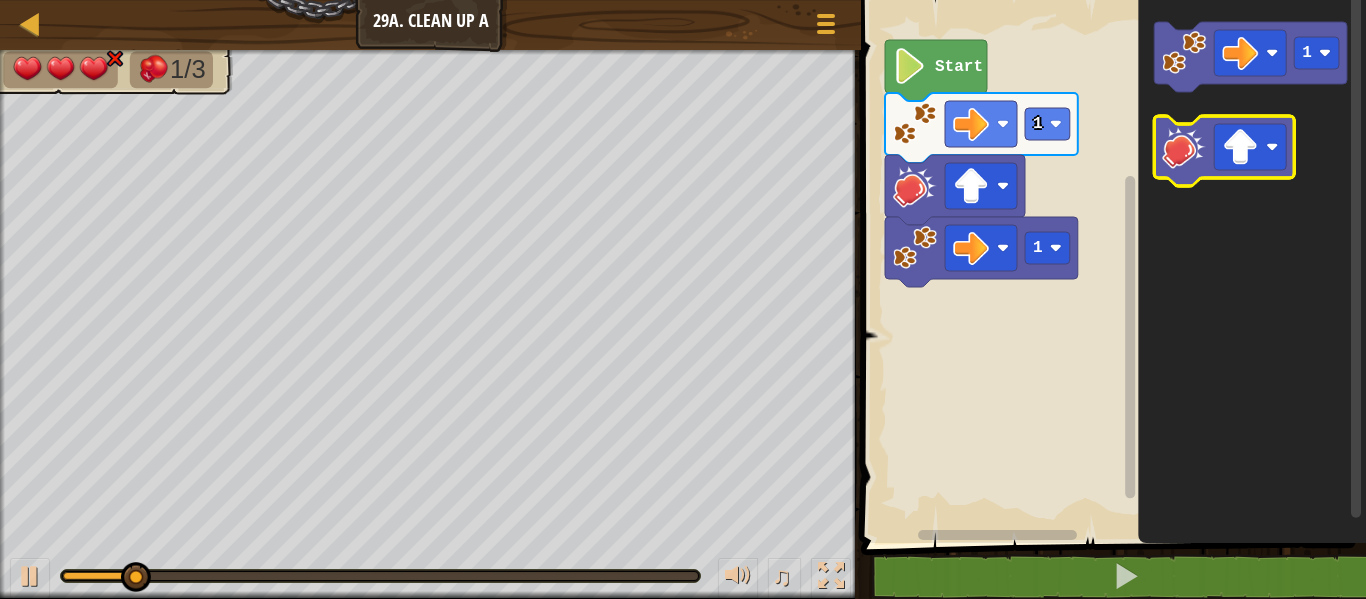 click 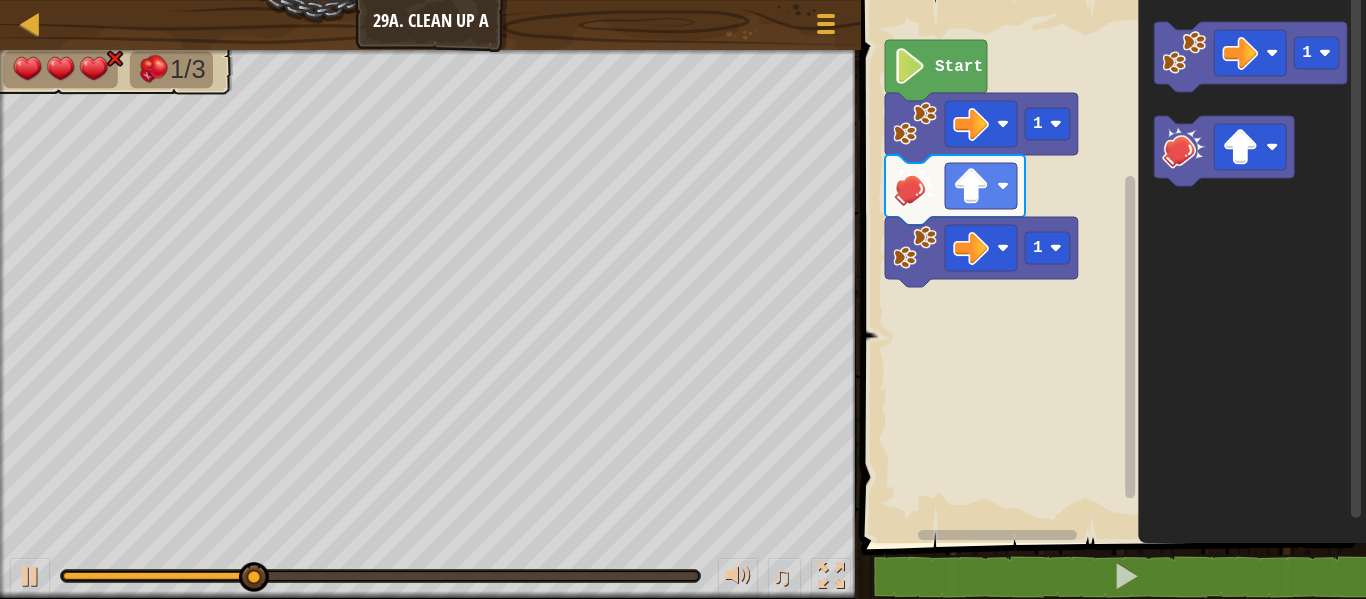 click 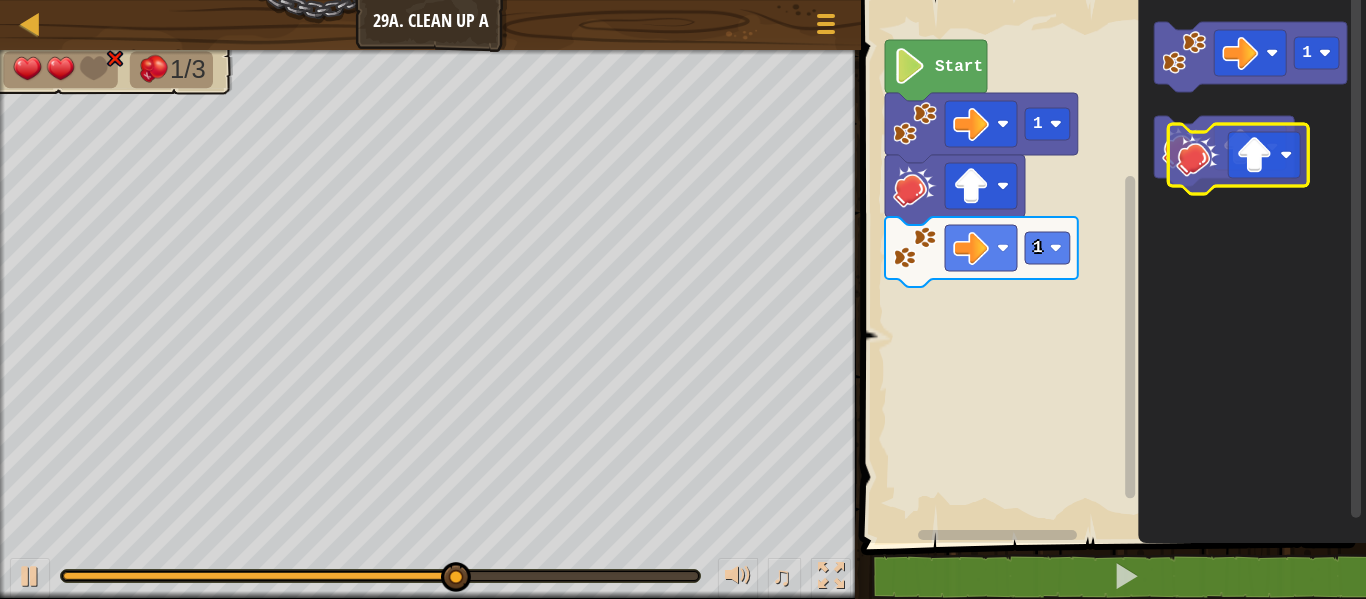 click 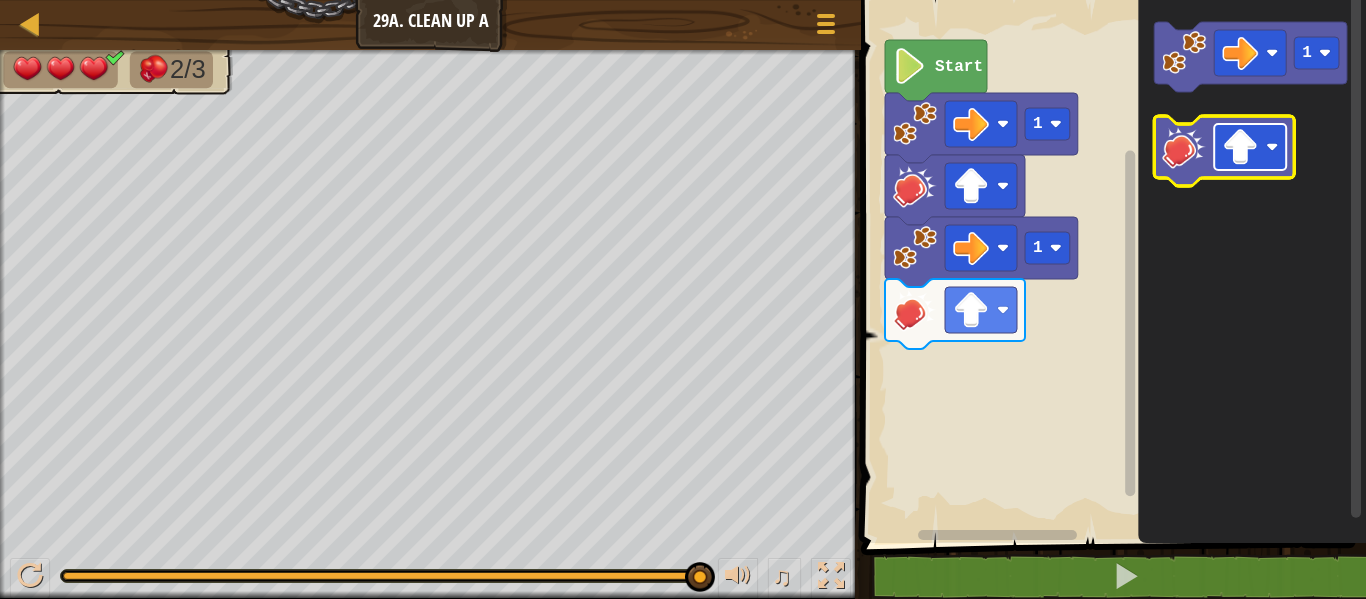 click 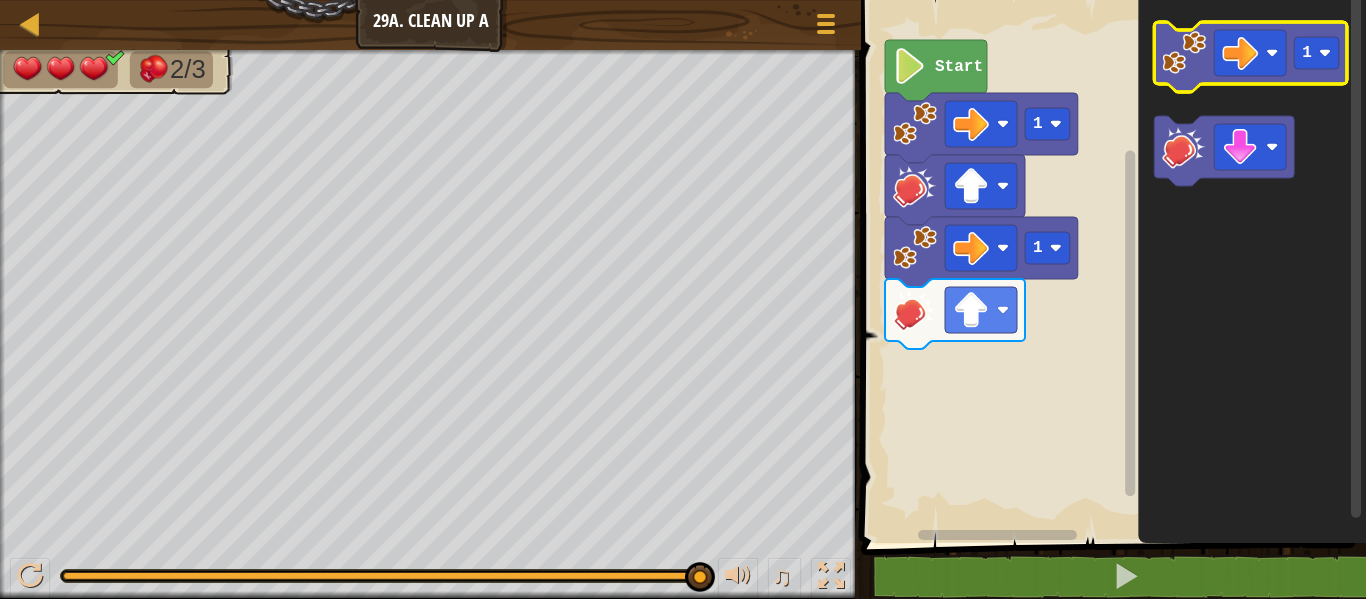 click on "1" 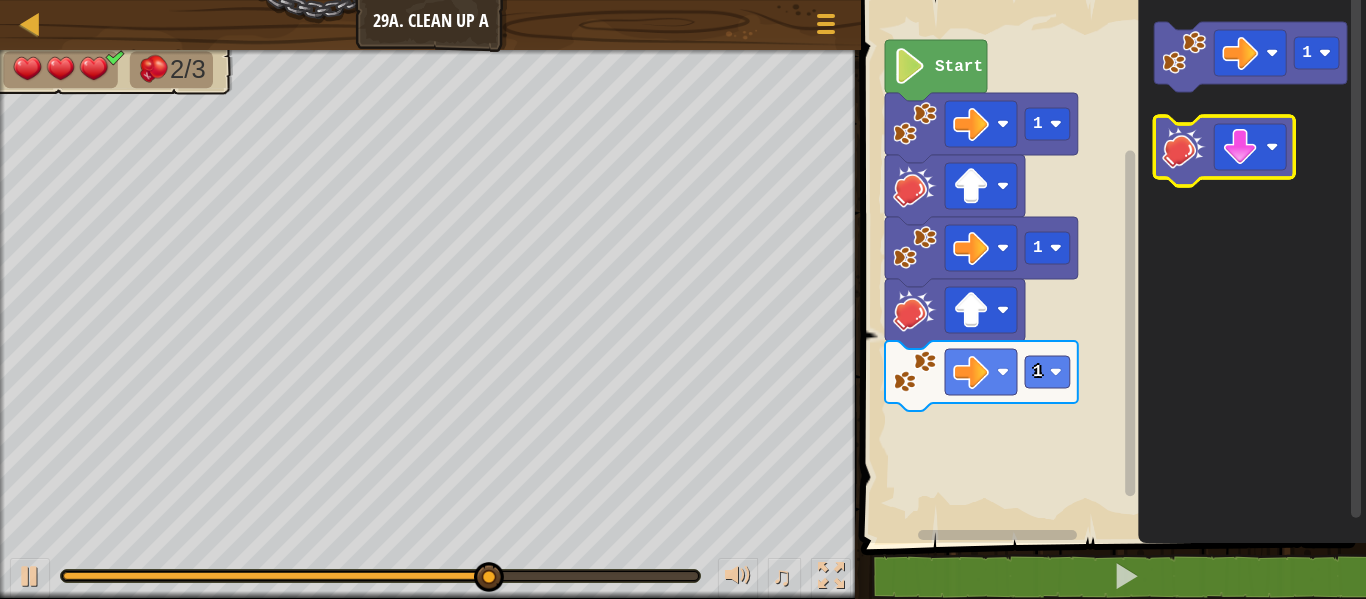 click 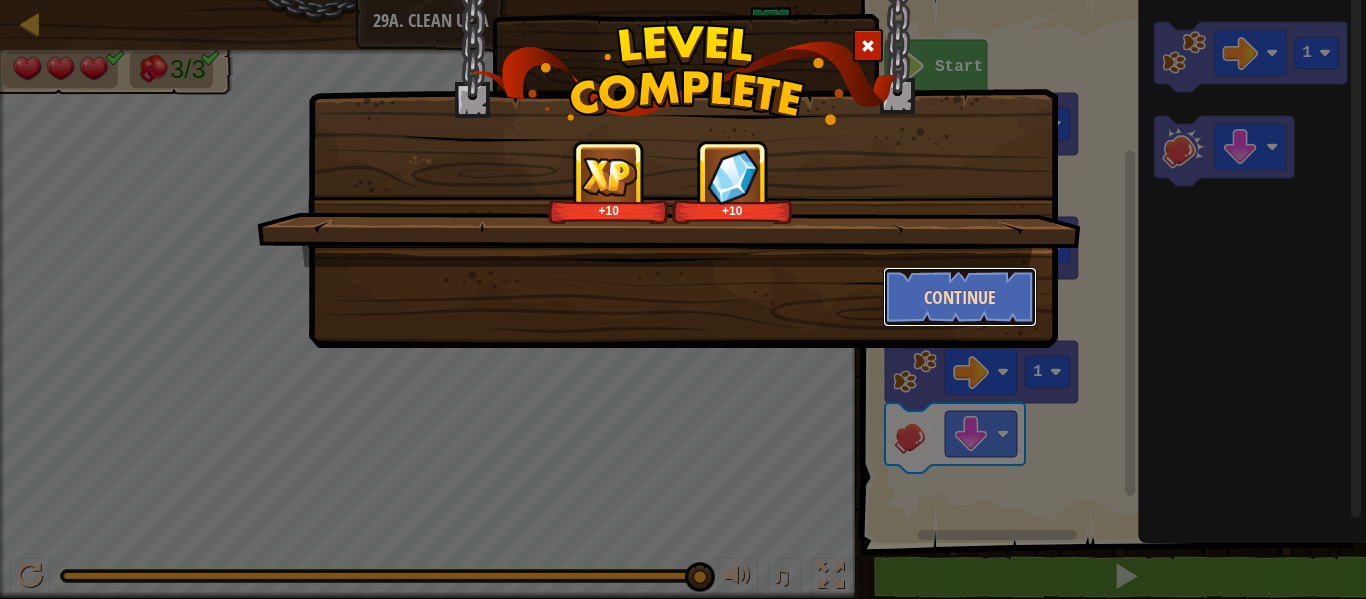 click on "Continue" at bounding box center (960, 297) 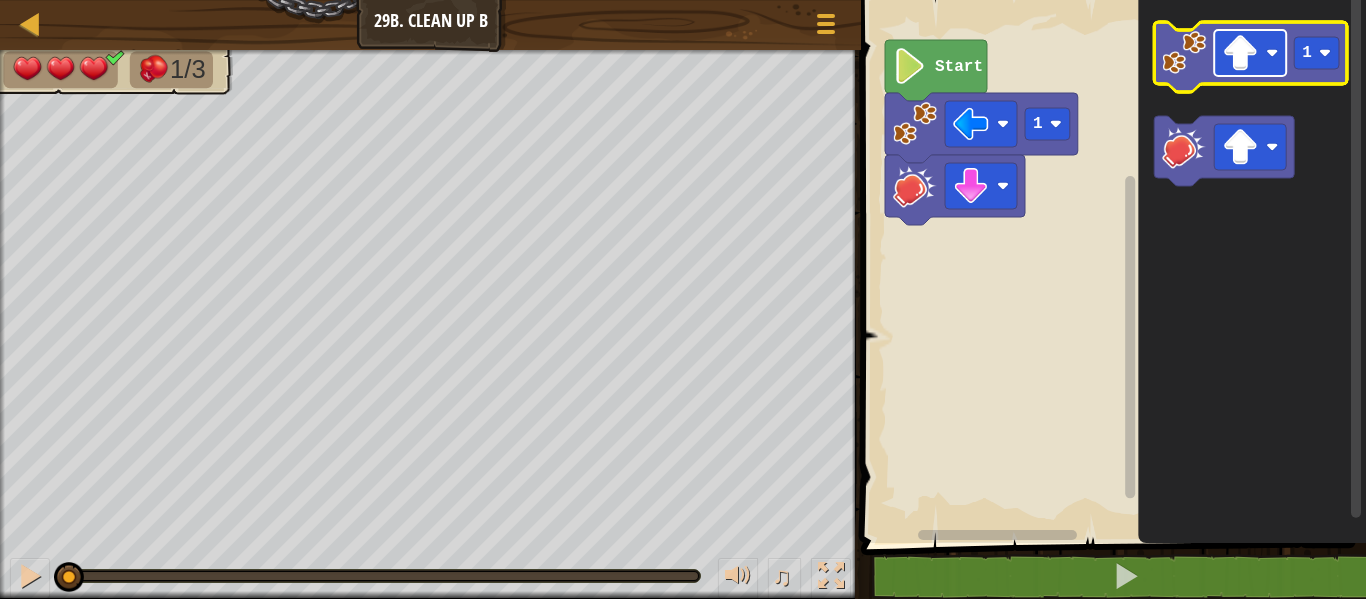 click 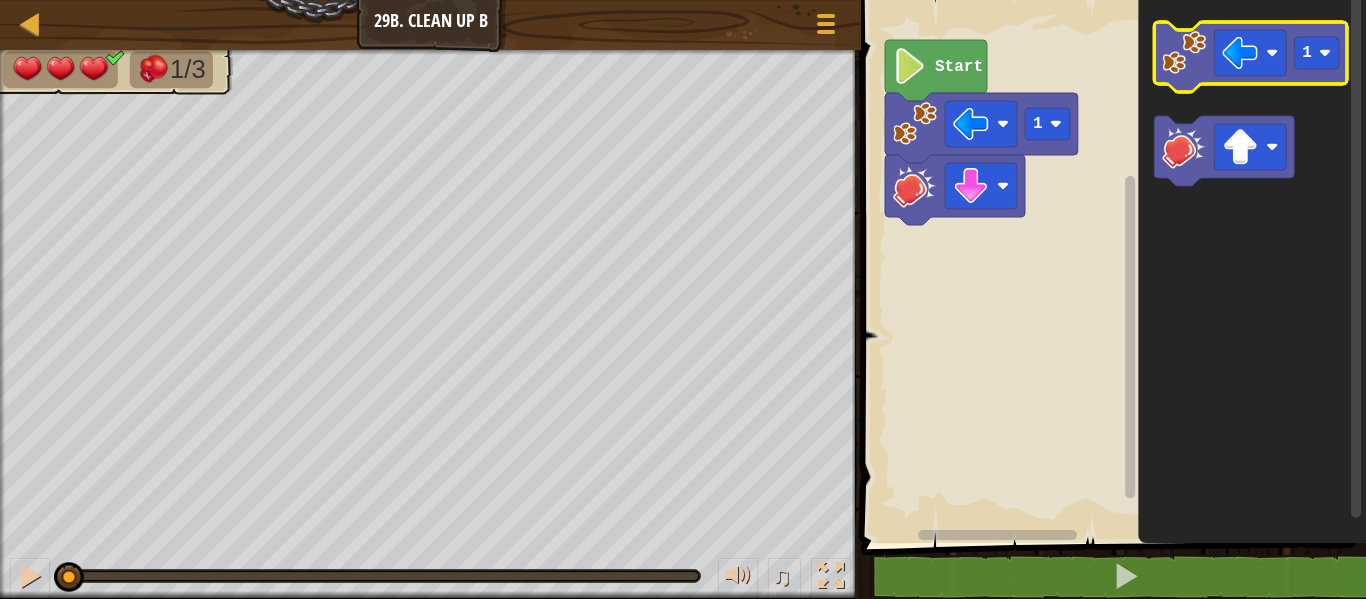 click 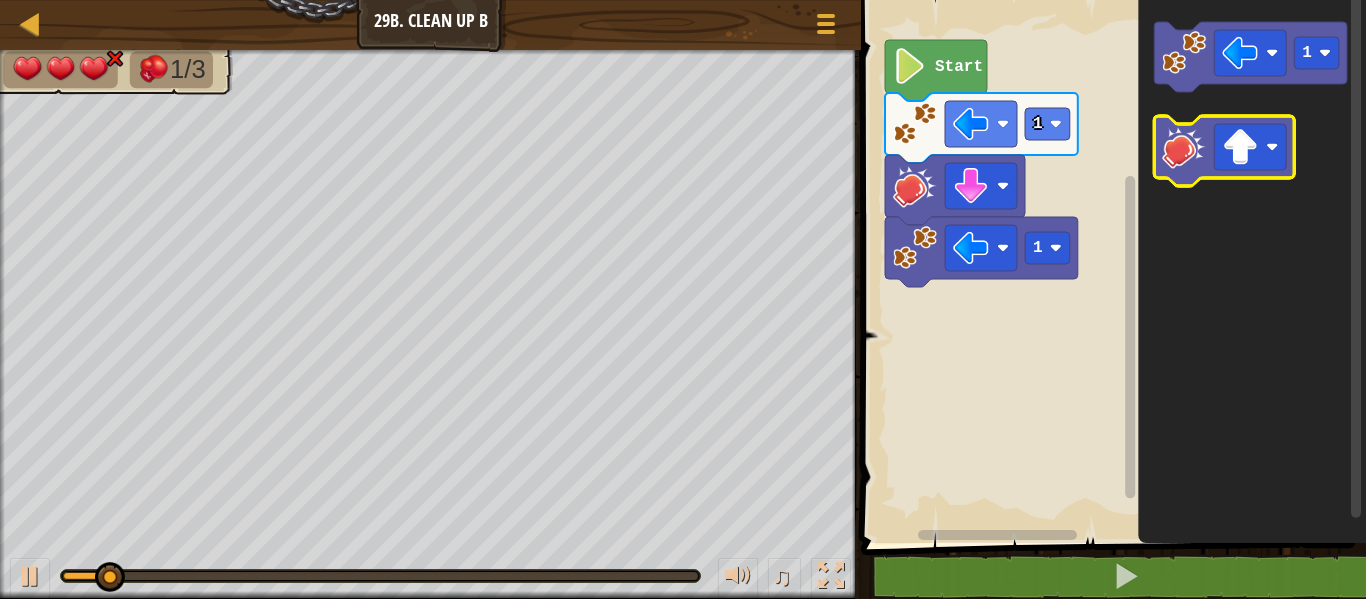 click 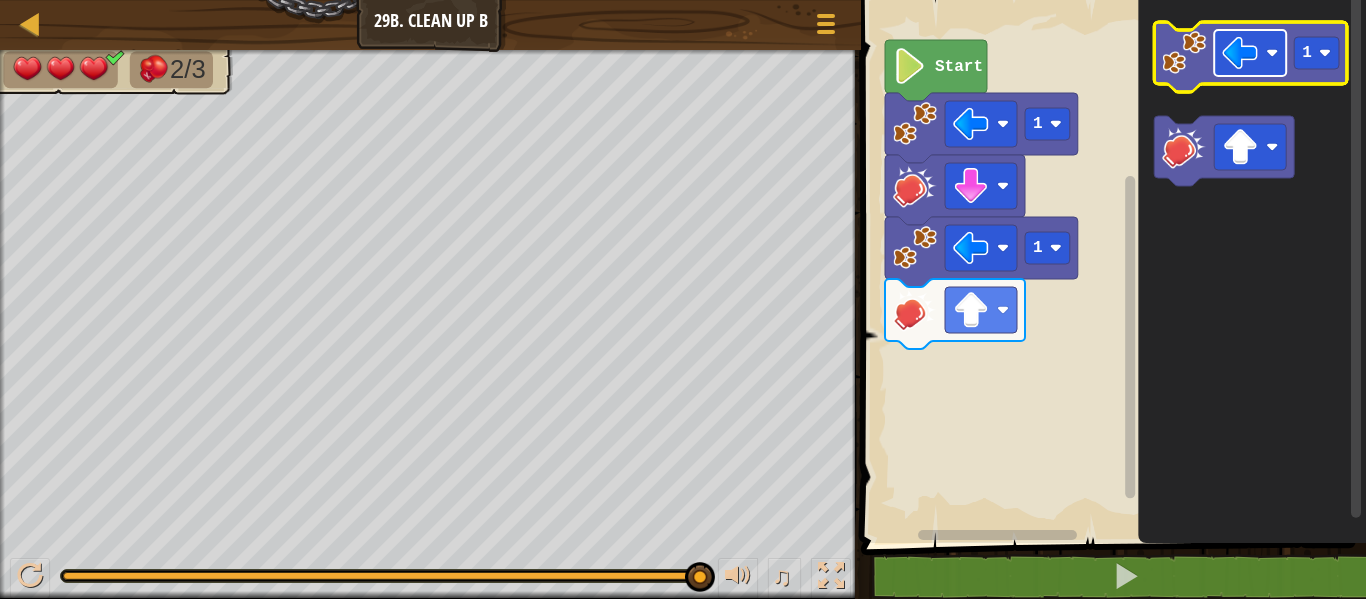 click 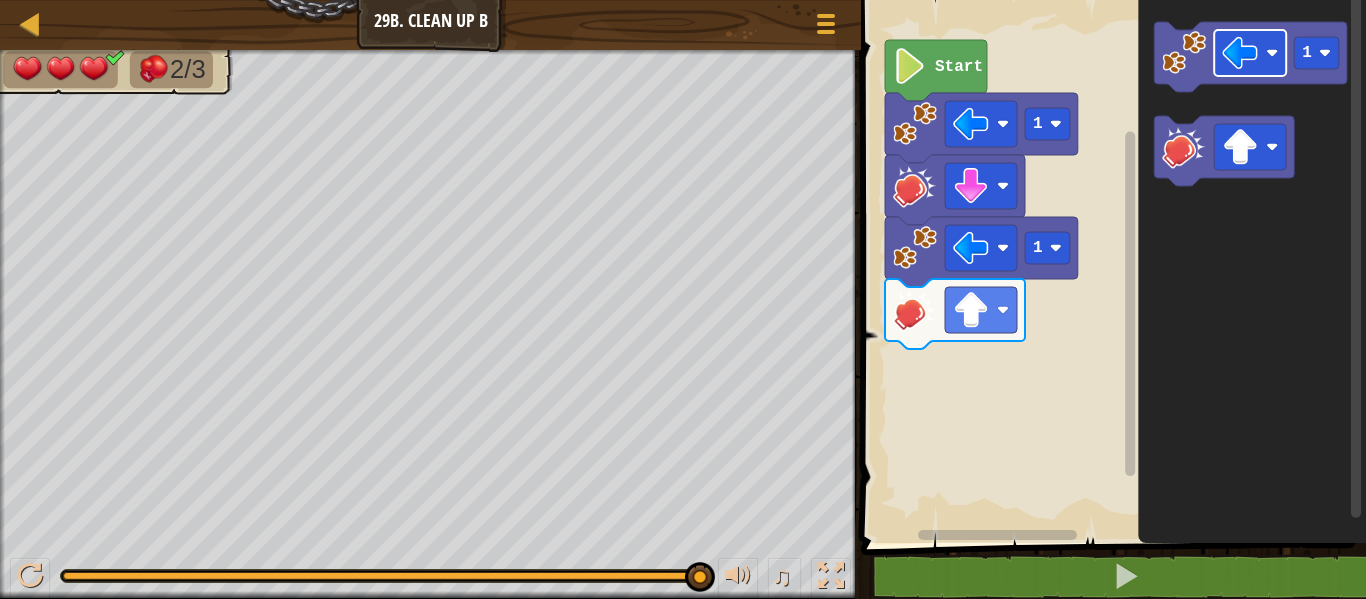 click 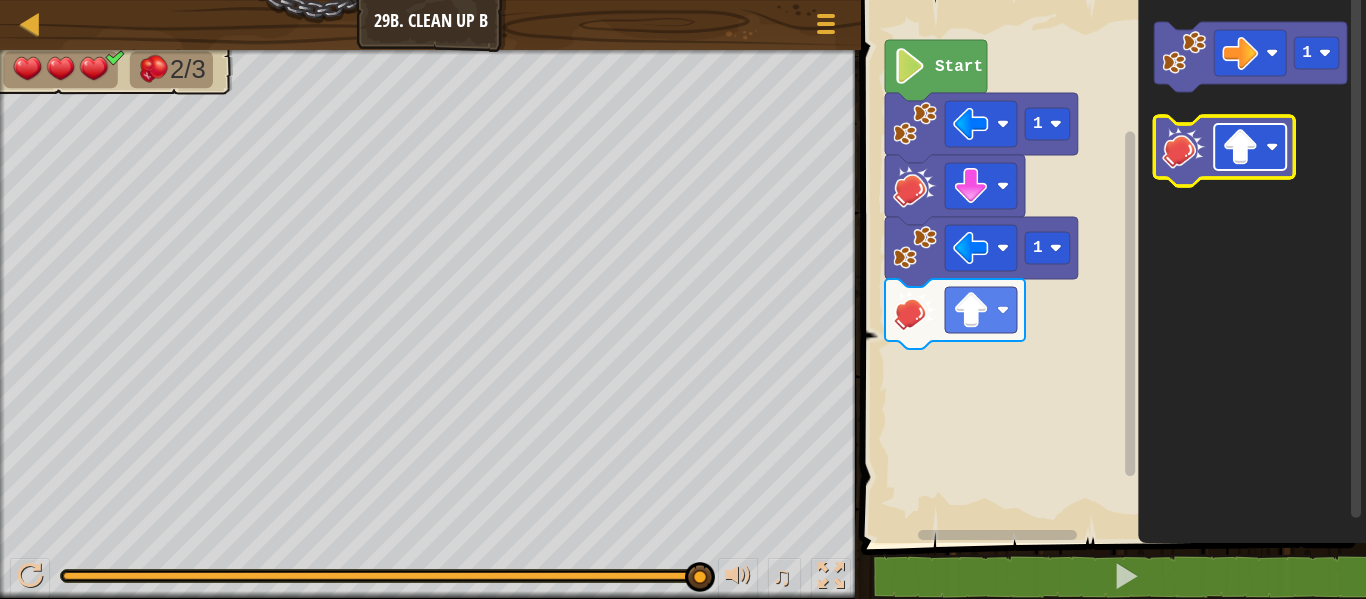 click 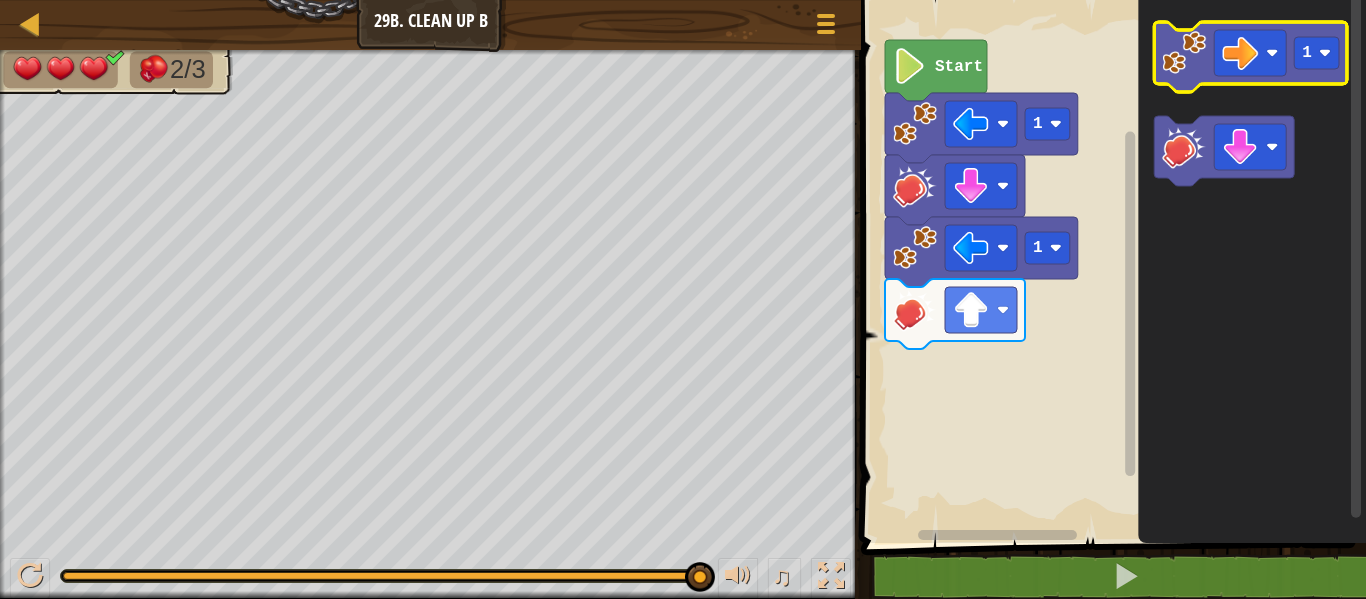 click 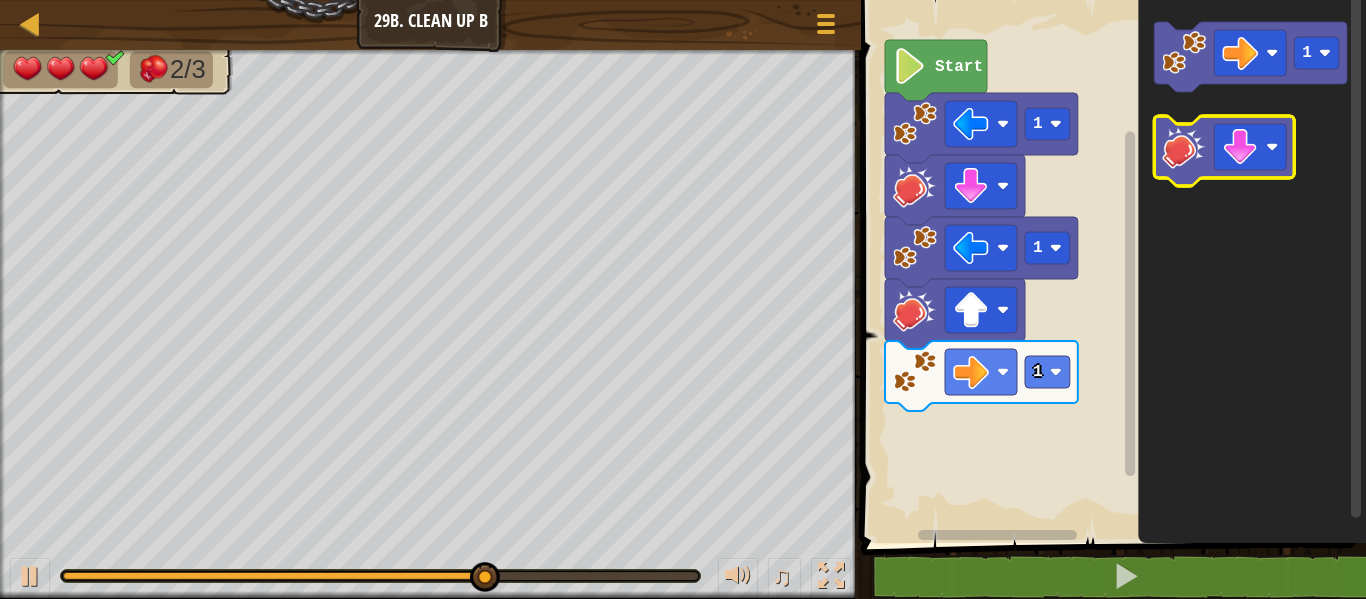 click 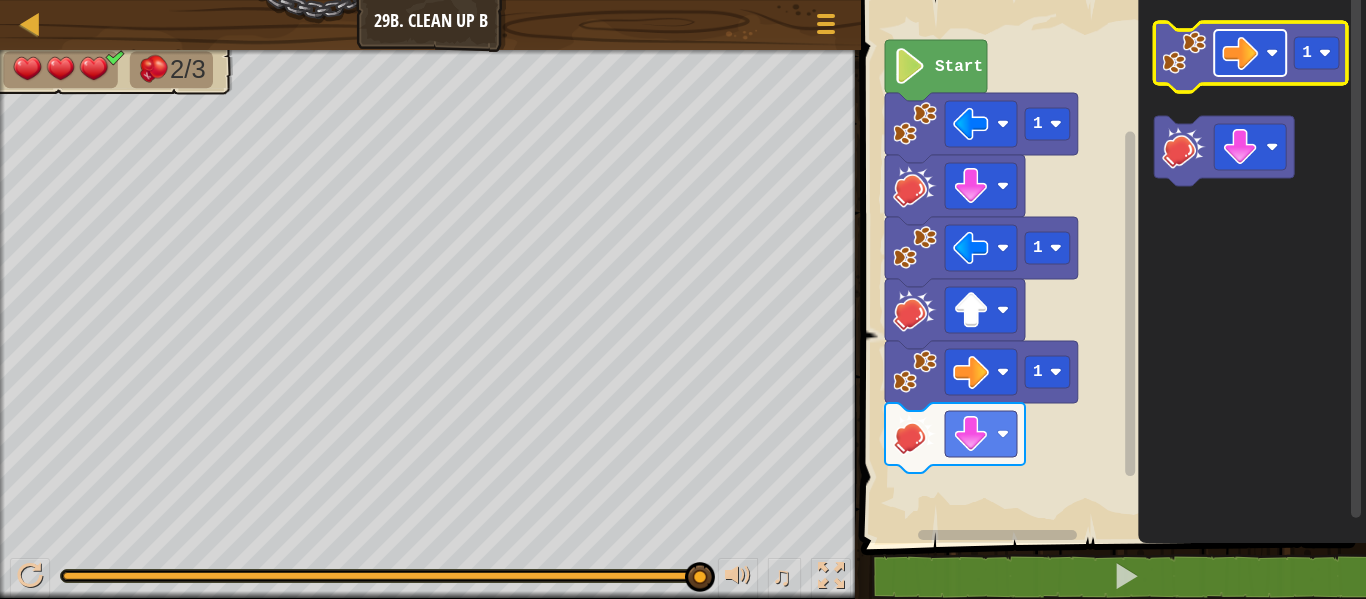 click 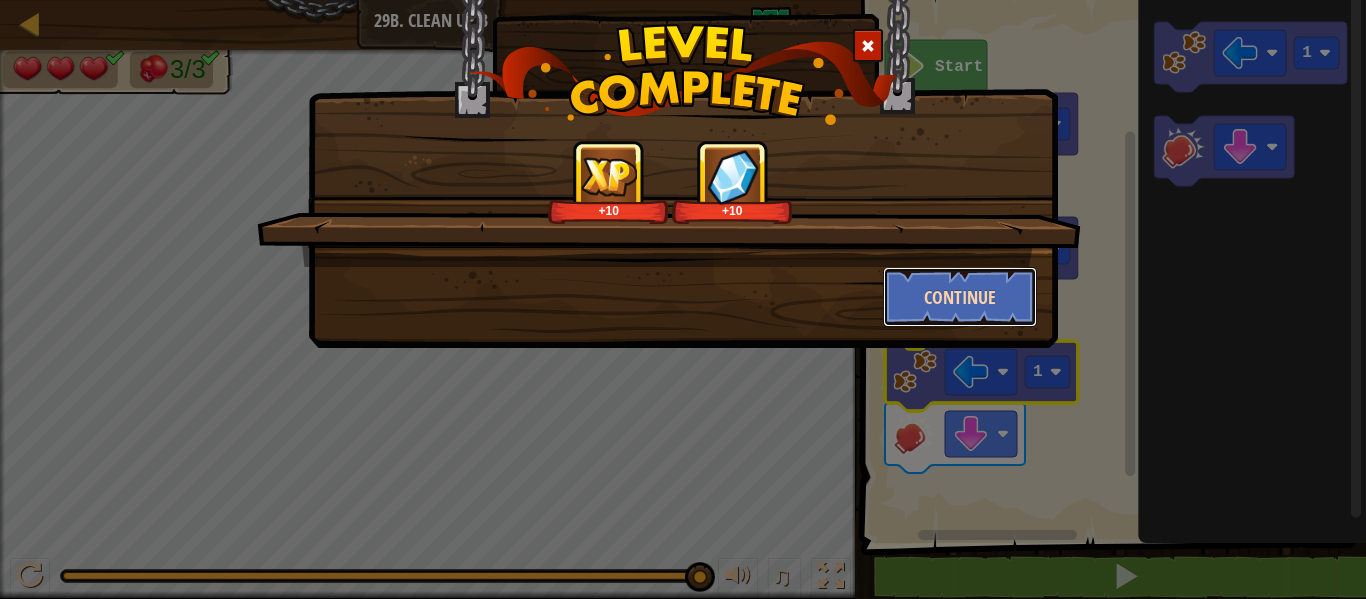 click on "Continue" at bounding box center (960, 297) 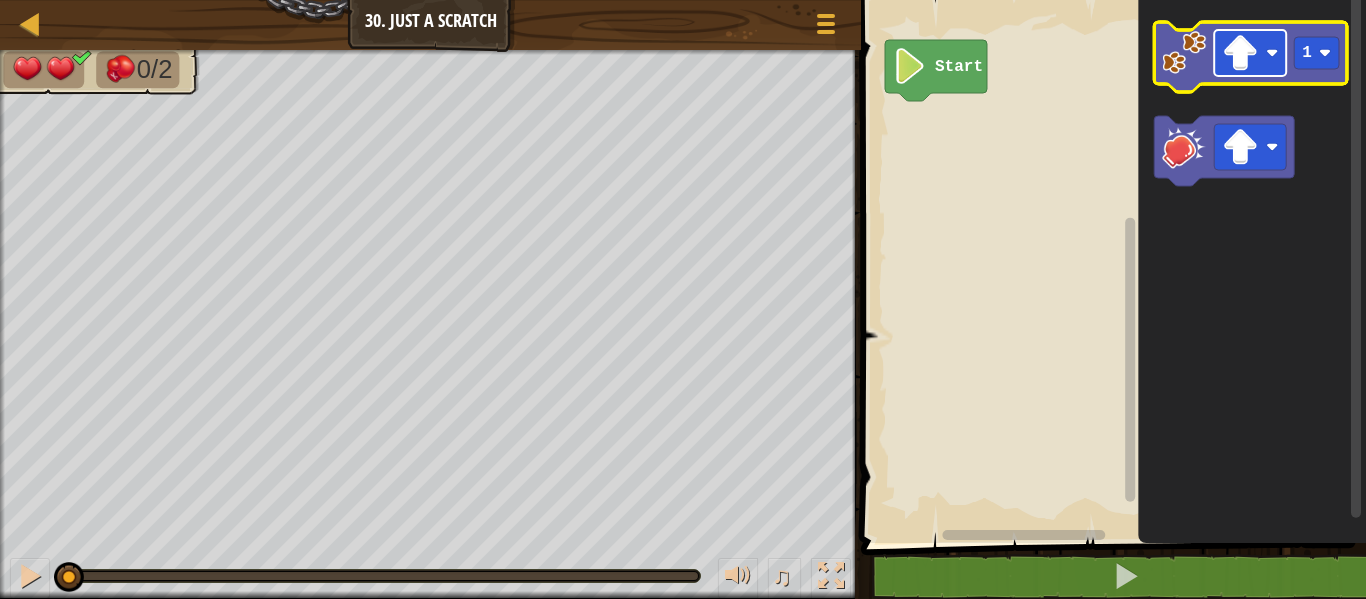 click 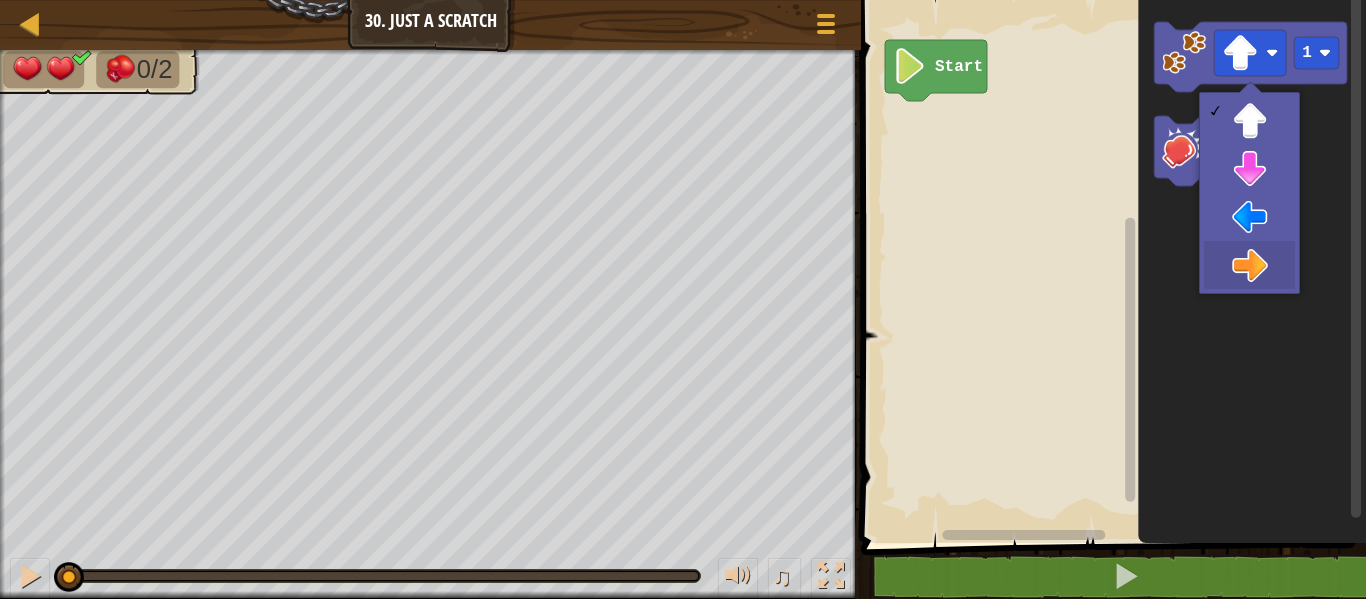 drag, startPoint x: 1248, startPoint y: 279, endPoint x: 1256, endPoint y: 267, distance: 14.422205 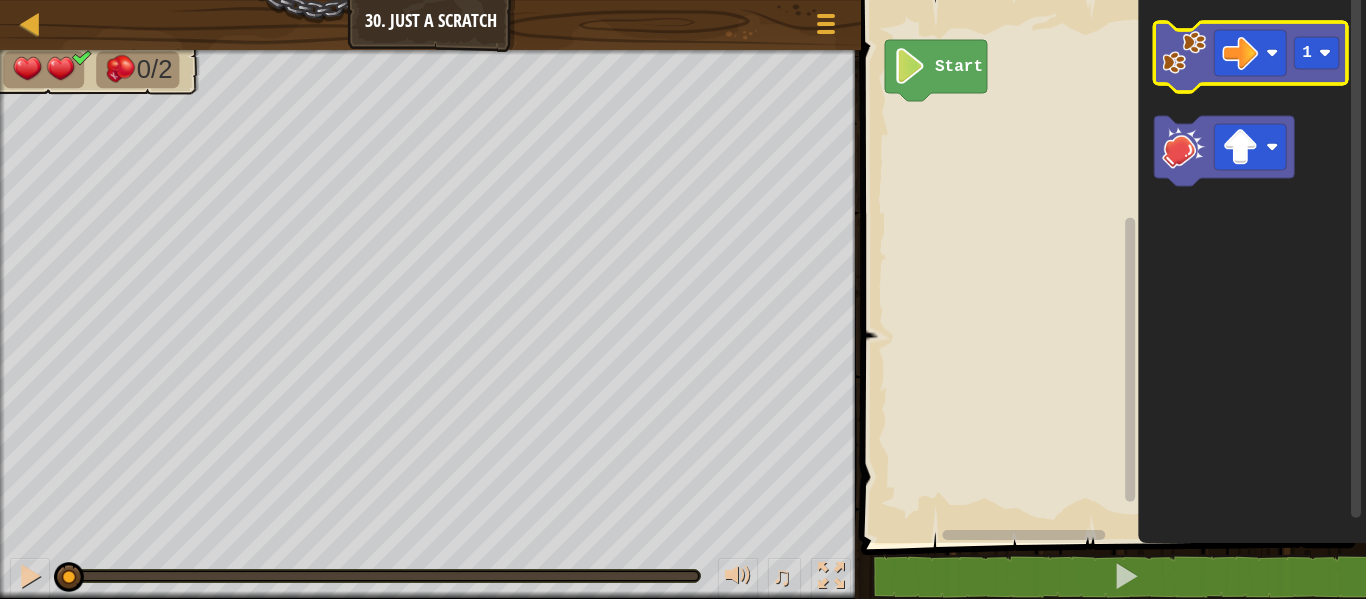 click 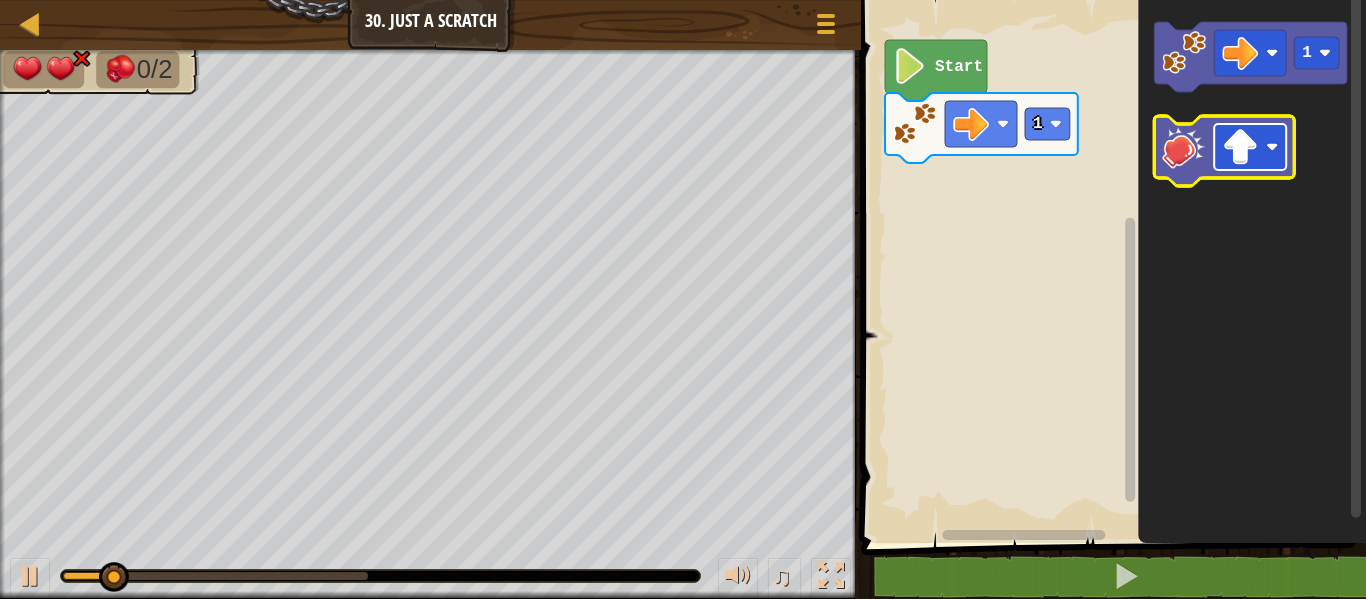 click 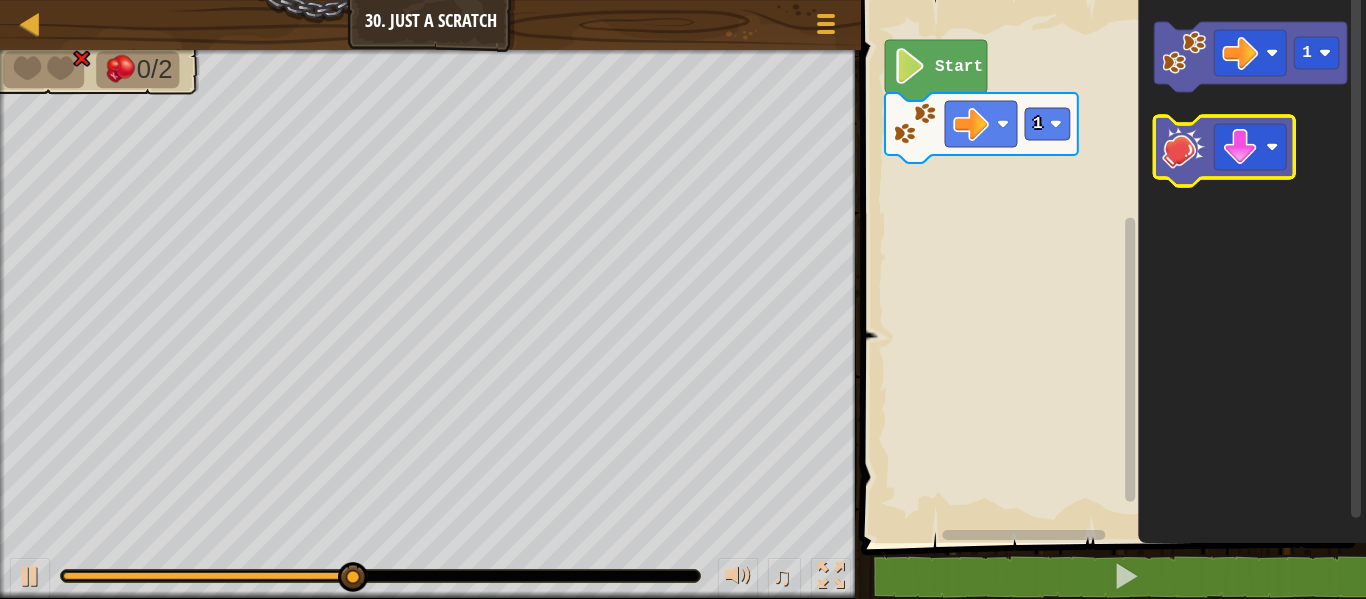 click 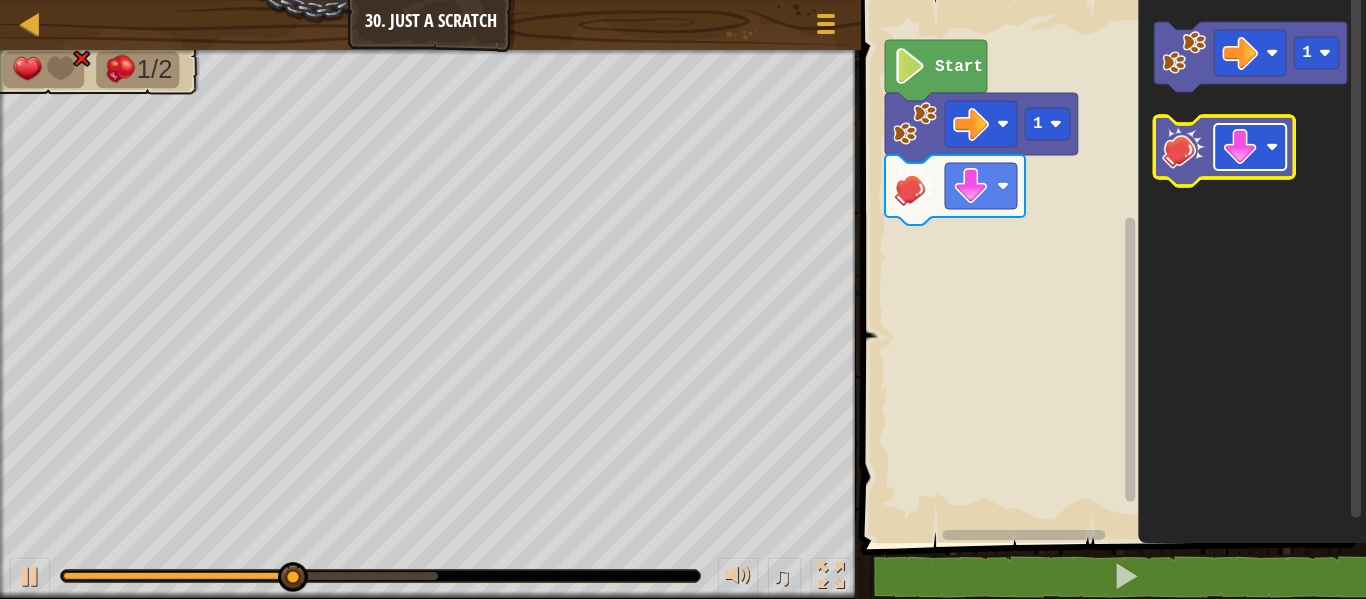 click 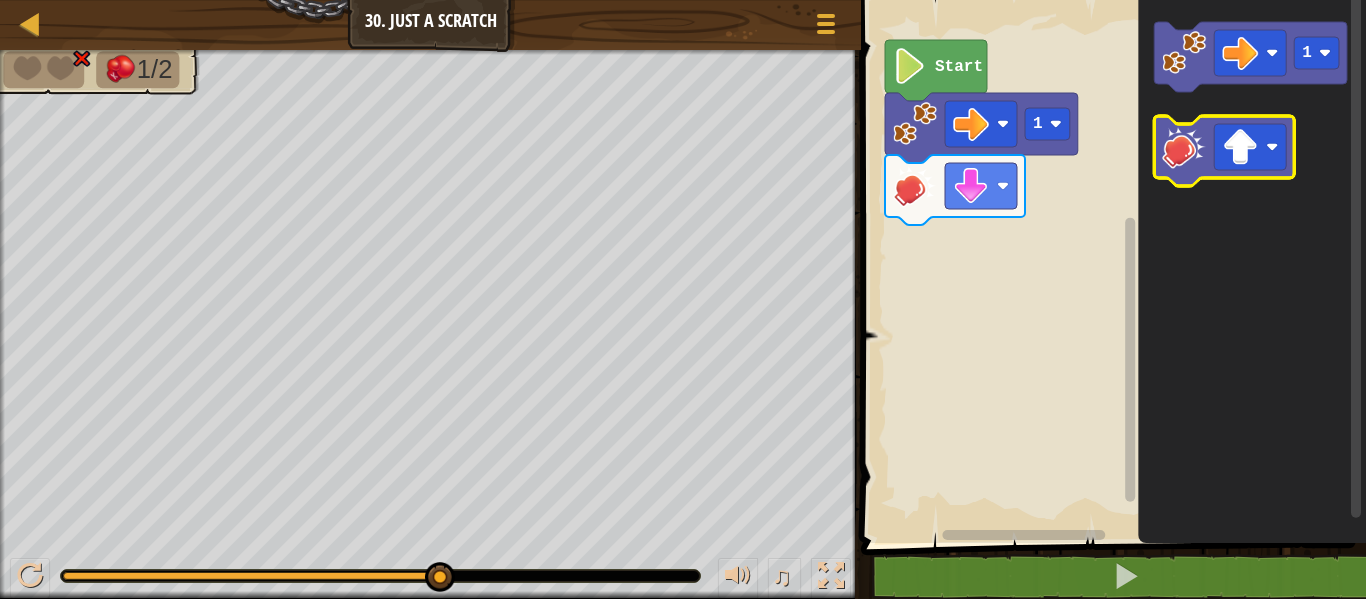 click 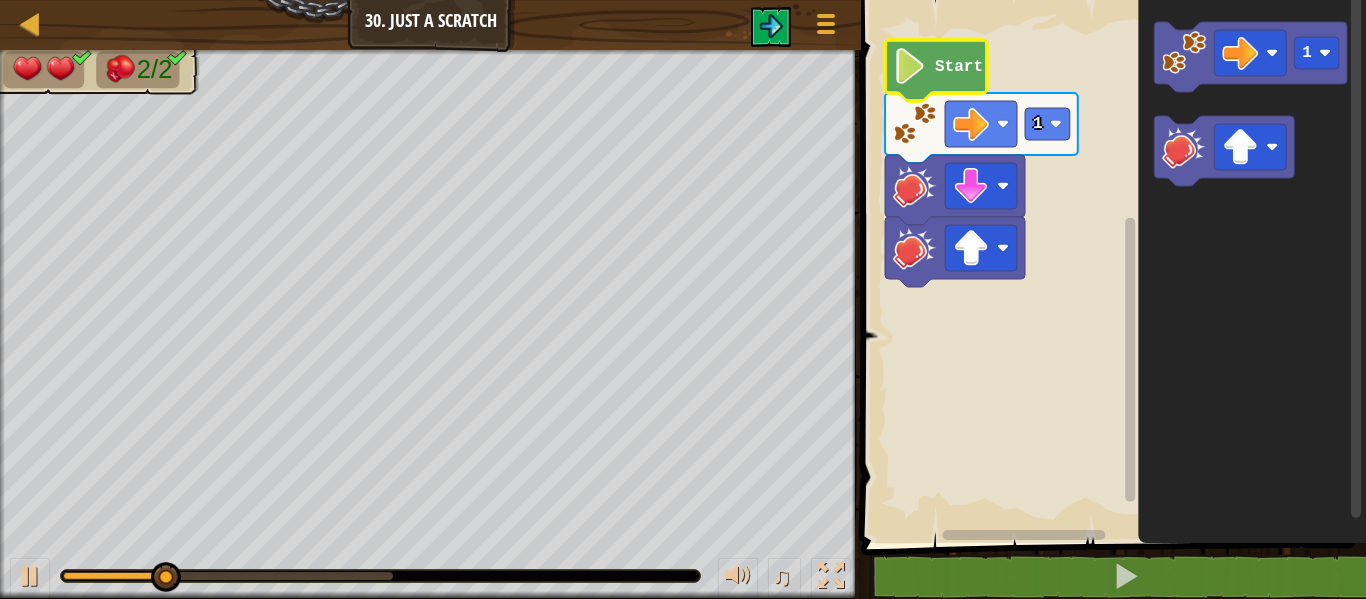 click on "Start" 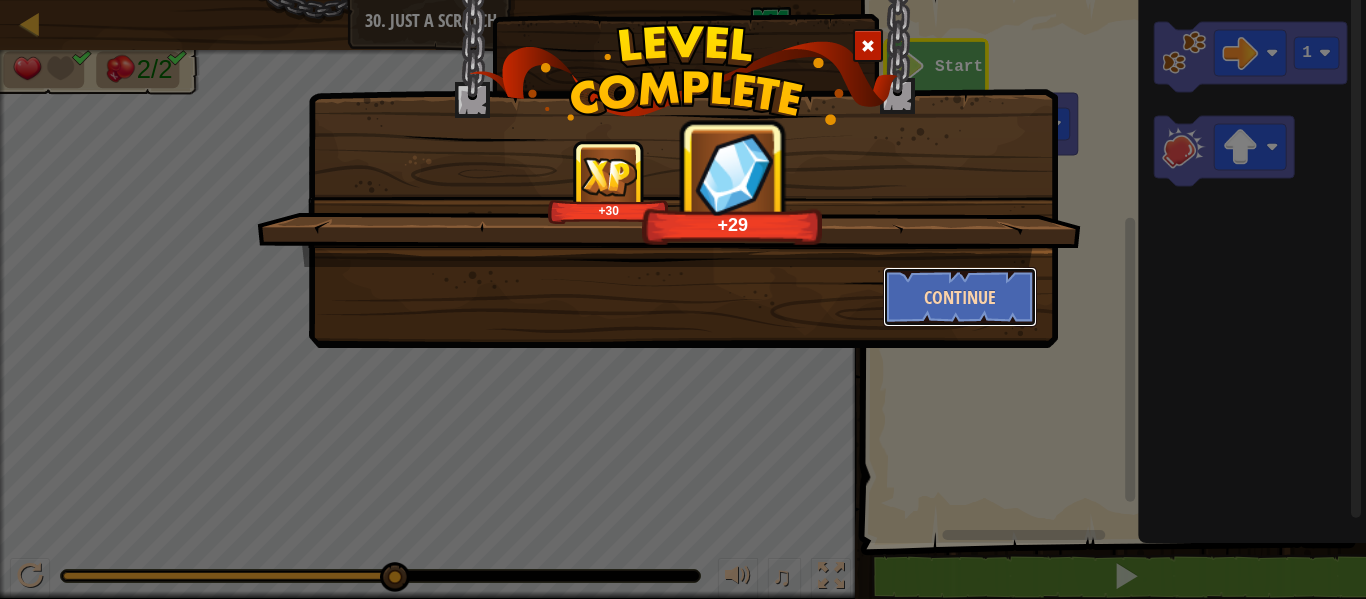 click on "Continue" at bounding box center [960, 297] 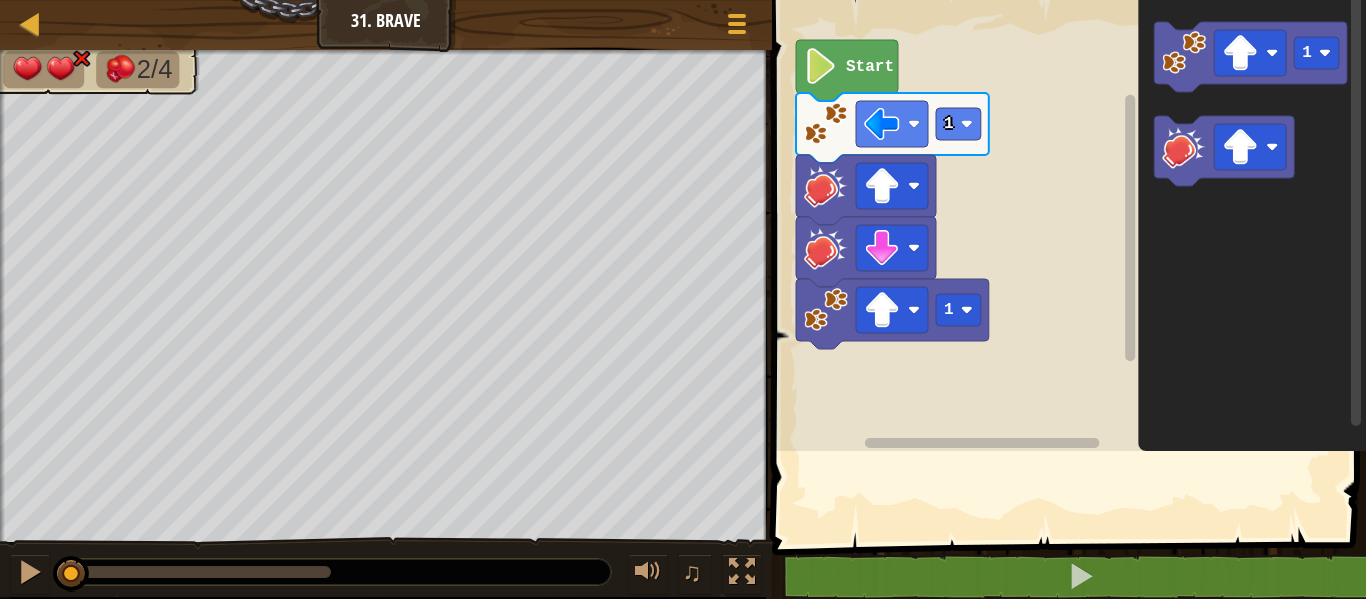 scroll, scrollTop: 0, scrollLeft: 0, axis: both 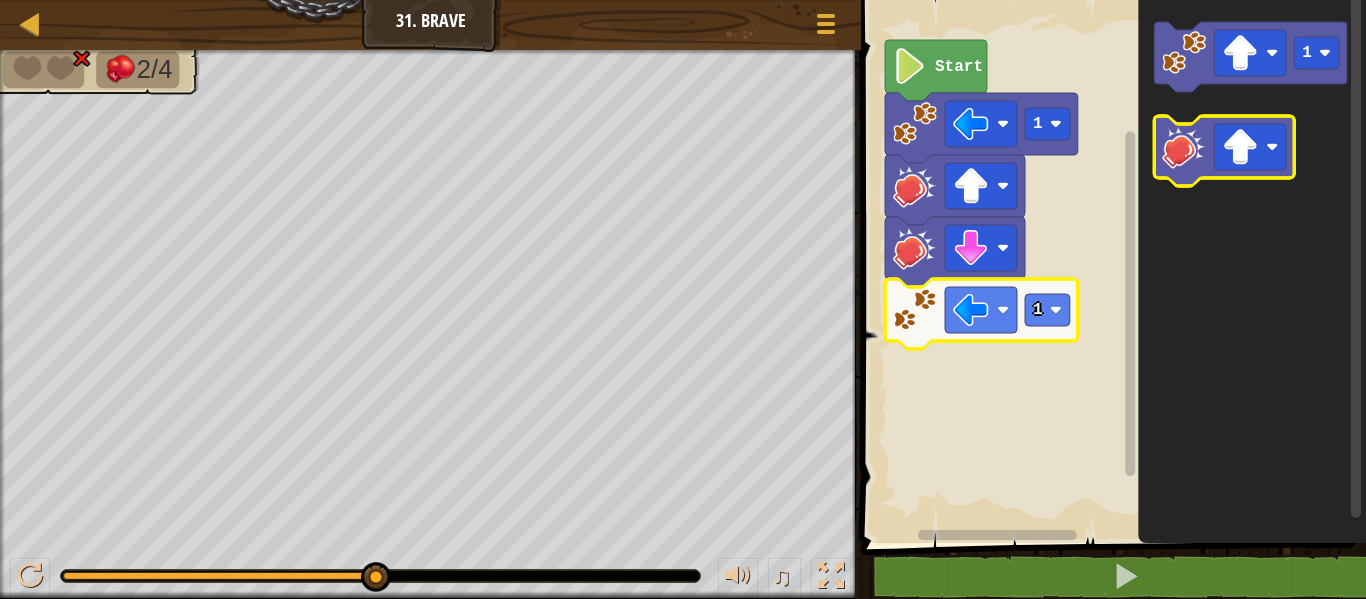click 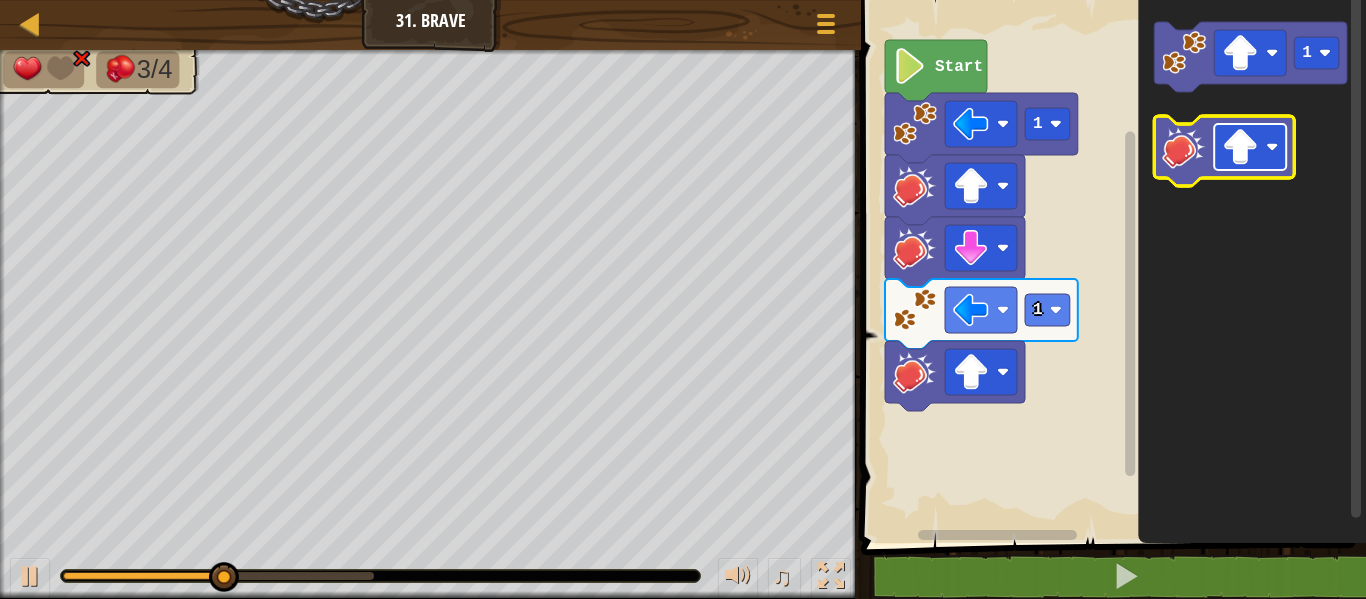 click 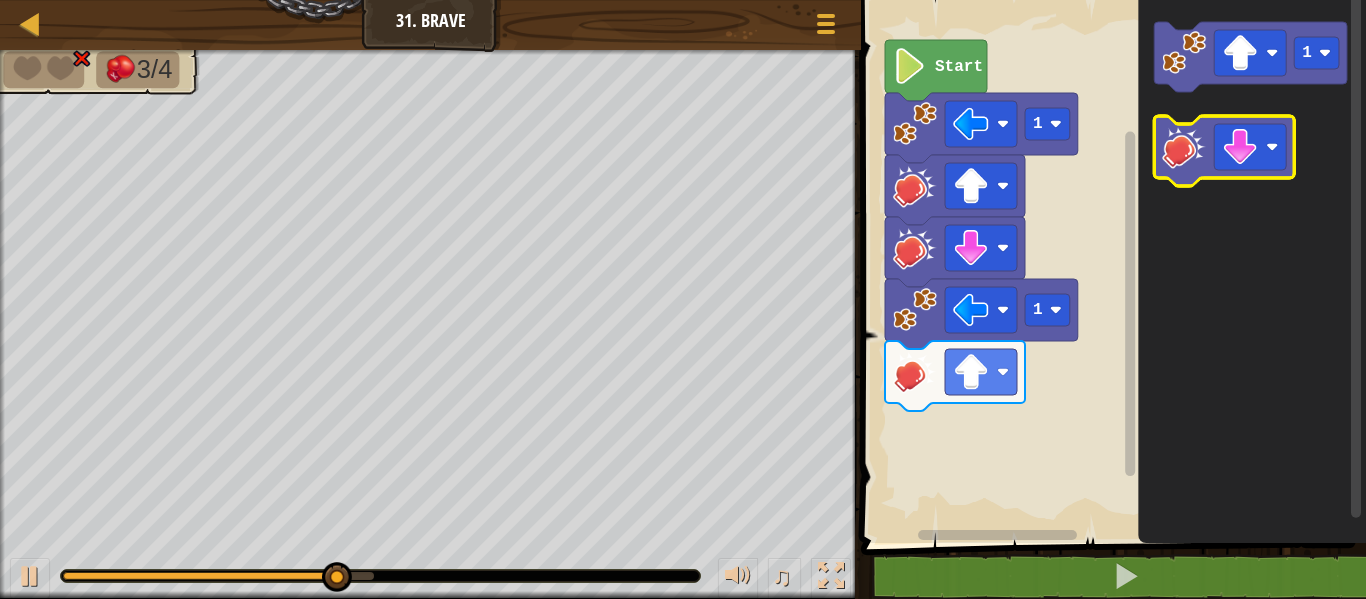 click 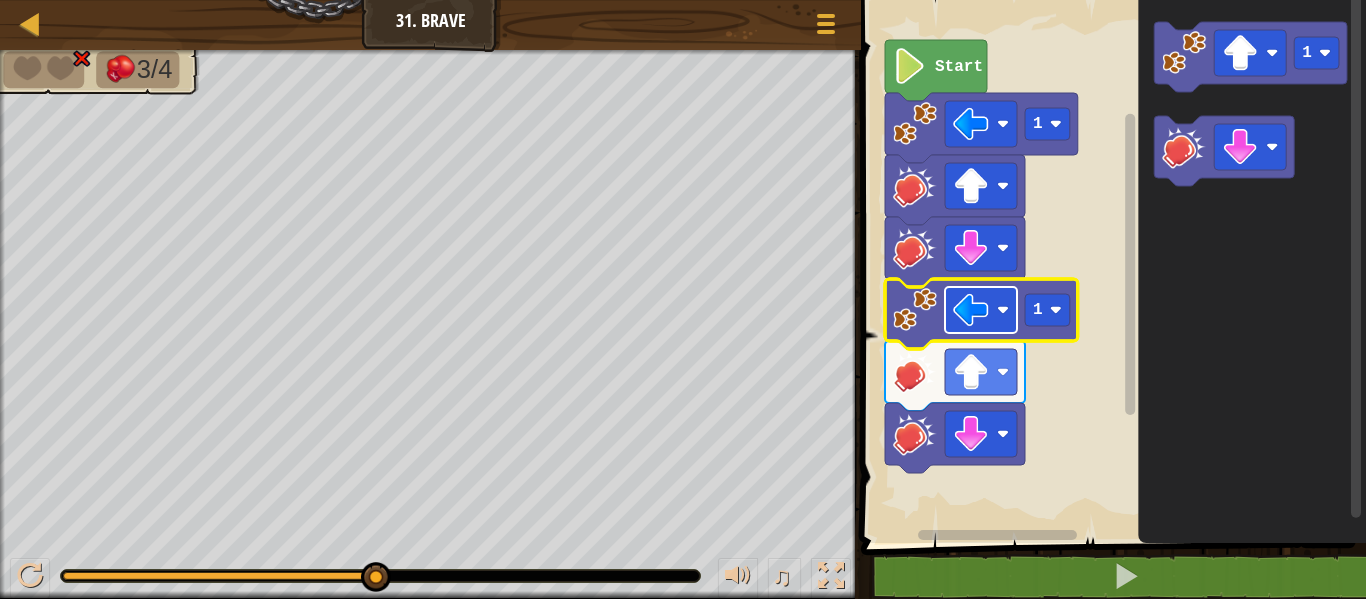 click 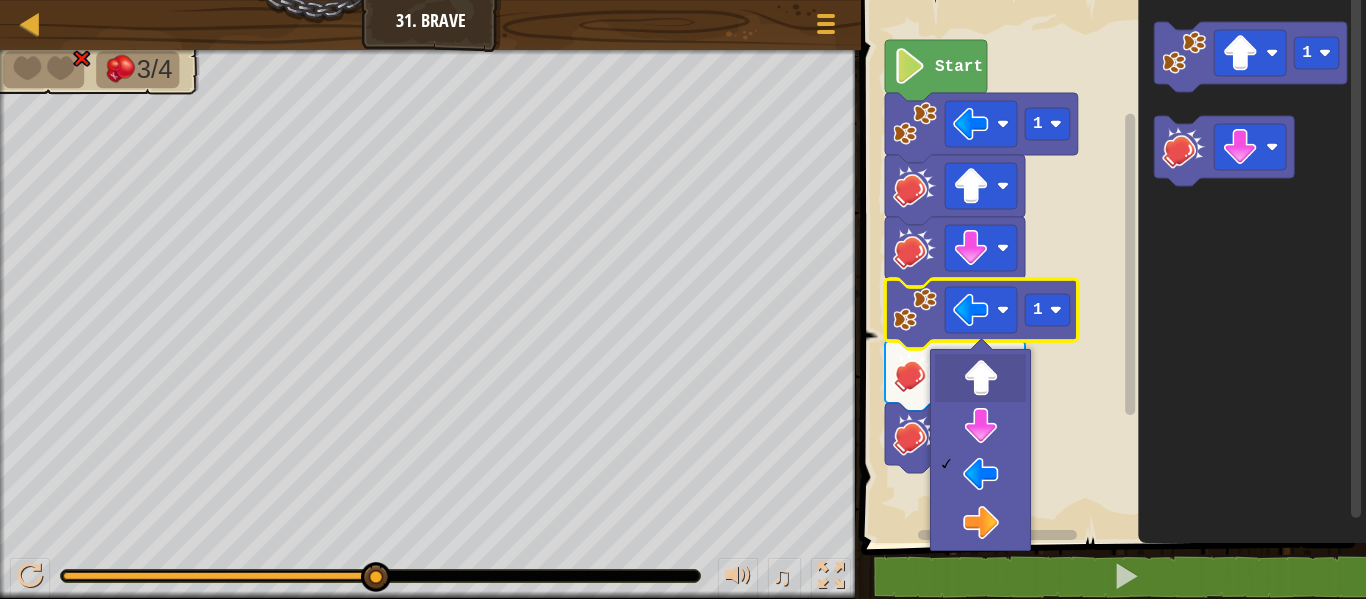 drag, startPoint x: 994, startPoint y: 376, endPoint x: 980, endPoint y: 368, distance: 16.124516 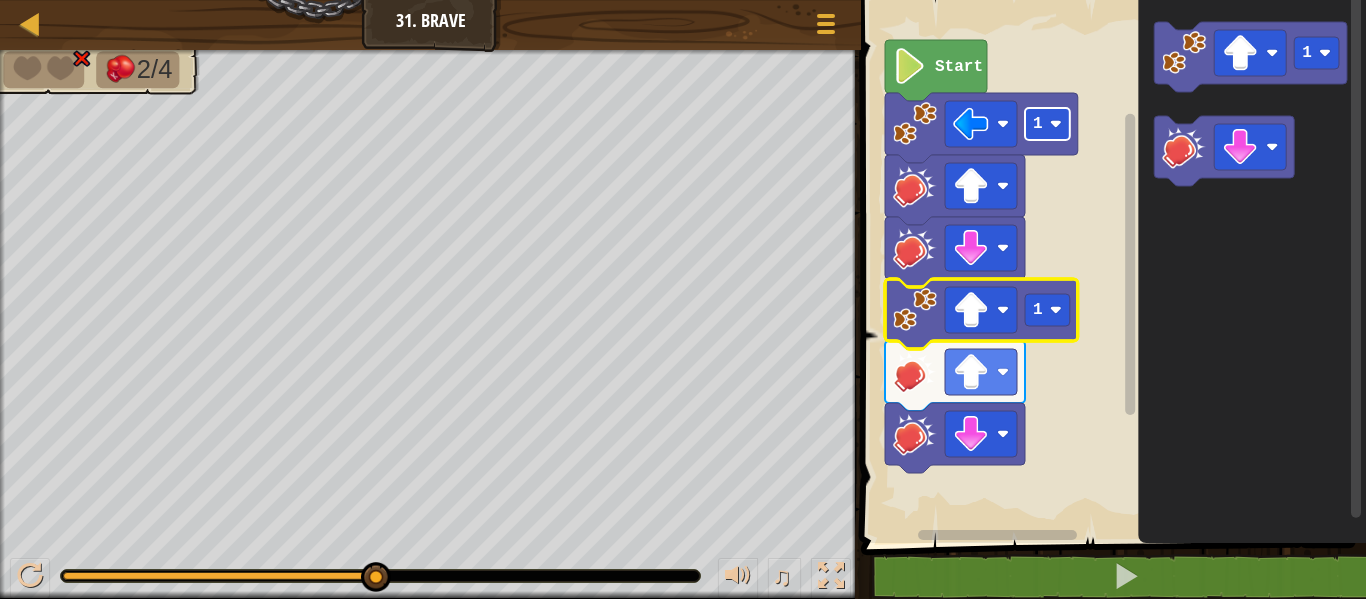 click on "1" 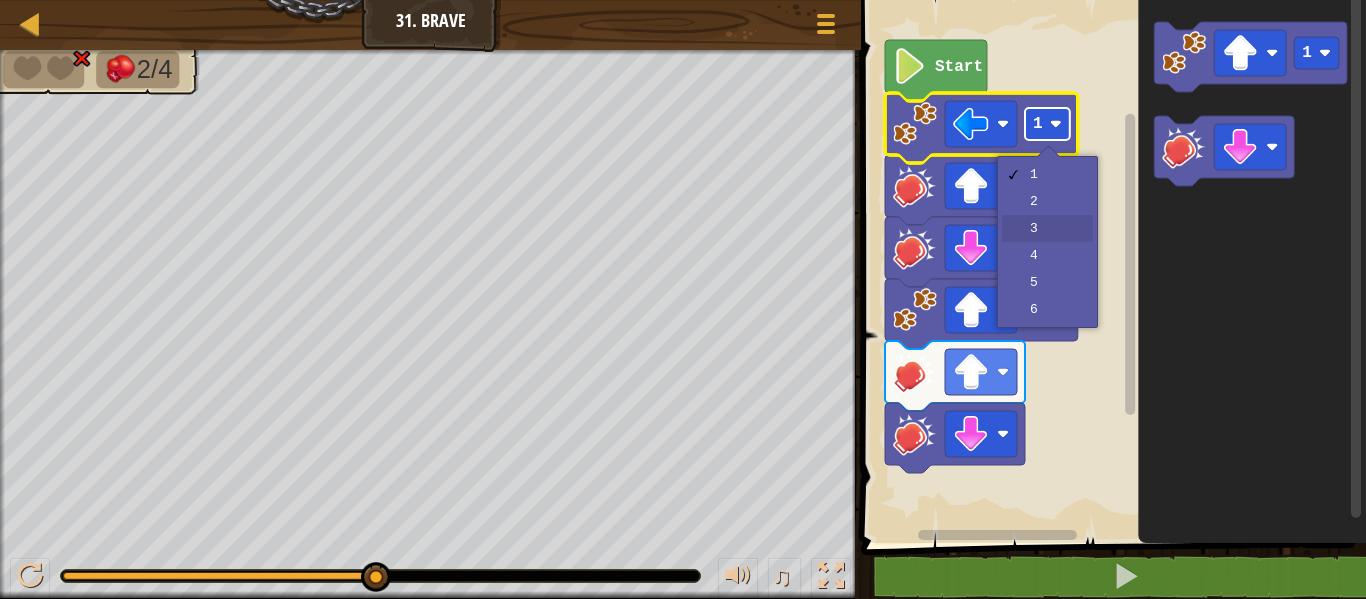 drag, startPoint x: 1063, startPoint y: 216, endPoint x: 1054, endPoint y: 139, distance: 77.52419 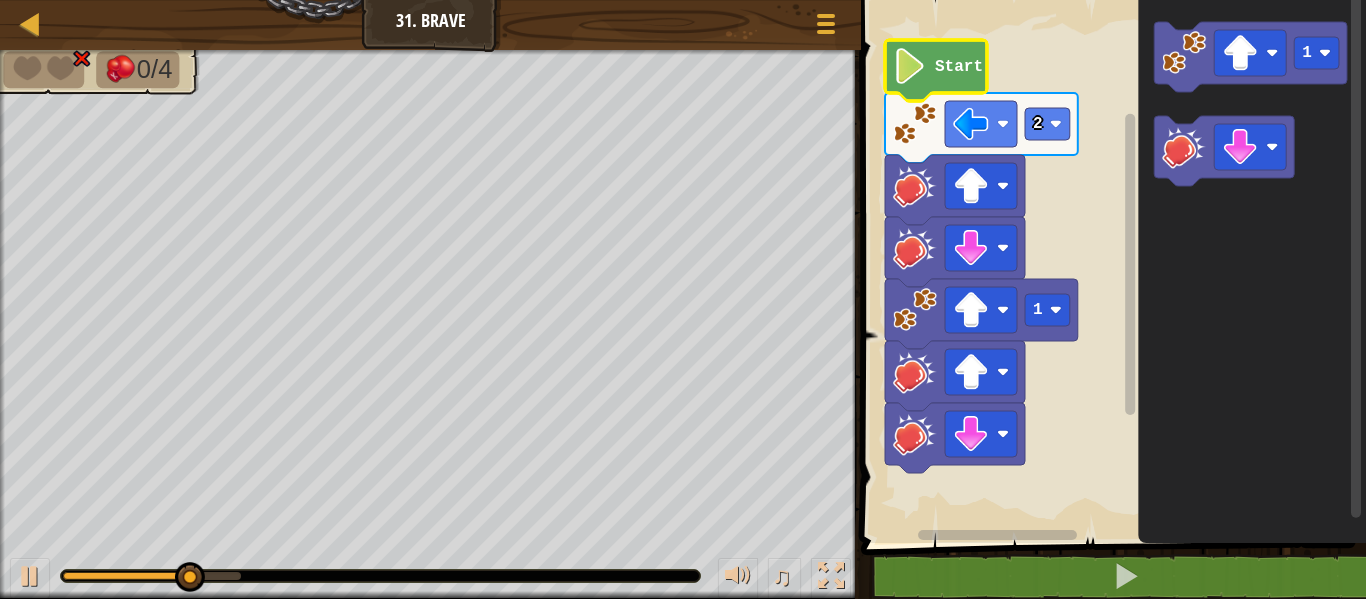 click on "Start" 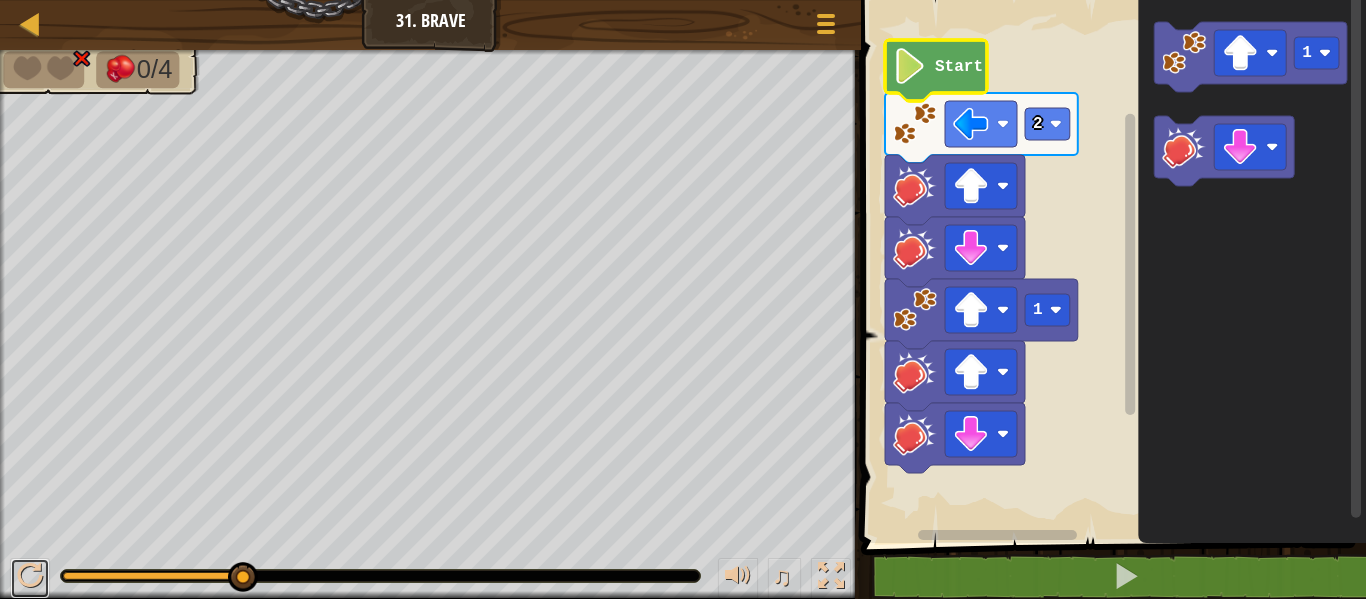 drag, startPoint x: 35, startPoint y: 568, endPoint x: 44, endPoint y: 557, distance: 14.21267 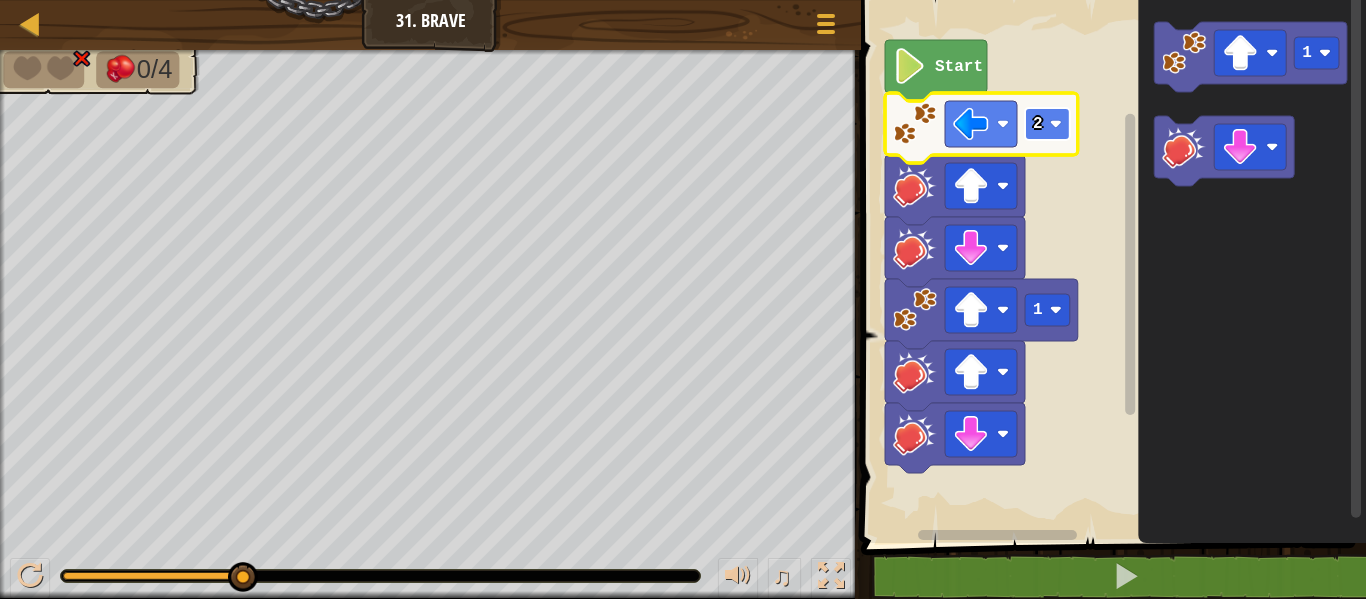click 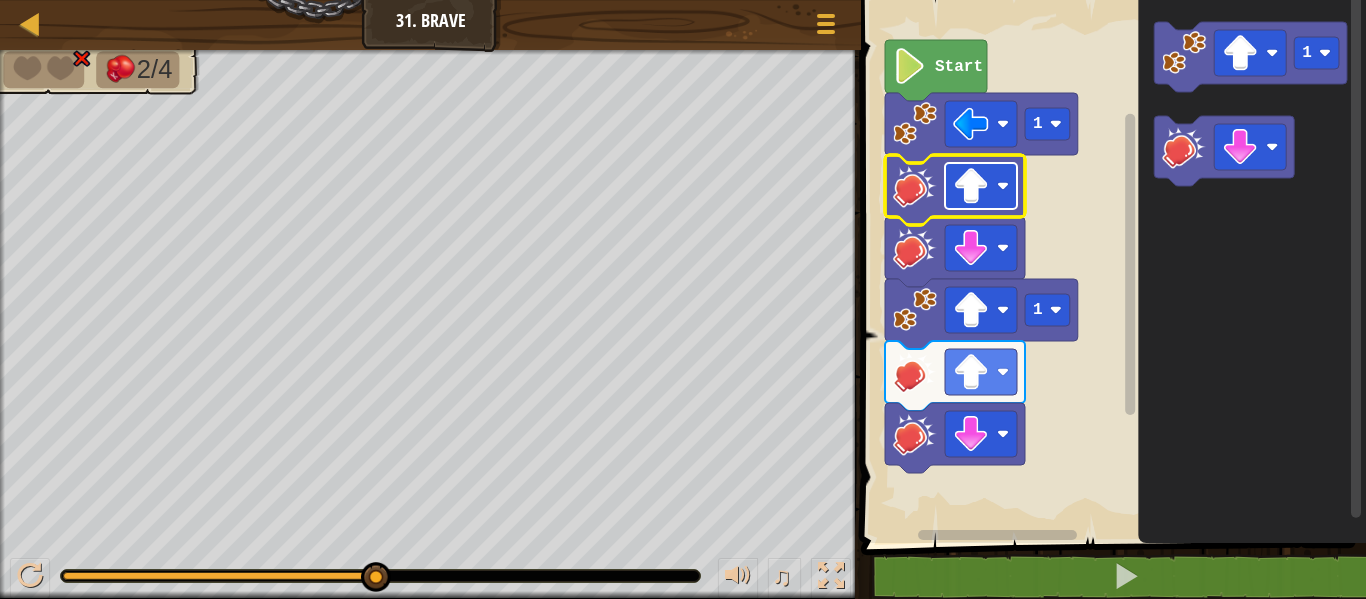 click 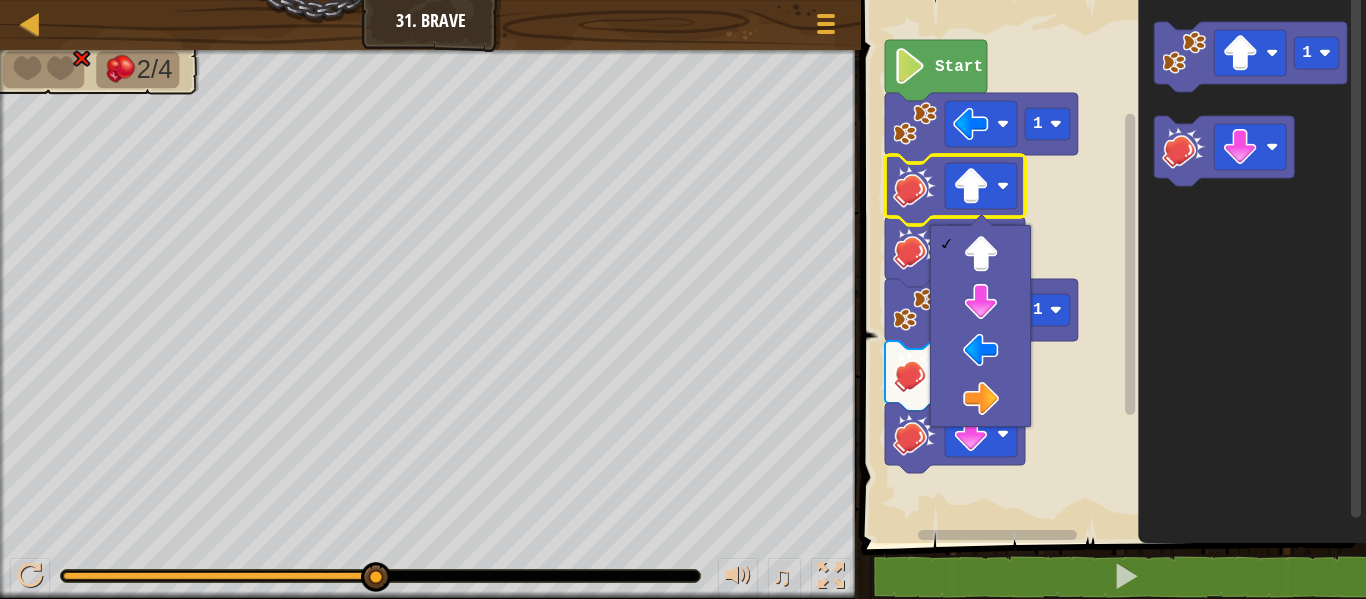 click 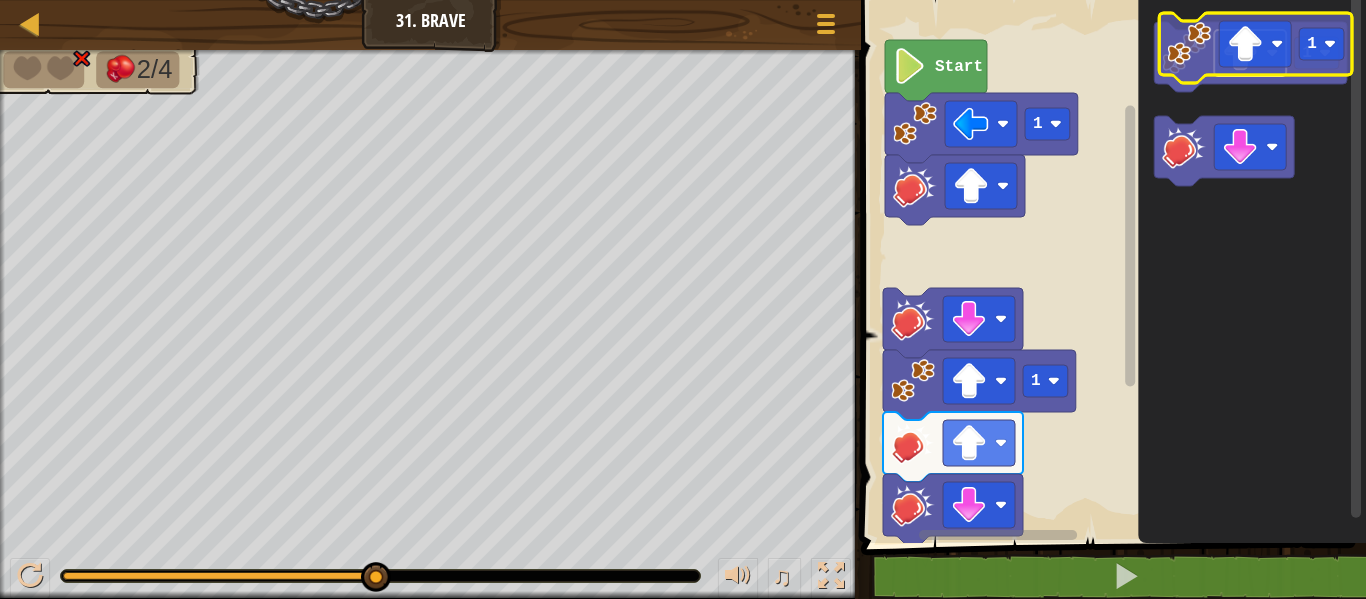 click 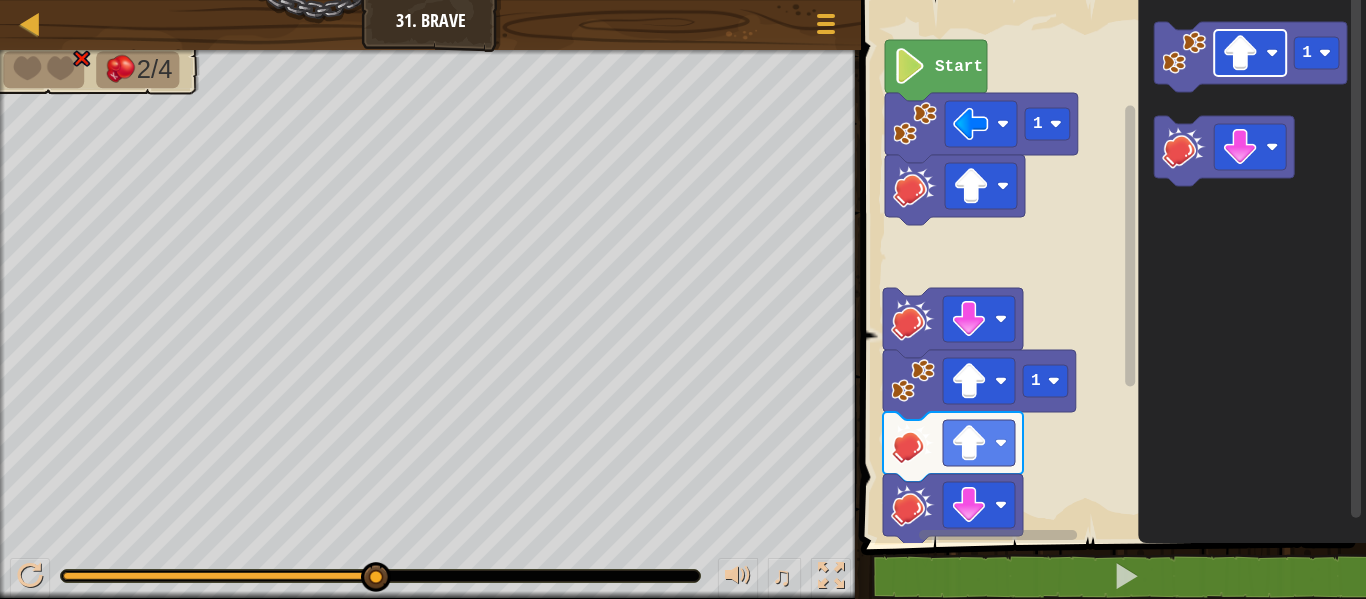 click 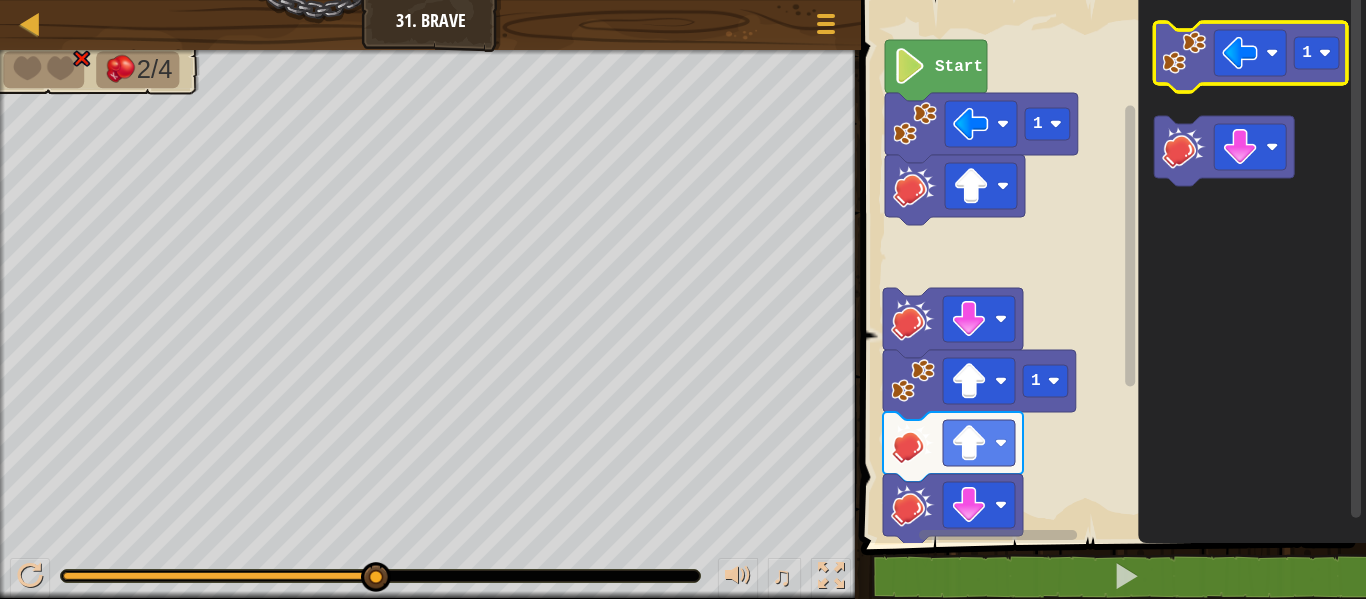click 